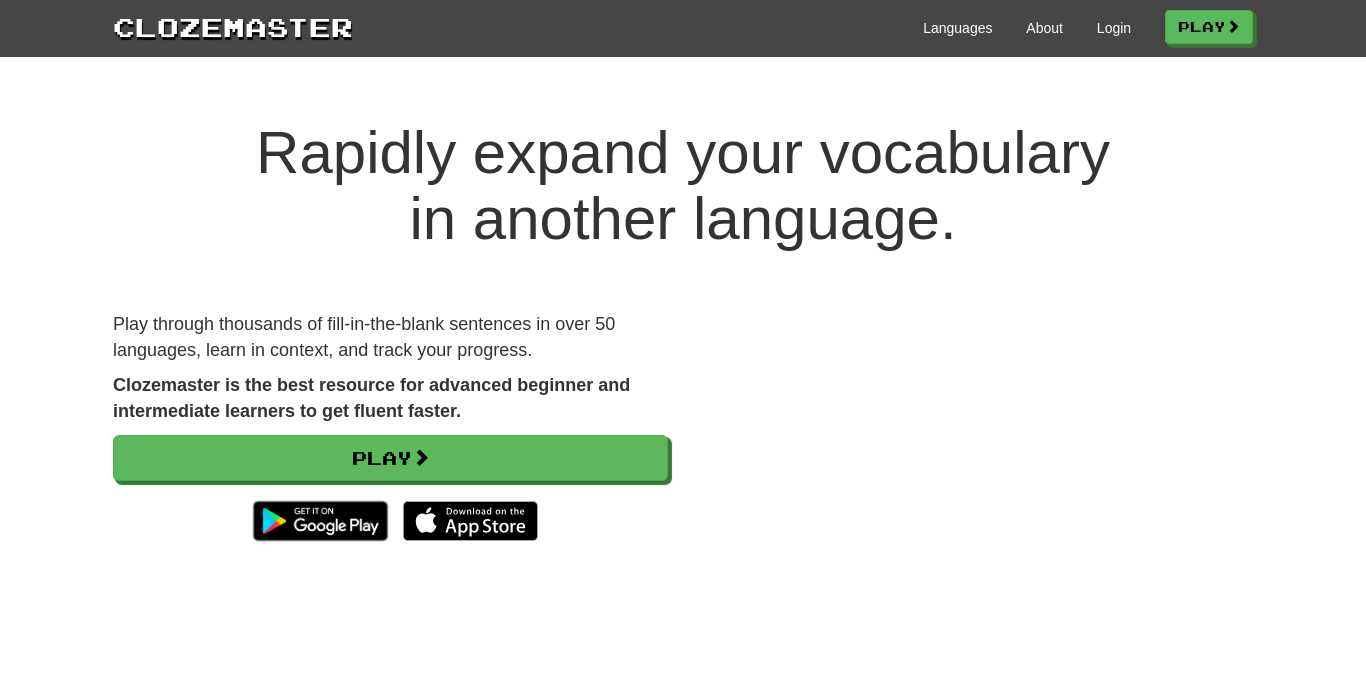 scroll, scrollTop: 0, scrollLeft: 0, axis: both 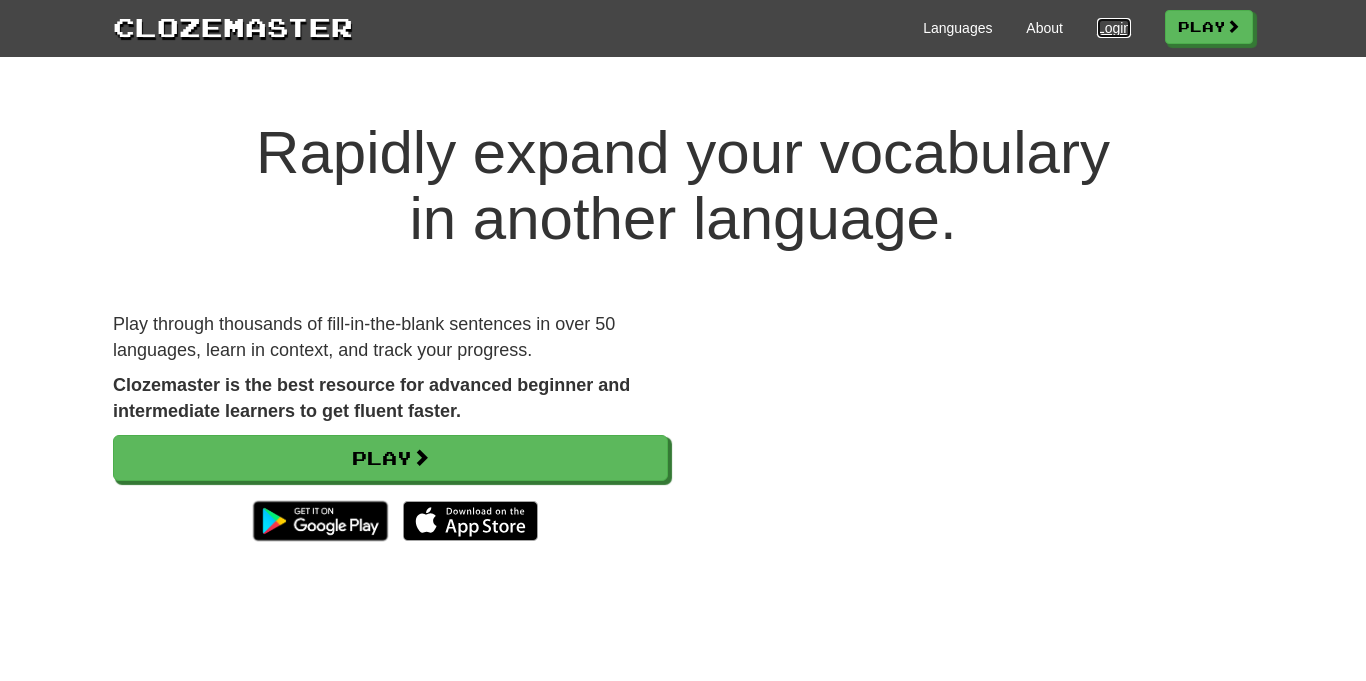 click on "Login" at bounding box center (1114, 28) 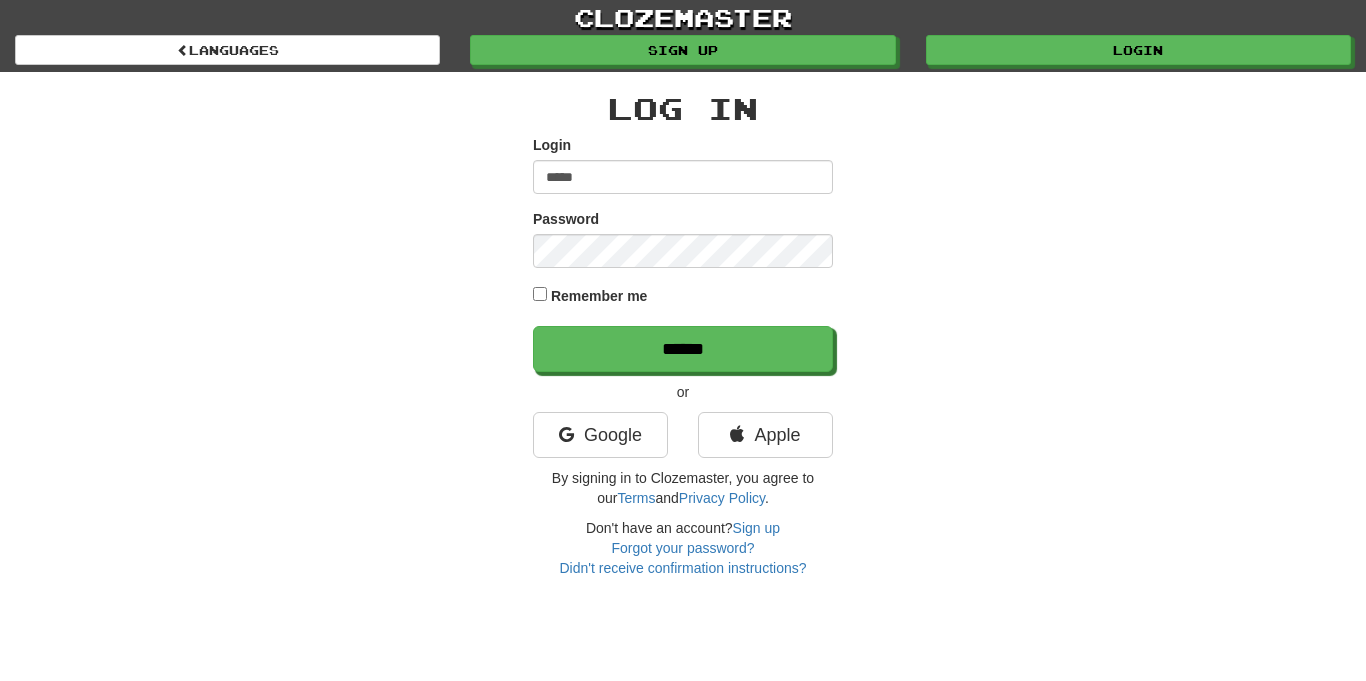 scroll, scrollTop: 0, scrollLeft: 0, axis: both 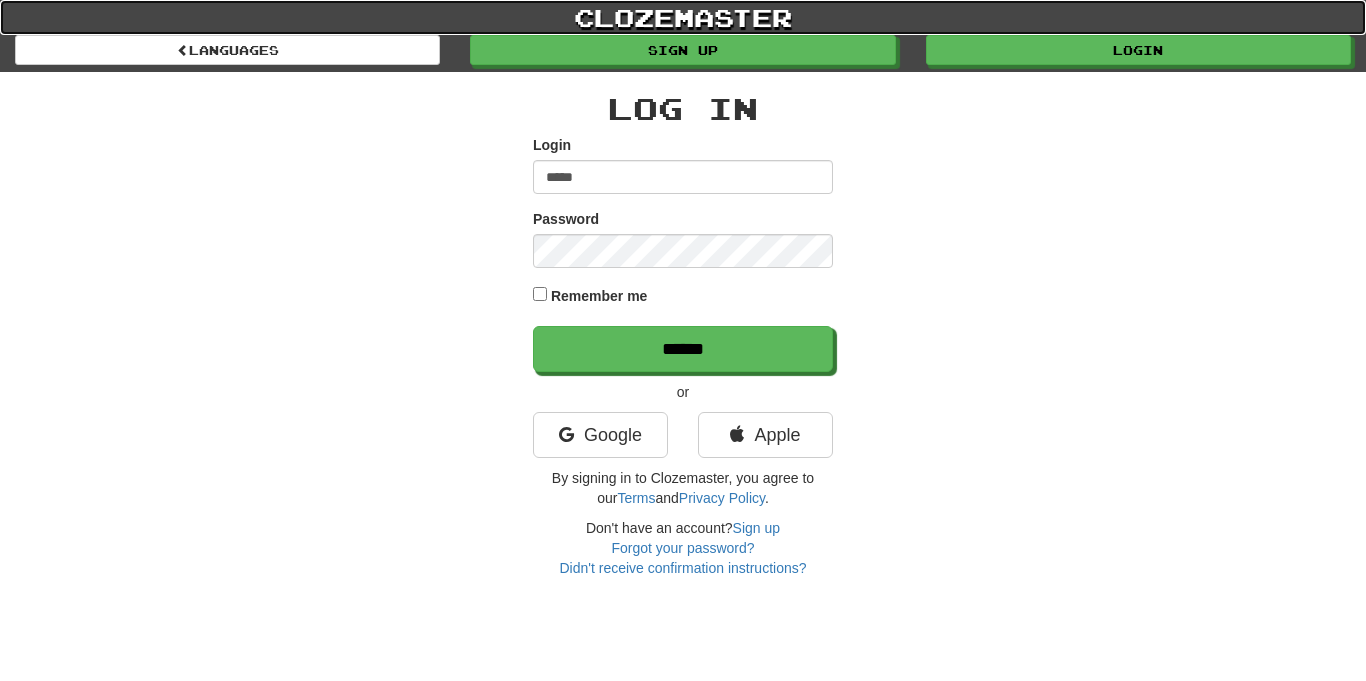 click on "clozemaster" at bounding box center (683, 17) 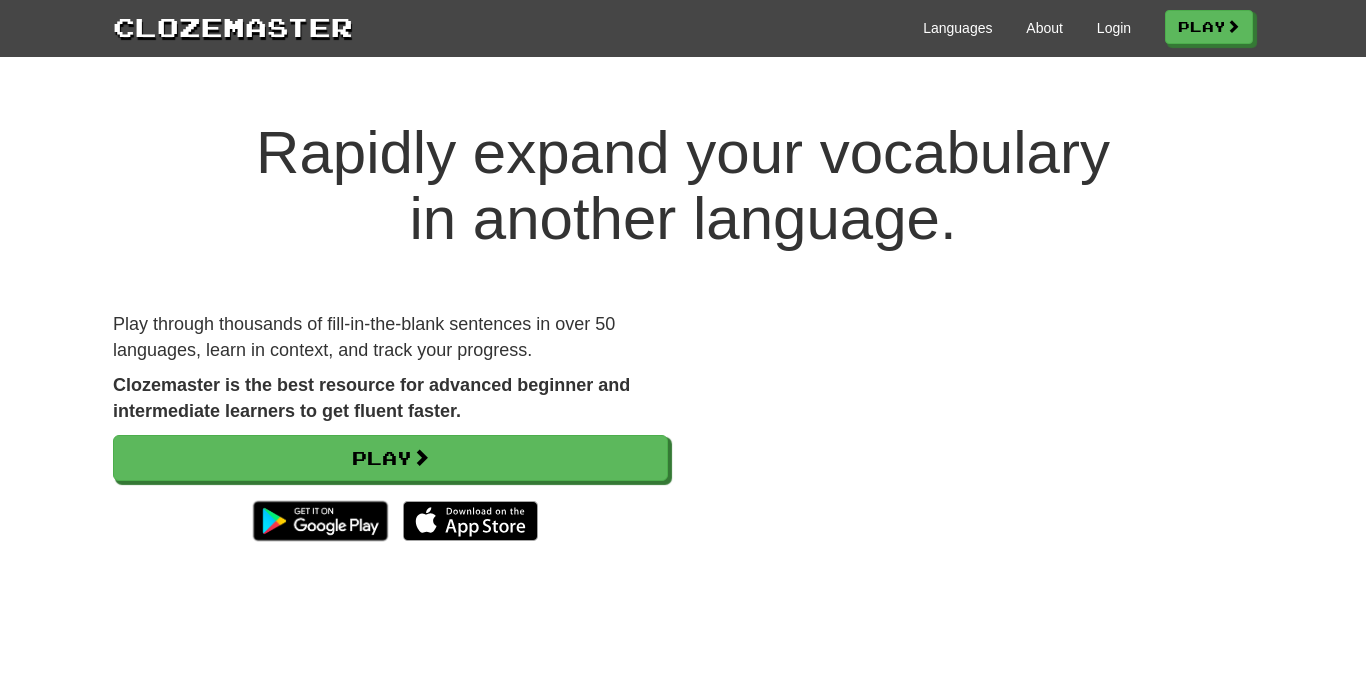 scroll, scrollTop: 0, scrollLeft: 0, axis: both 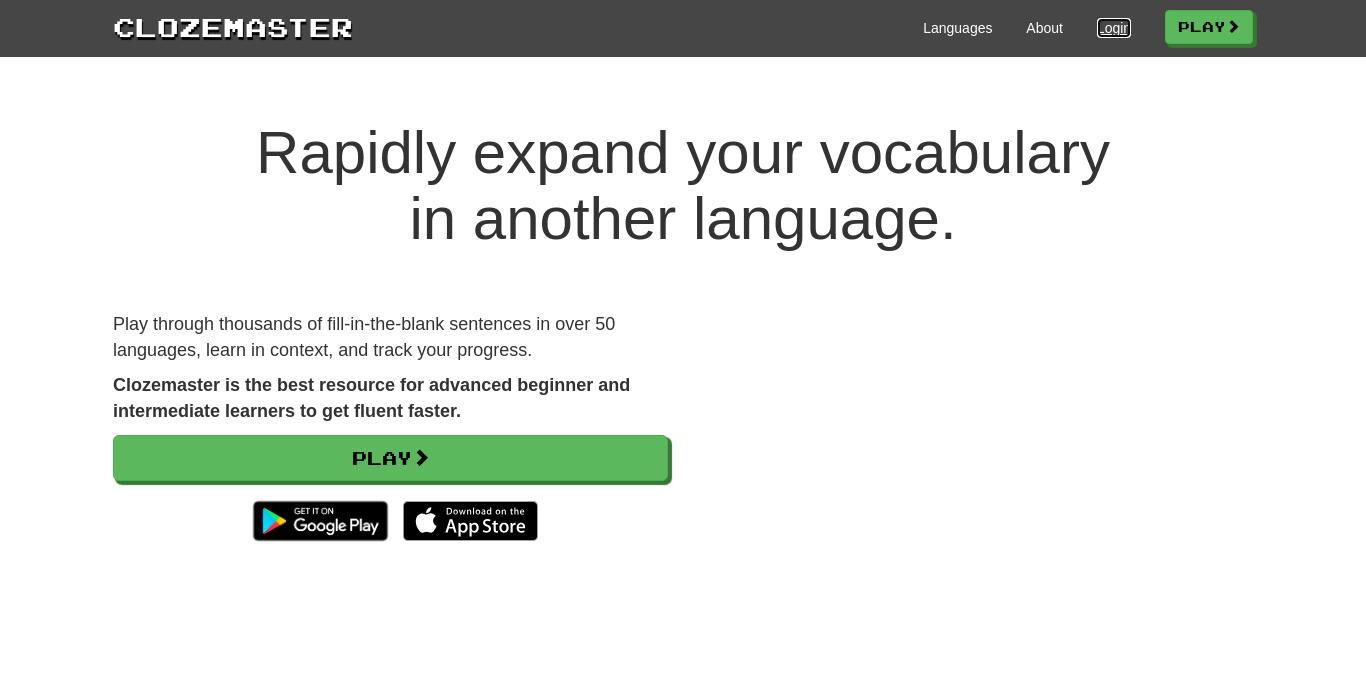click on "Login" at bounding box center (1114, 28) 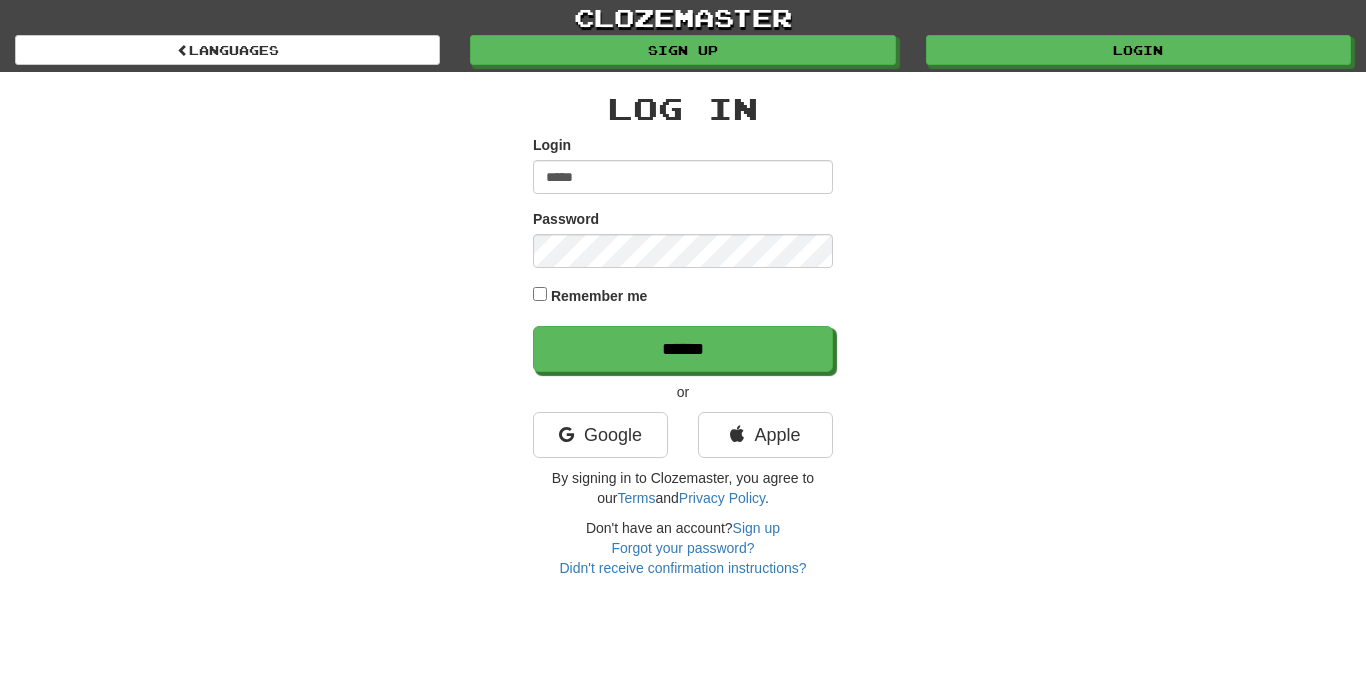 scroll, scrollTop: 0, scrollLeft: 0, axis: both 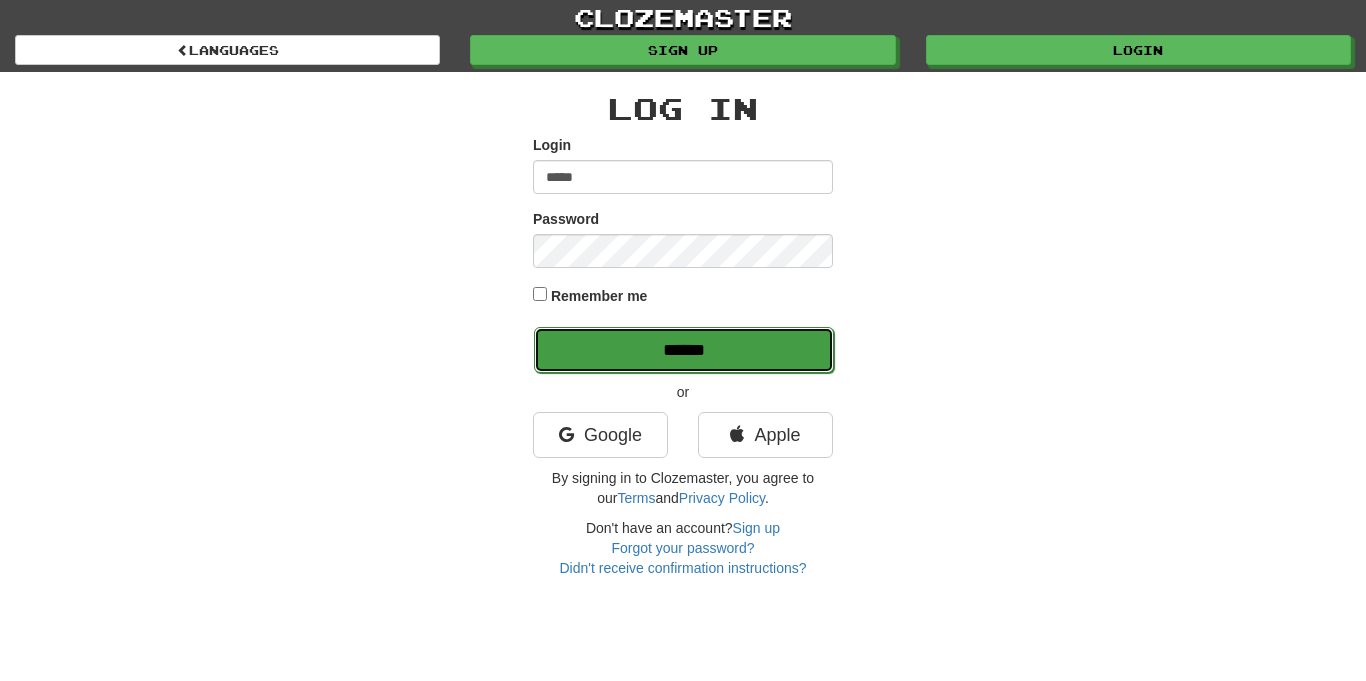 click on "******" at bounding box center (684, 350) 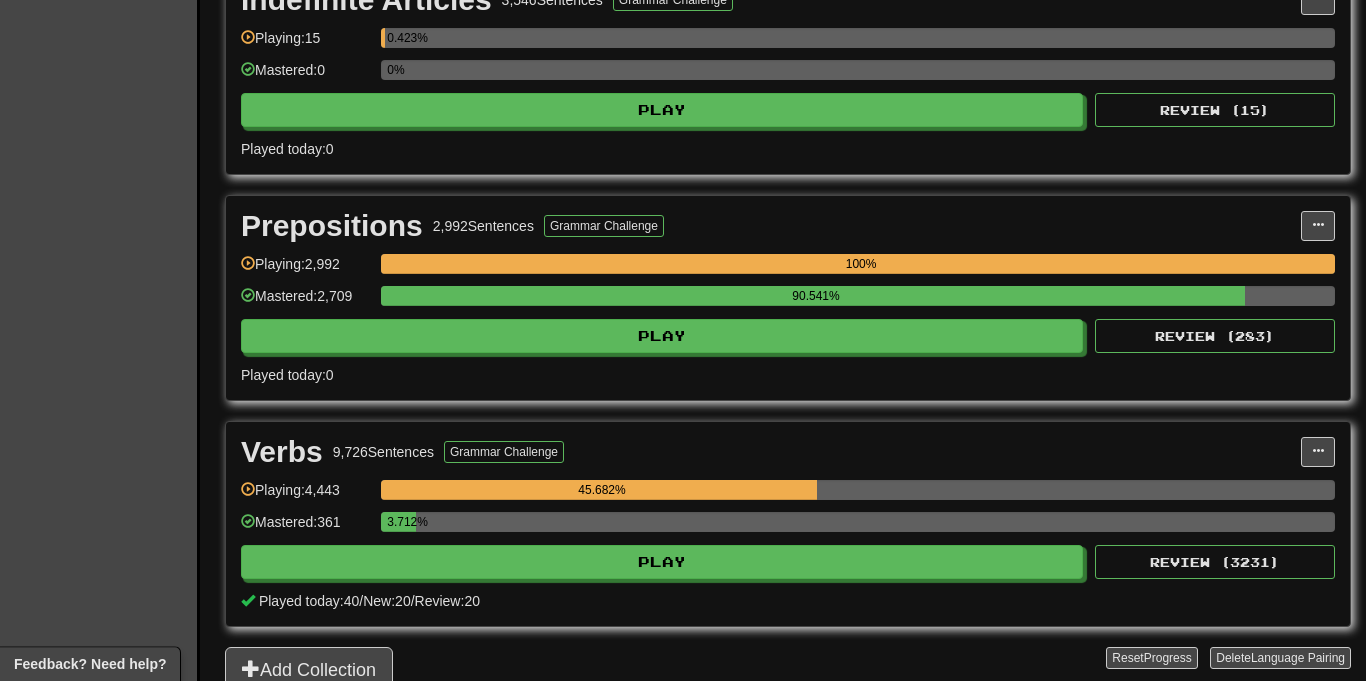 scroll, scrollTop: 1242, scrollLeft: 0, axis: vertical 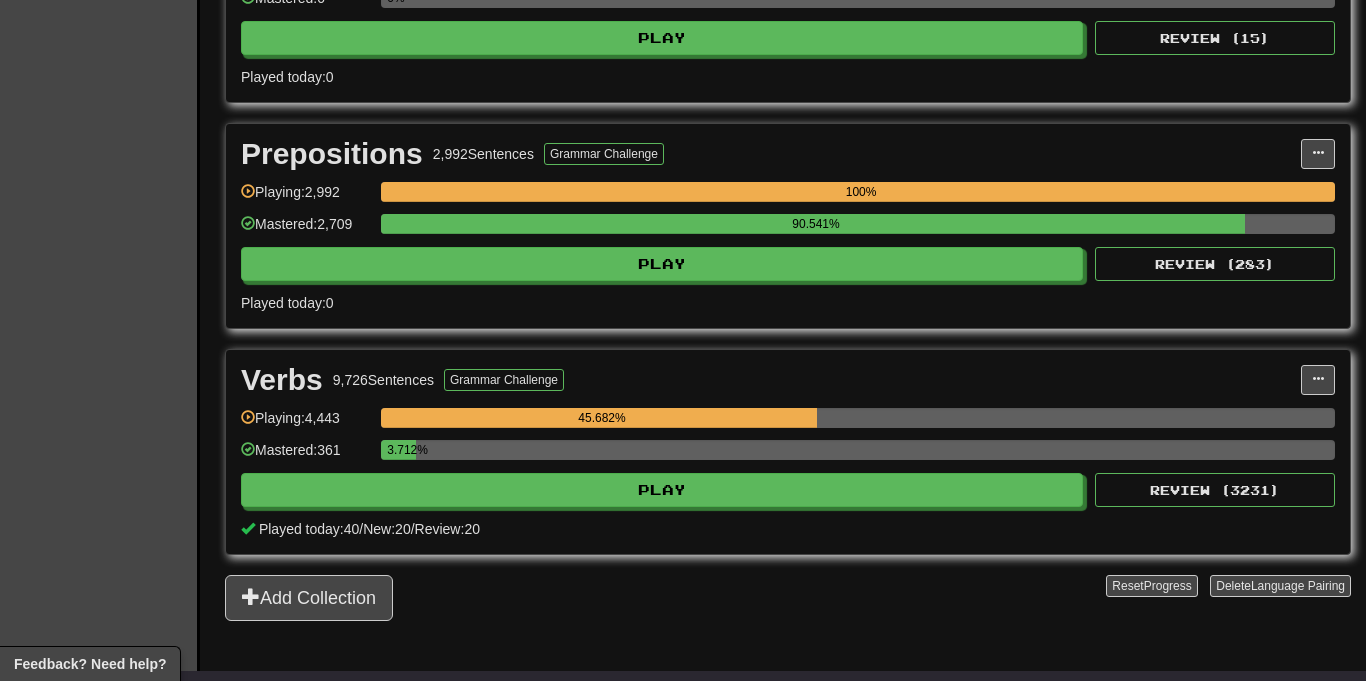 click on "Verbs 9,726  Sentences Grammar Challenge Manage Sentences Unpin from Dashboard  Playing:  4,443 45.682%  Mastered:  361 3.712% Play Review ( 3231 )   Played today:  40  /  New:  20  /  Review:  20" at bounding box center [788, 452] 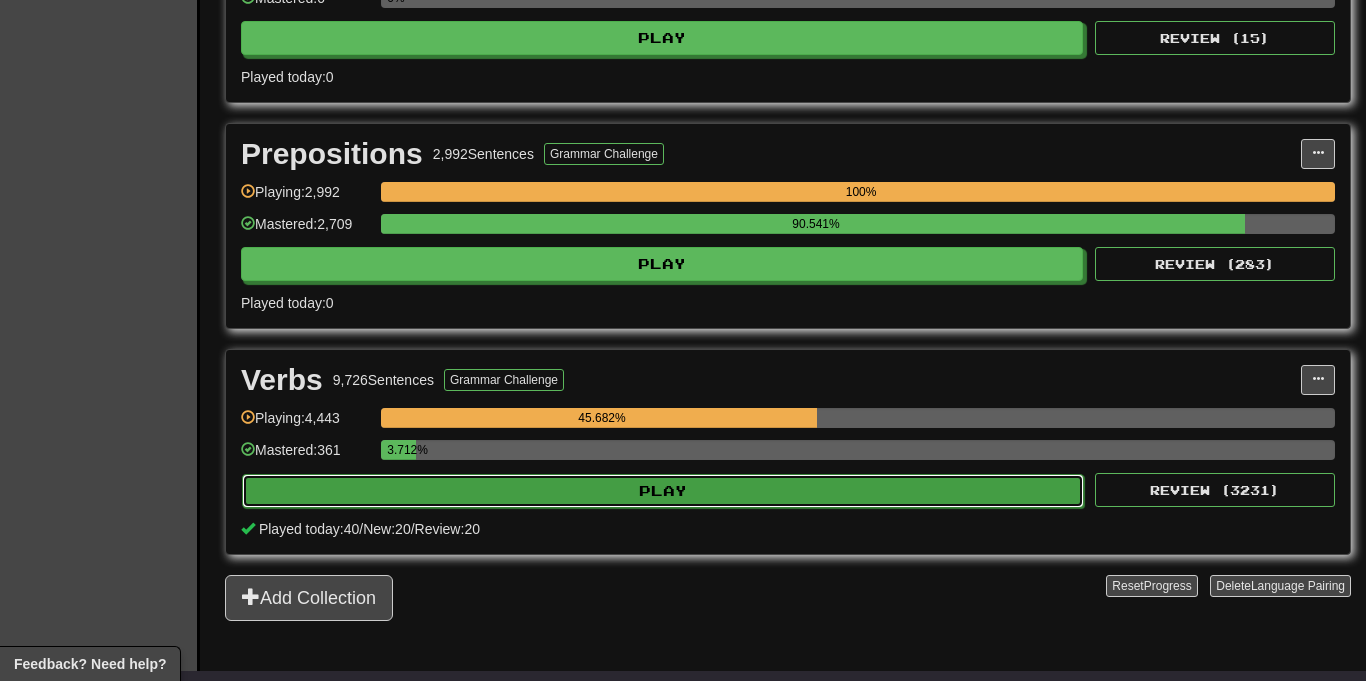 click on "Play" at bounding box center (663, 491) 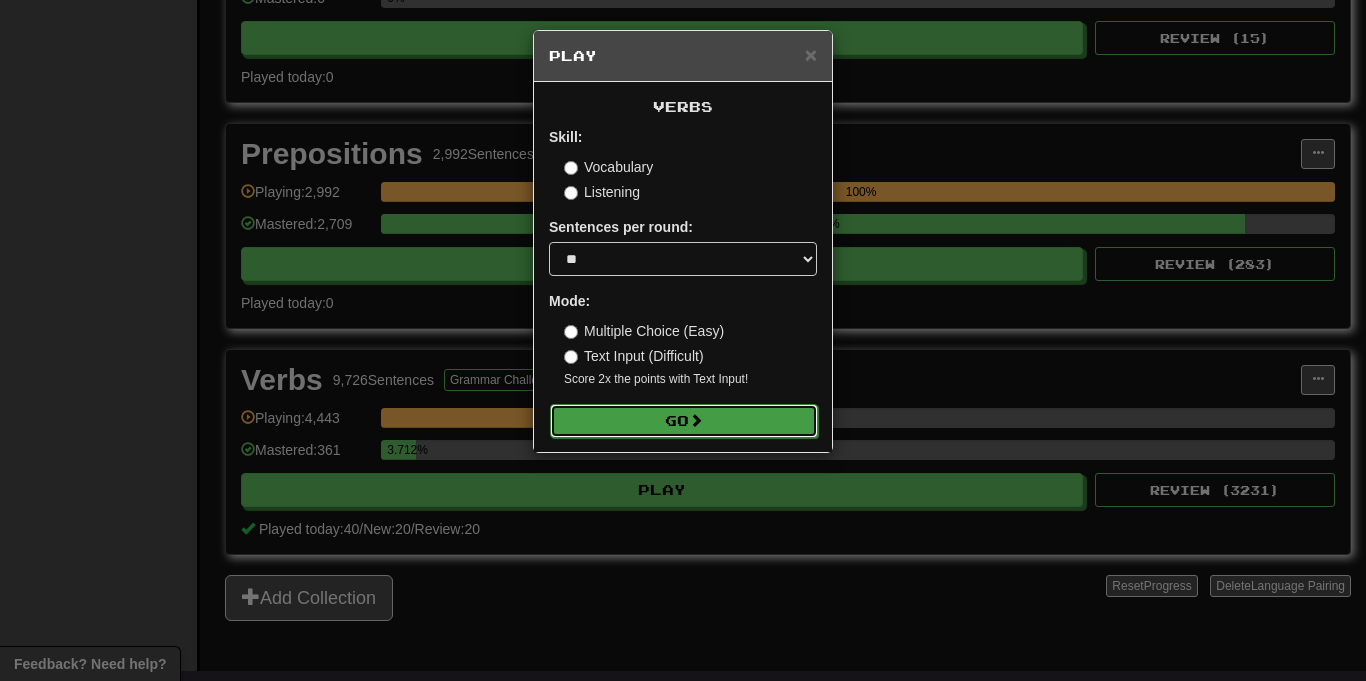 click on "Go" at bounding box center [684, 421] 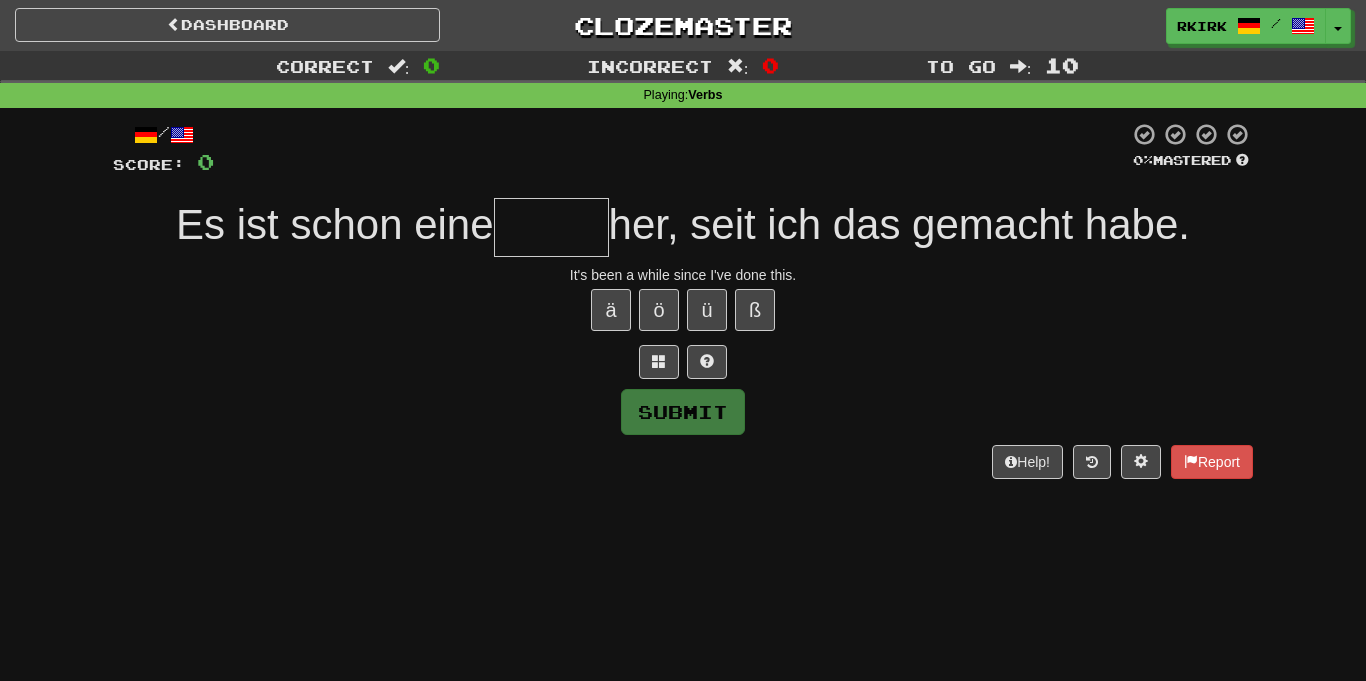 scroll, scrollTop: 0, scrollLeft: 0, axis: both 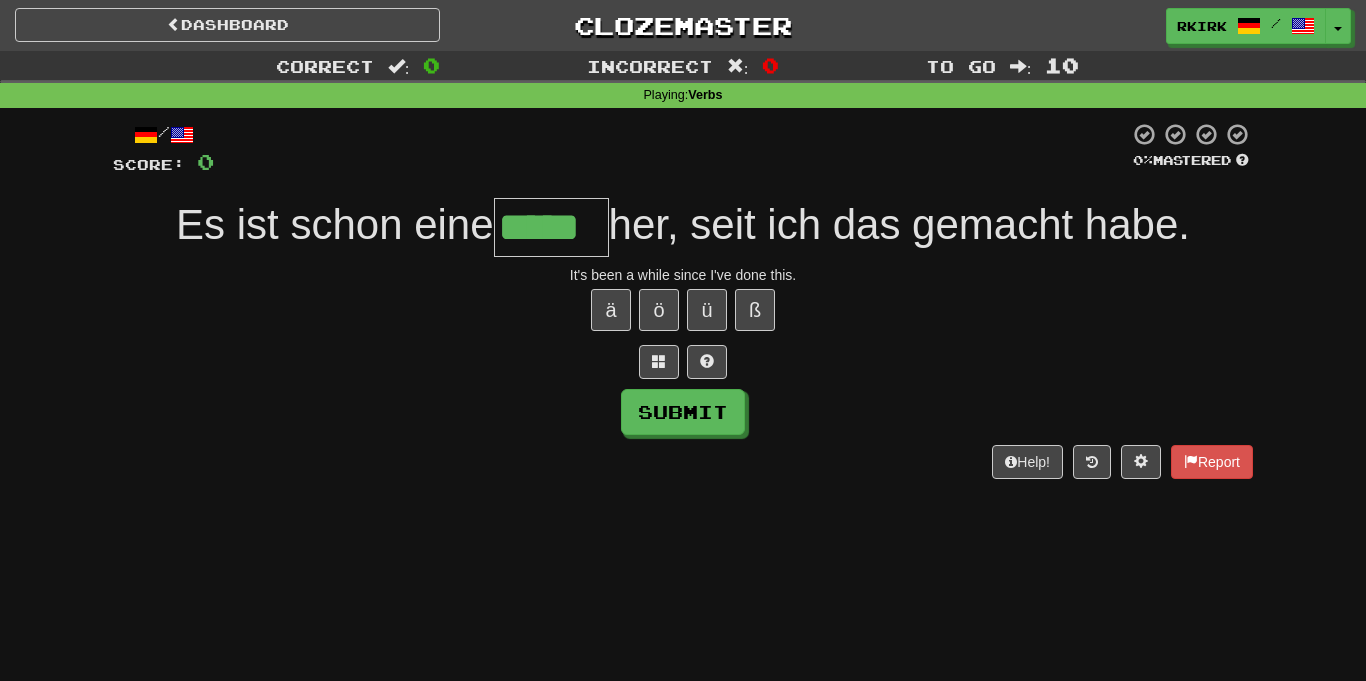 type on "*****" 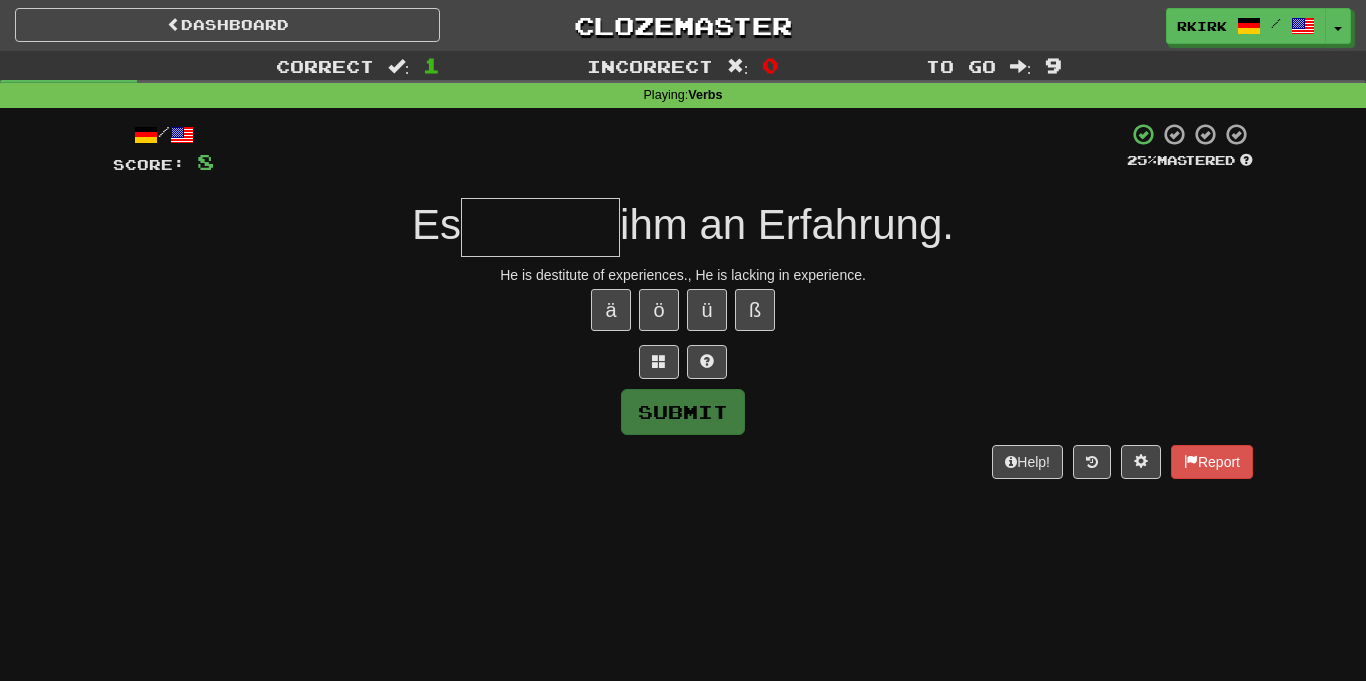 type on "*" 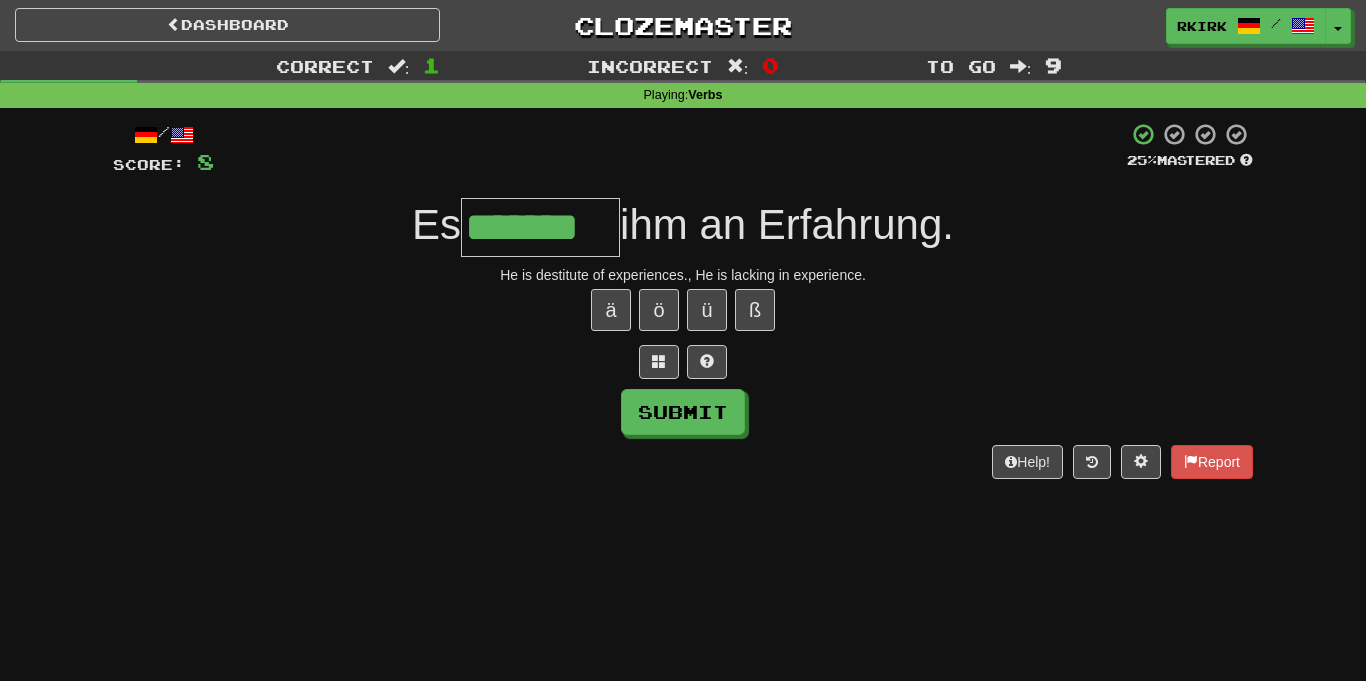 type on "*******" 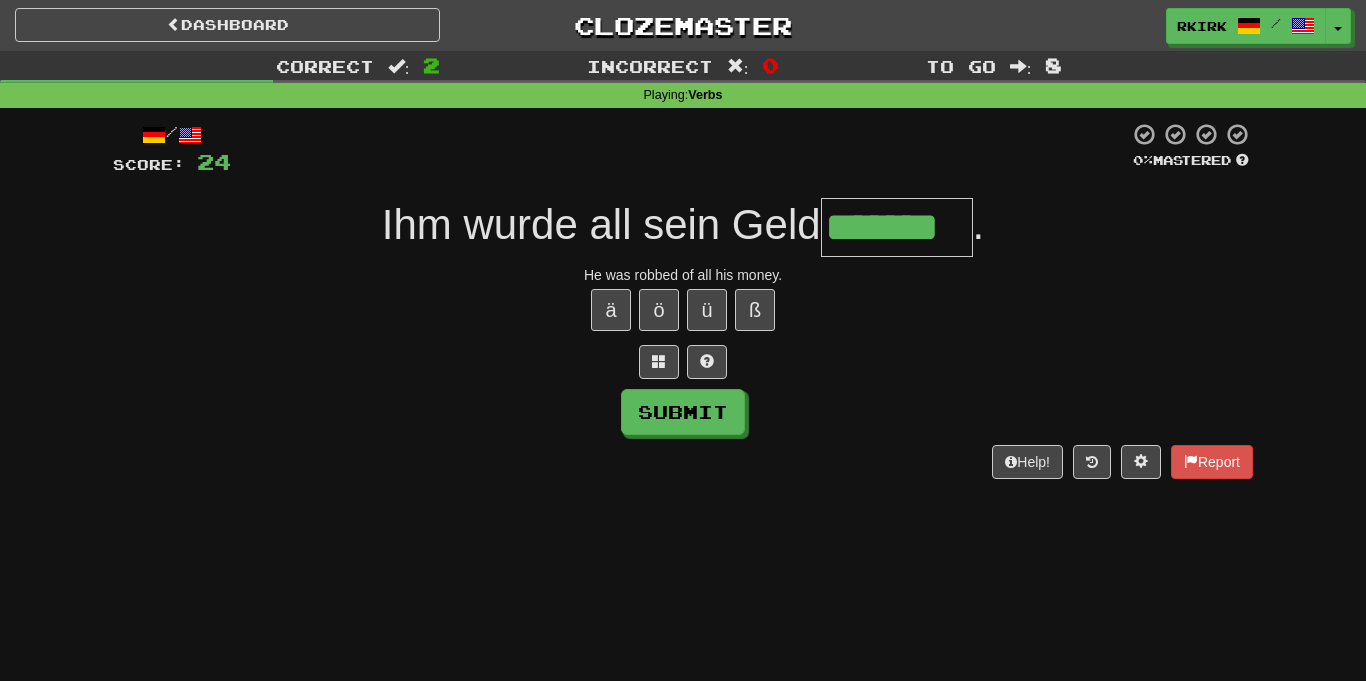 type on "*******" 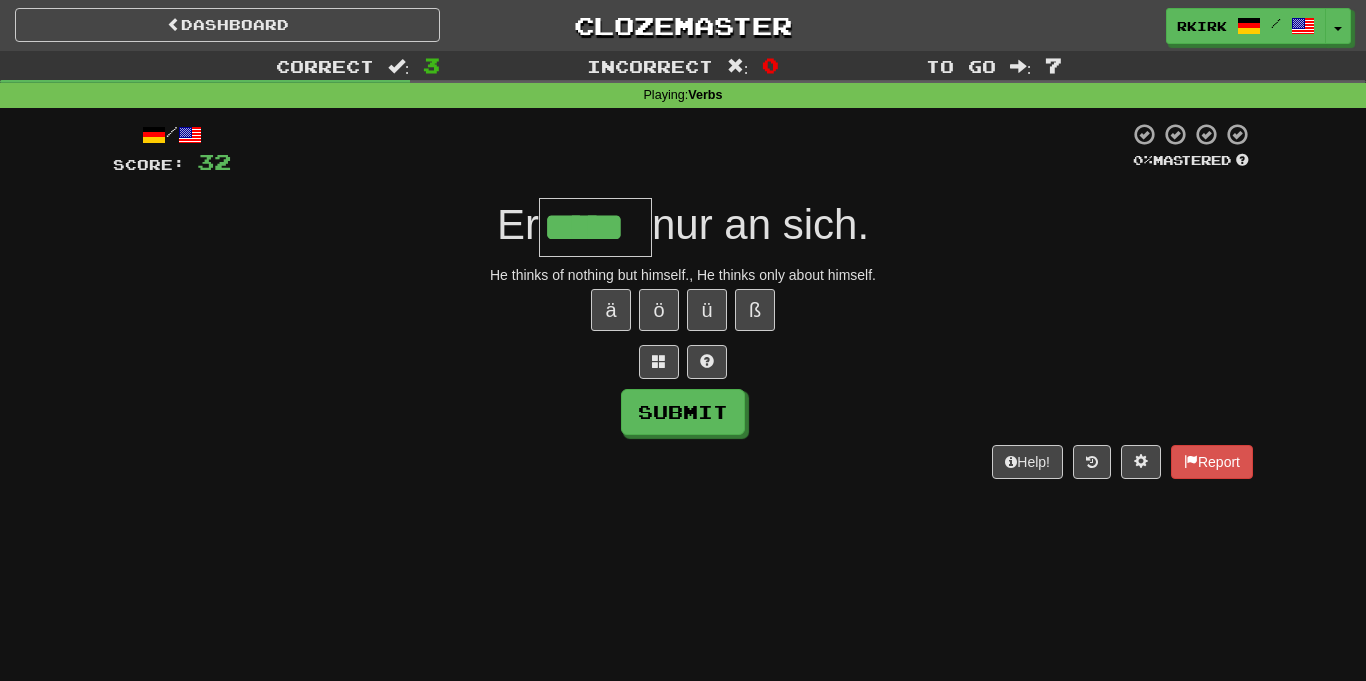 type on "*****" 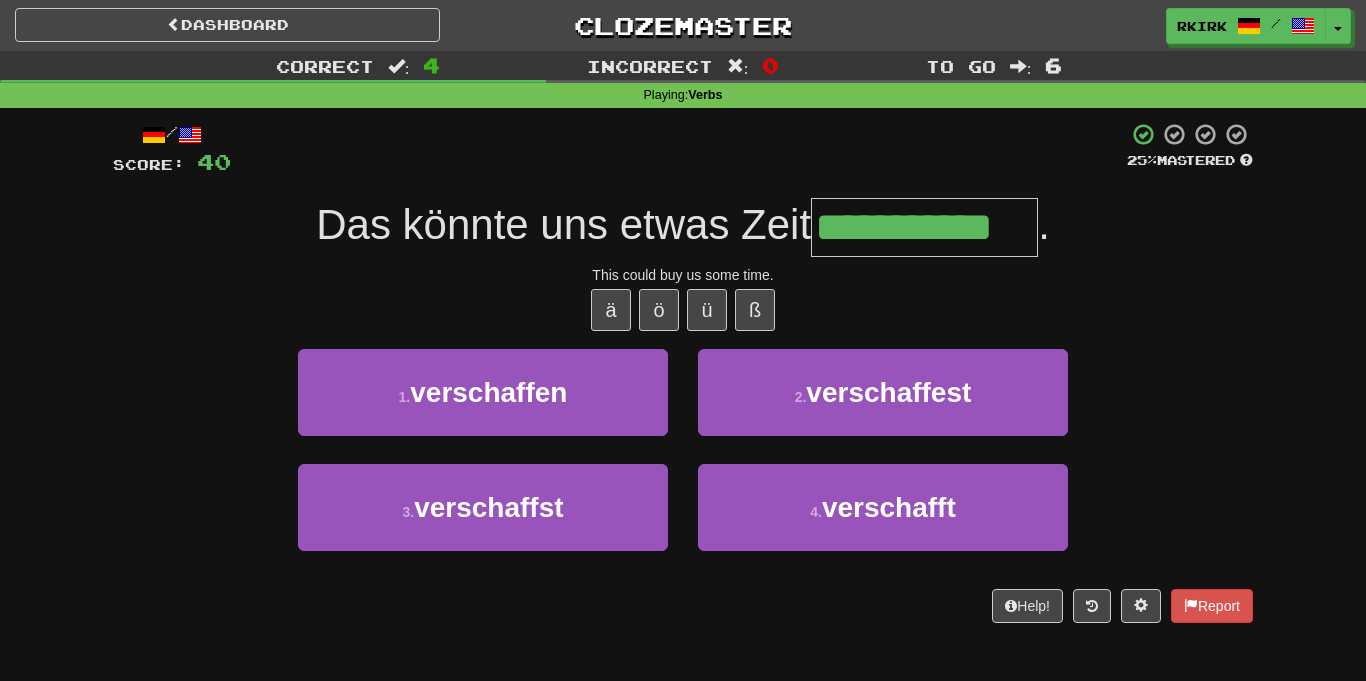 type on "**********" 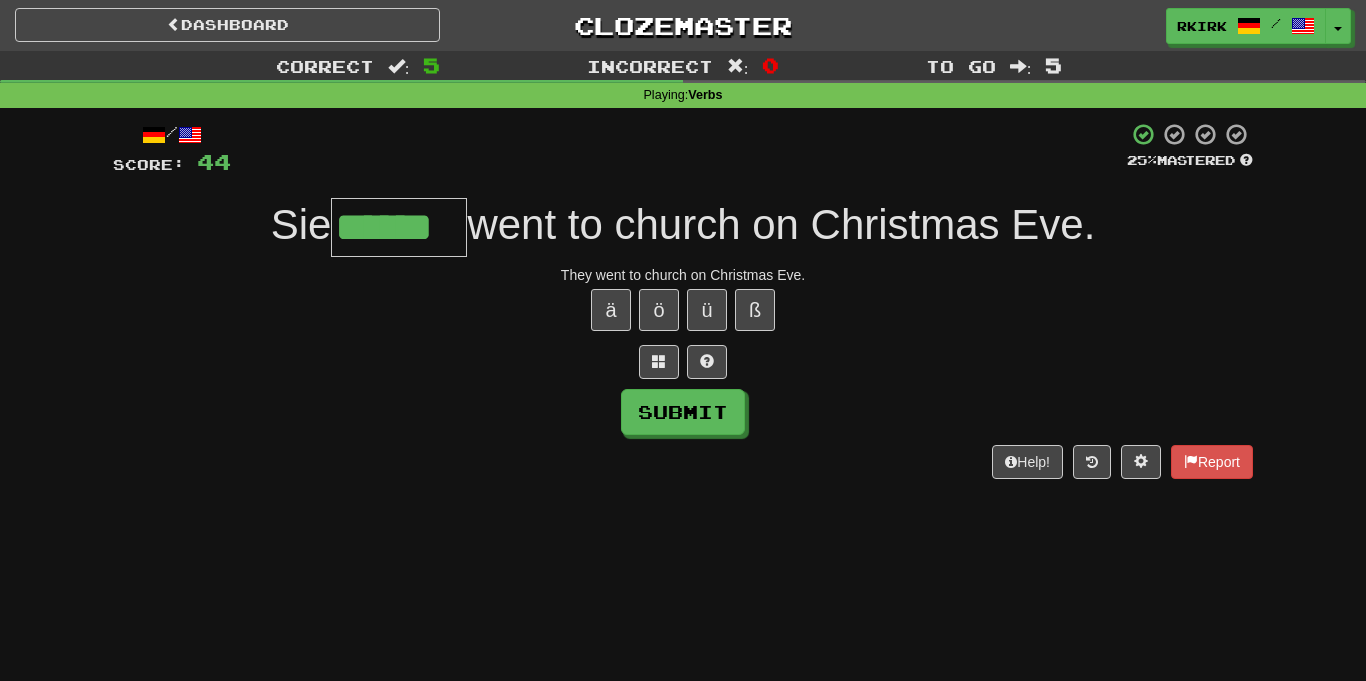 type on "******" 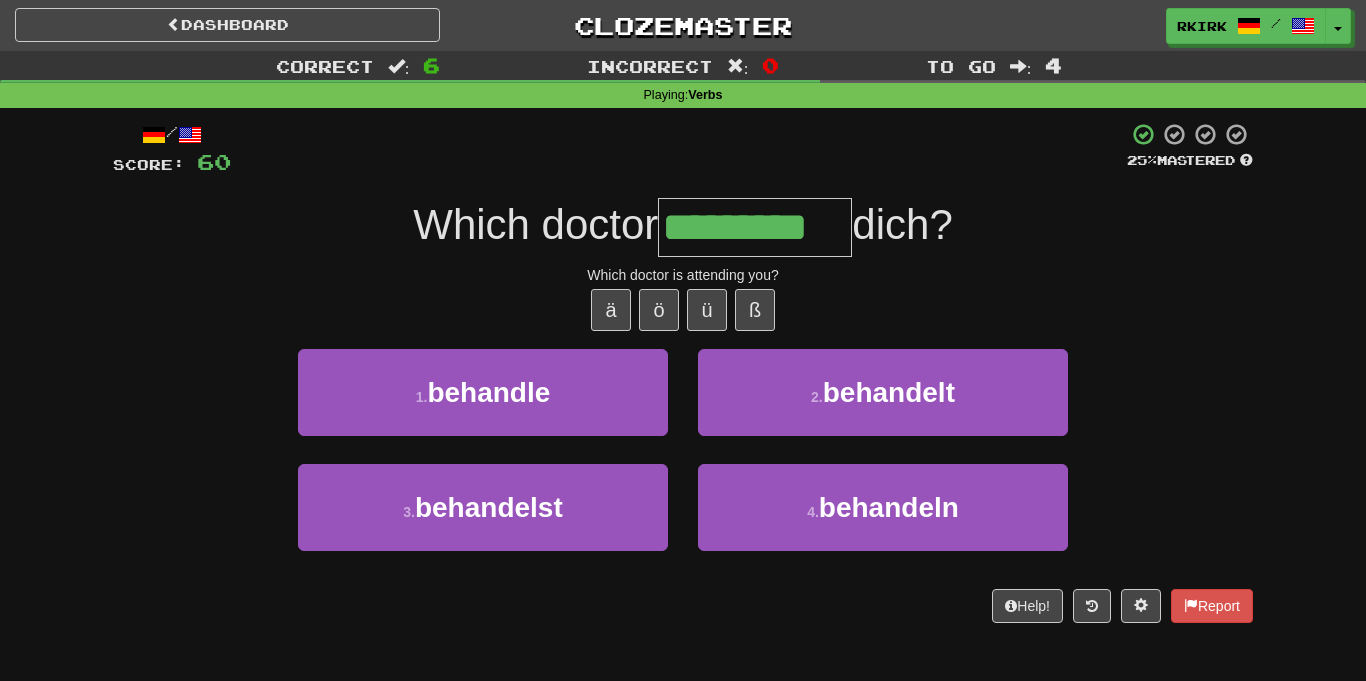 type on "*********" 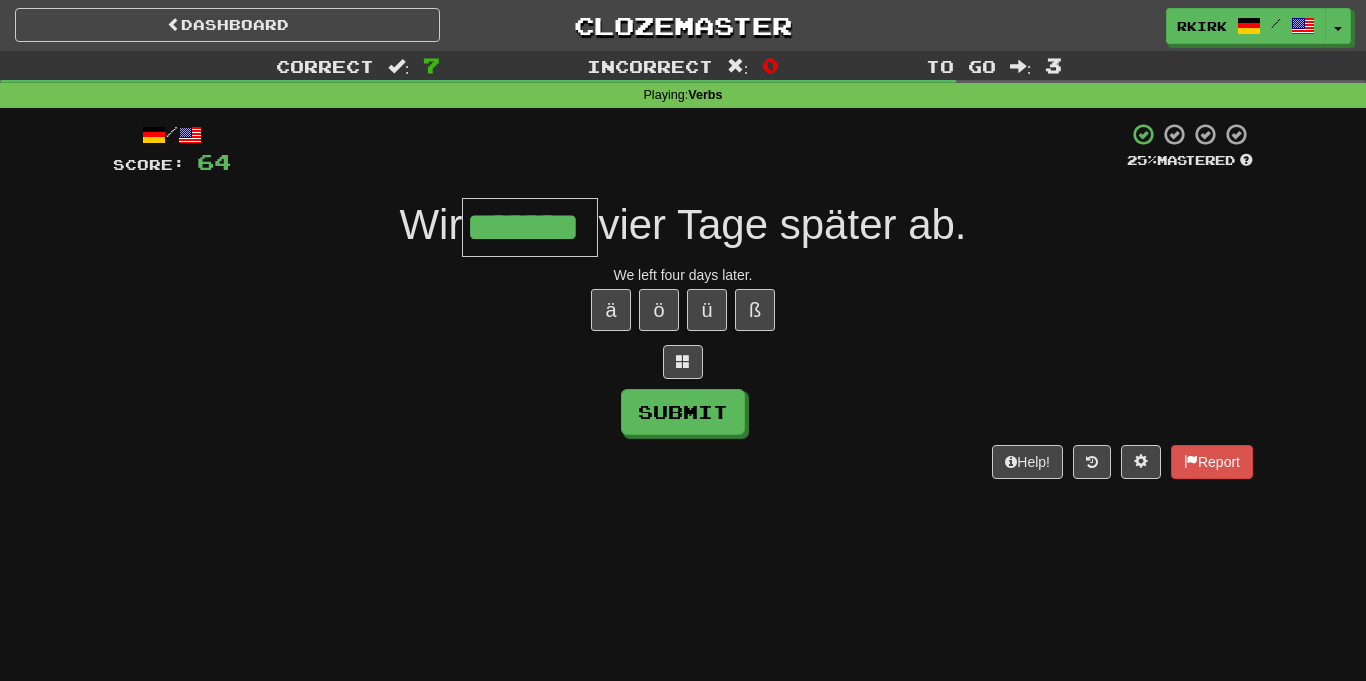 type on "*******" 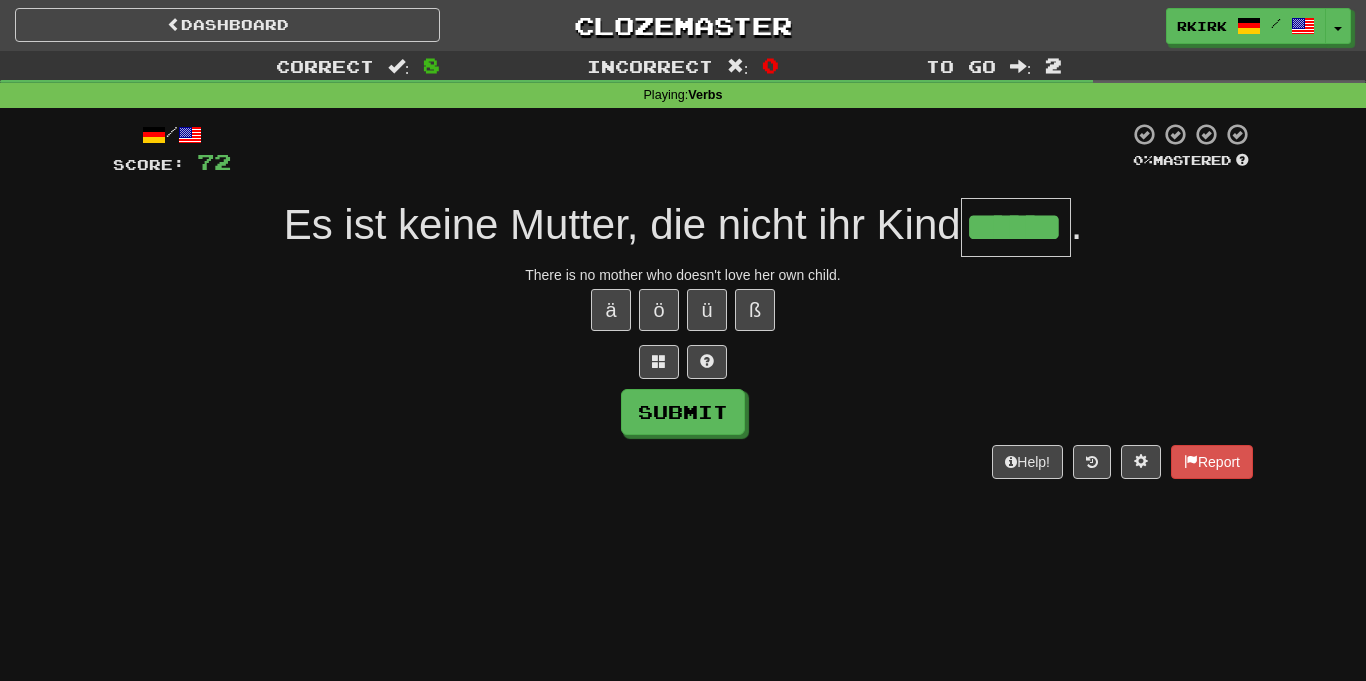 type on "******" 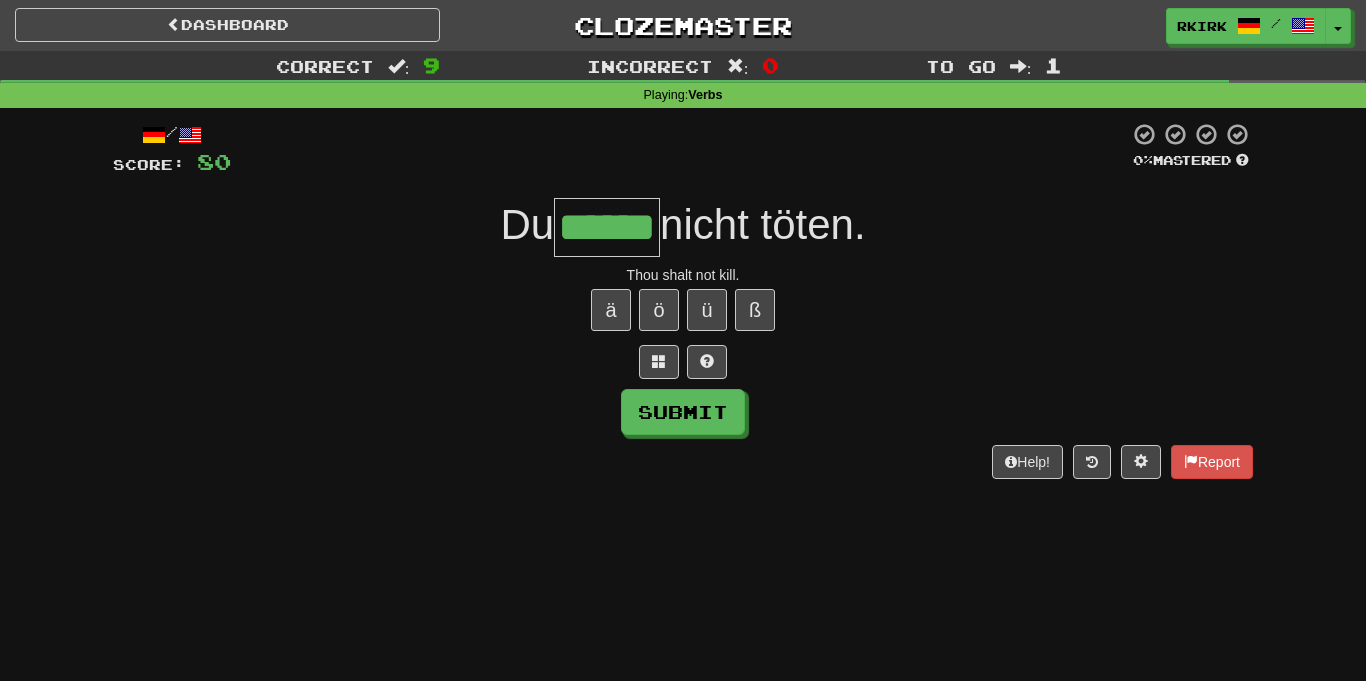 type on "******" 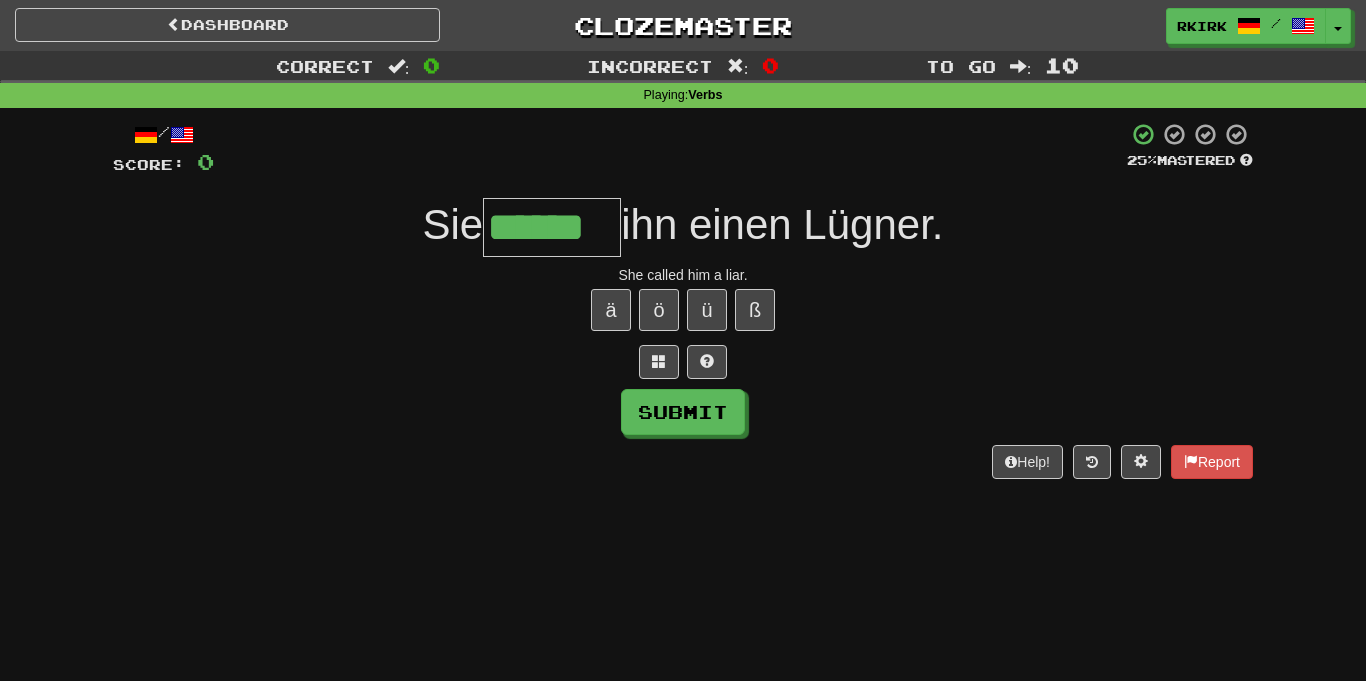 type on "******" 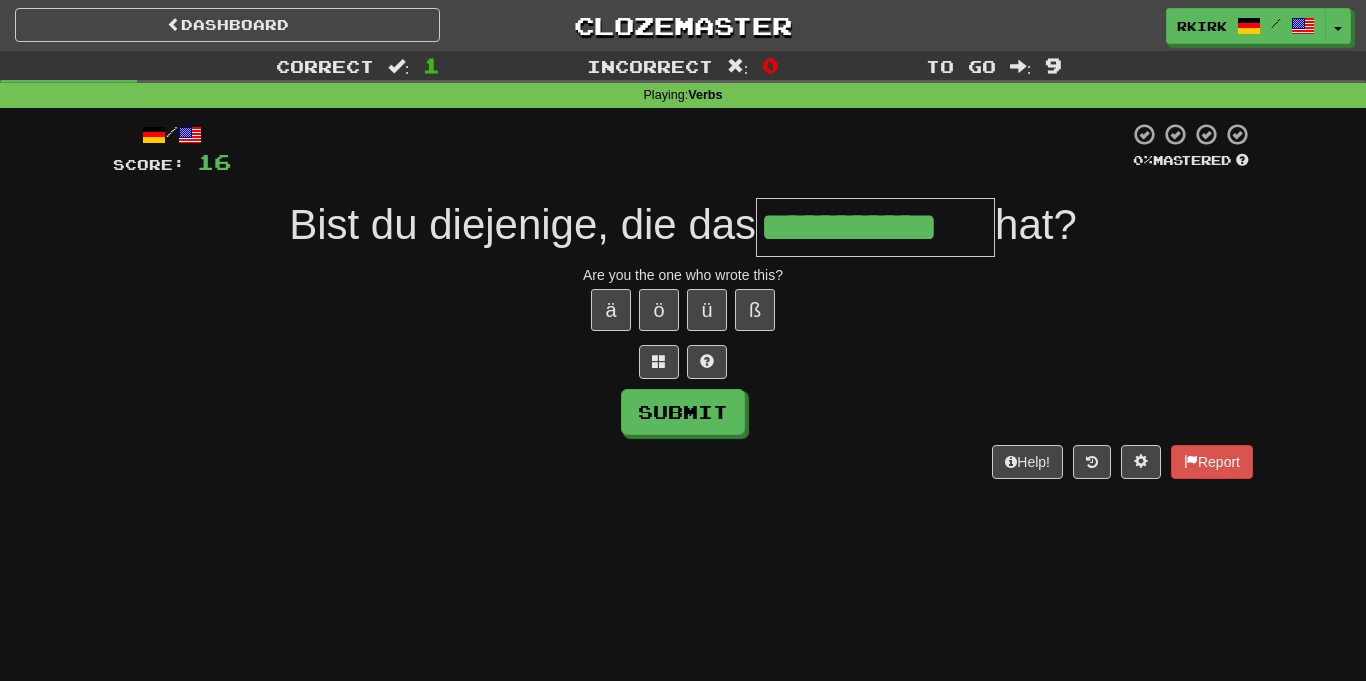 type on "**********" 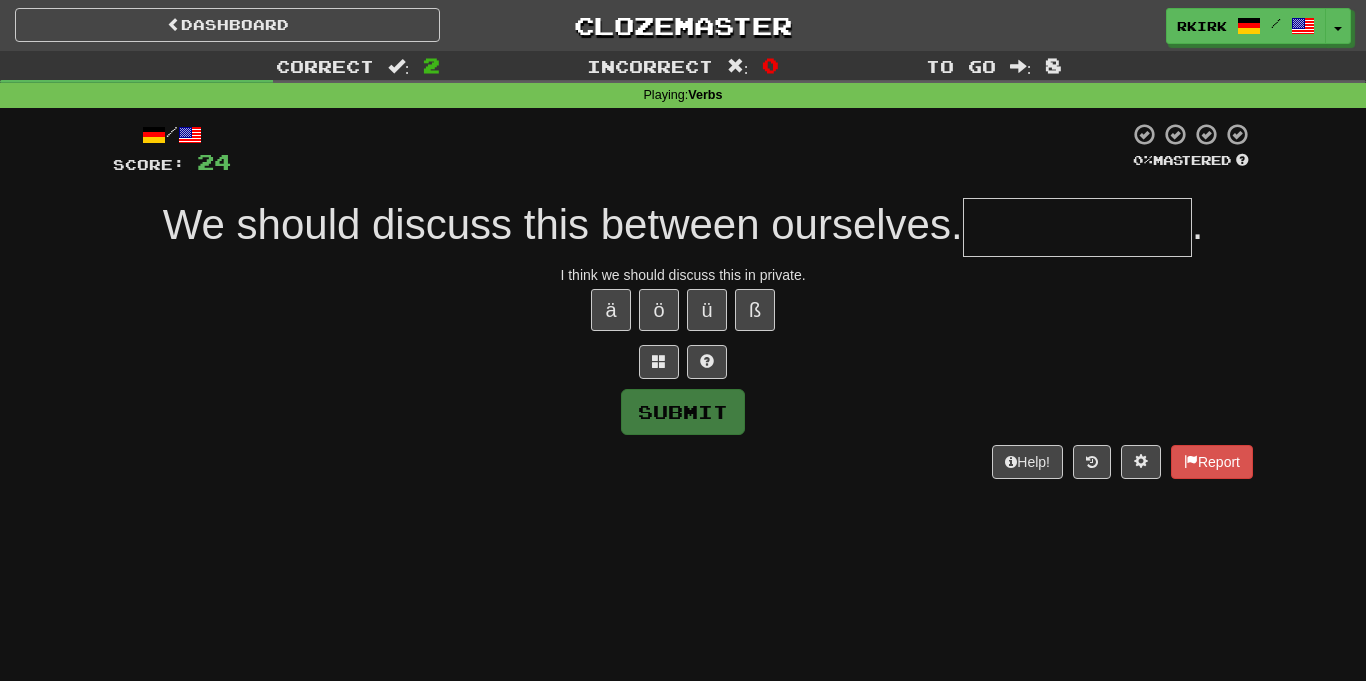 type on "*" 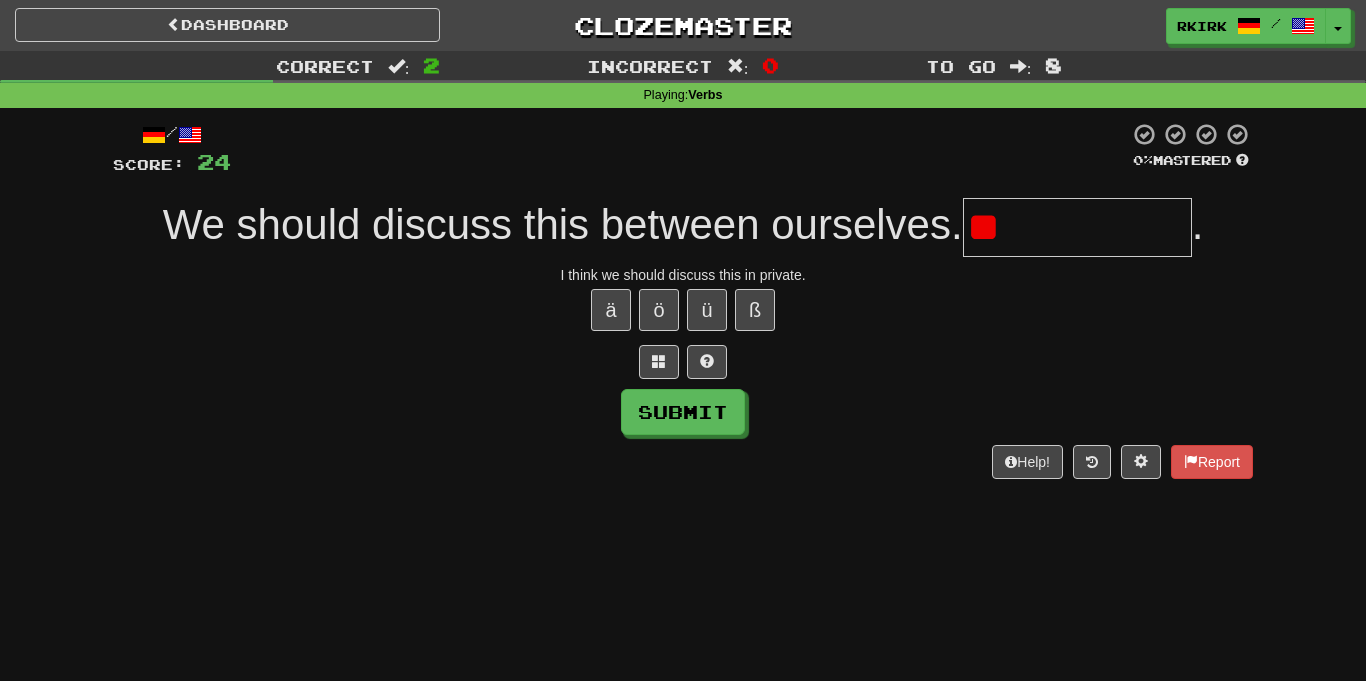 type on "*" 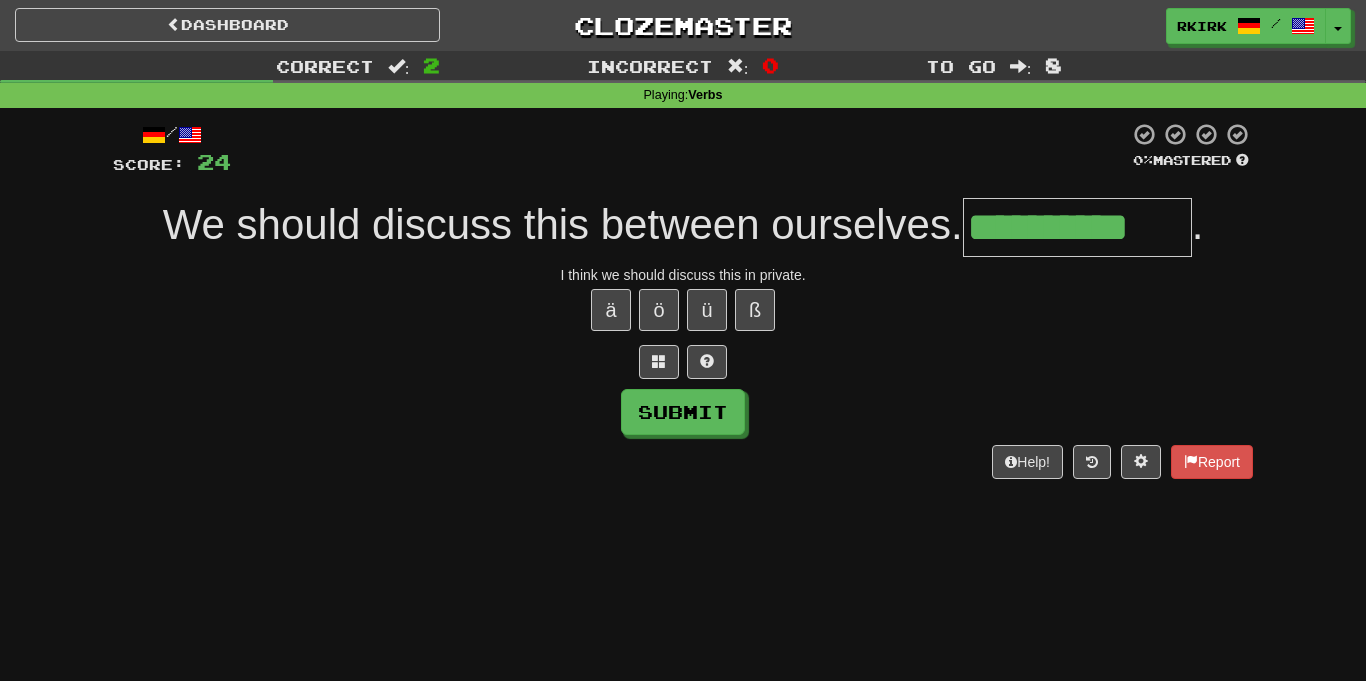 type on "**********" 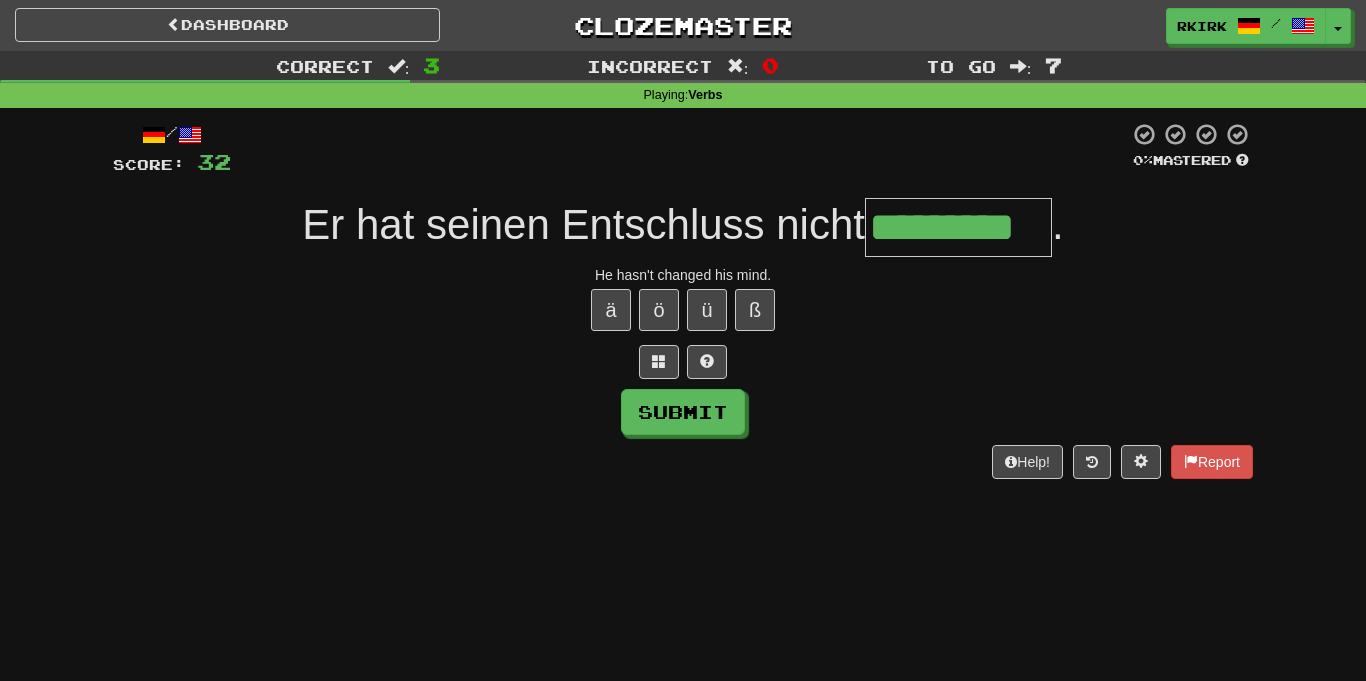 type on "*********" 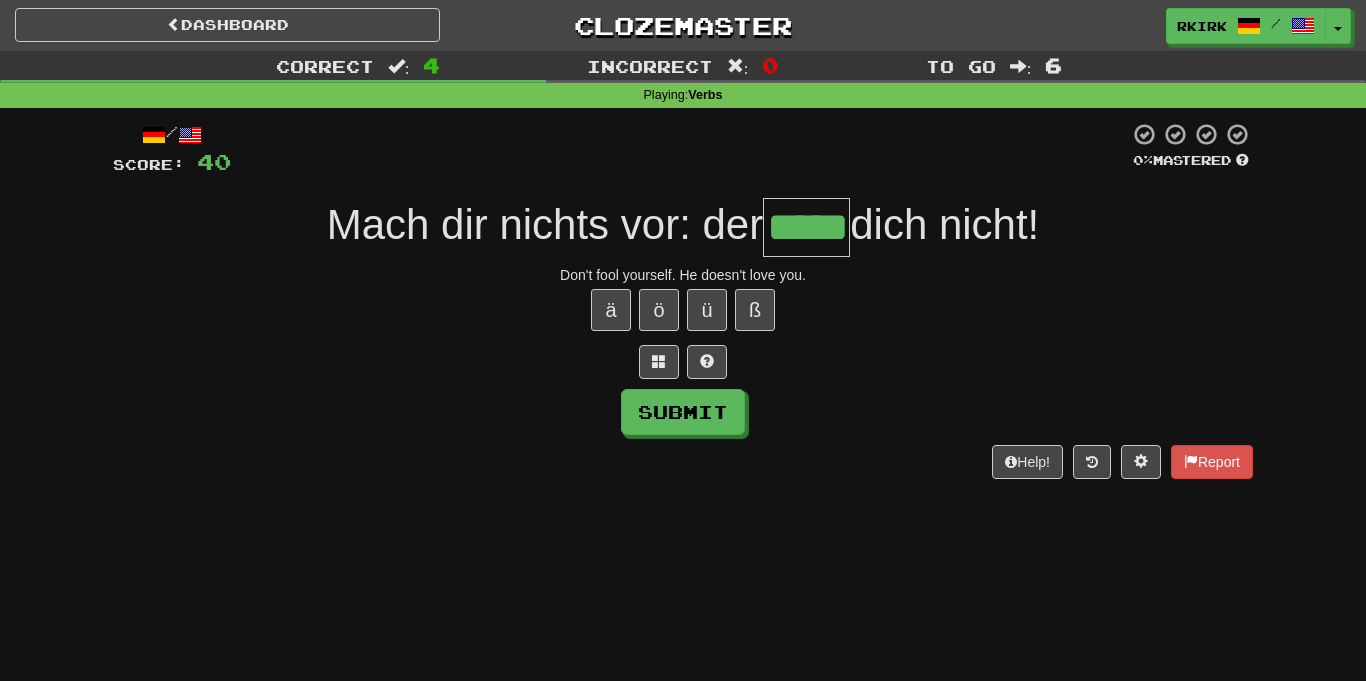 type on "*****" 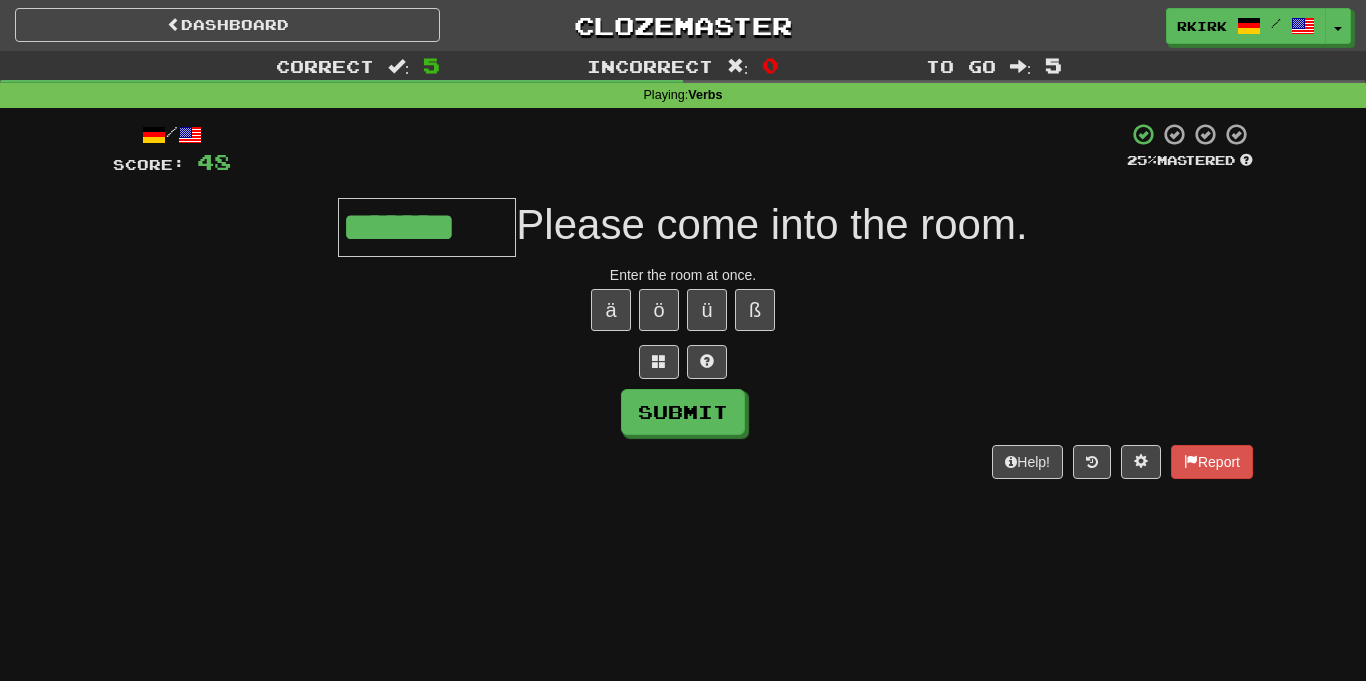 type on "*******" 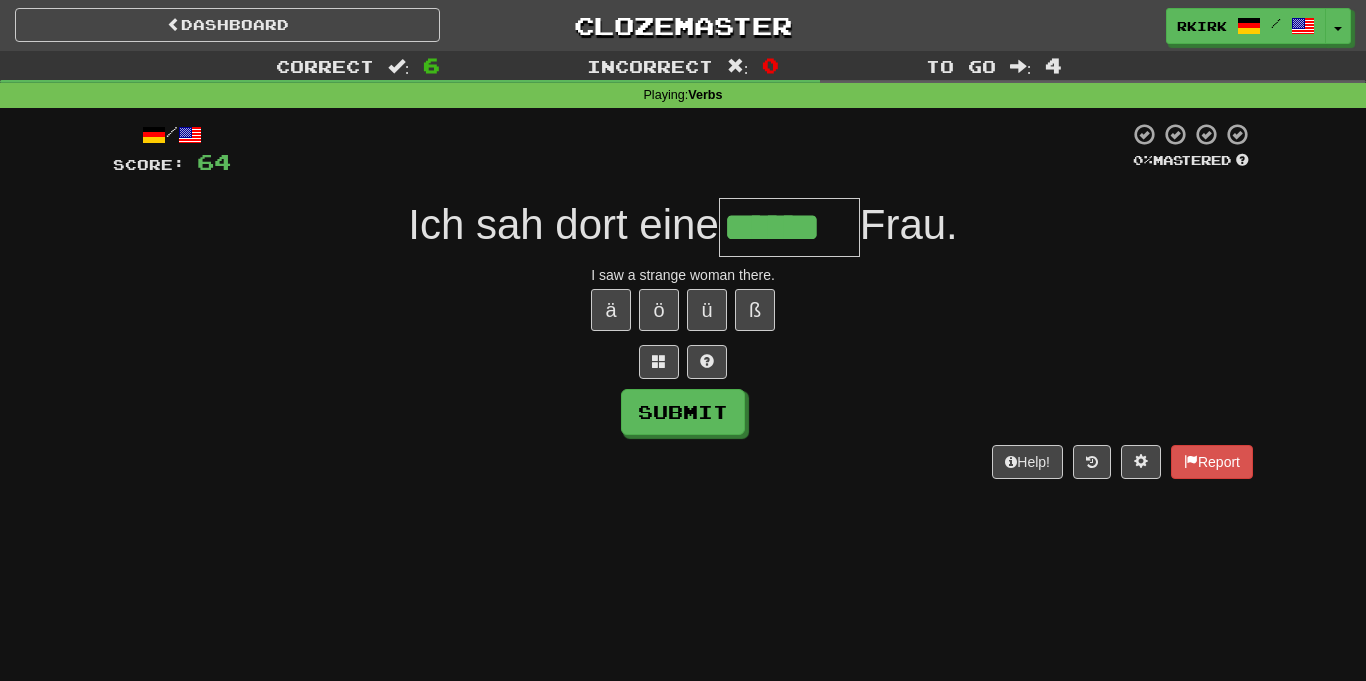 type on "******" 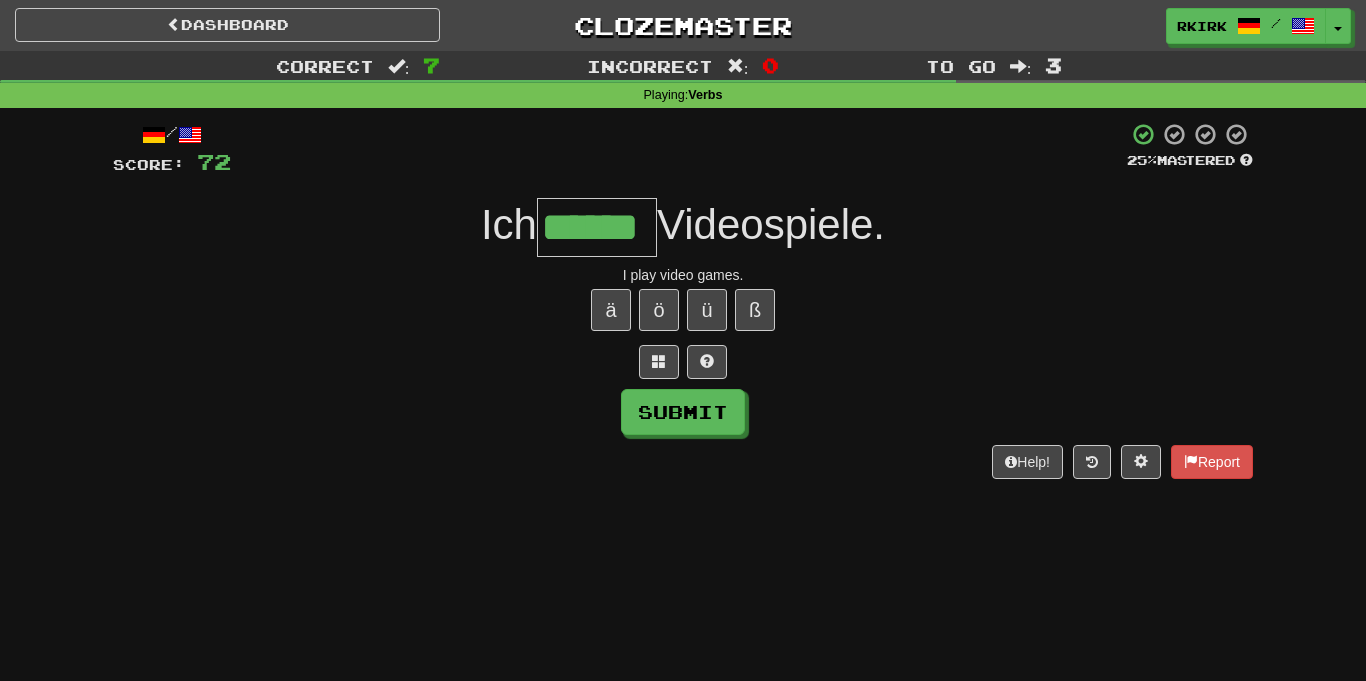 type on "******" 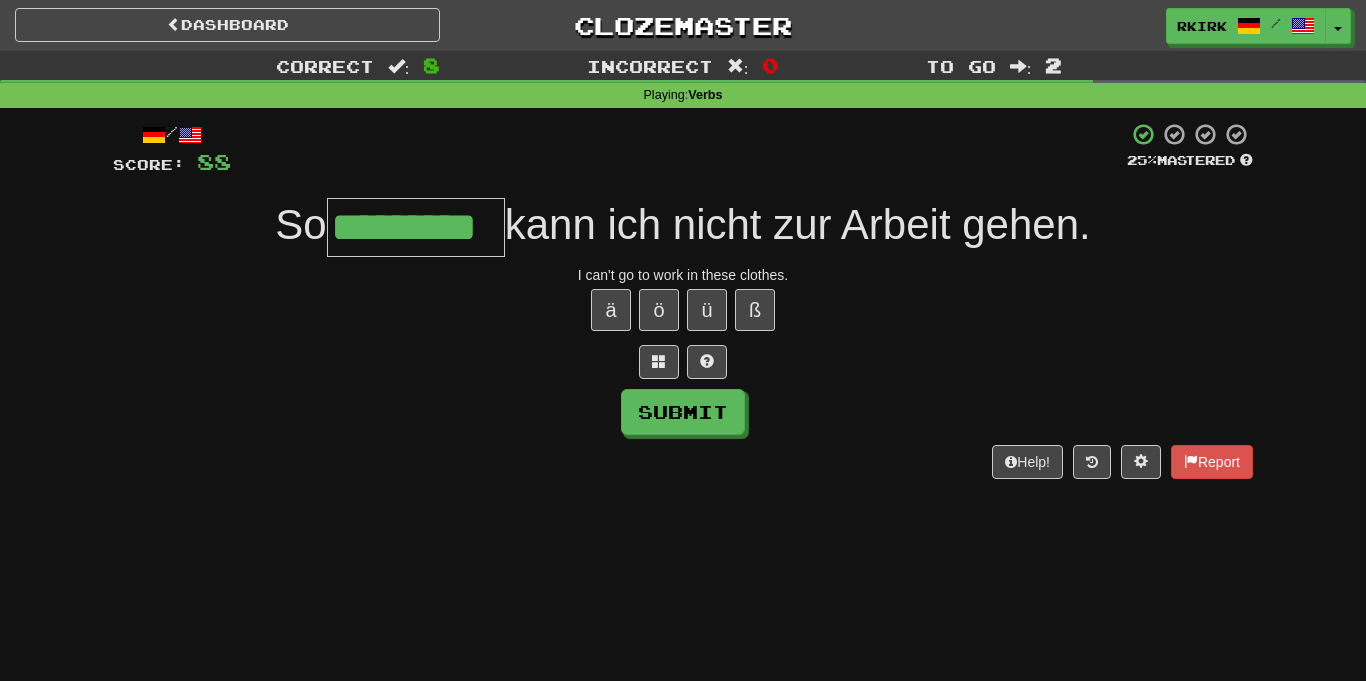 type on "*********" 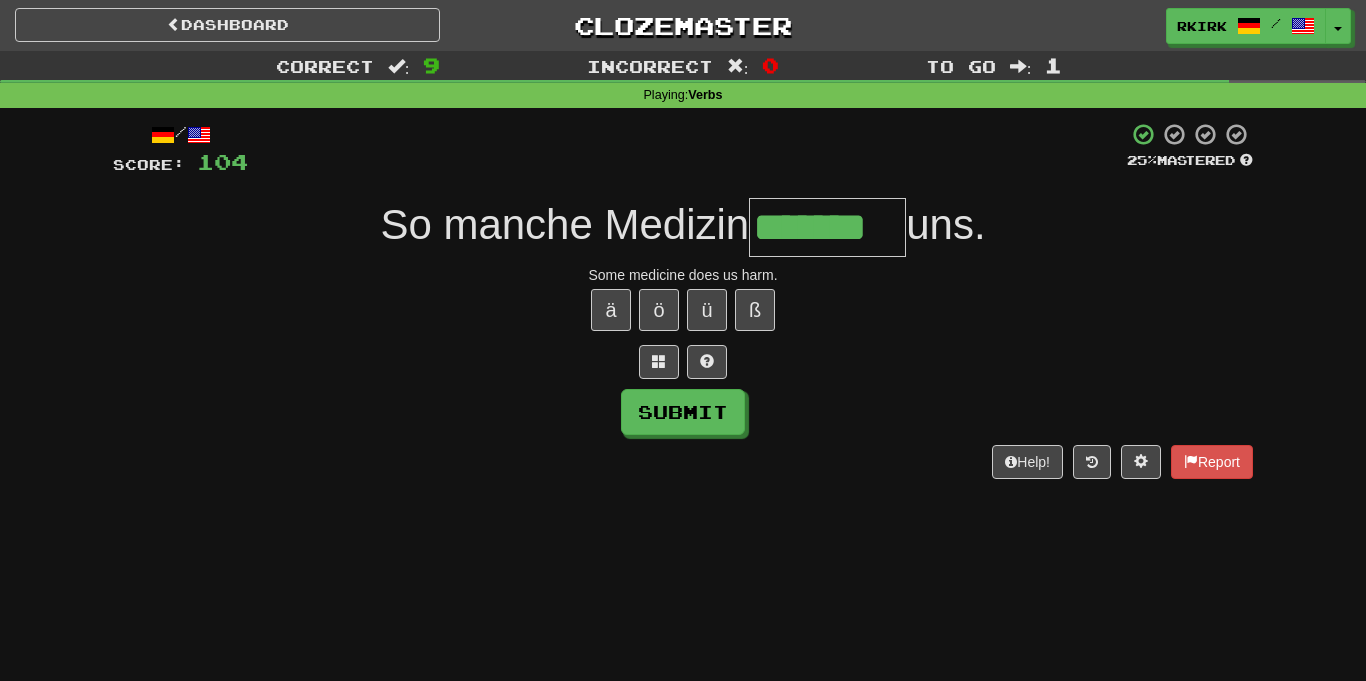 type on "*******" 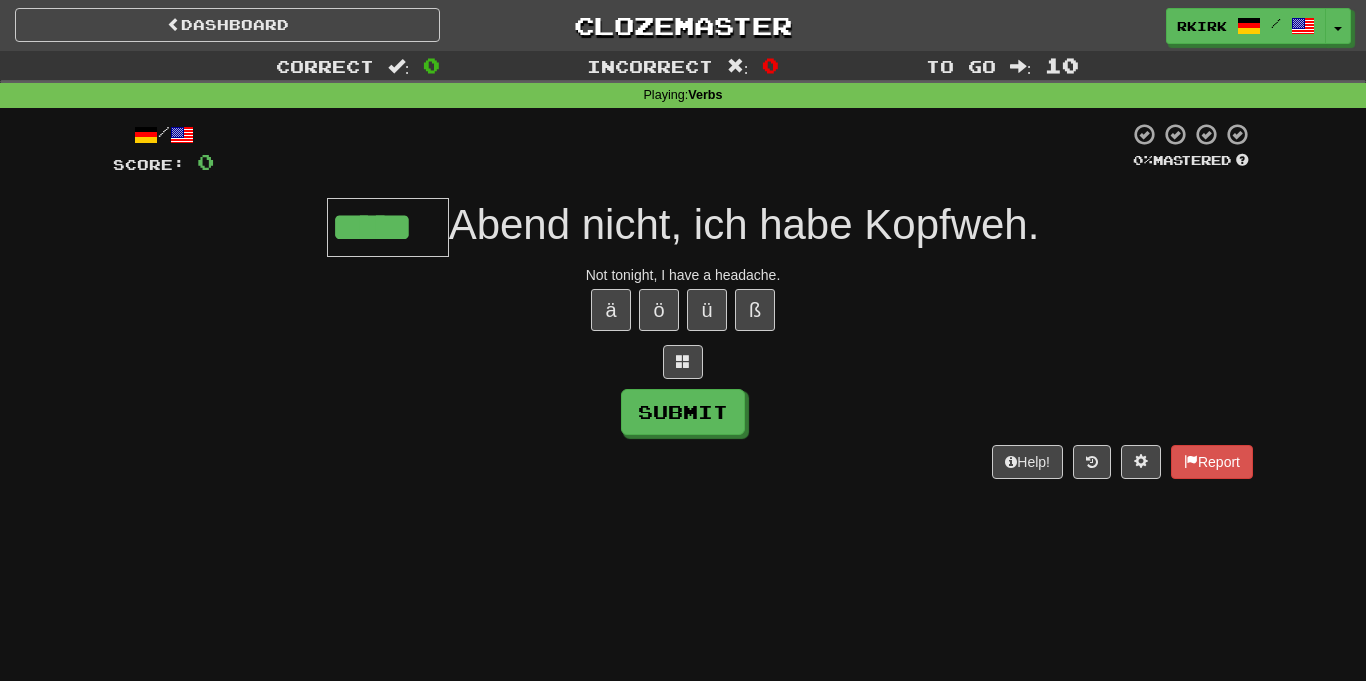 type on "*****" 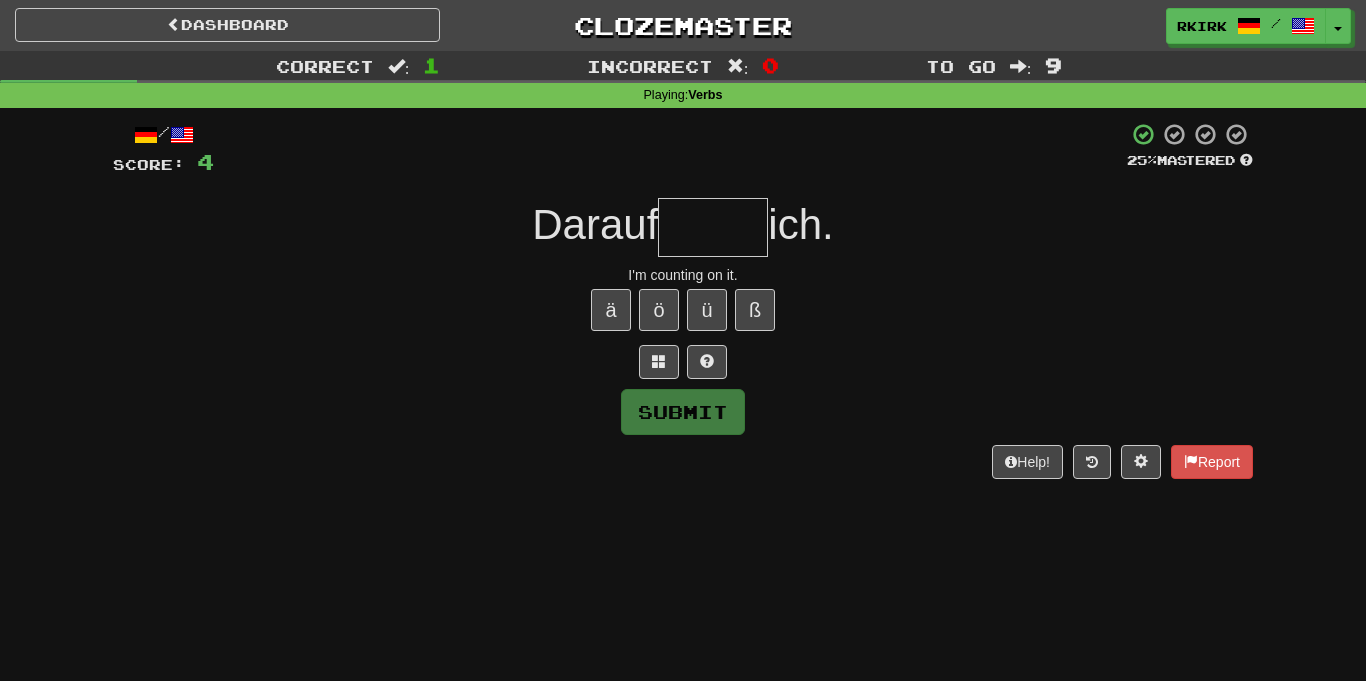 type on "*" 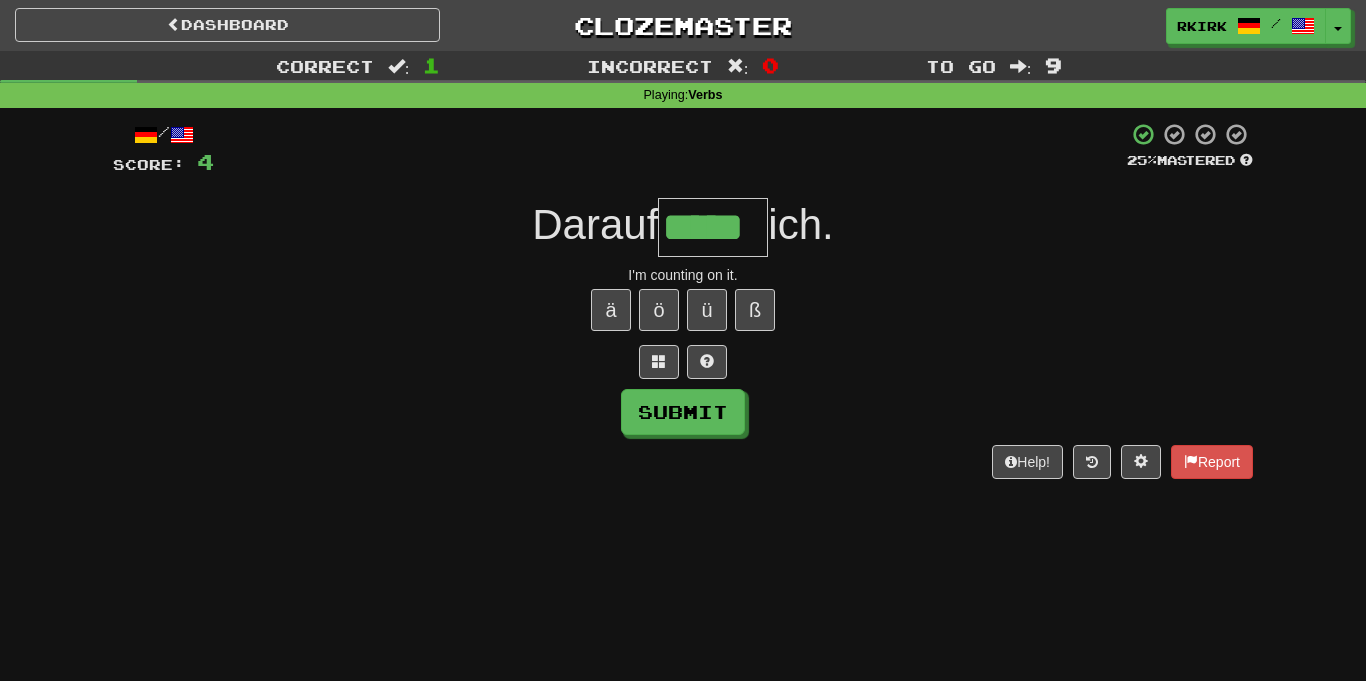 type on "*****" 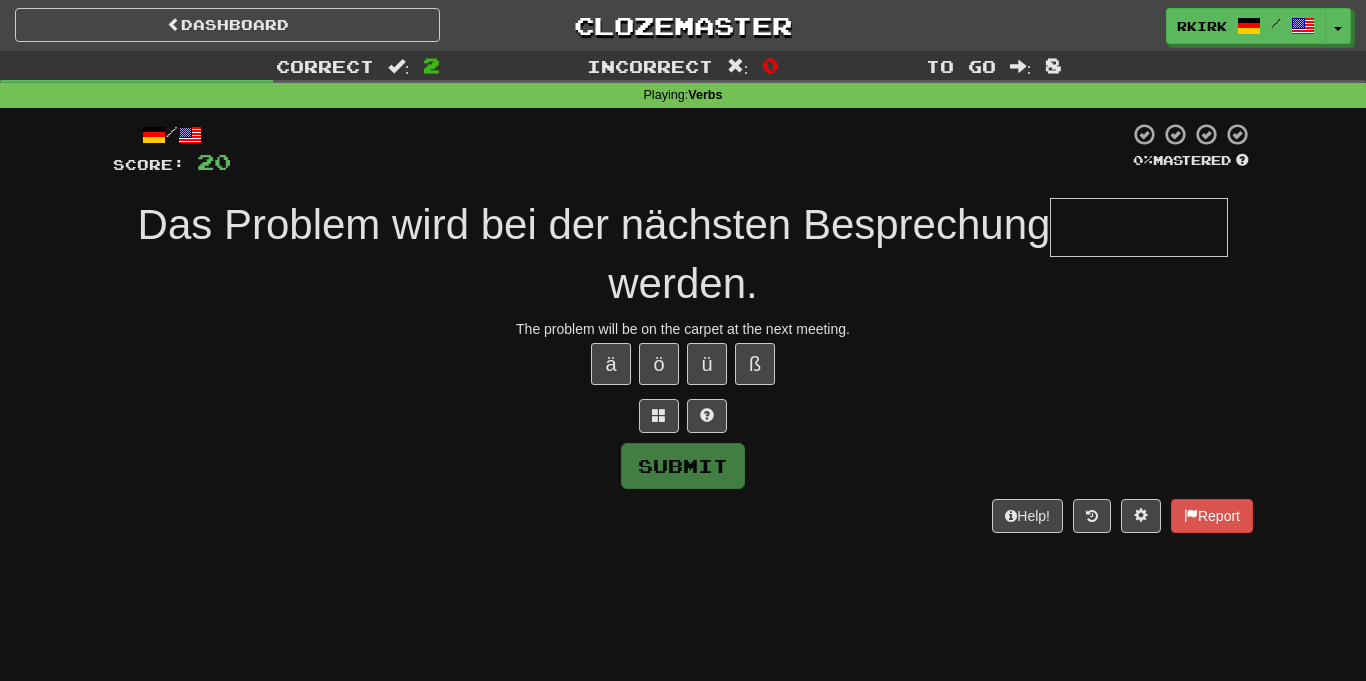 type on "*" 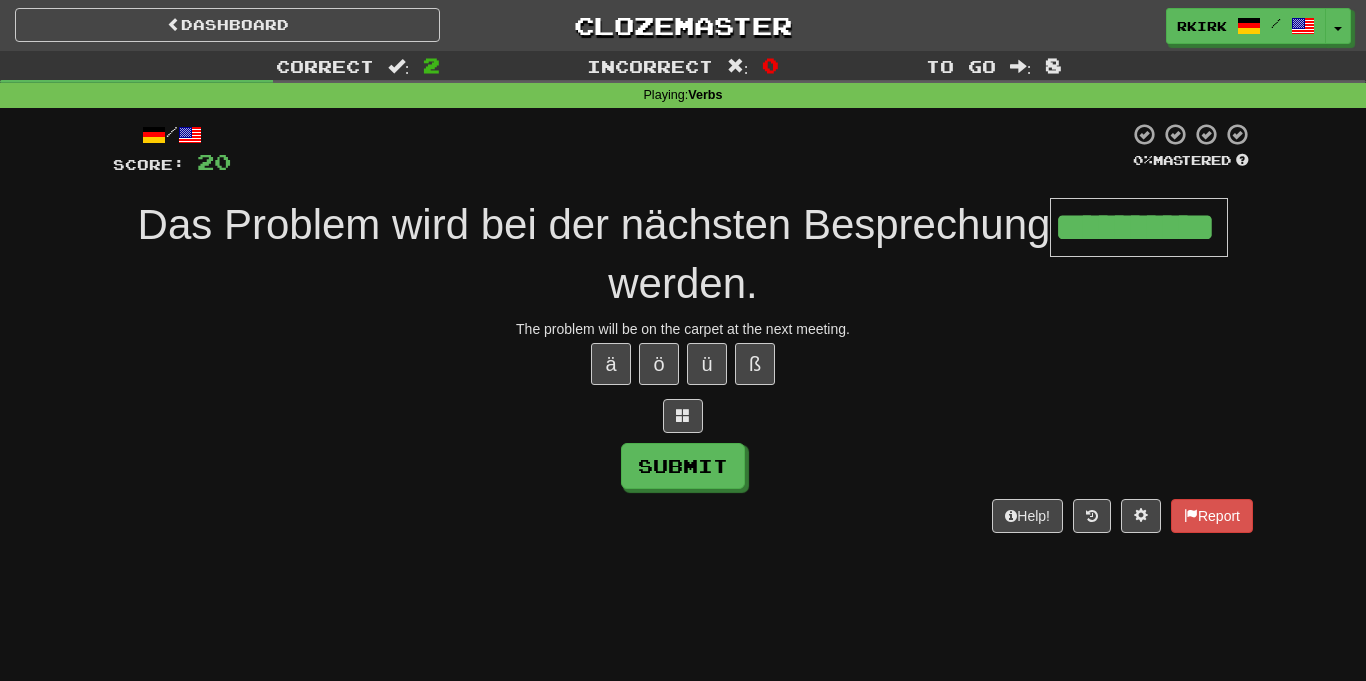 type on "**********" 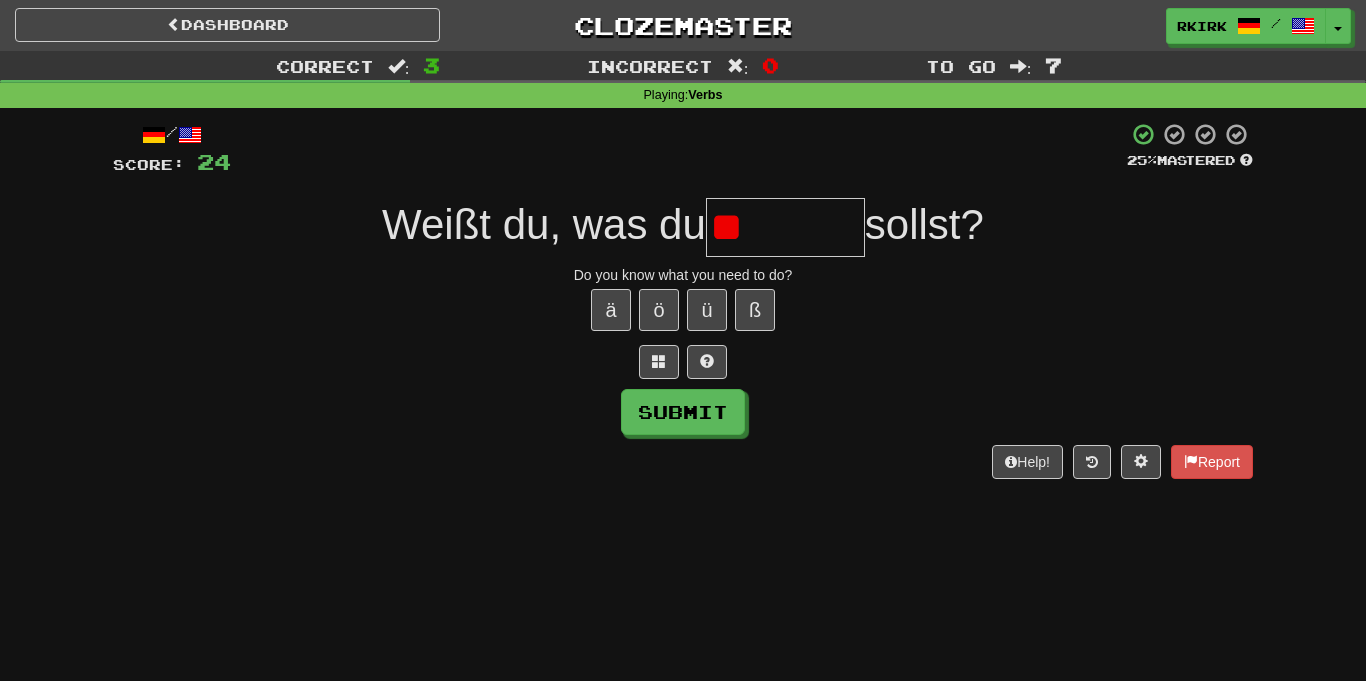 type on "*" 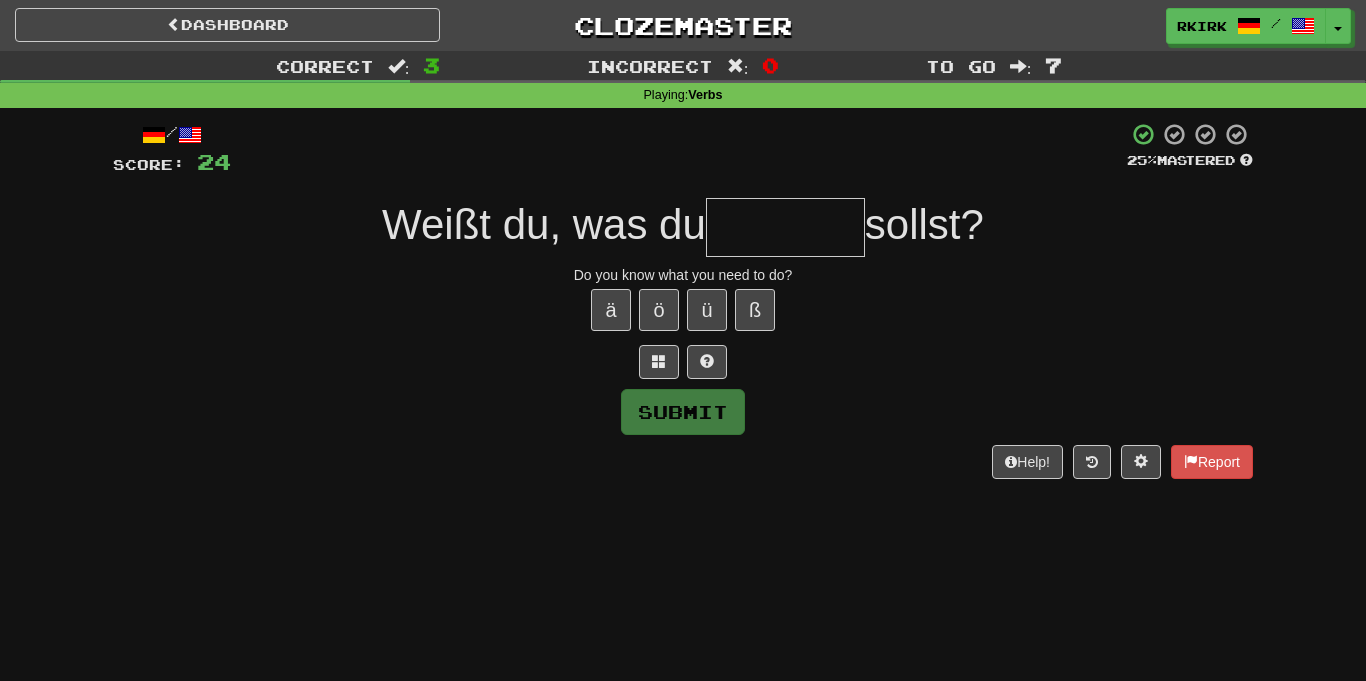 type on "*" 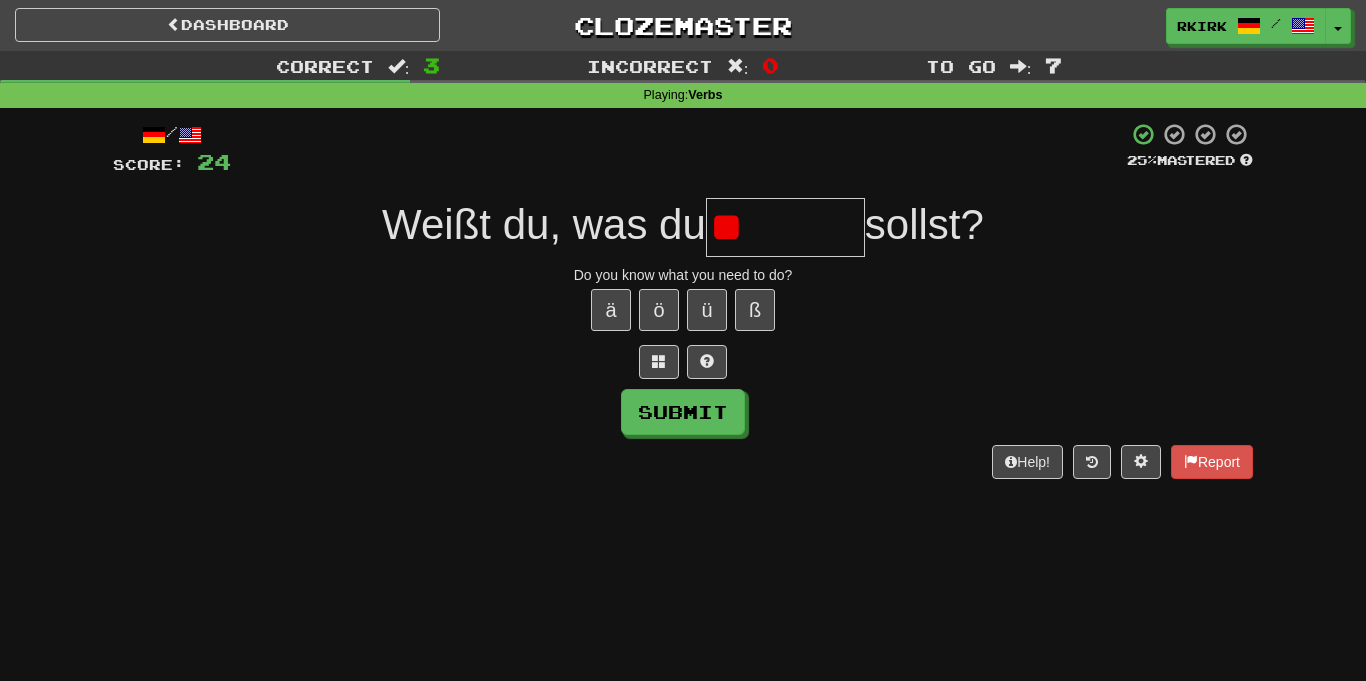 type on "*" 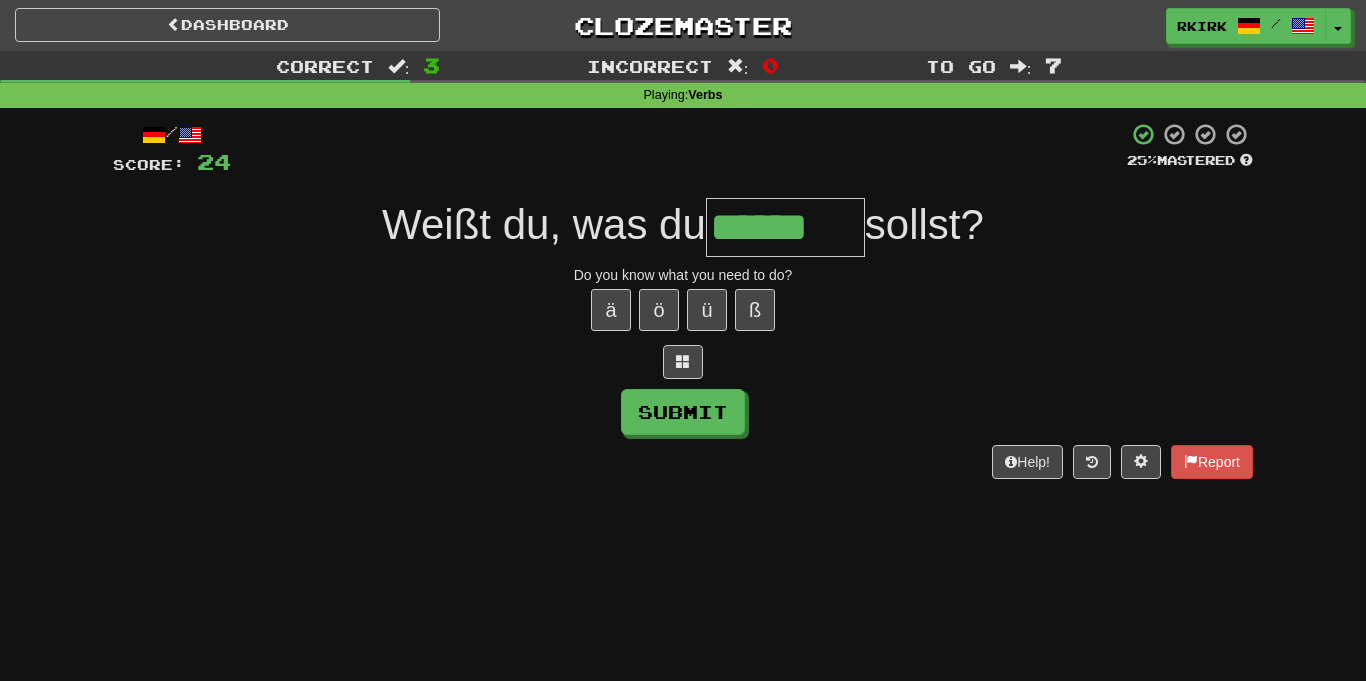 type on "******" 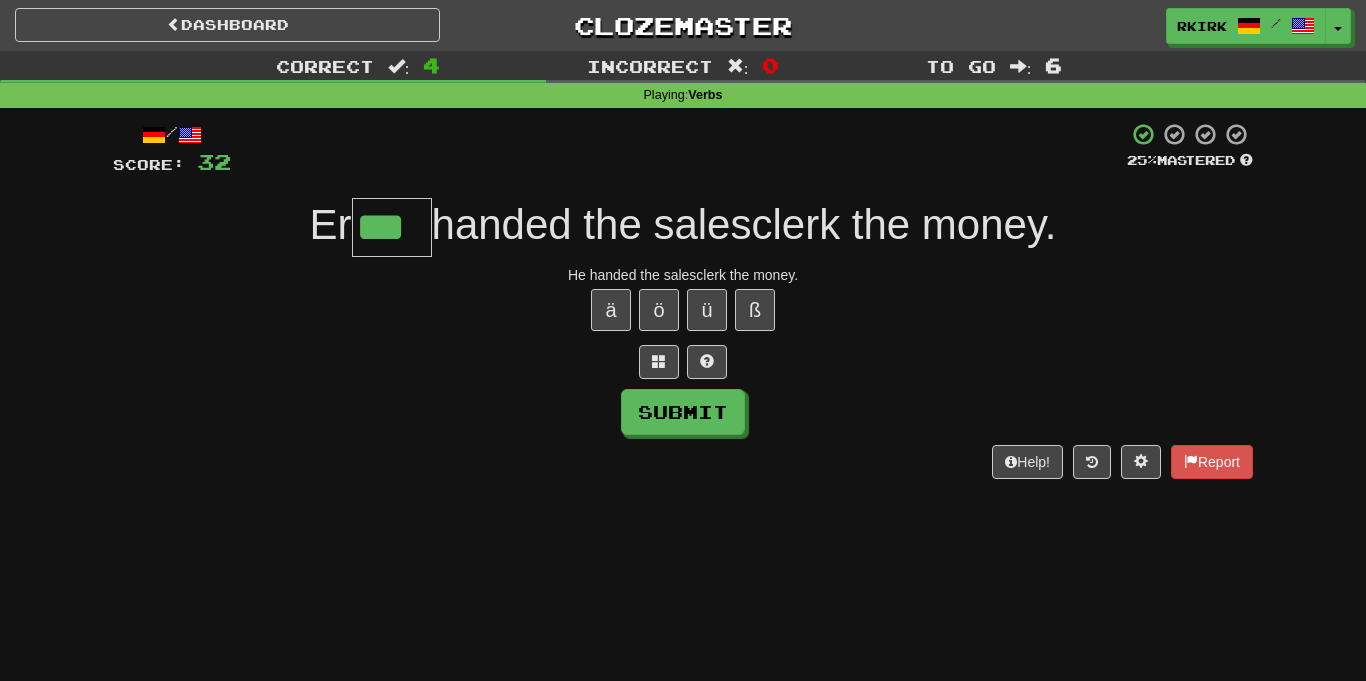 type on "***" 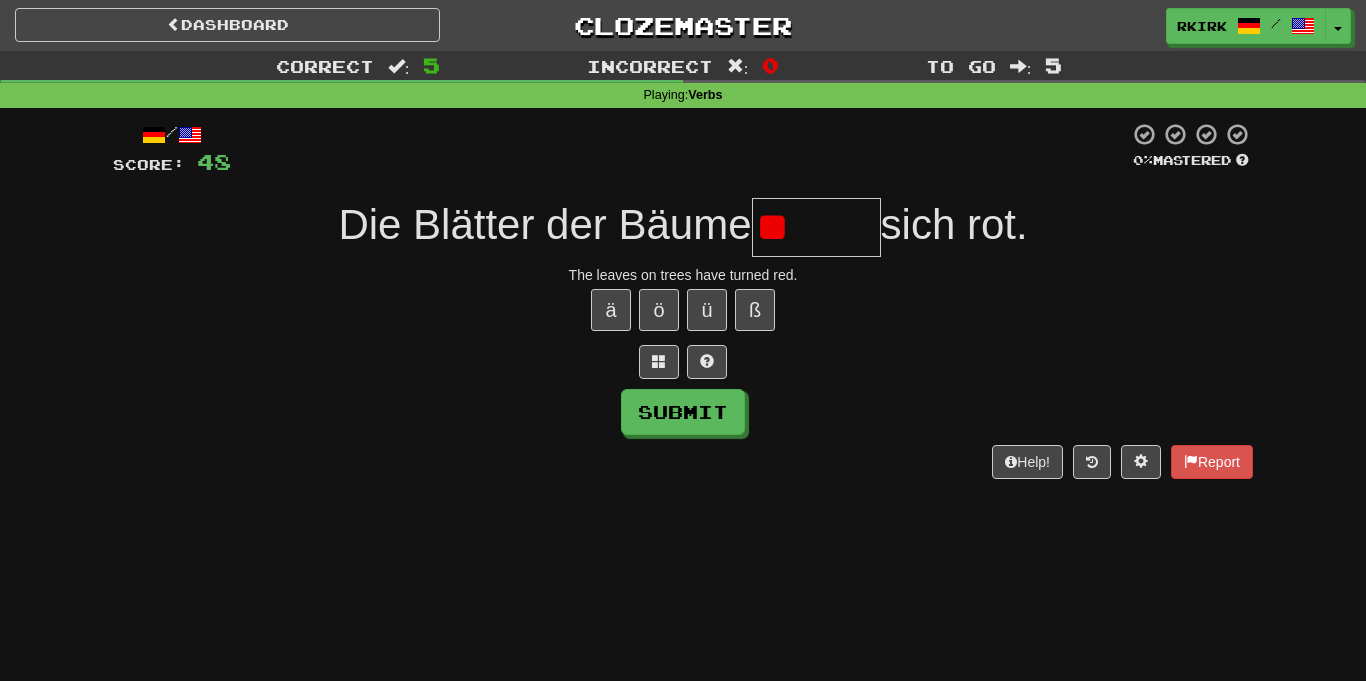type on "*" 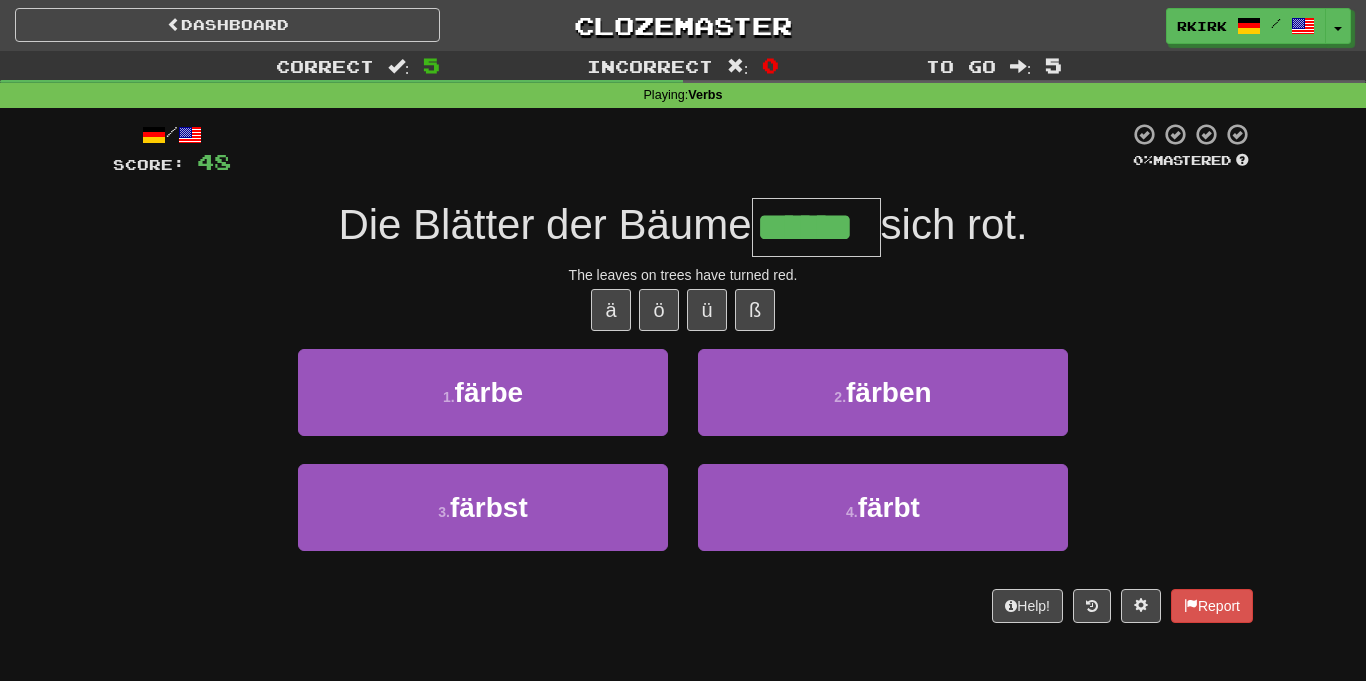 type on "******" 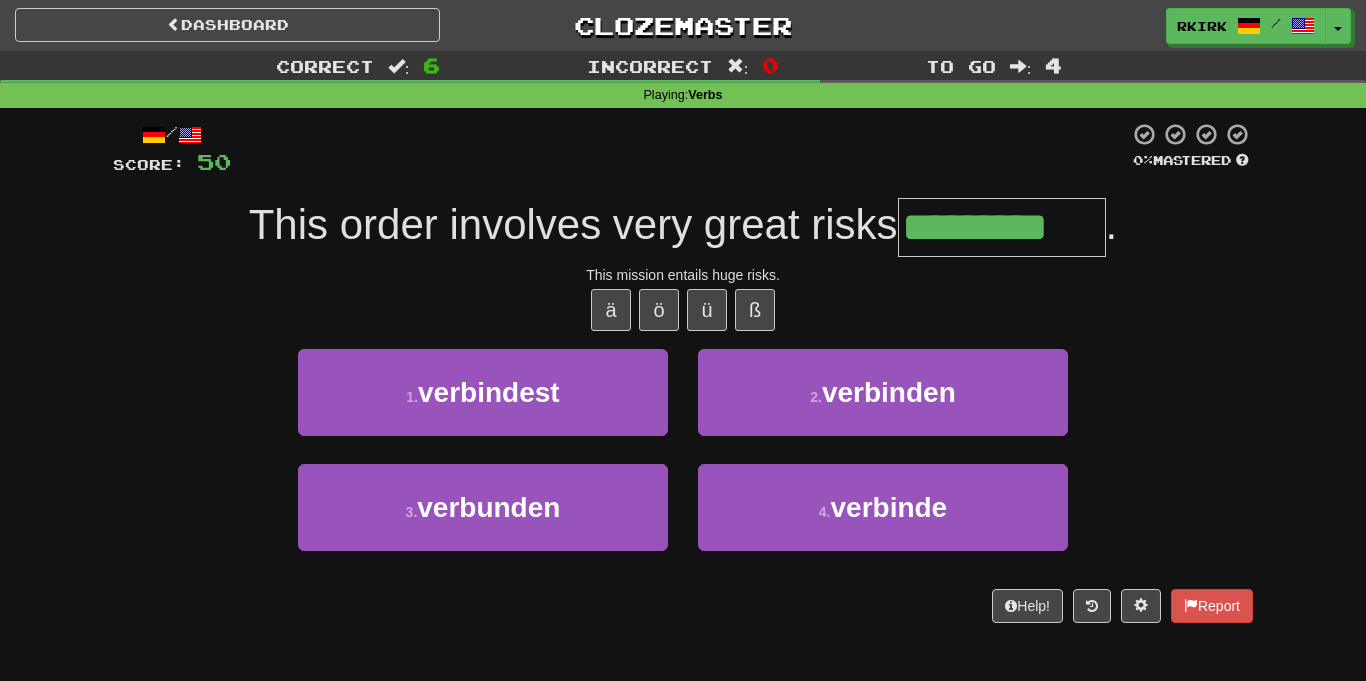 type on "*********" 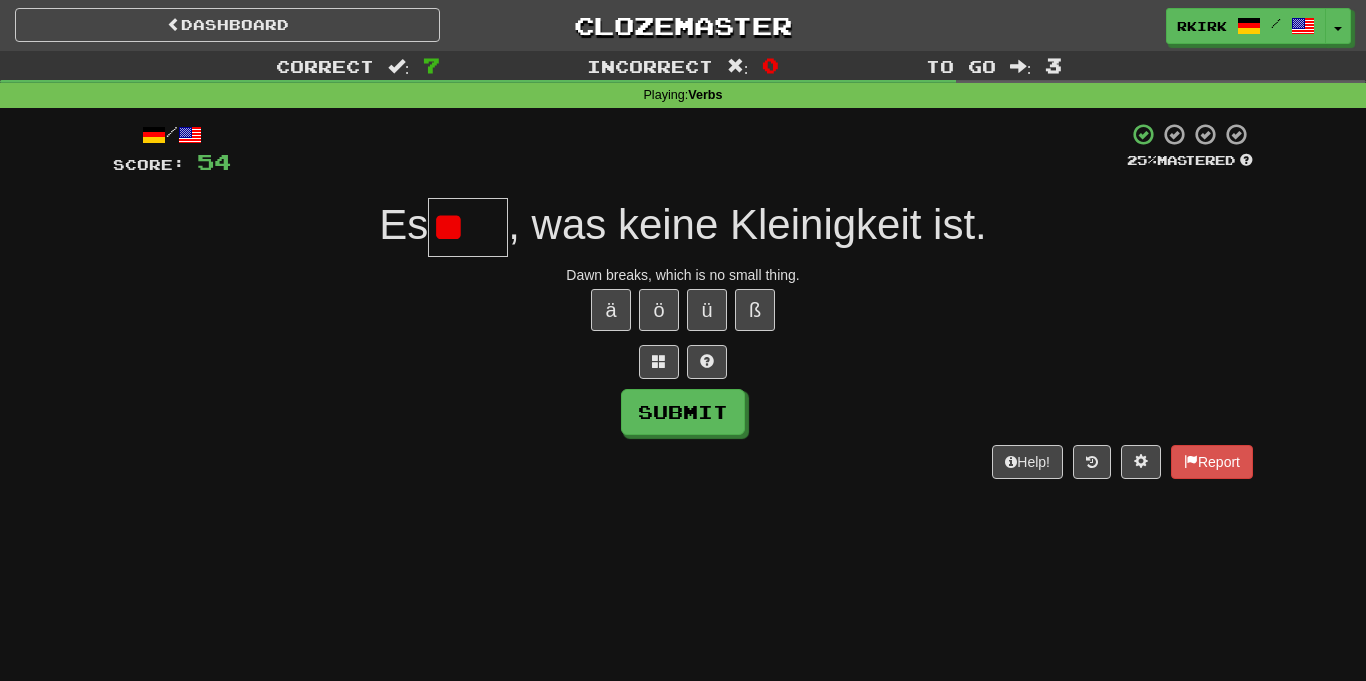 type on "*" 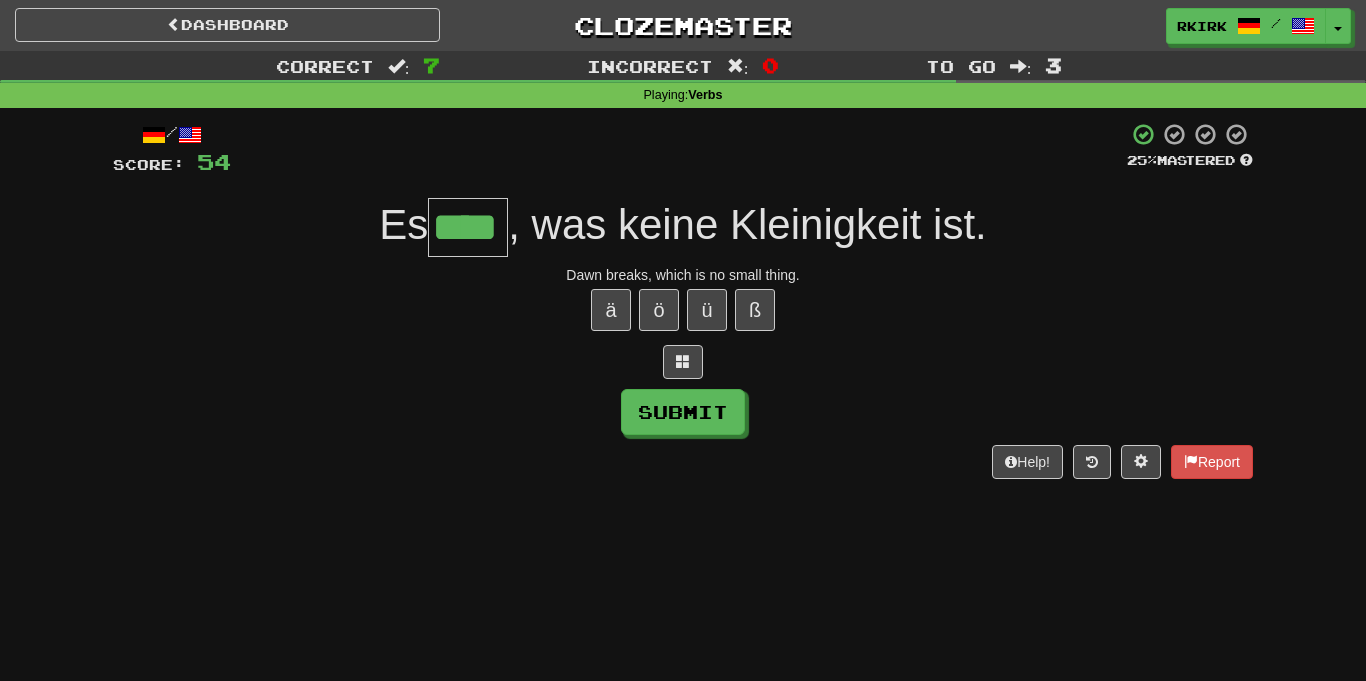 type on "****" 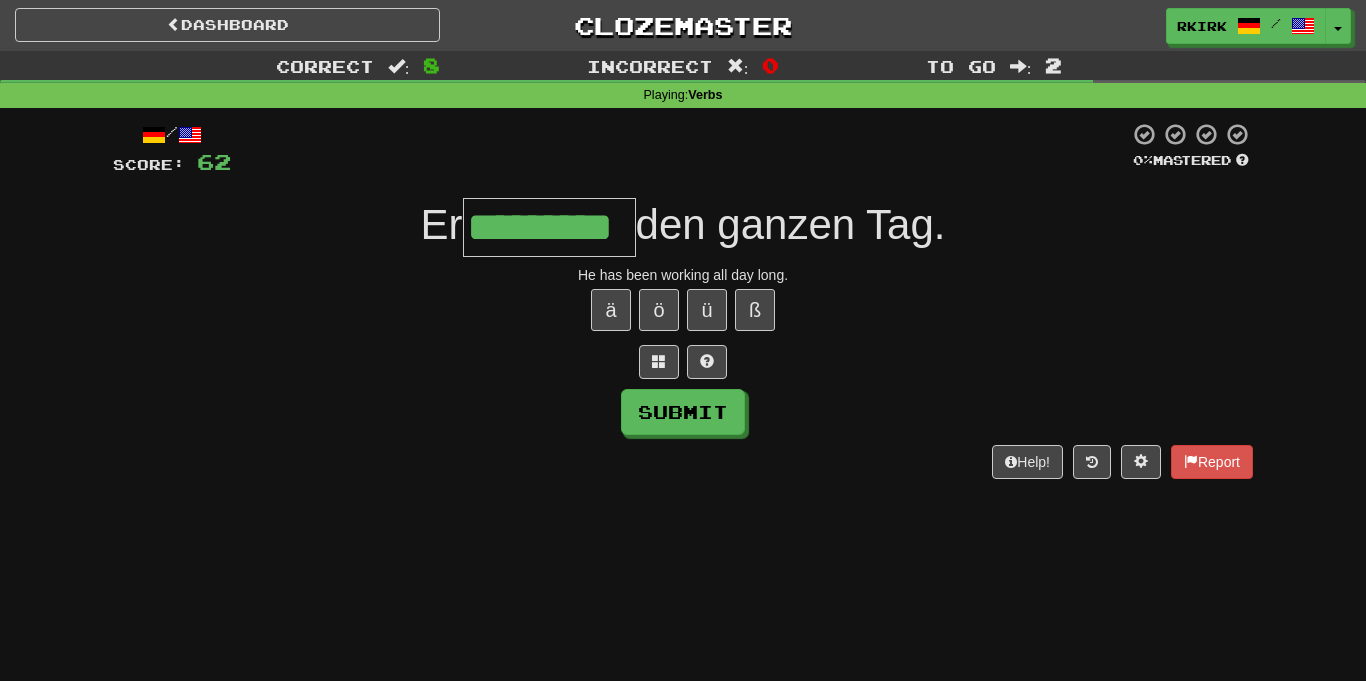 type on "*********" 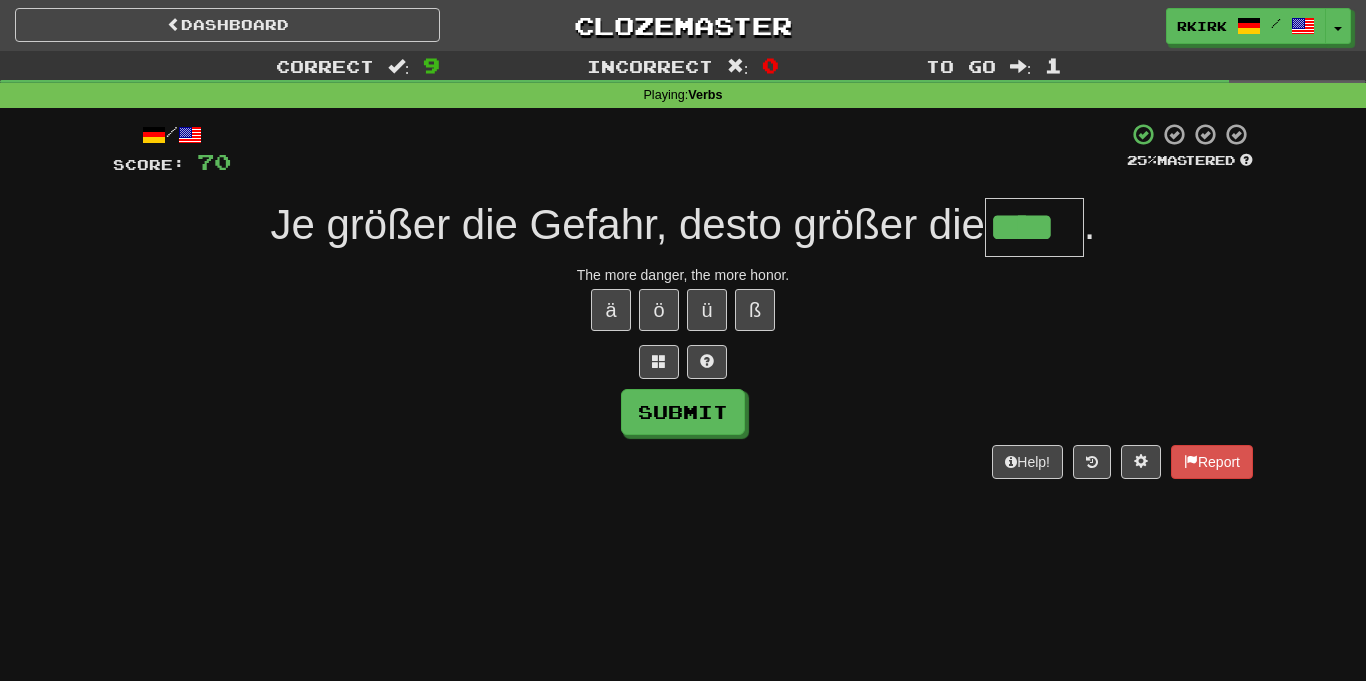 type on "****" 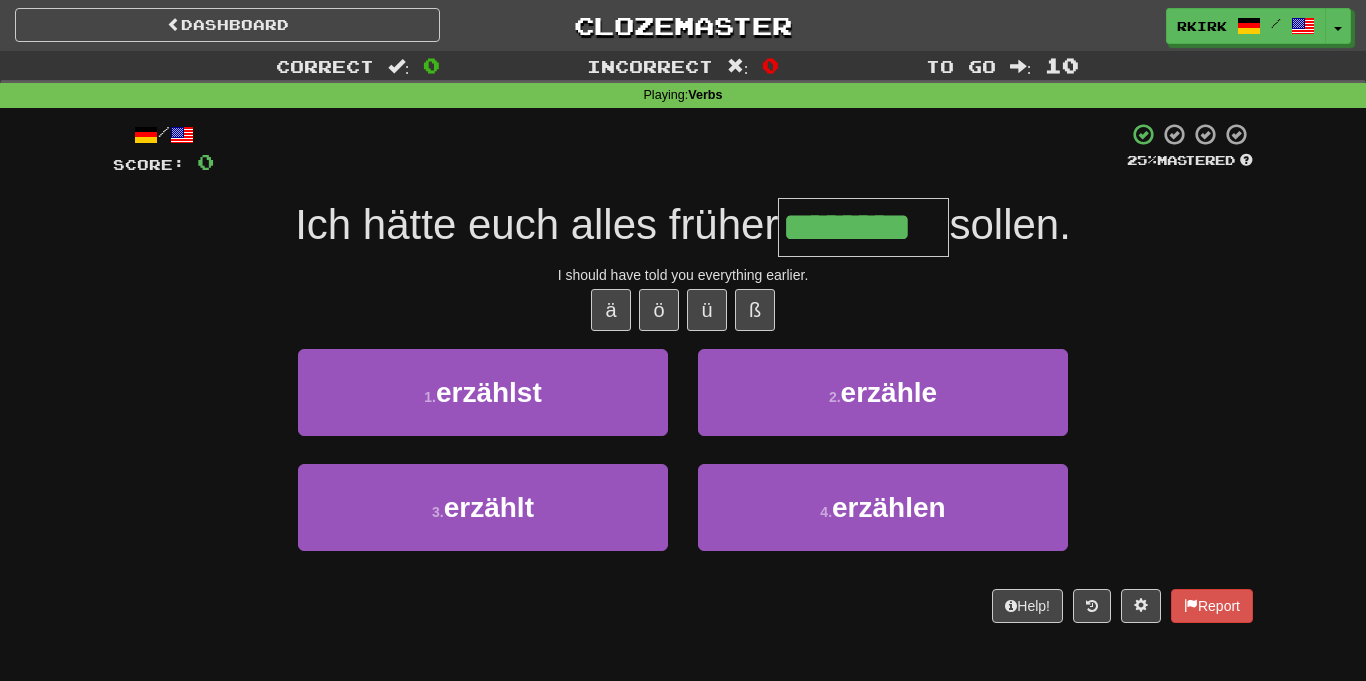 type on "********" 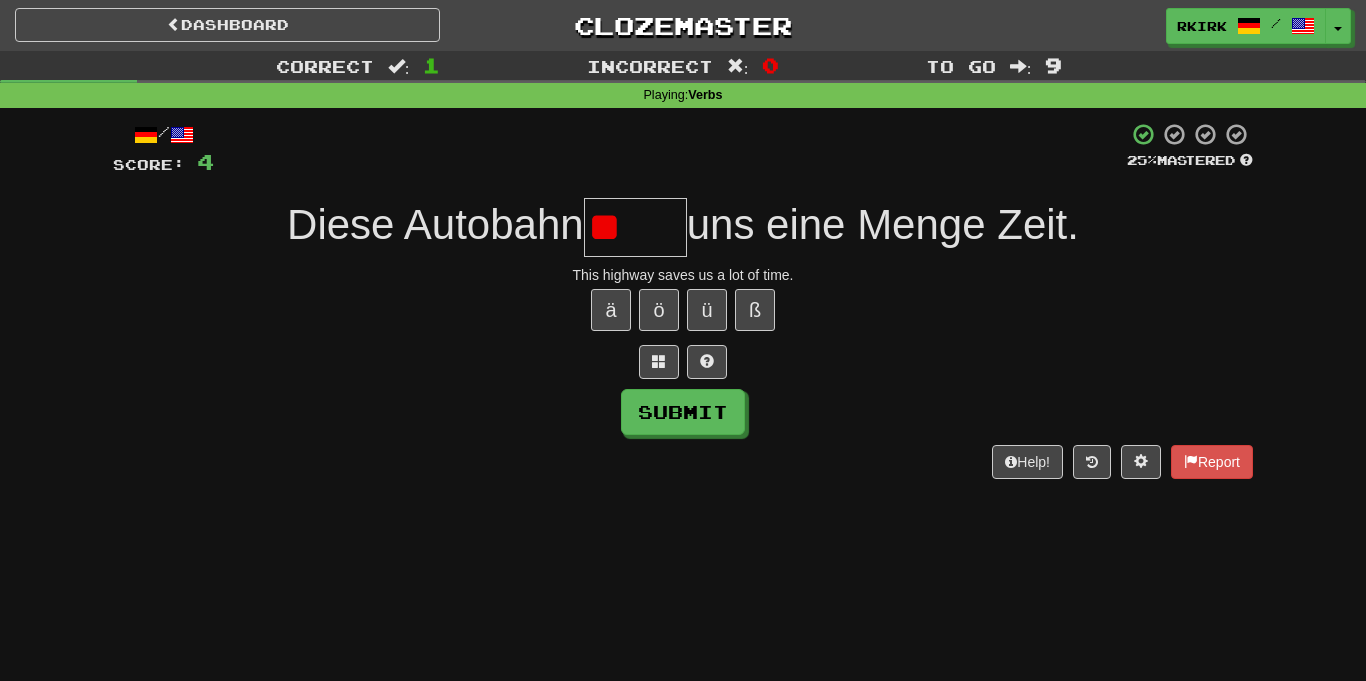 type on "*" 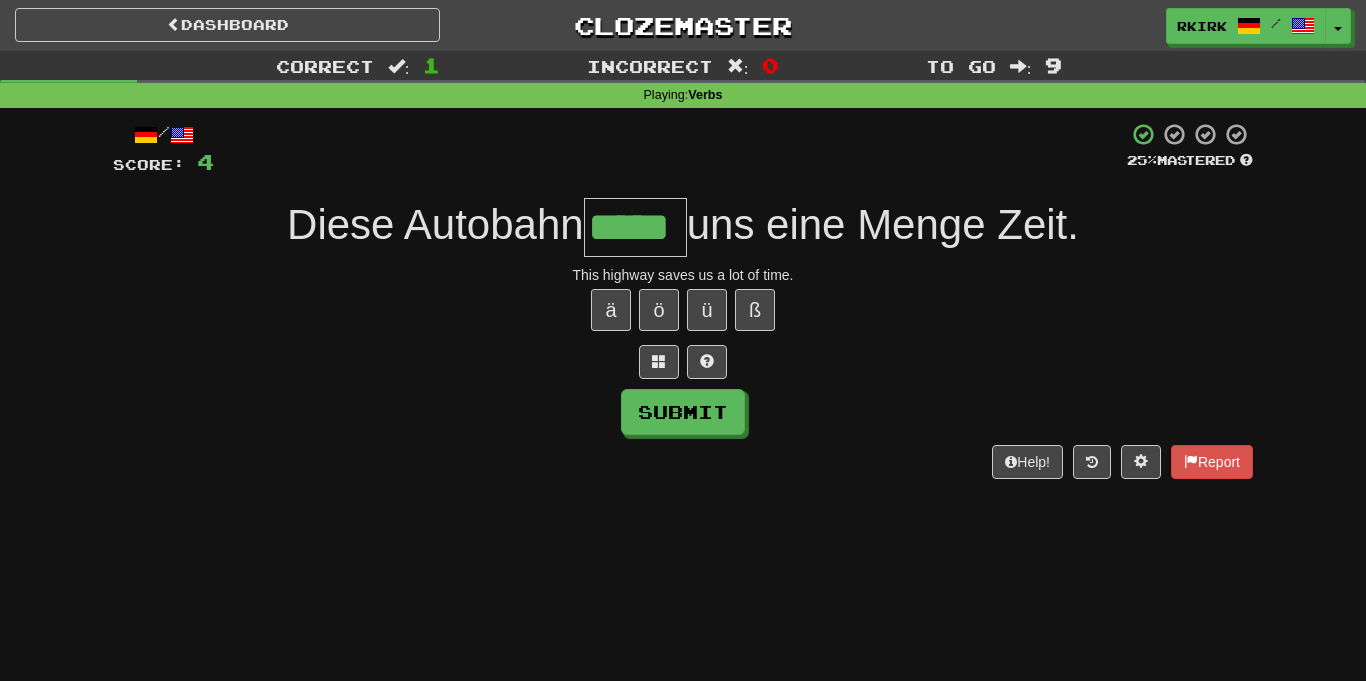 type on "*****" 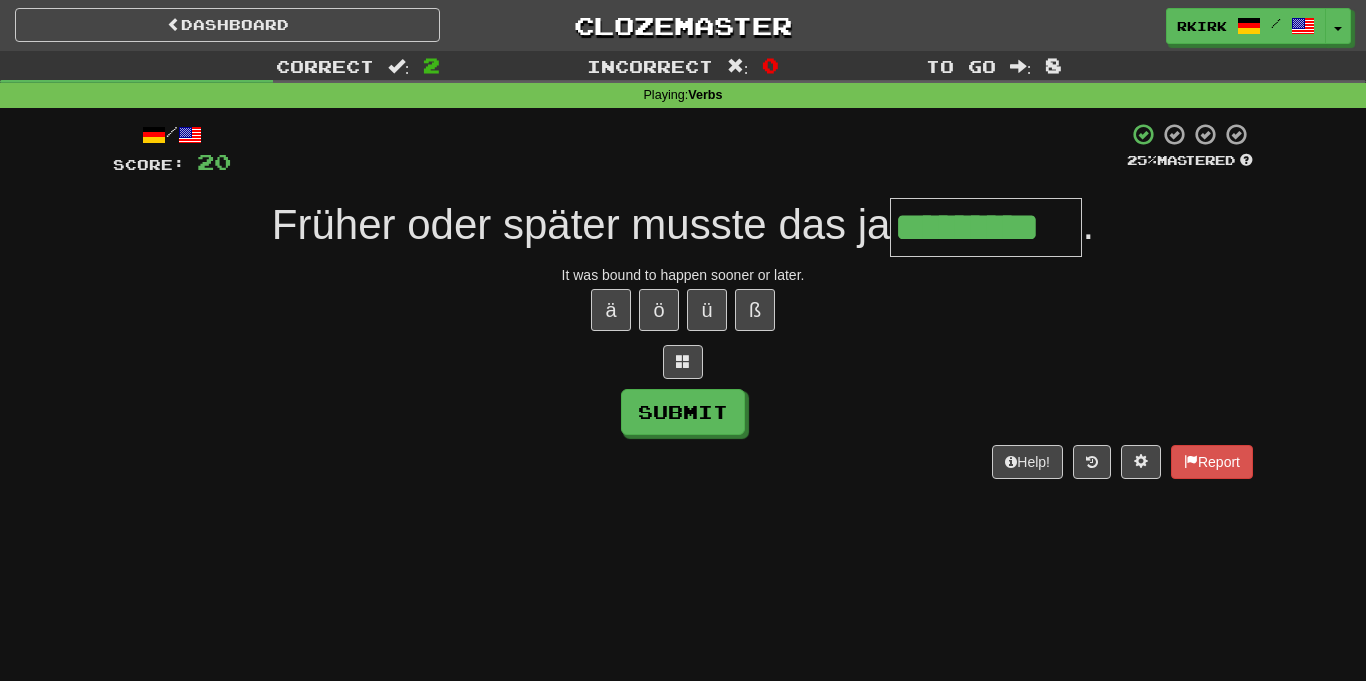 type on "*********" 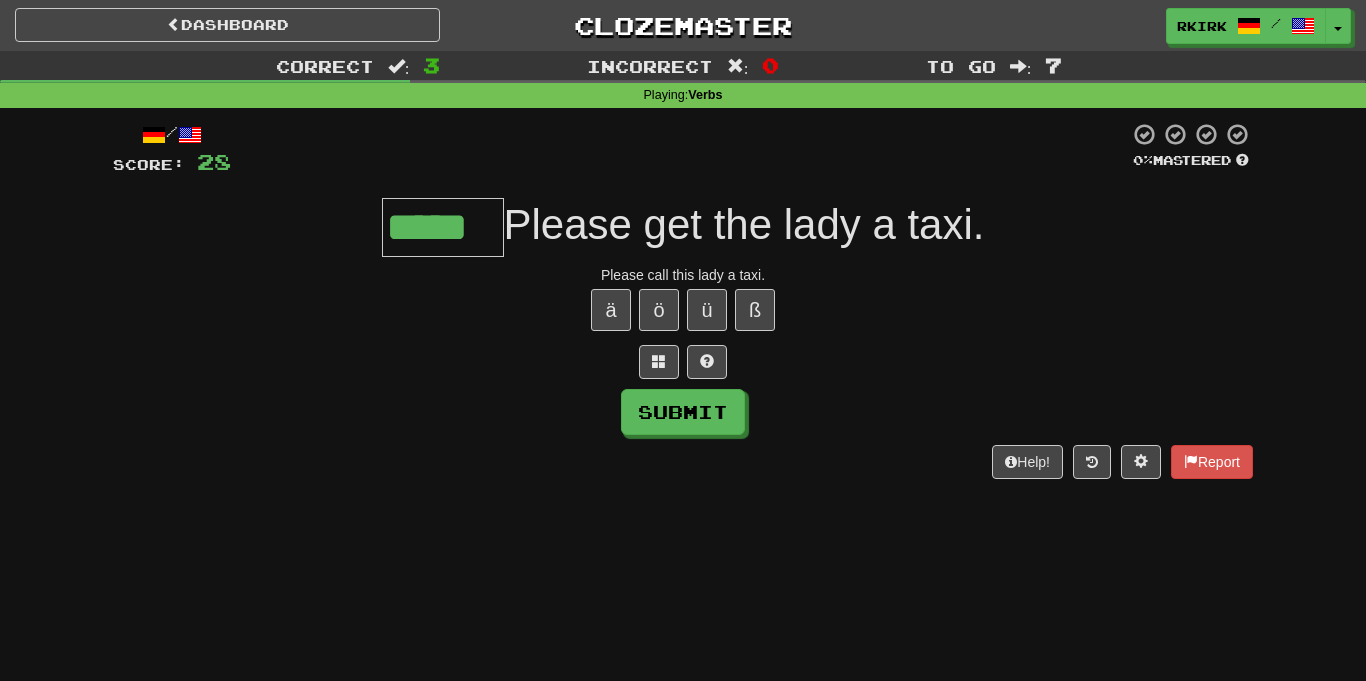 type on "*****" 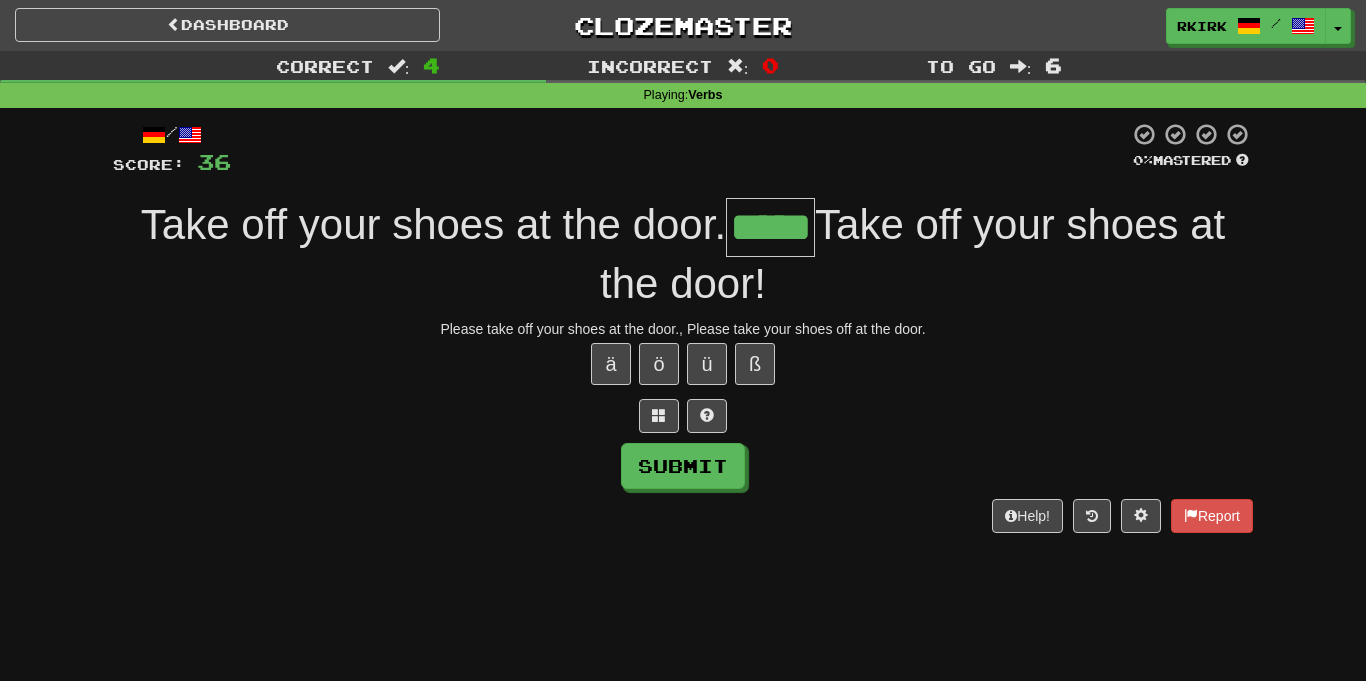 type on "*****" 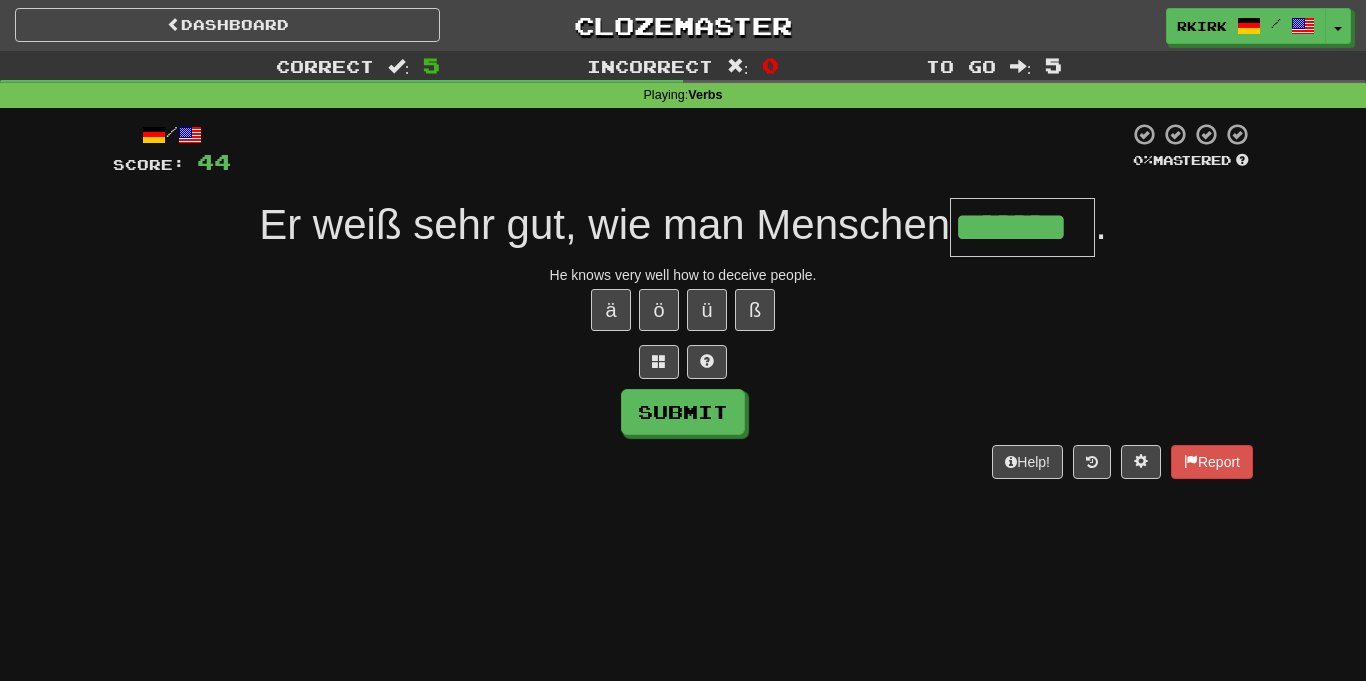 type on "*******" 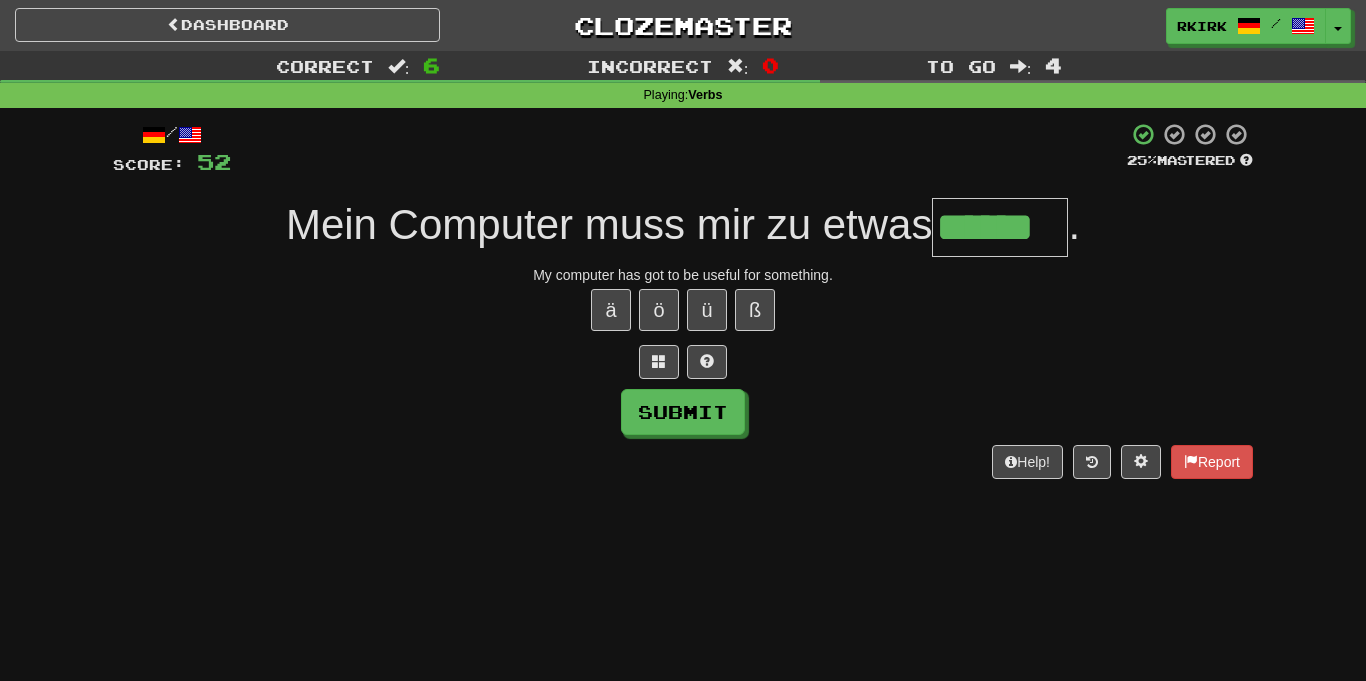 type on "******" 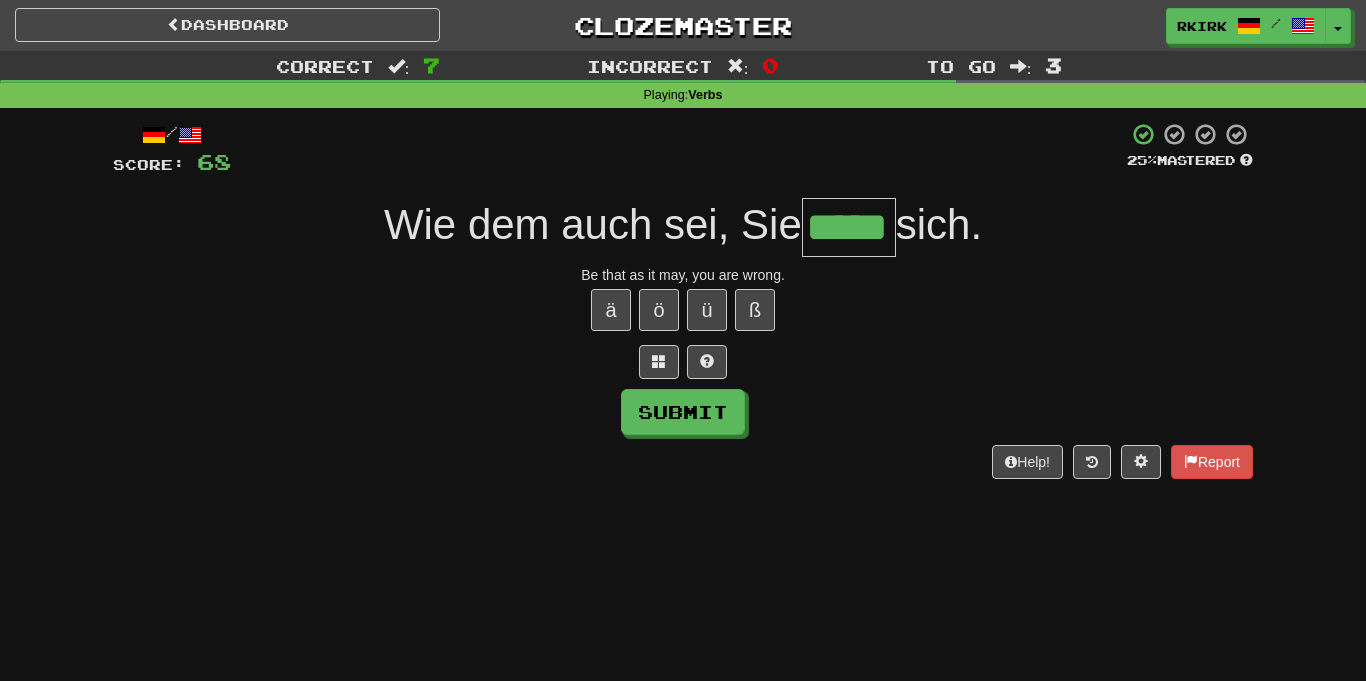 type on "*****" 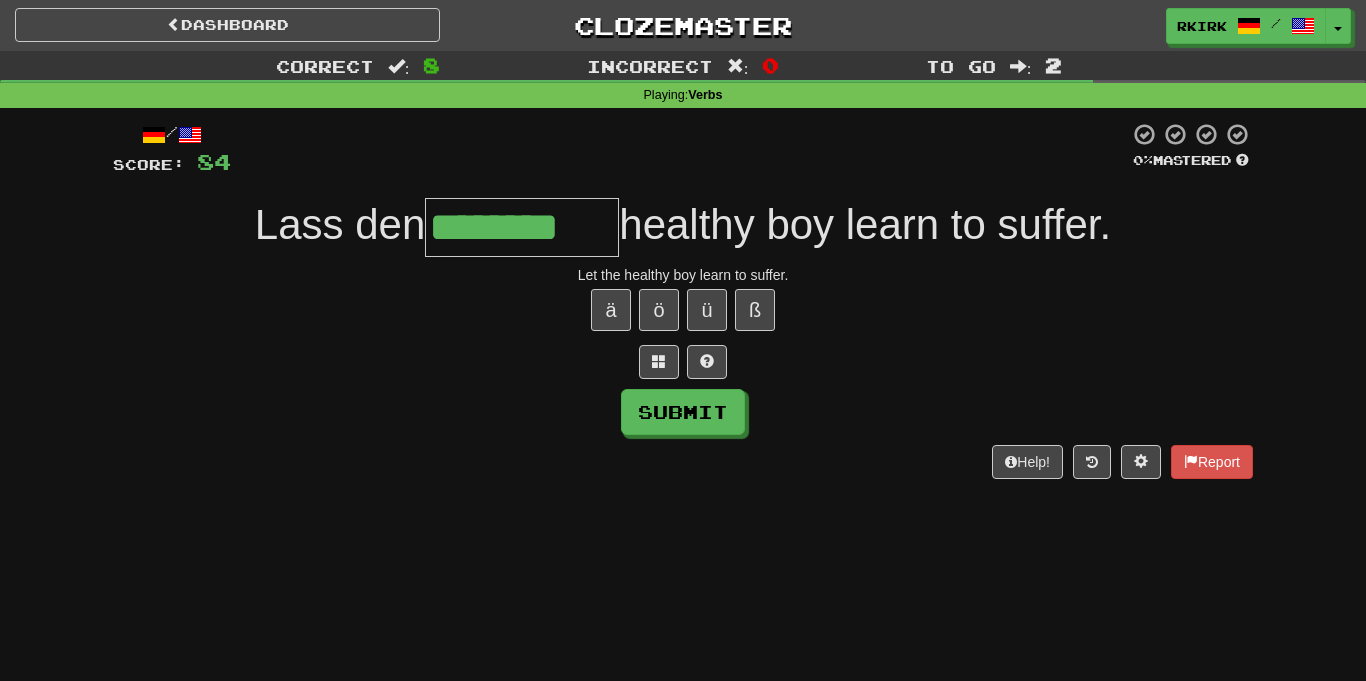 type on "********" 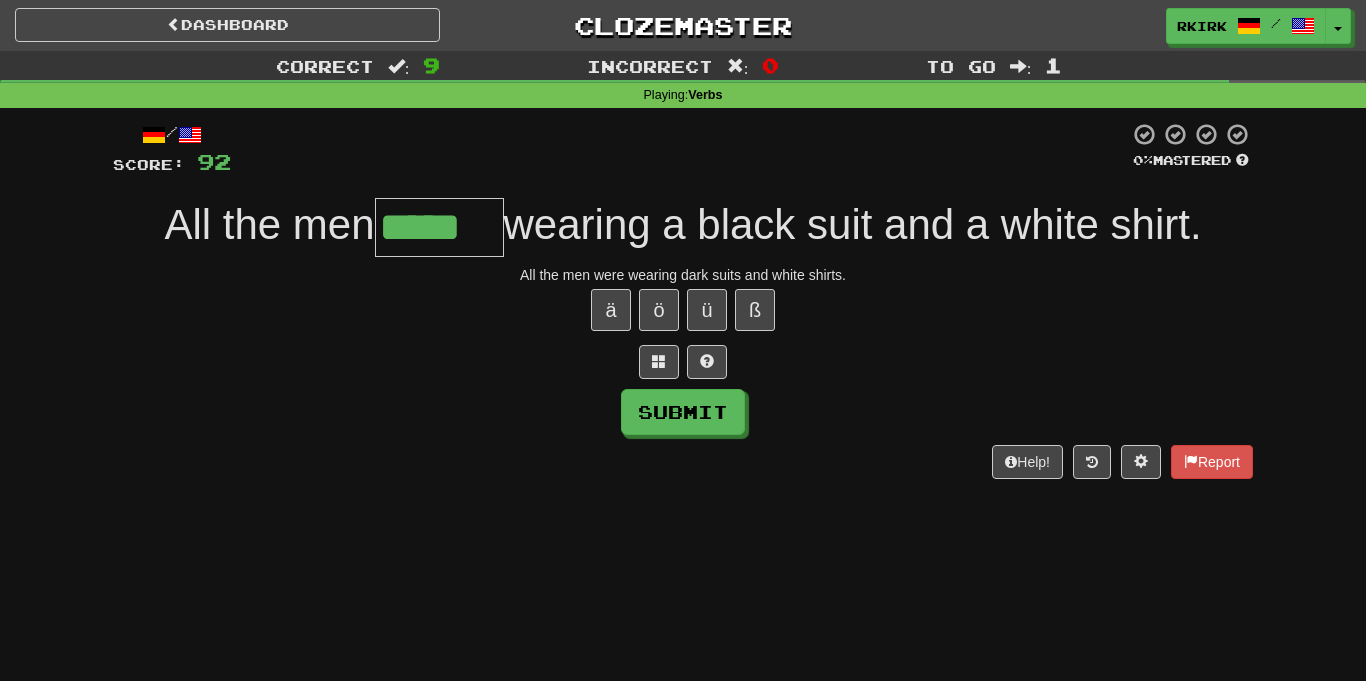 type on "******" 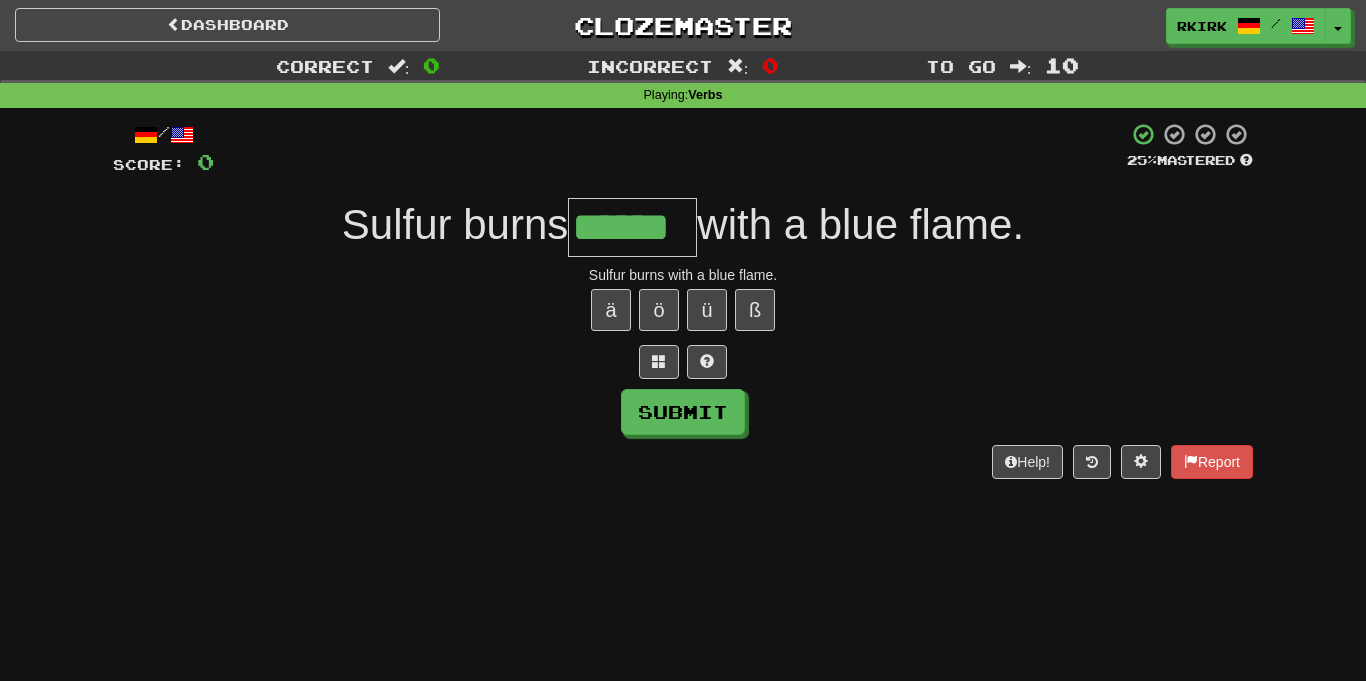 type on "******" 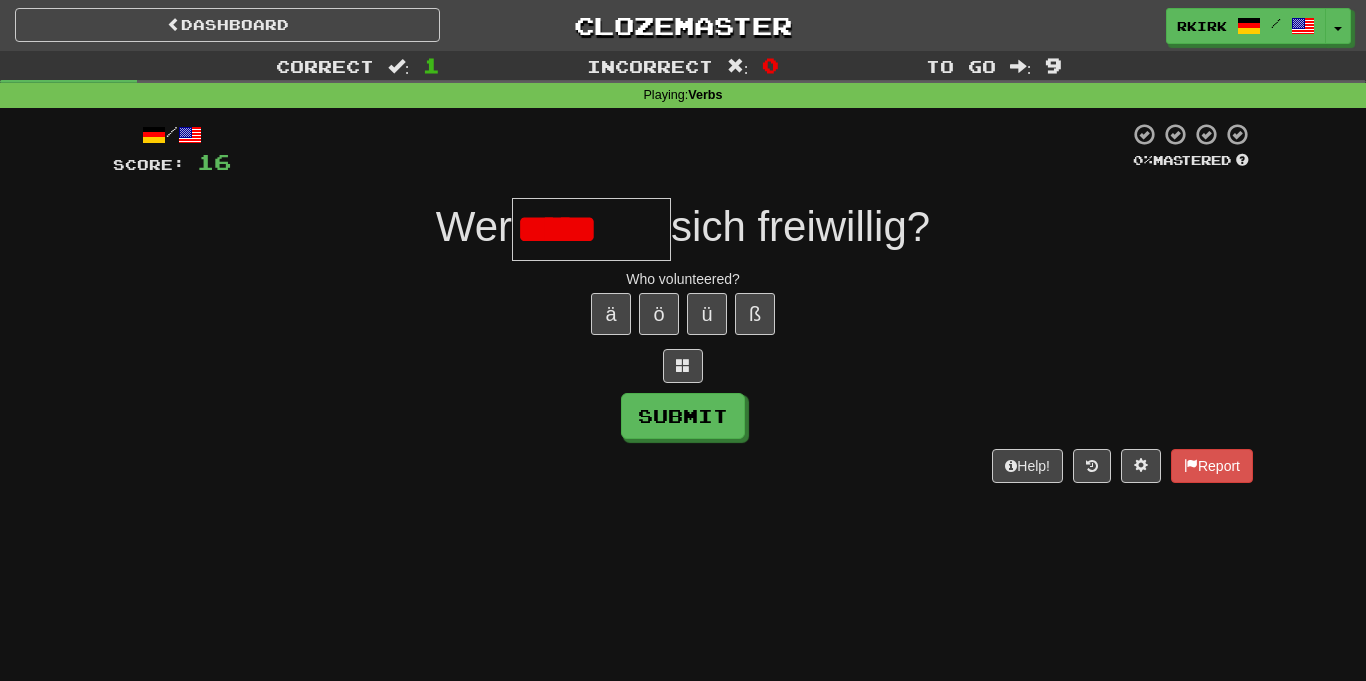 scroll, scrollTop: 0, scrollLeft: 0, axis: both 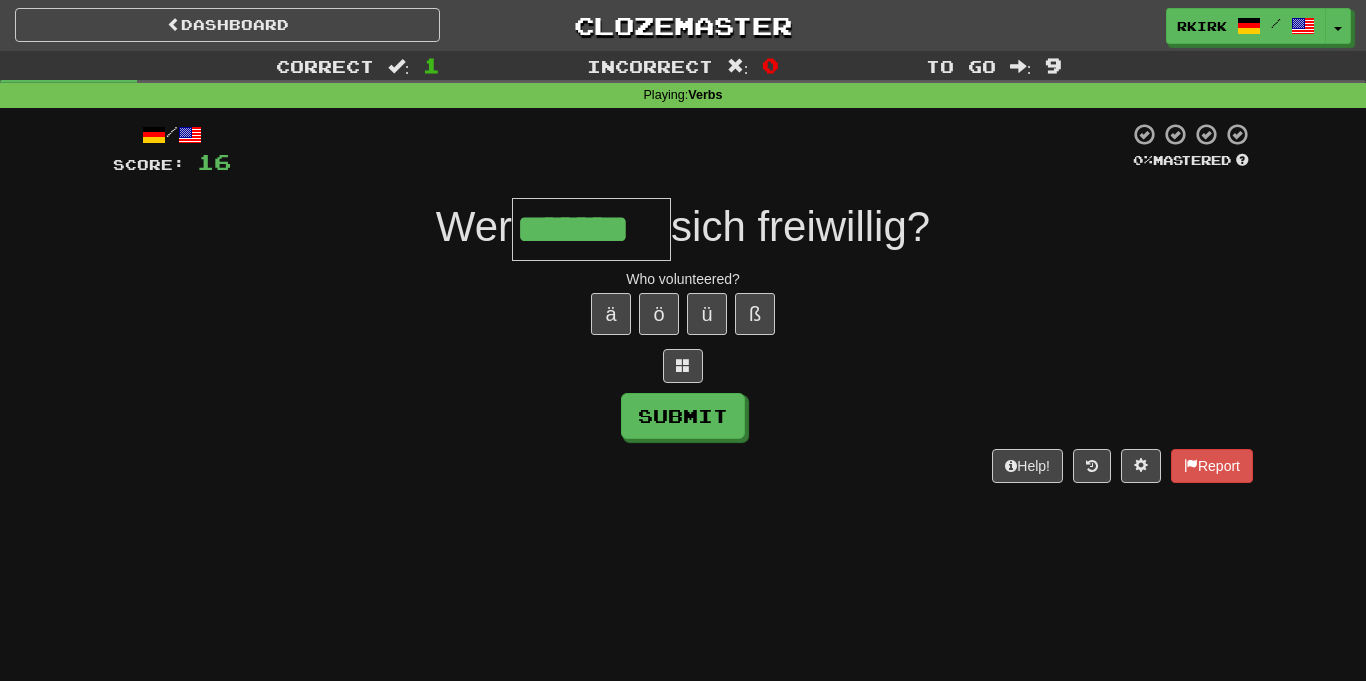 type on "********" 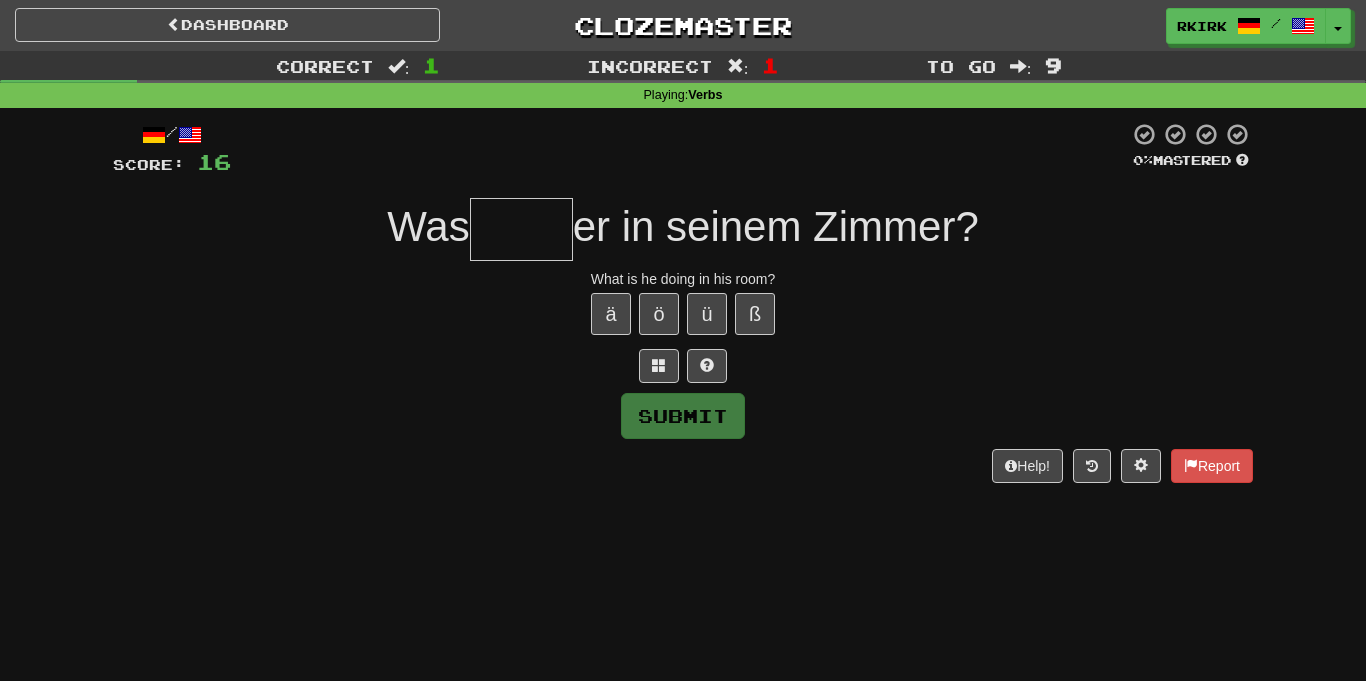 scroll, scrollTop: 0, scrollLeft: 0, axis: both 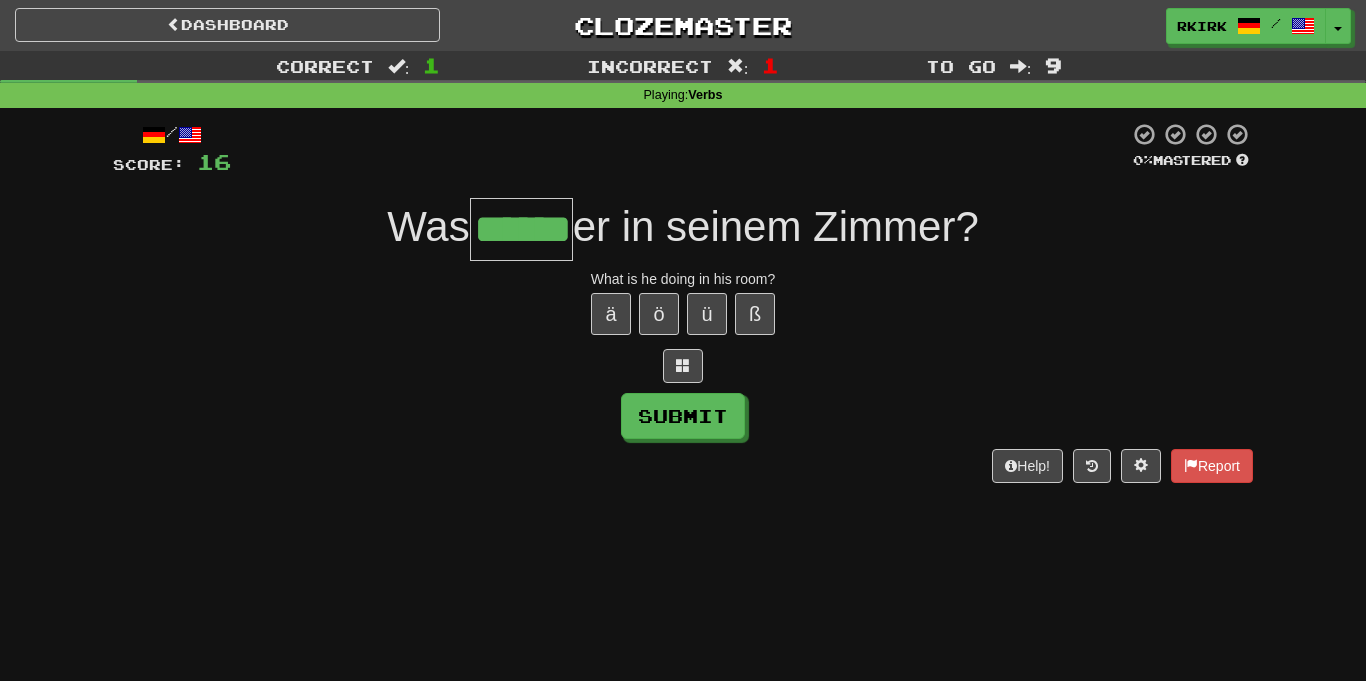 type on "******" 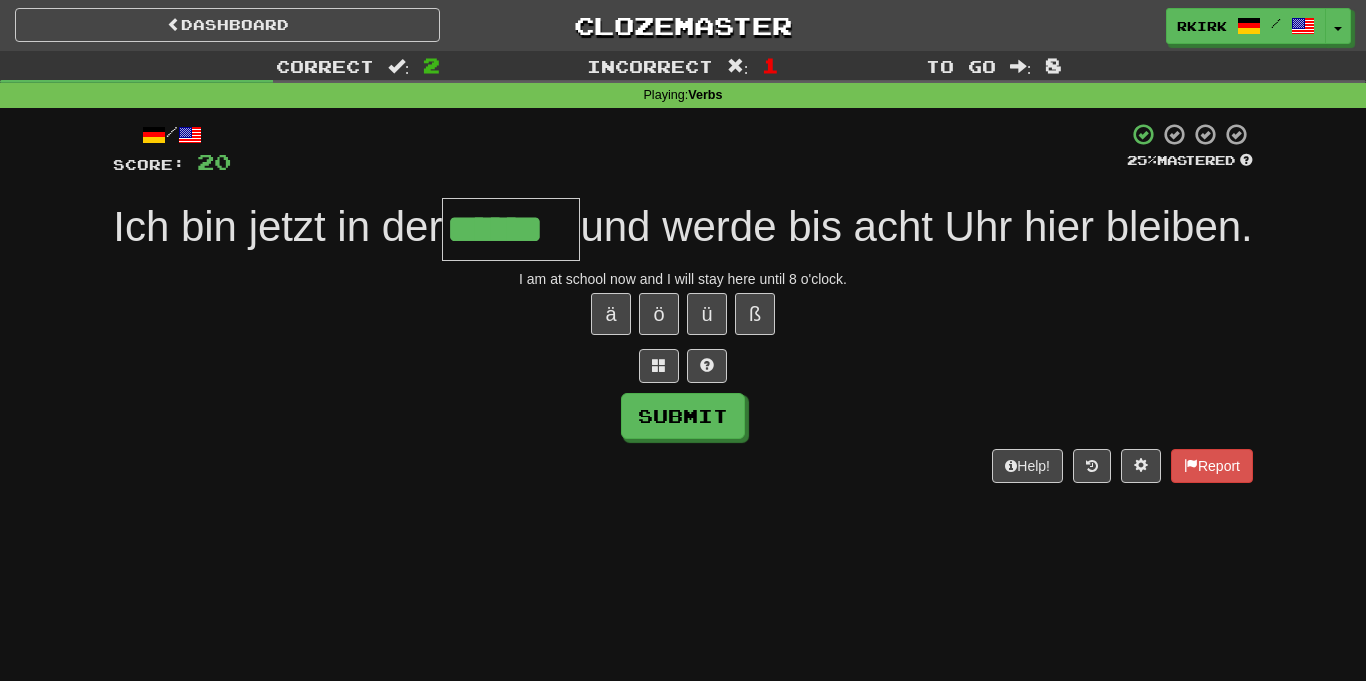 type on "******" 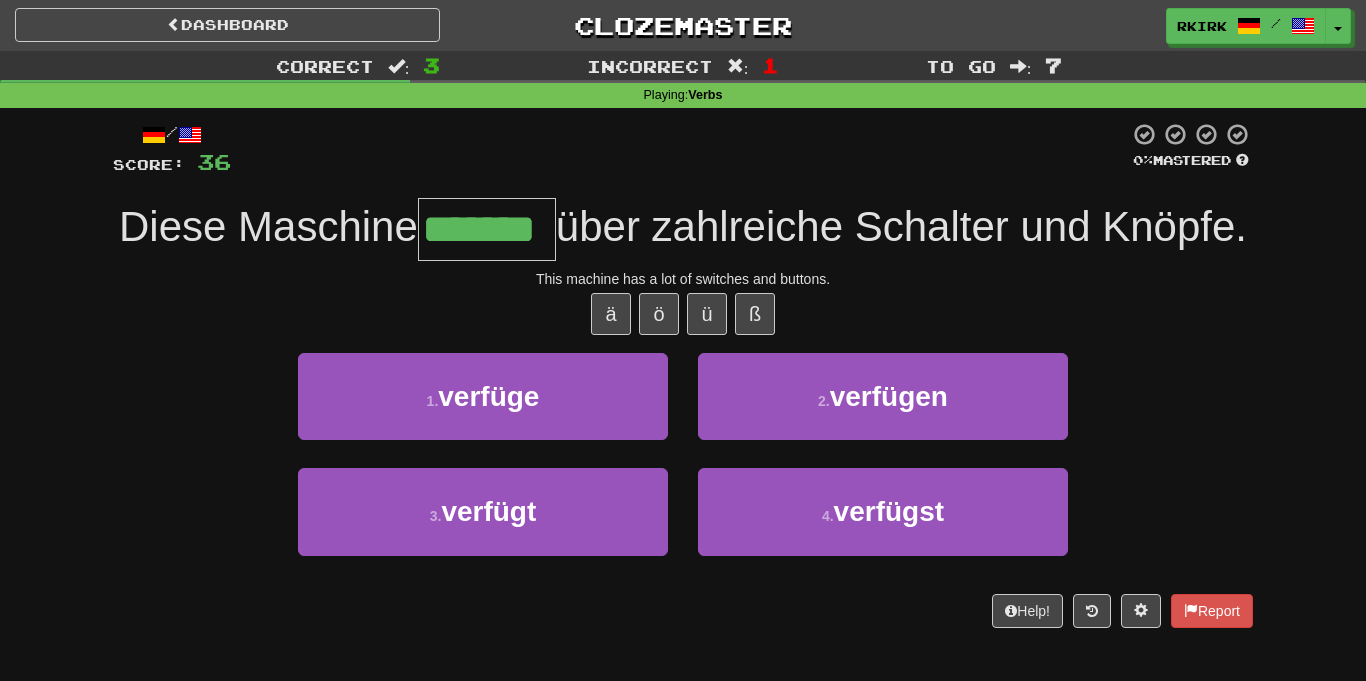 type on "*******" 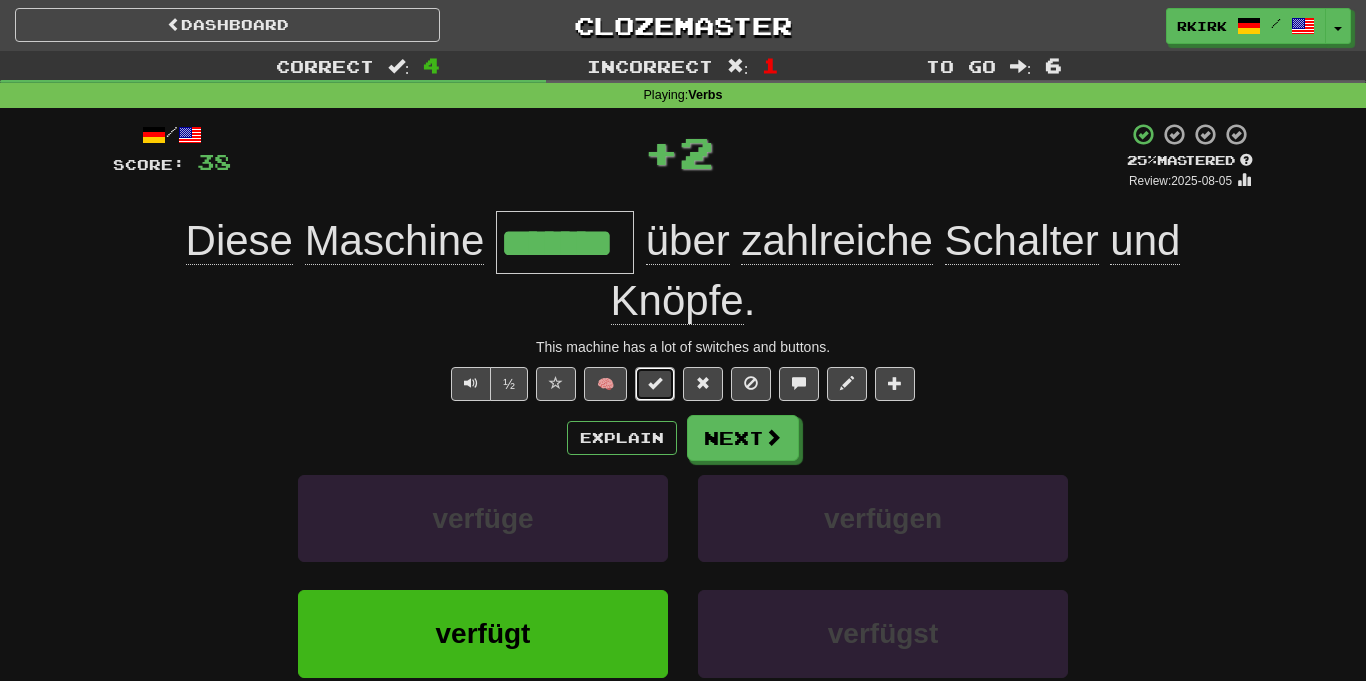click at bounding box center [655, 383] 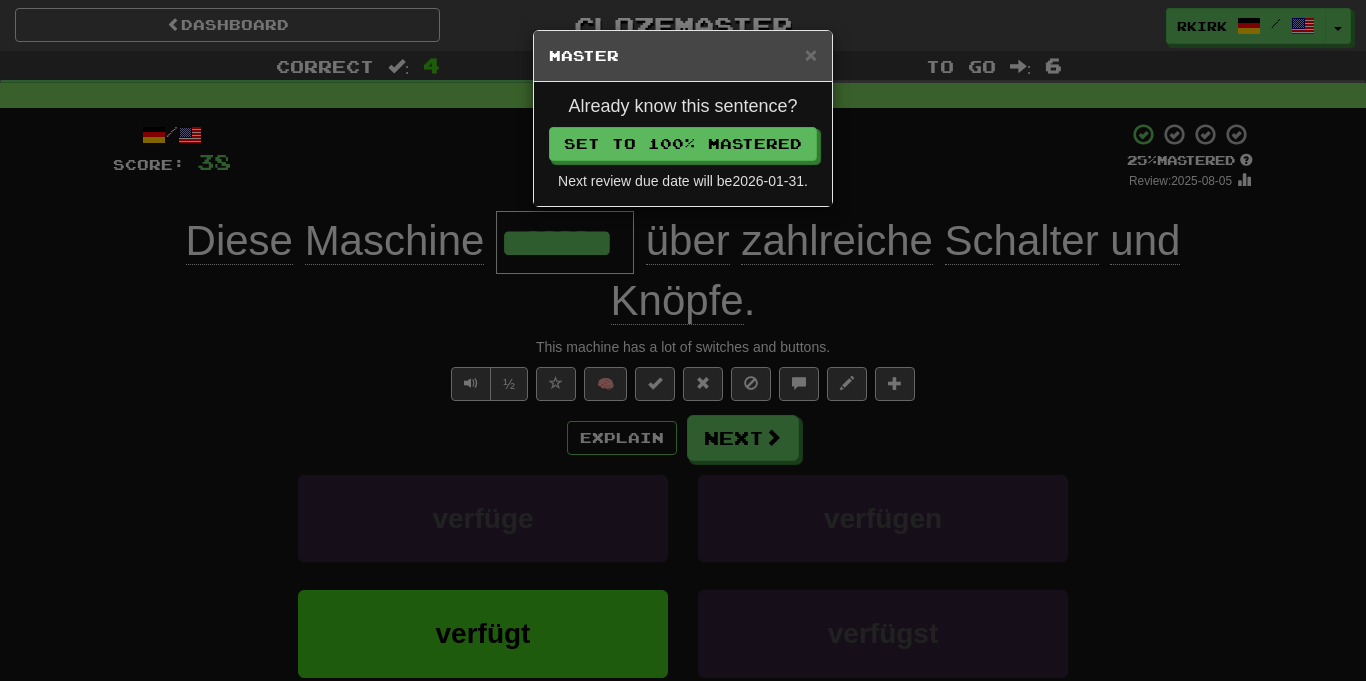 click on "× Master" at bounding box center [683, 56] 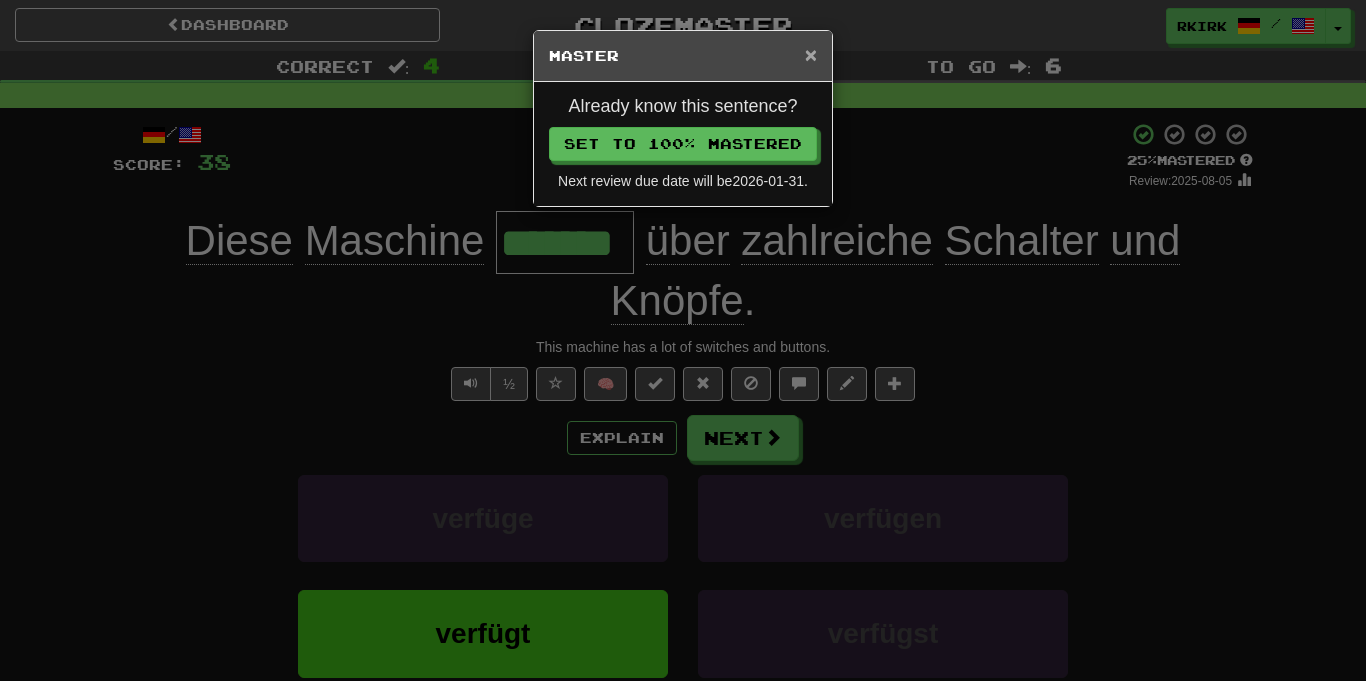click on "×" at bounding box center (811, 54) 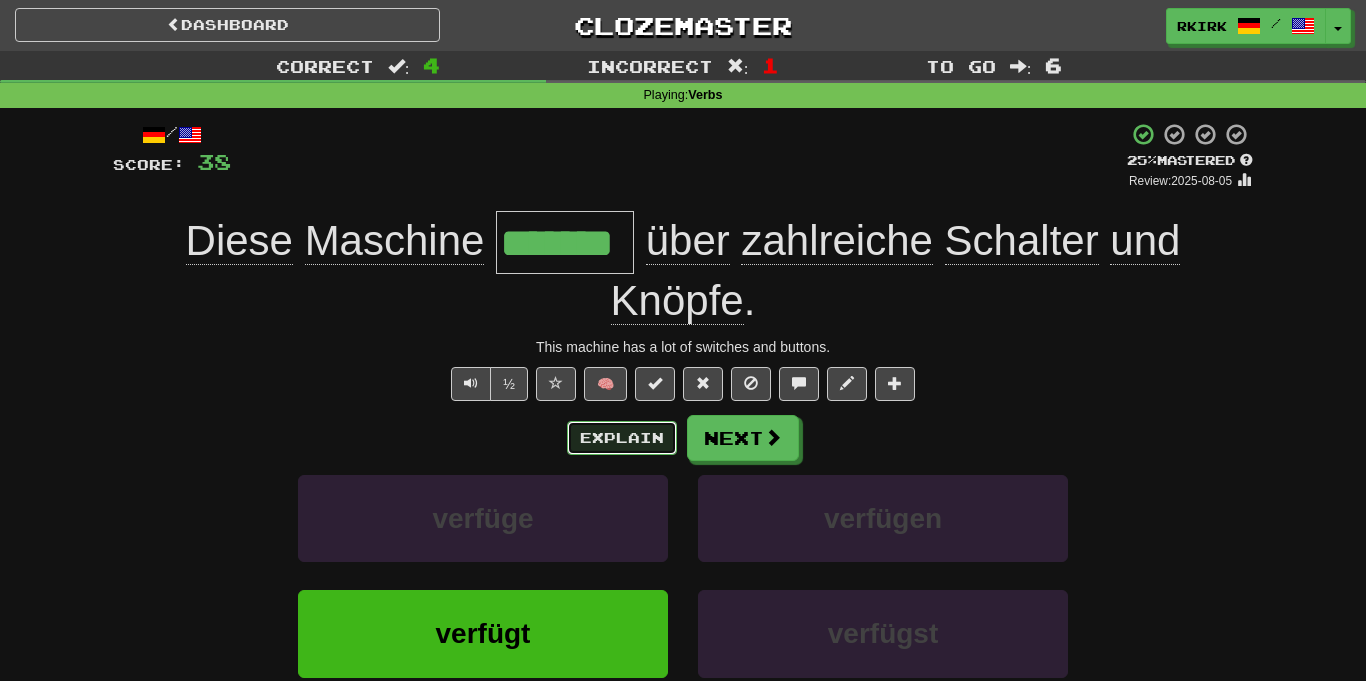 click on "Explain" at bounding box center (622, 438) 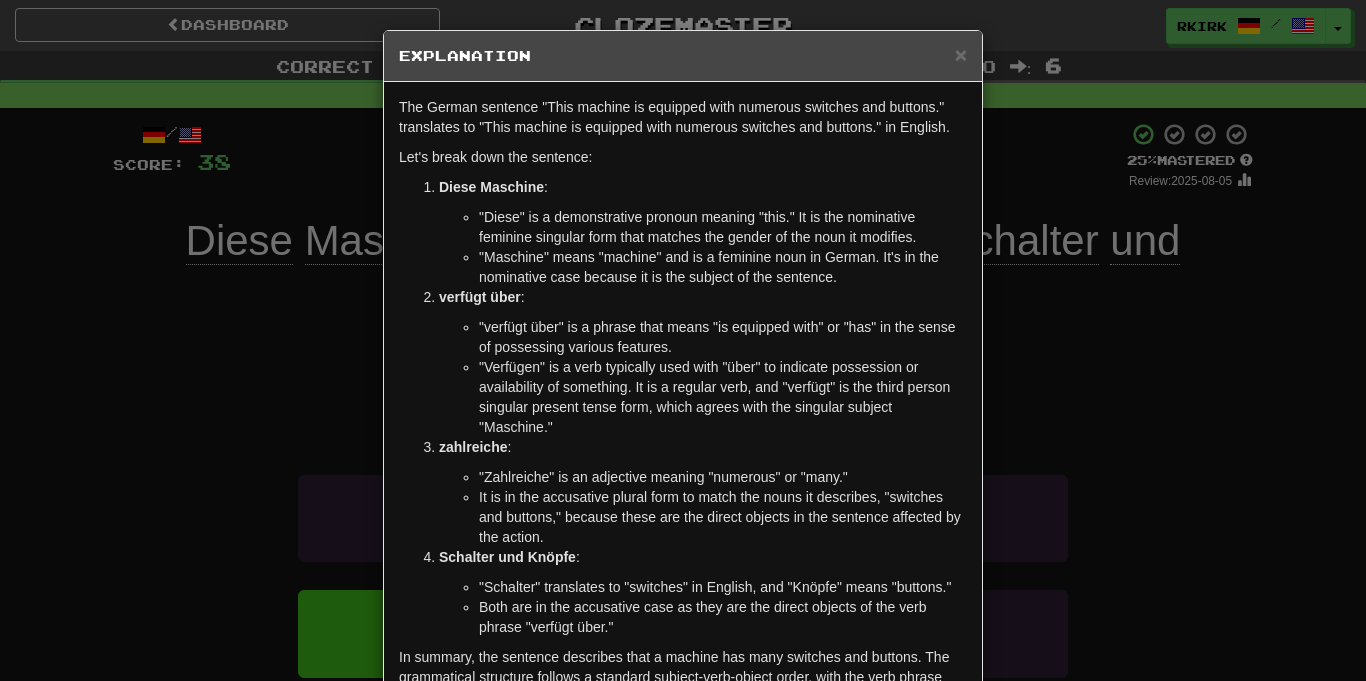 scroll, scrollTop: 169, scrollLeft: 0, axis: vertical 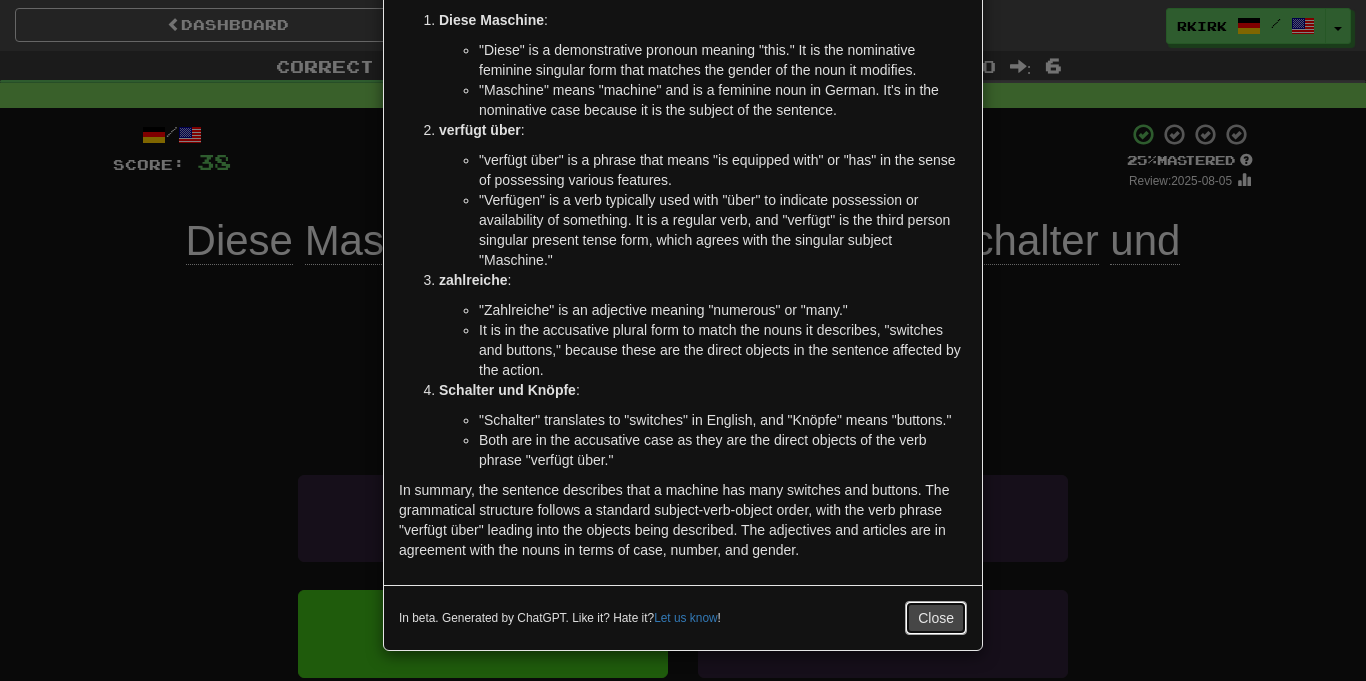 click on "Close" at bounding box center (936, 618) 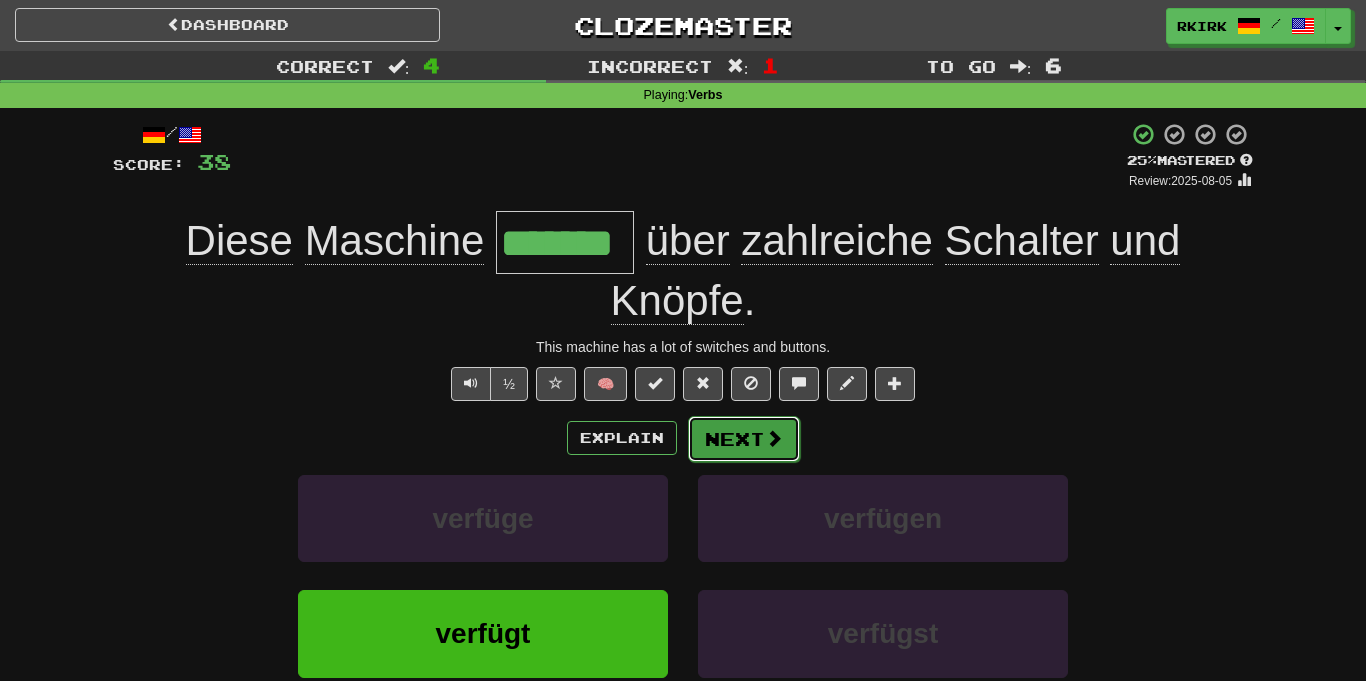 click at bounding box center [774, 438] 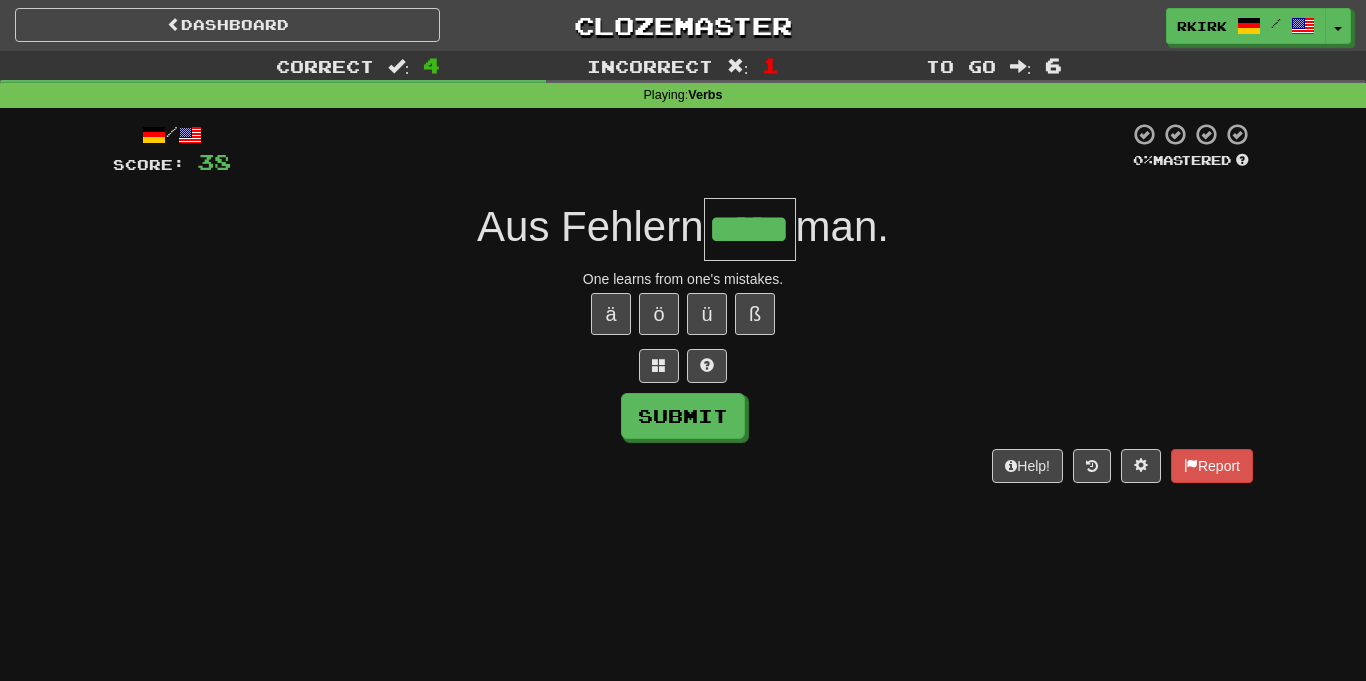 type on "*****" 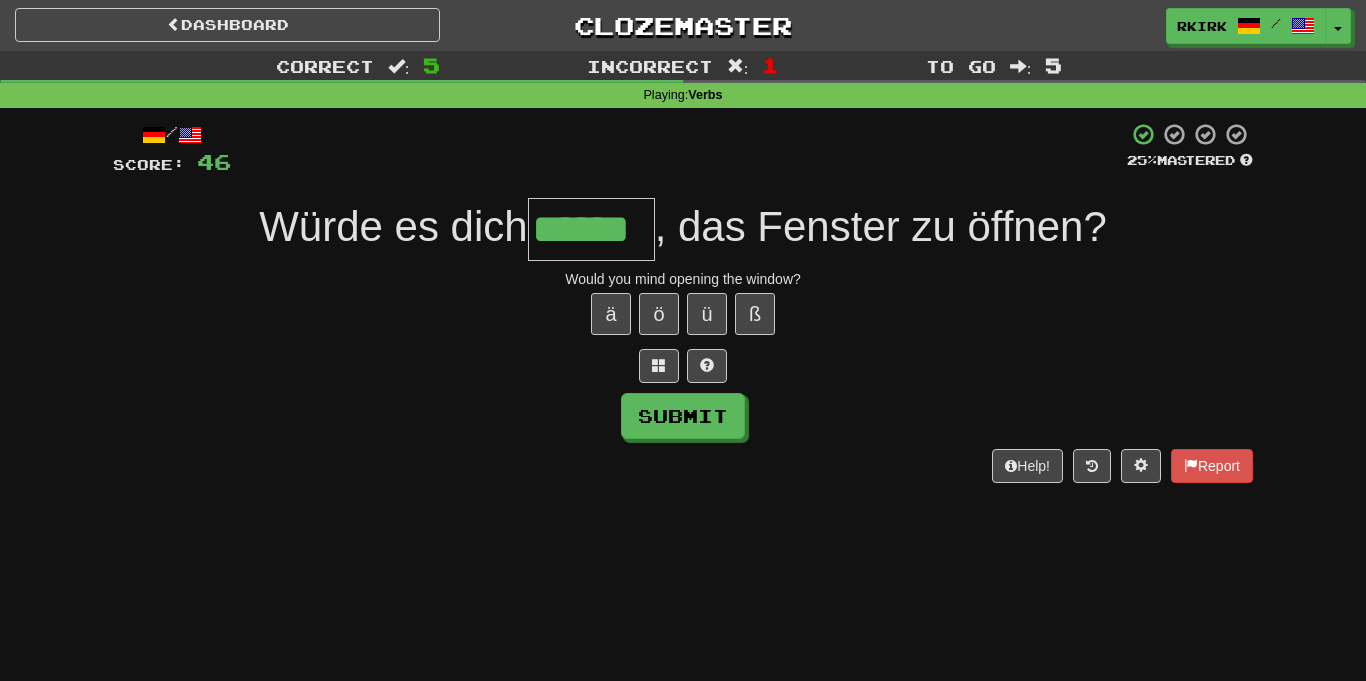 type on "******" 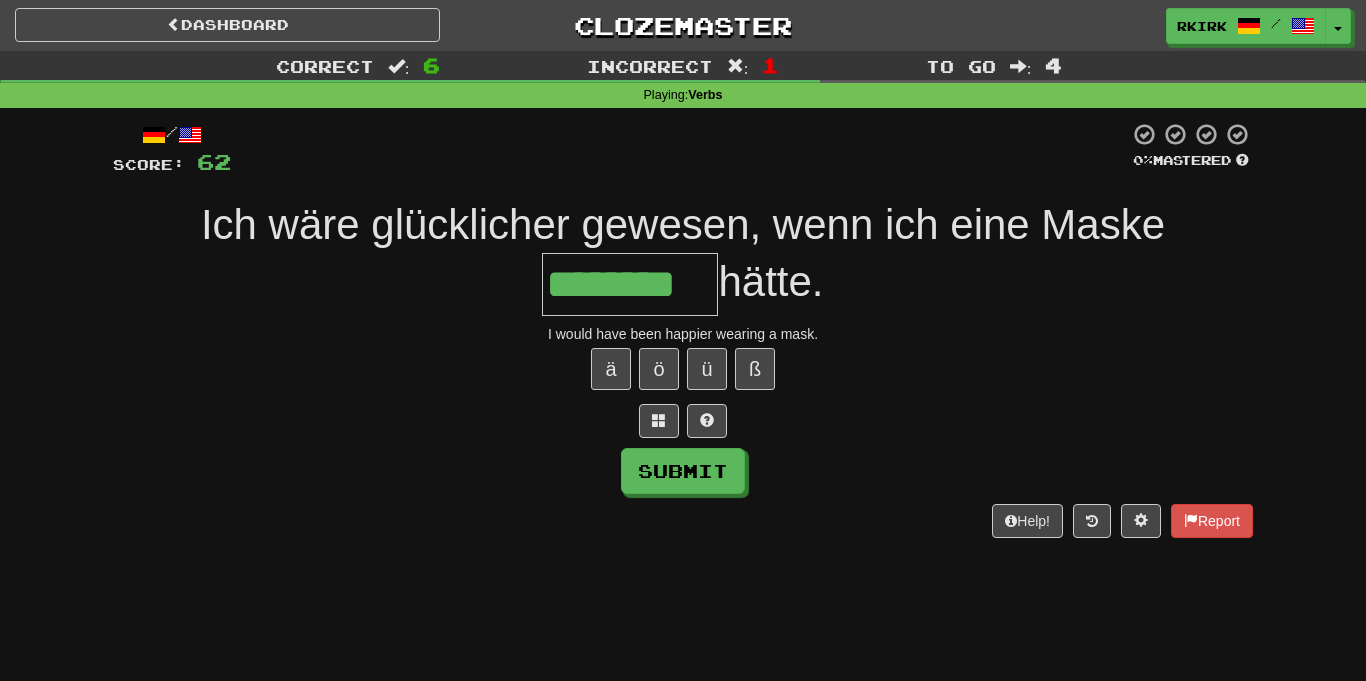 type on "********" 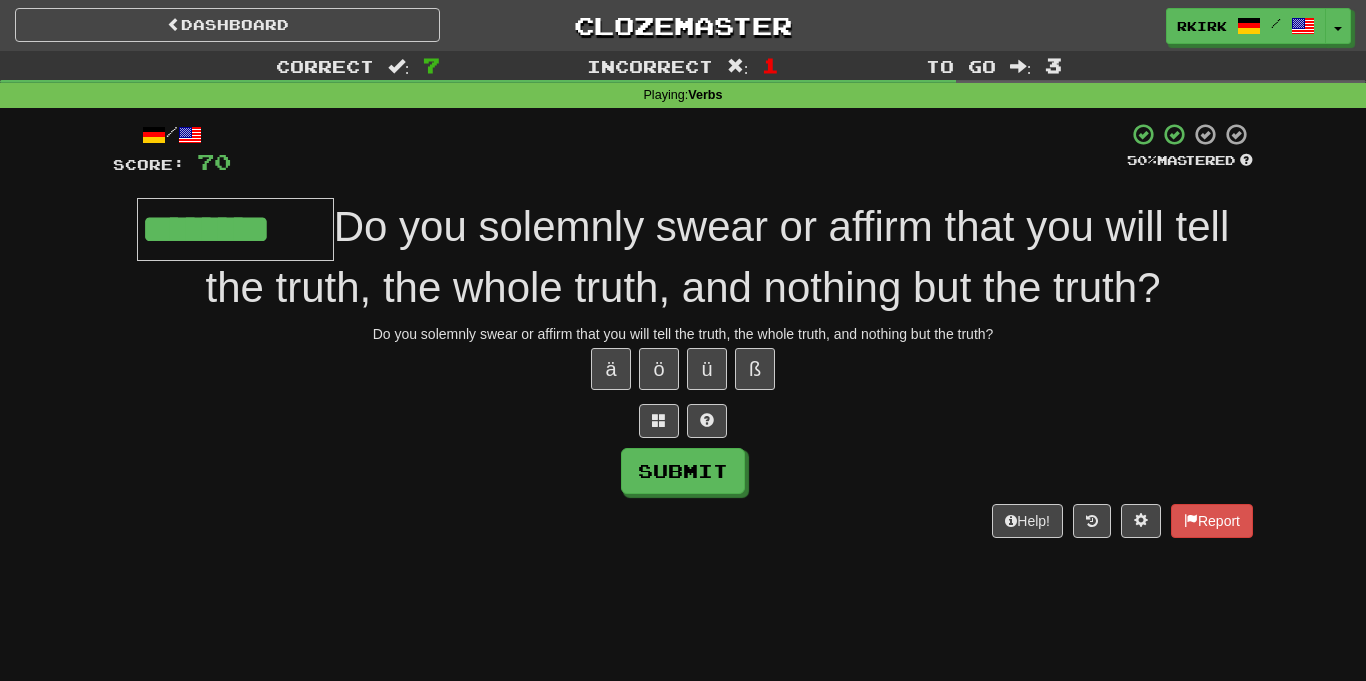type on "********" 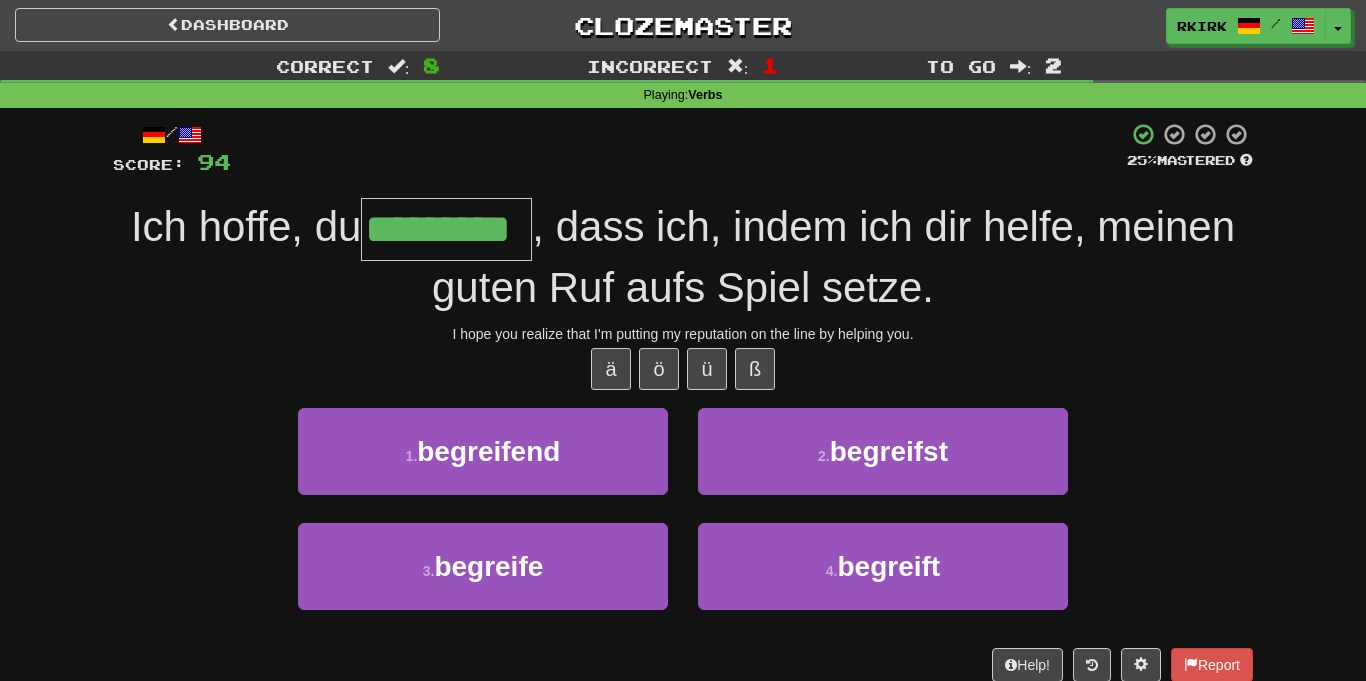 type on "*********" 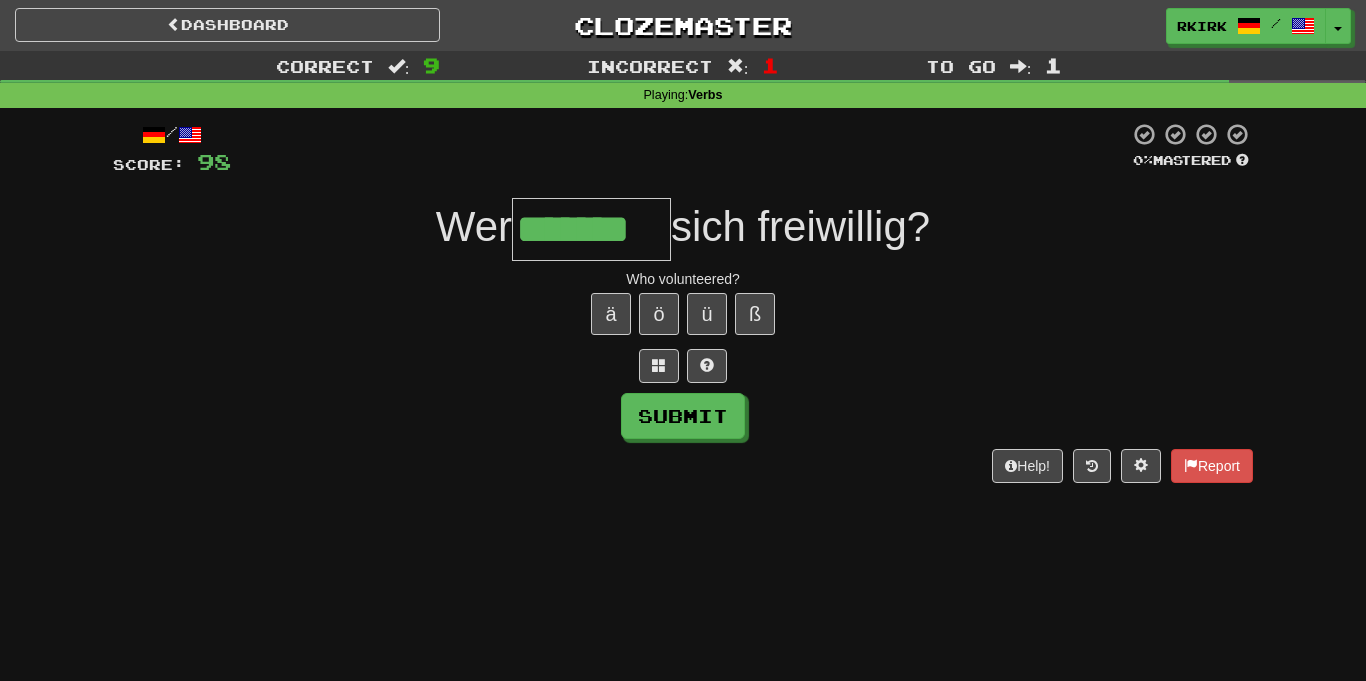 type on "*******" 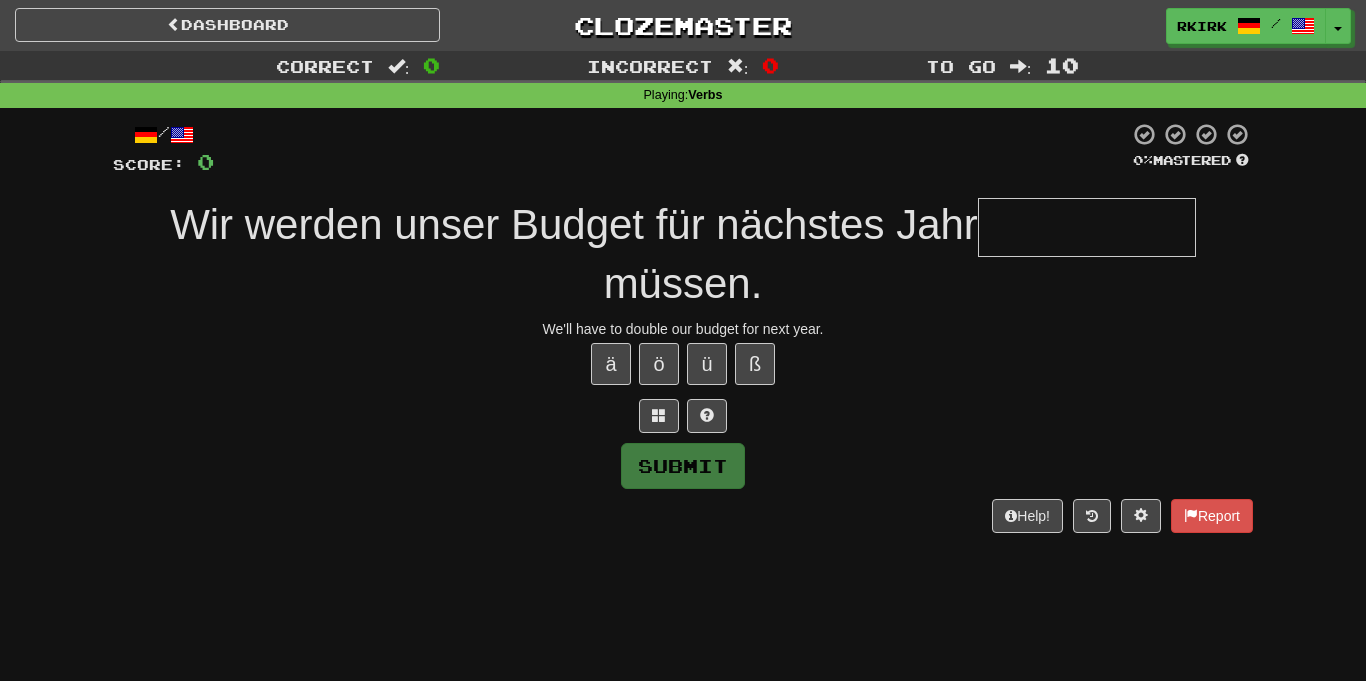 type on "*" 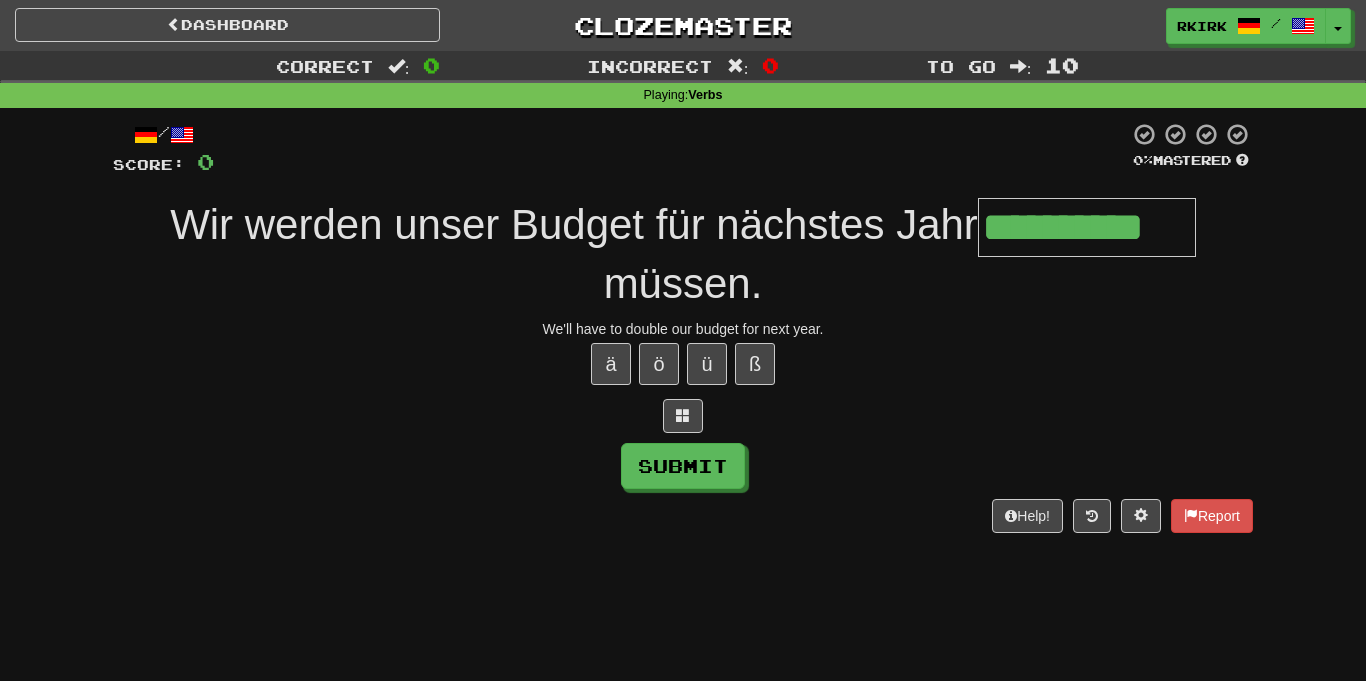 type on "**********" 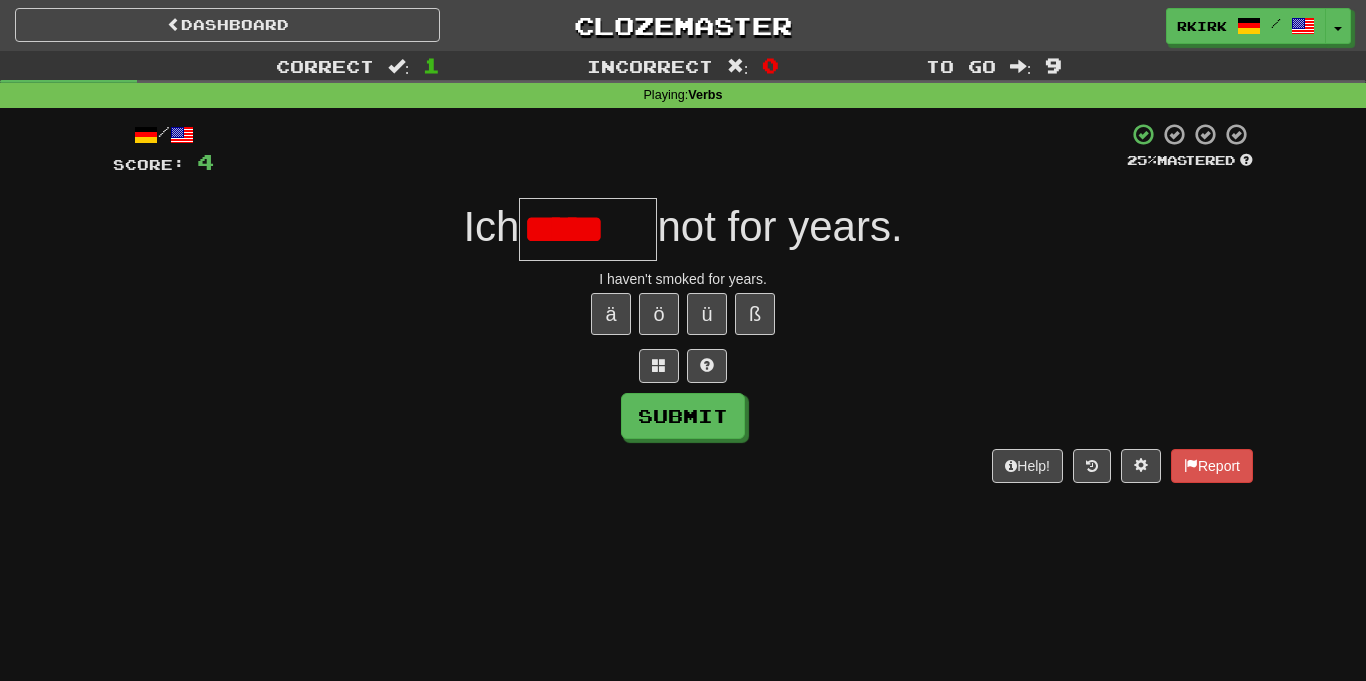 scroll, scrollTop: 0, scrollLeft: 0, axis: both 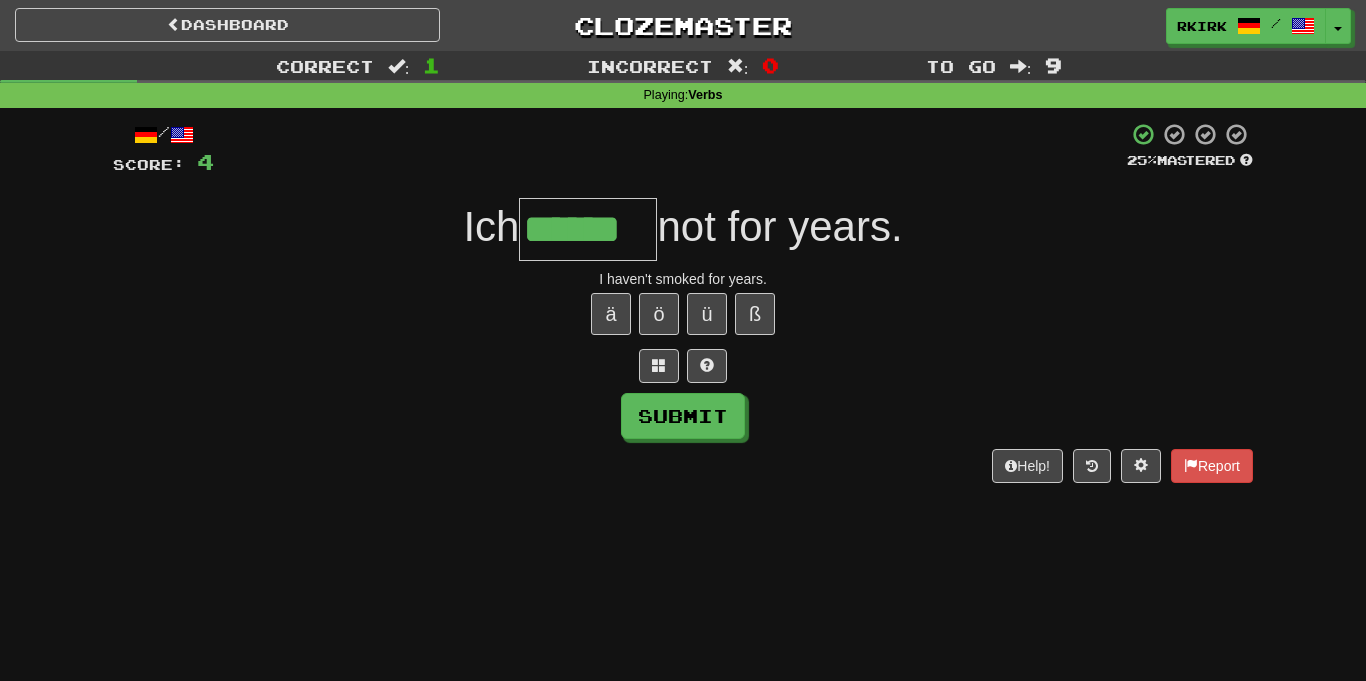 type on "******" 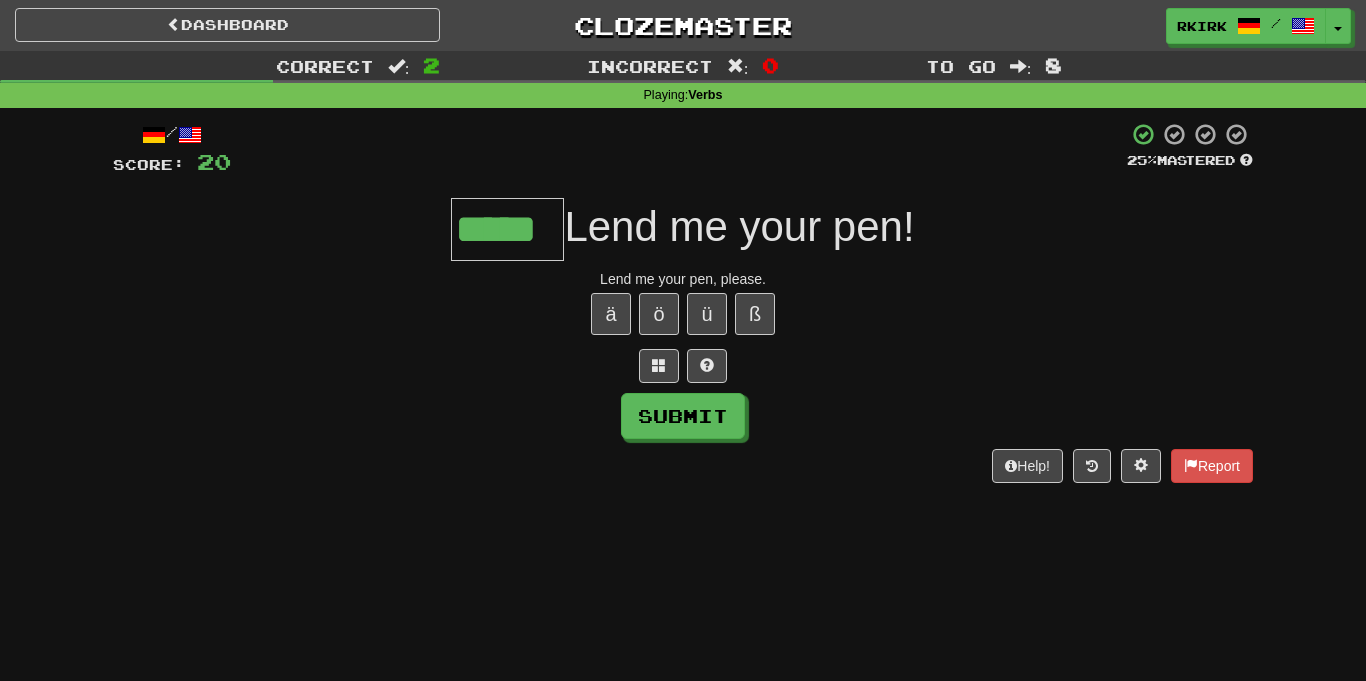 type on "*****" 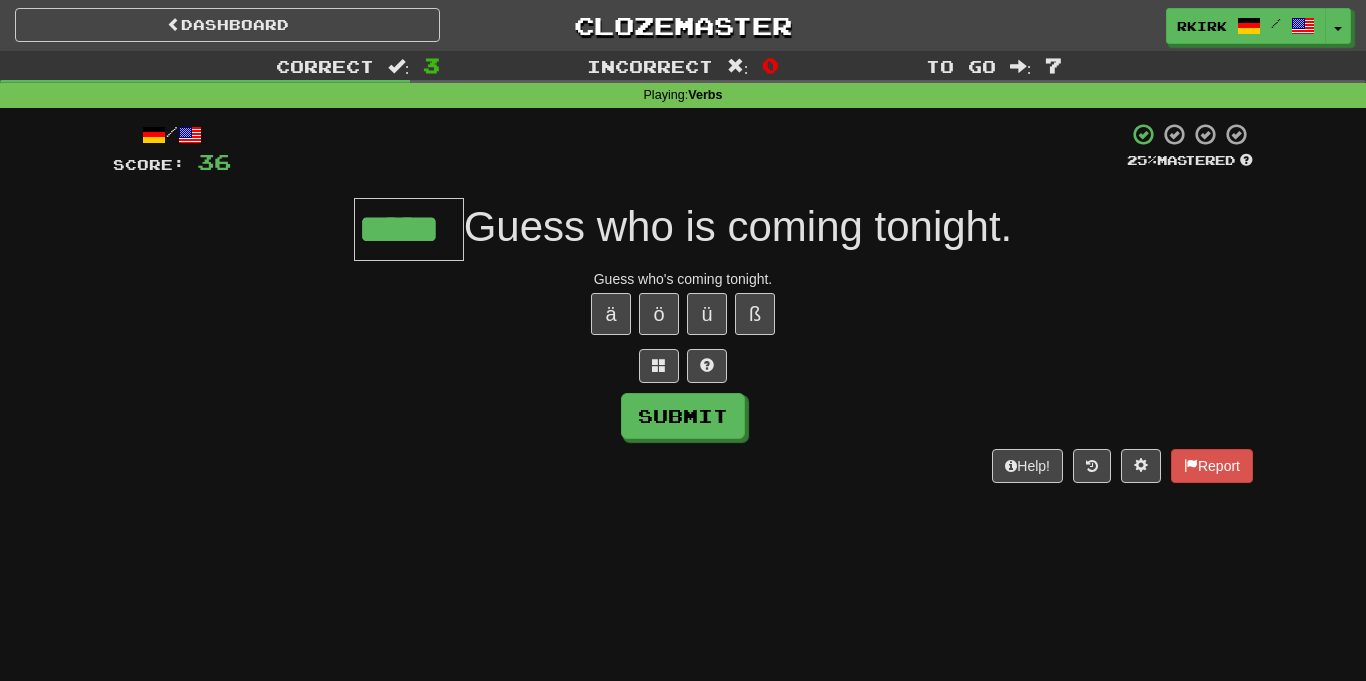 type on "*****" 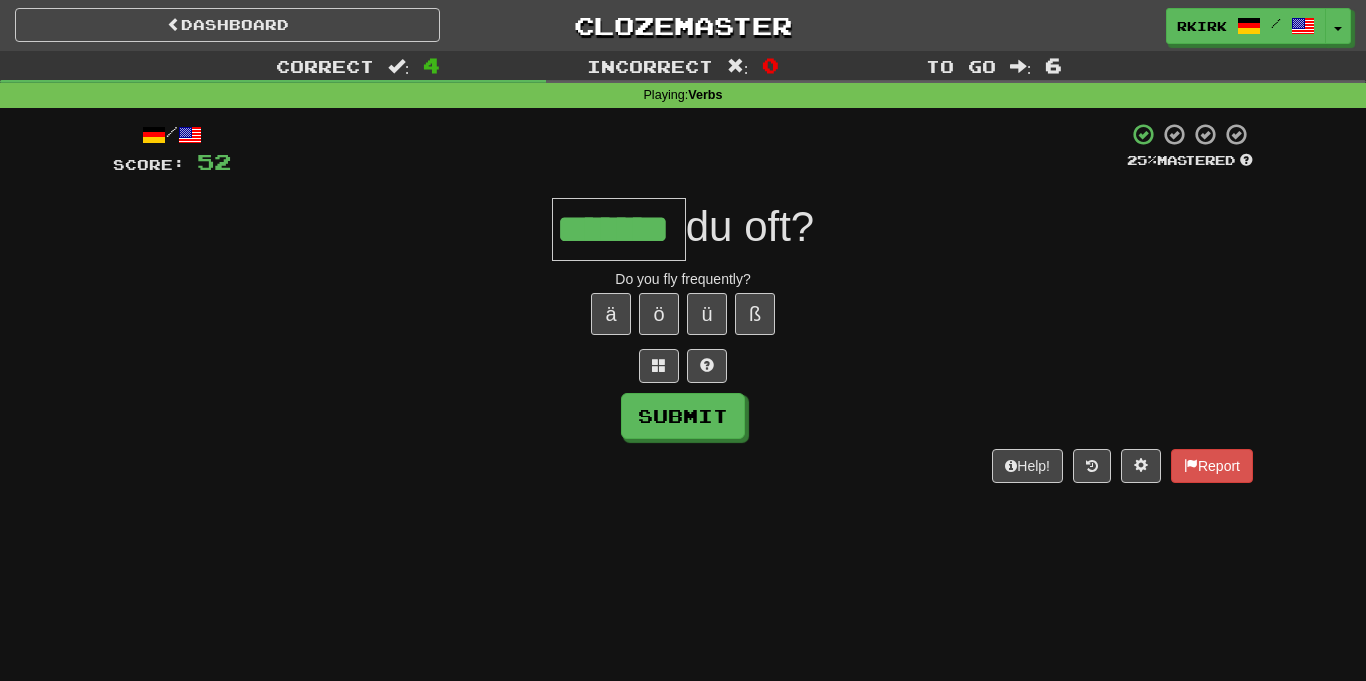 type on "*******" 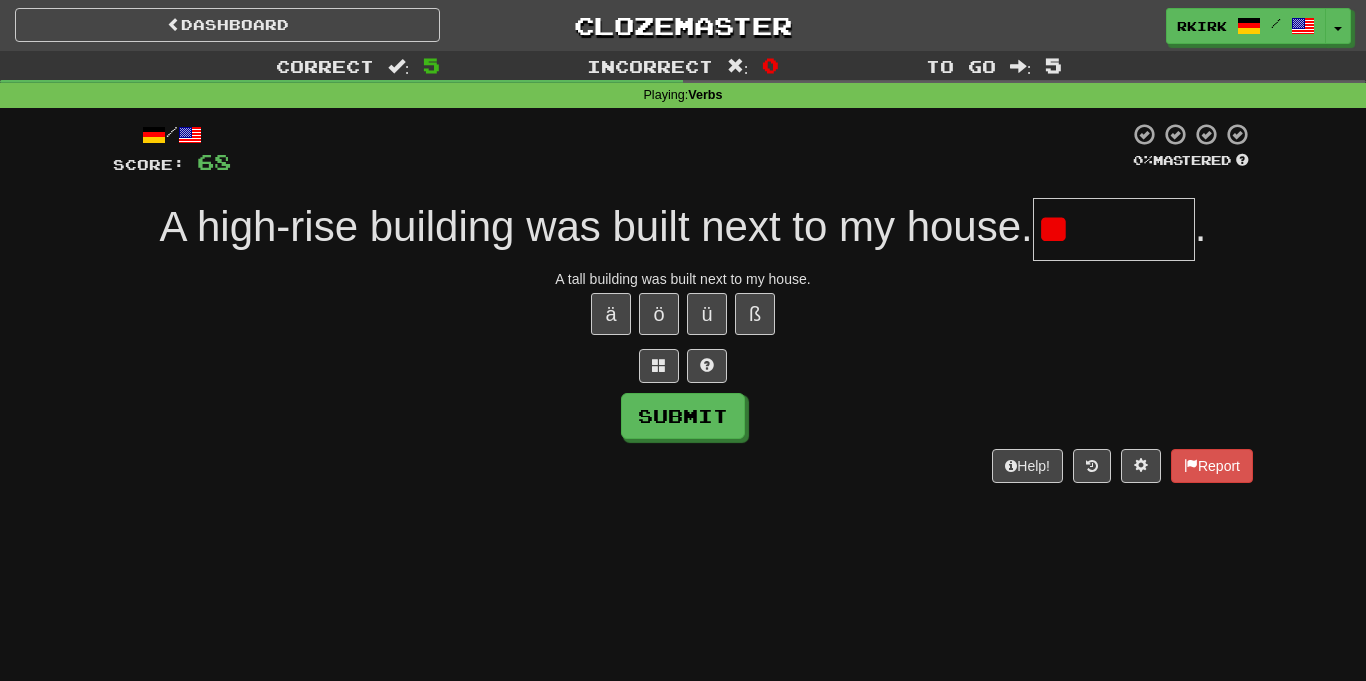 type on "*" 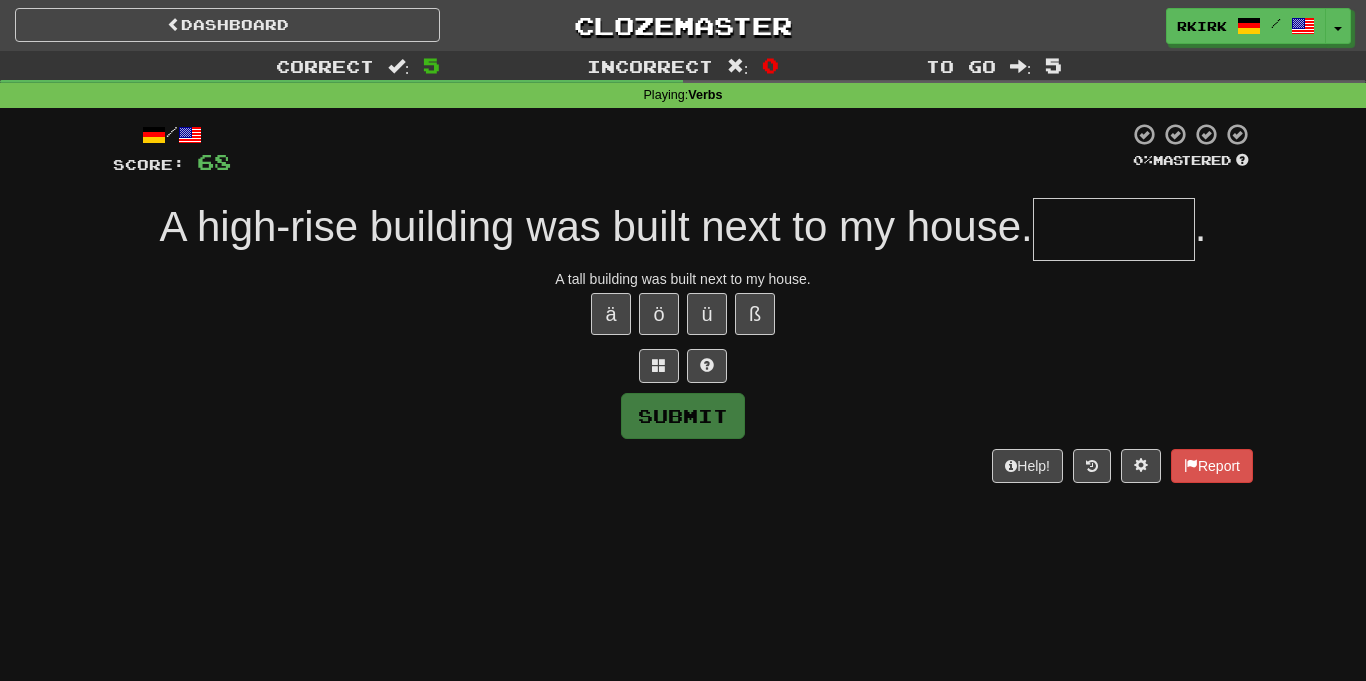 type on "*" 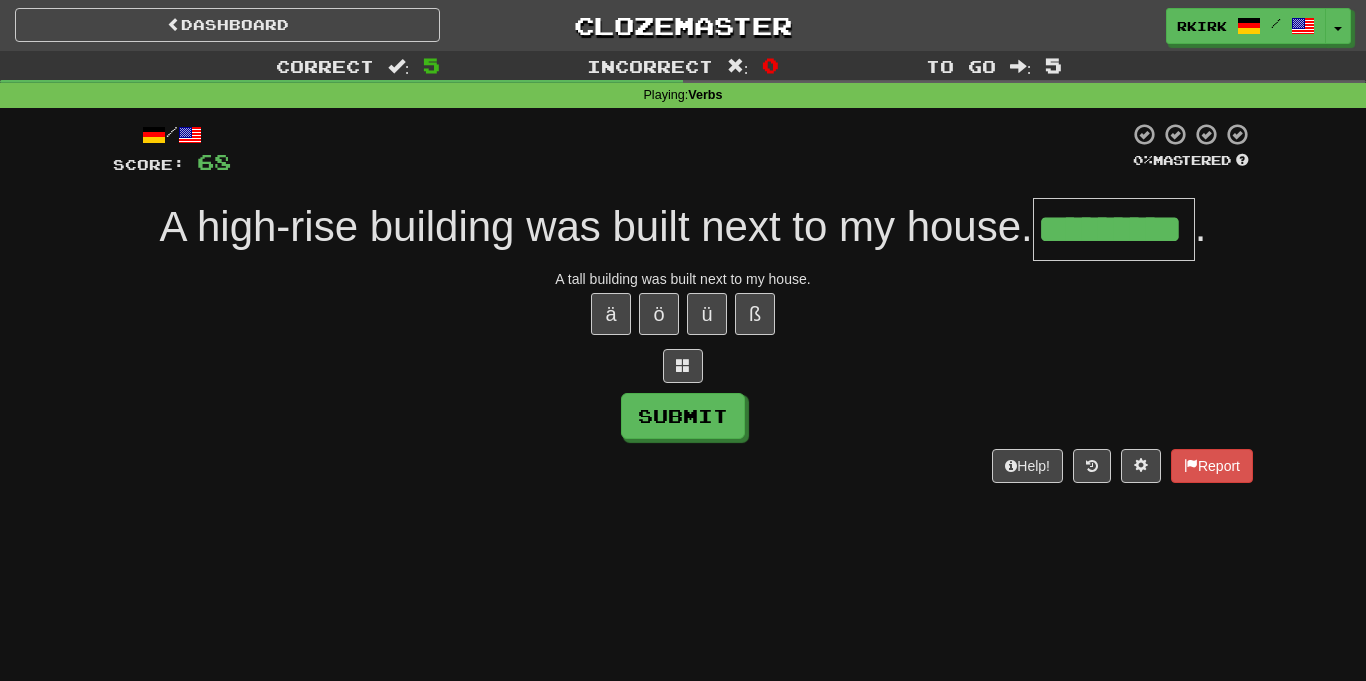 type on "*********" 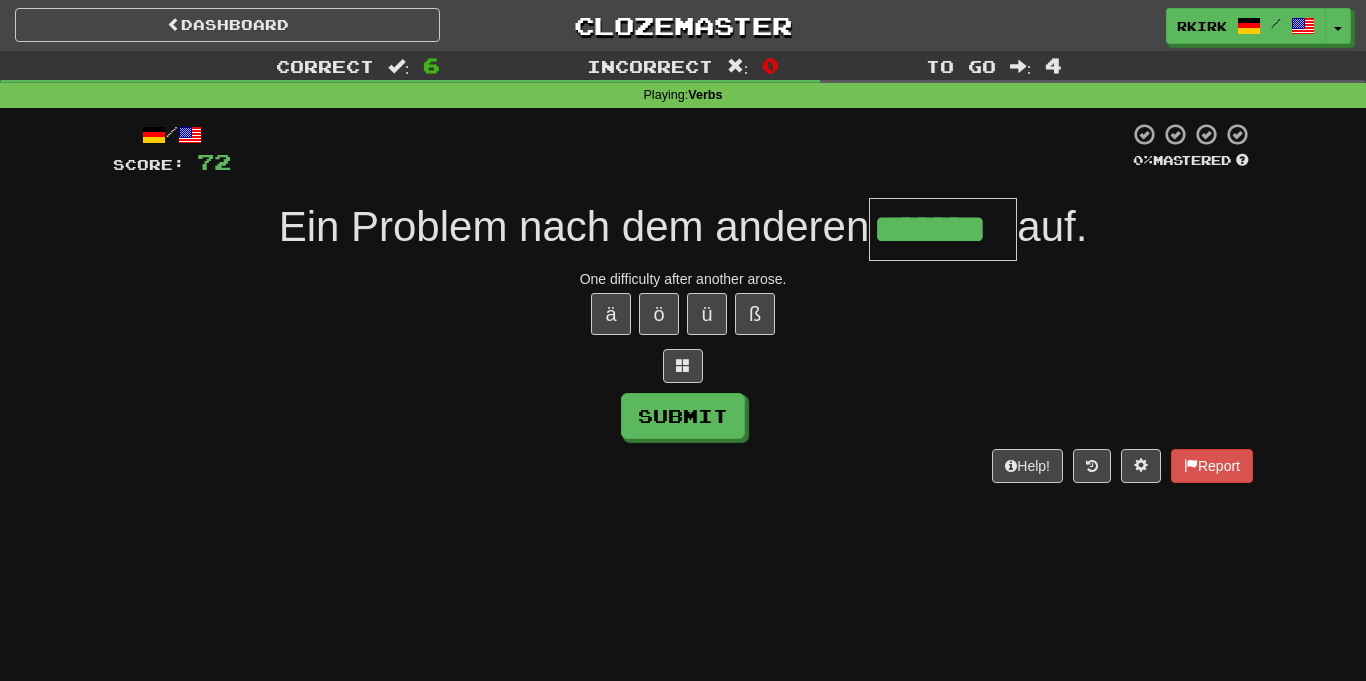 type on "*******" 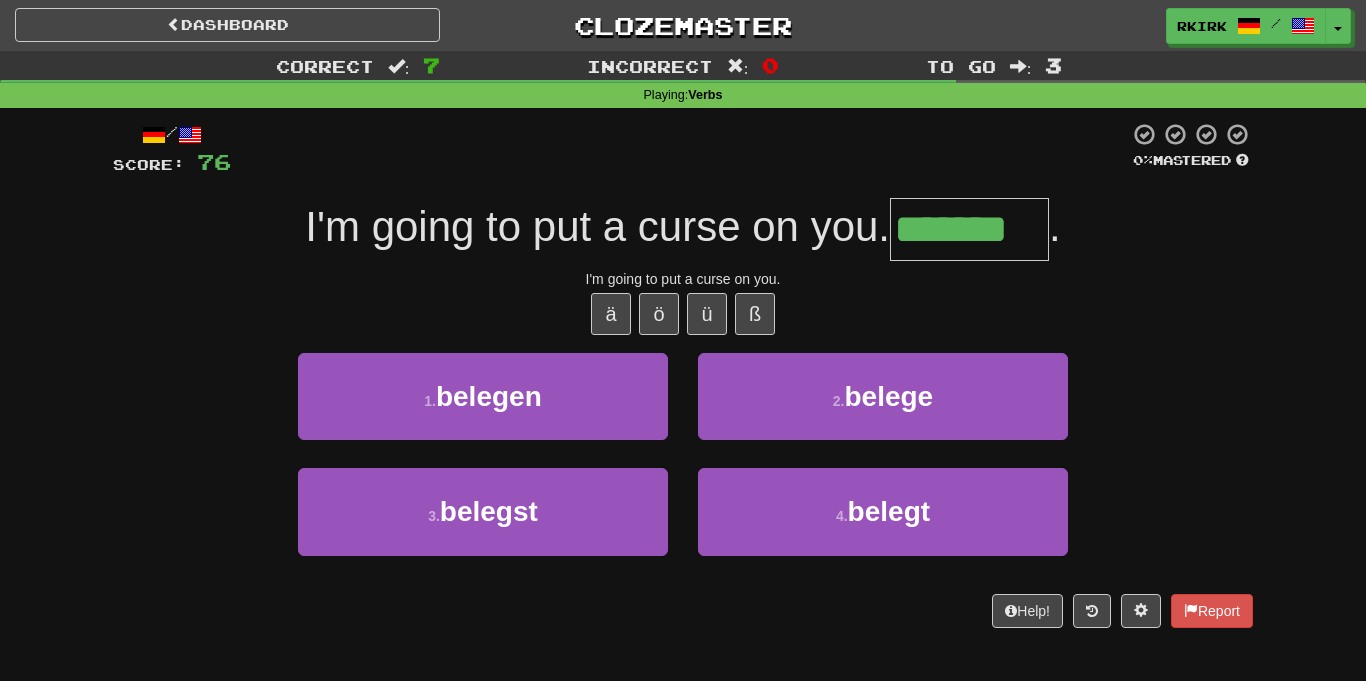 type on "*******" 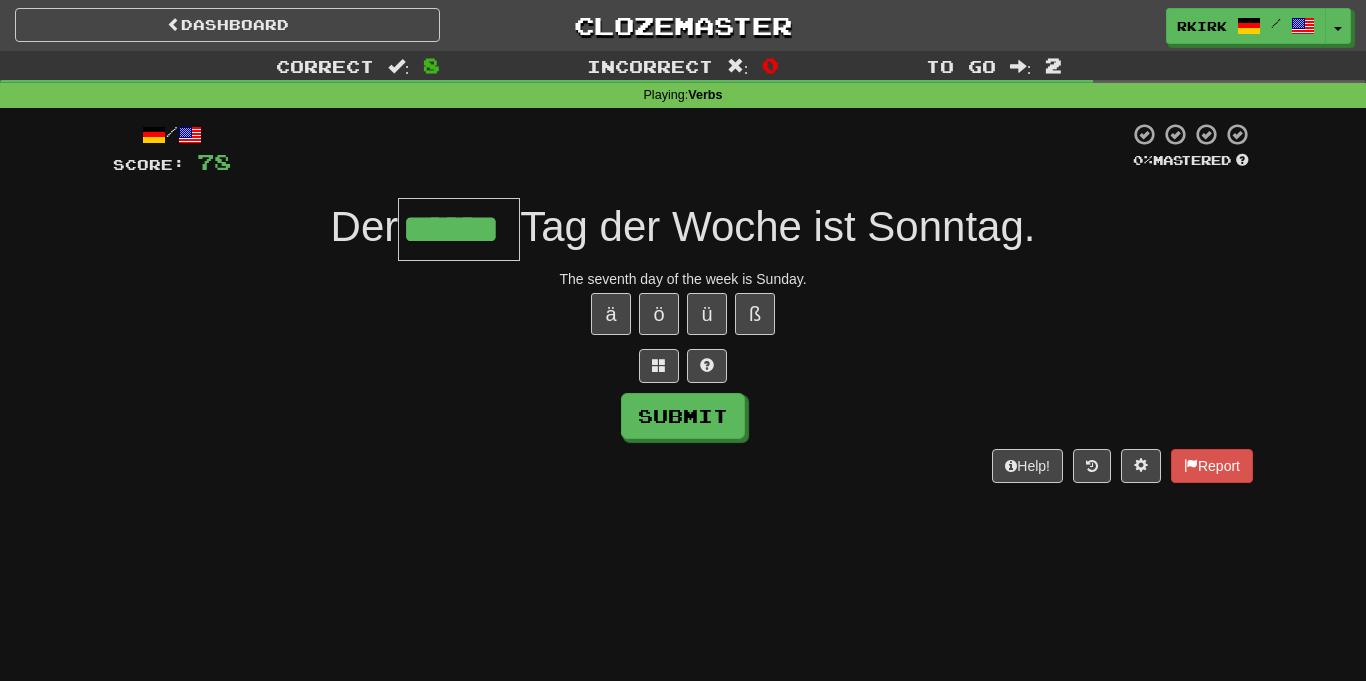 type on "******" 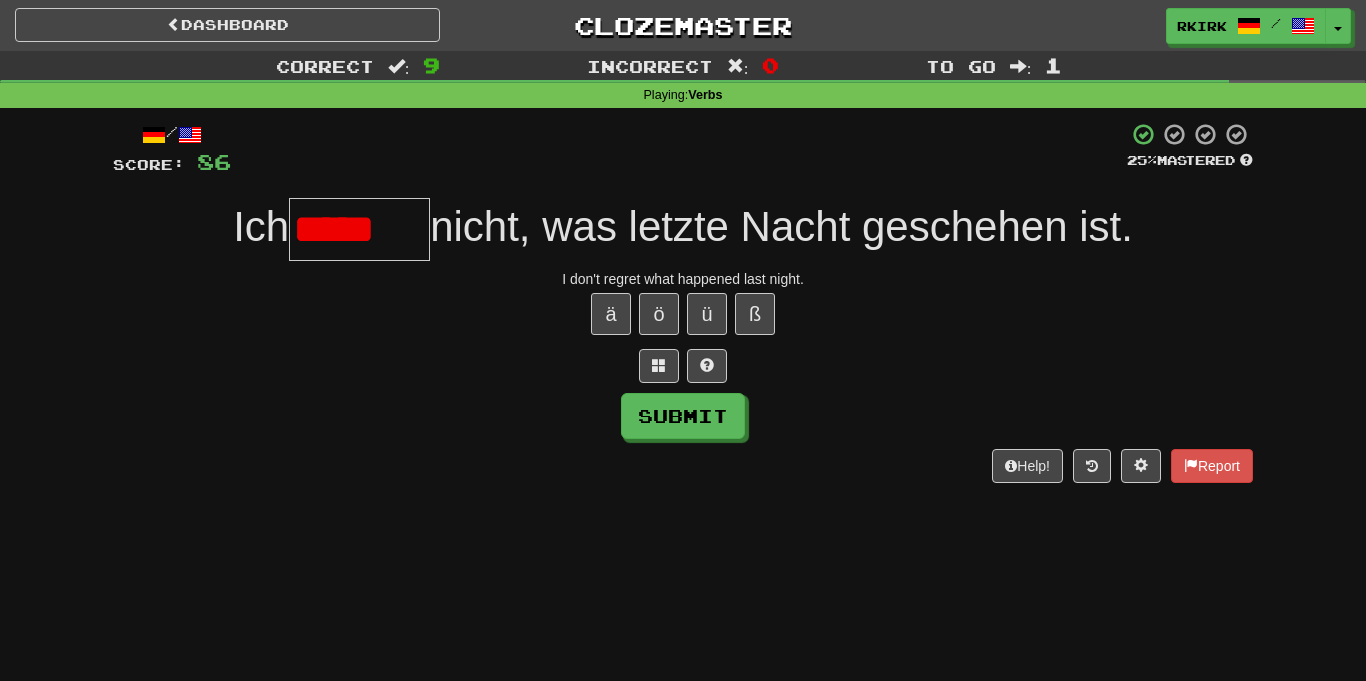scroll, scrollTop: 0, scrollLeft: 0, axis: both 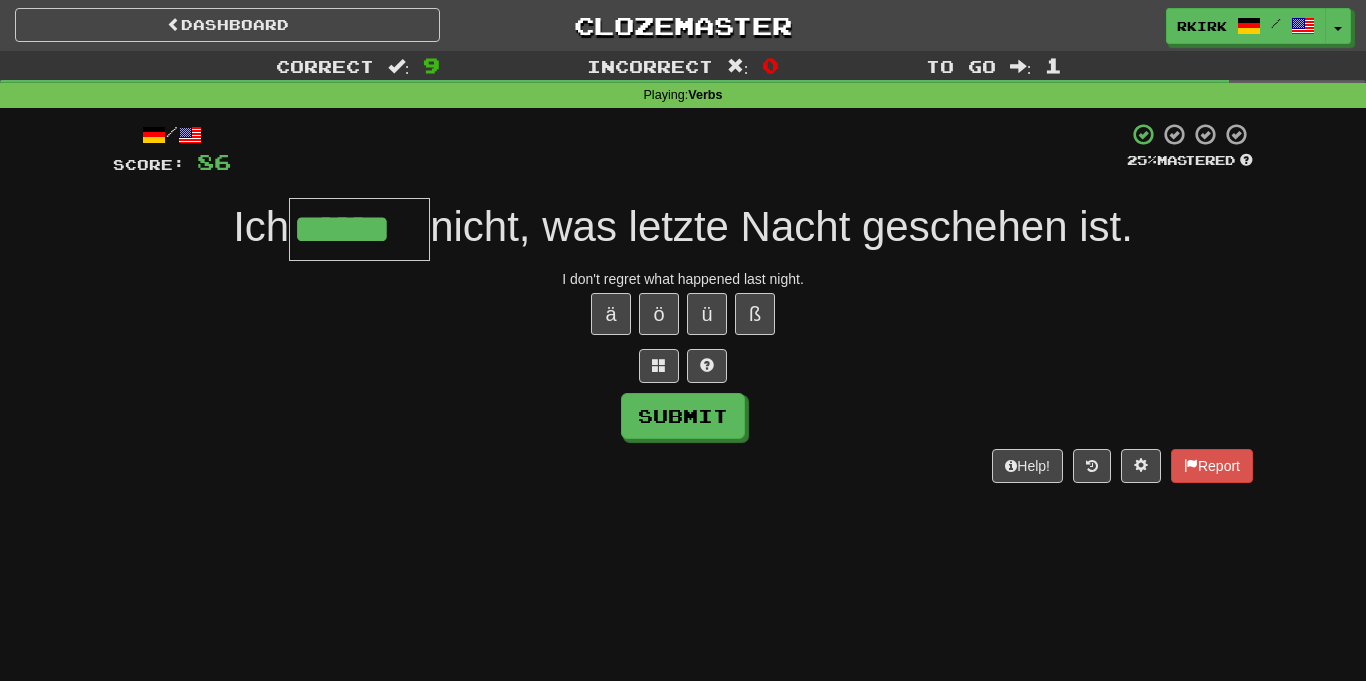 type on "******" 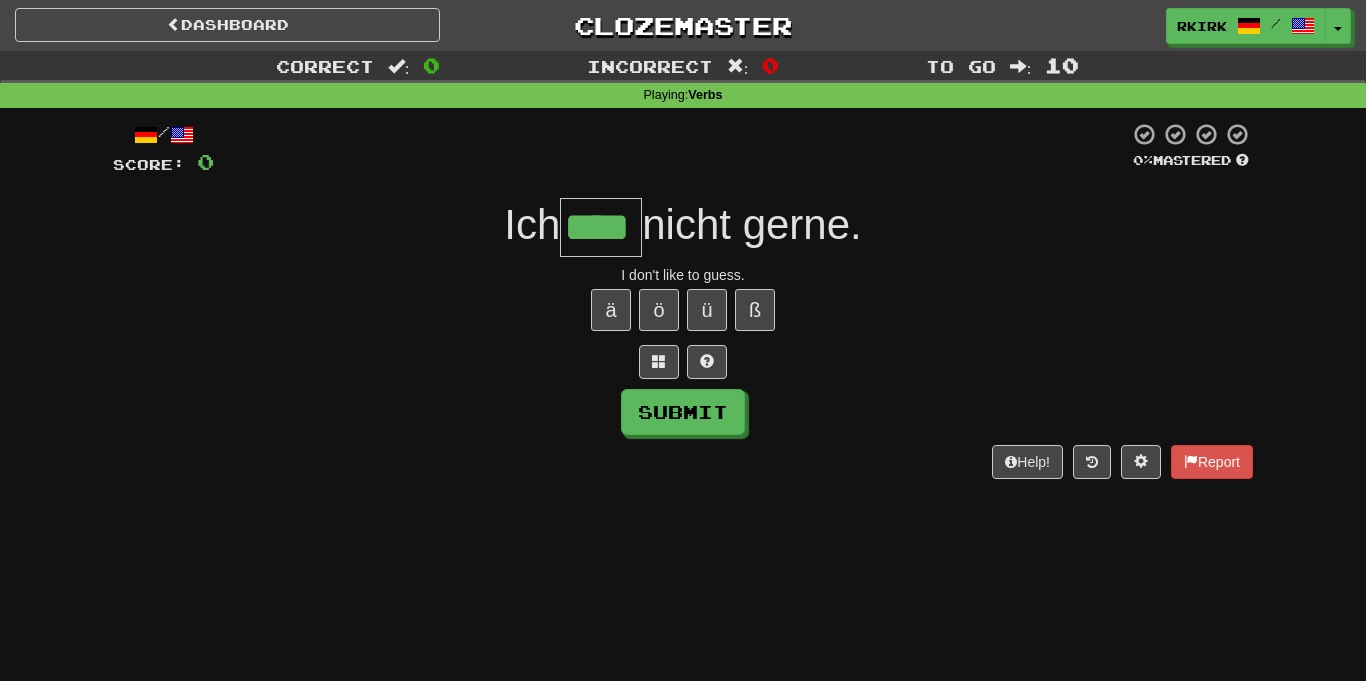 type on "****" 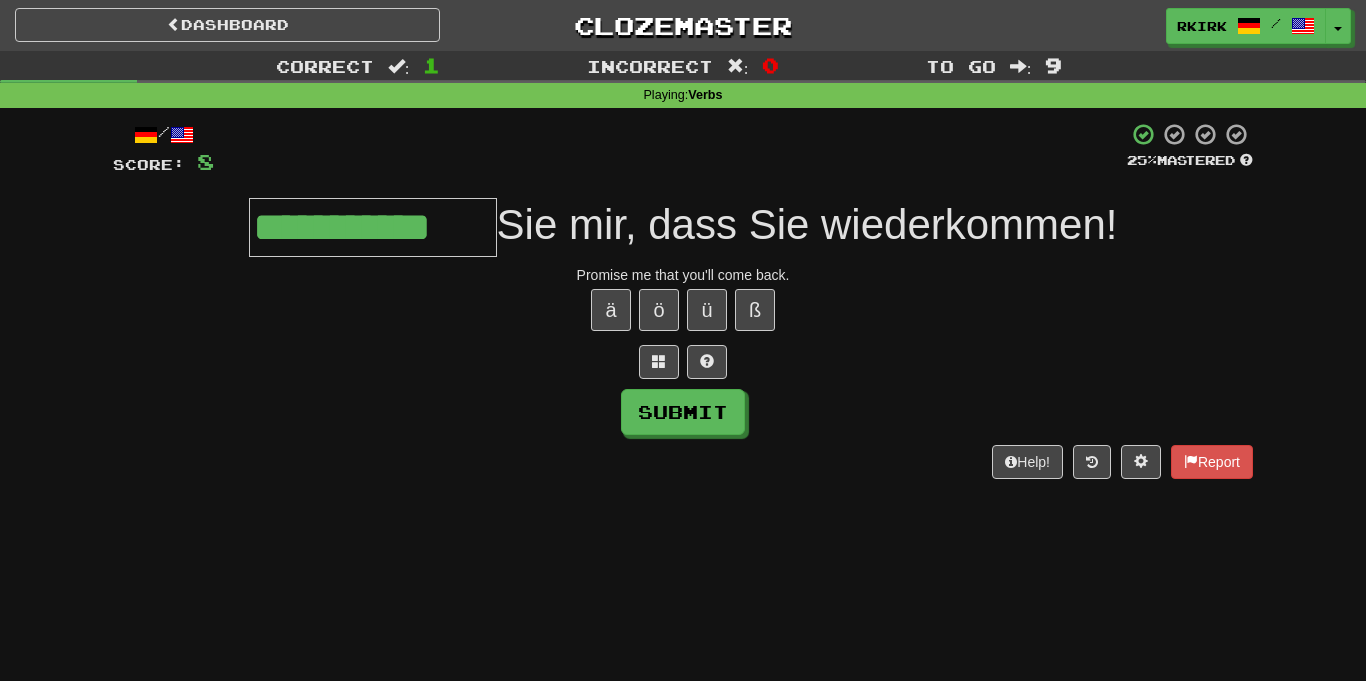 type on "**********" 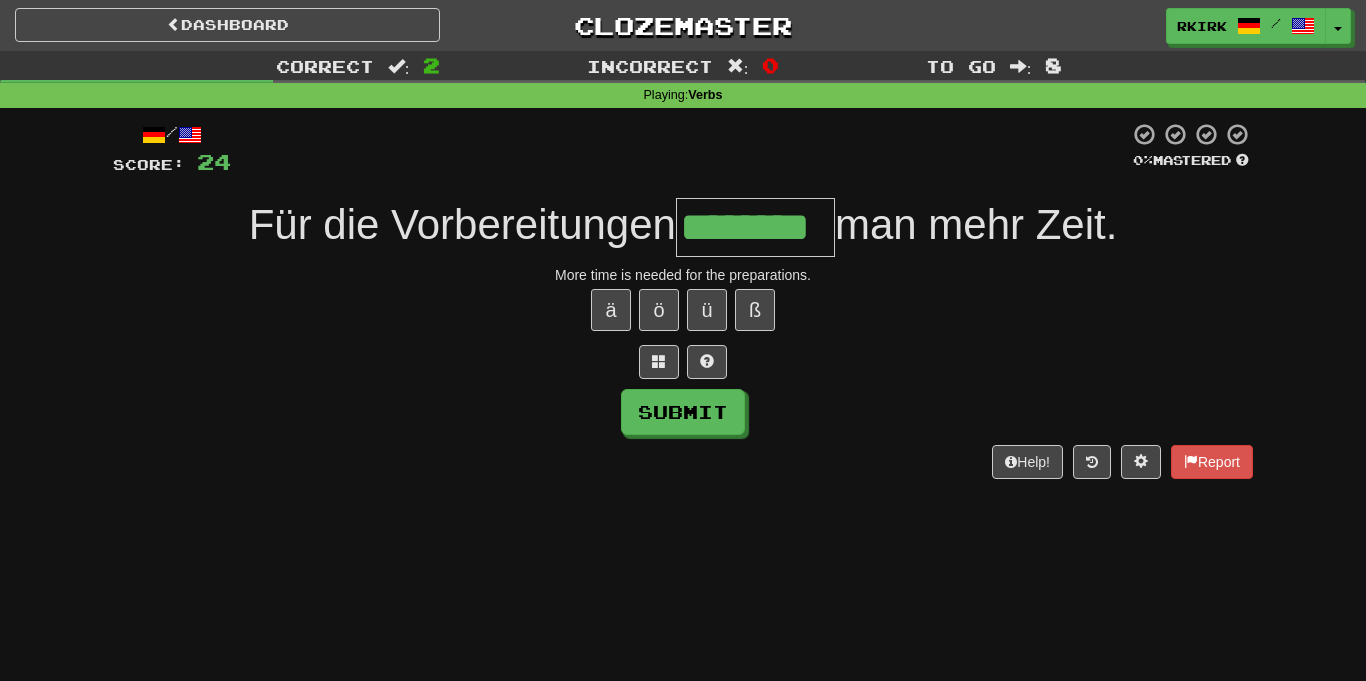 type on "********" 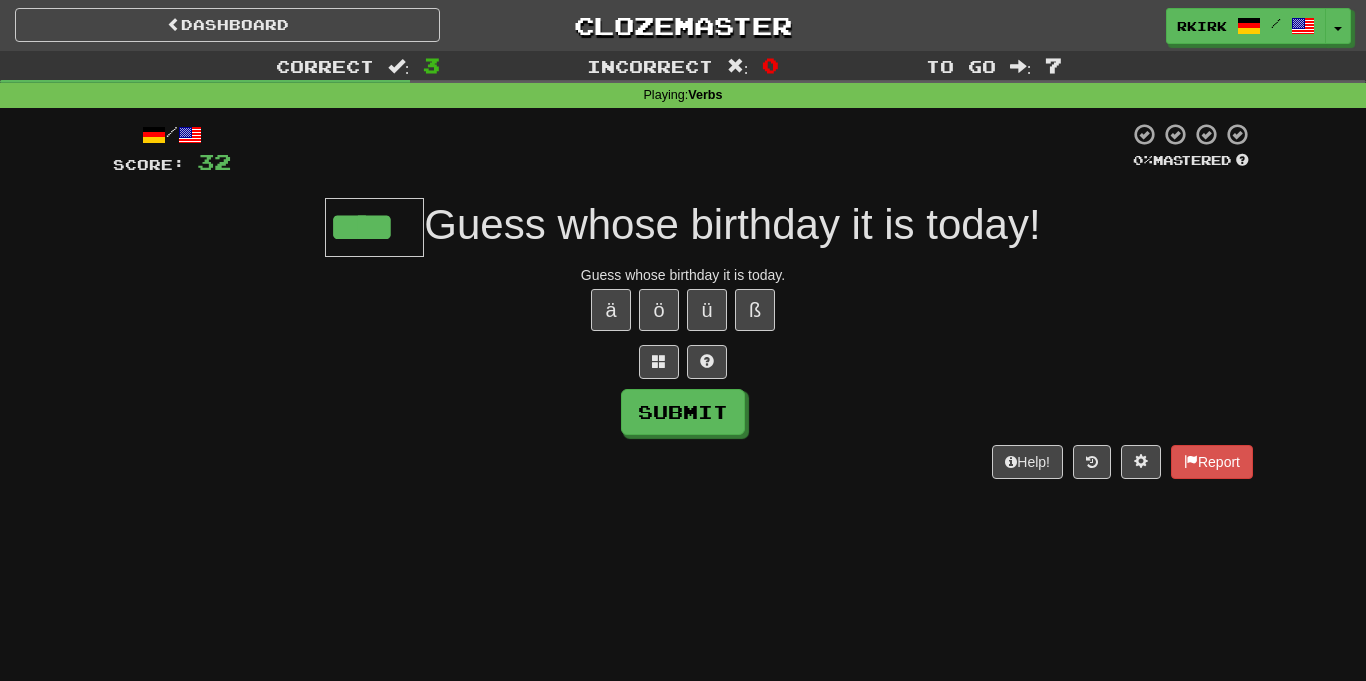 type on "****" 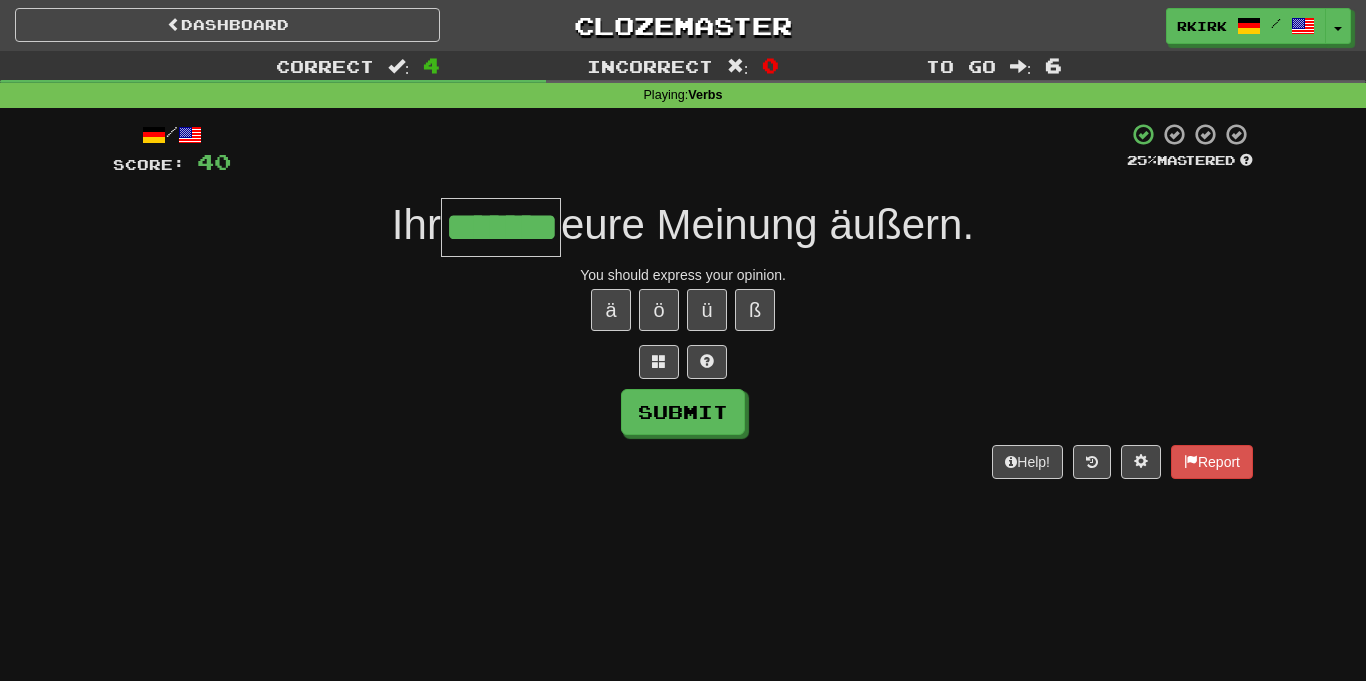 type on "*******" 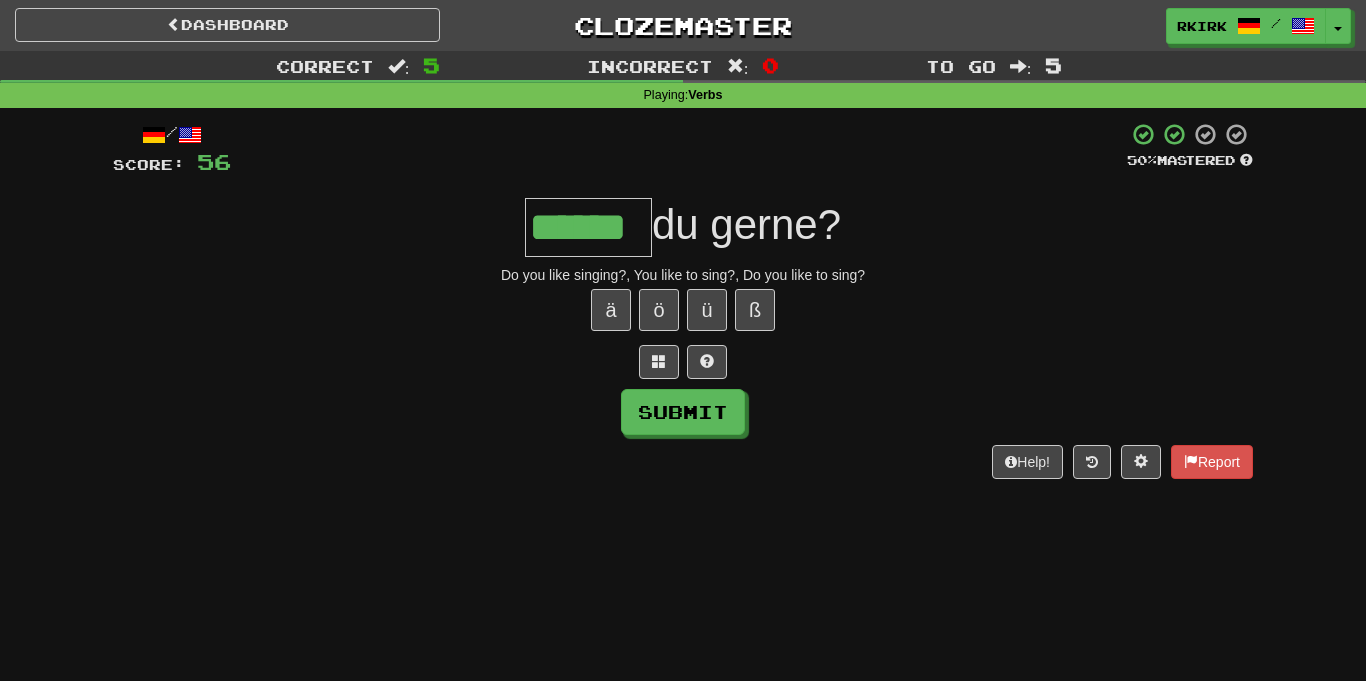 type on "******" 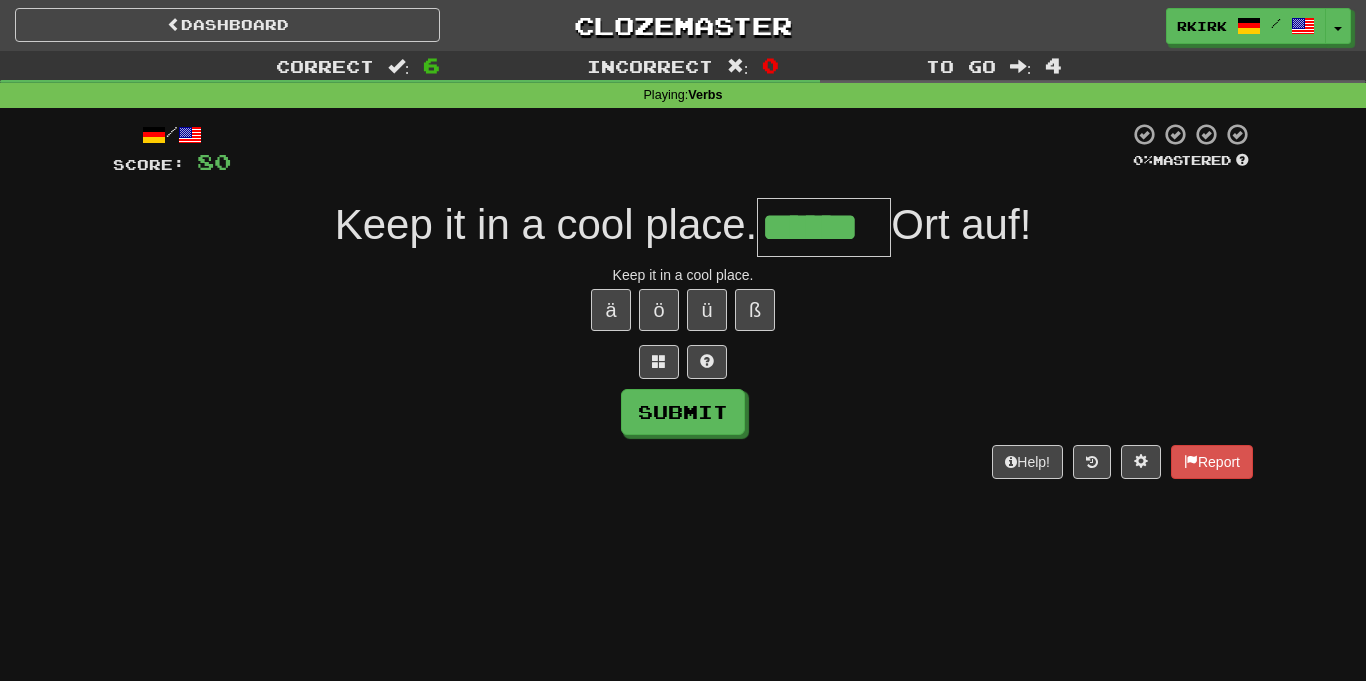 type on "******" 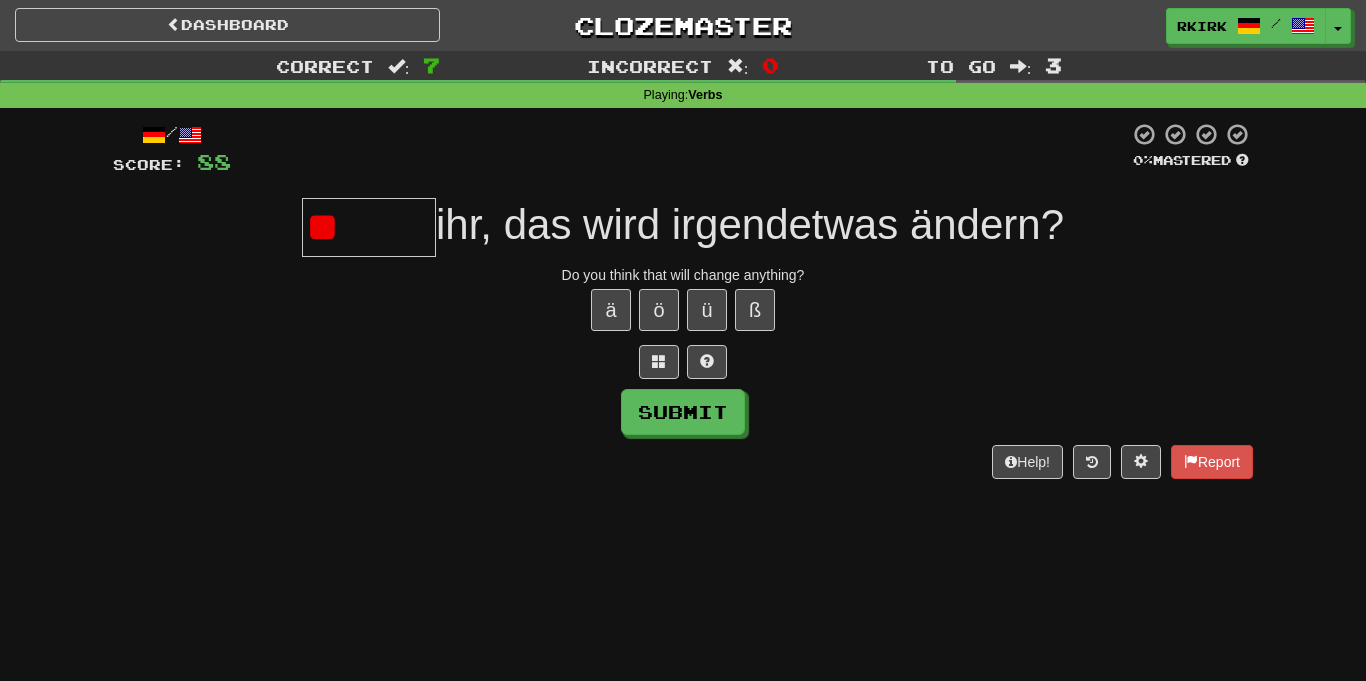 type on "*" 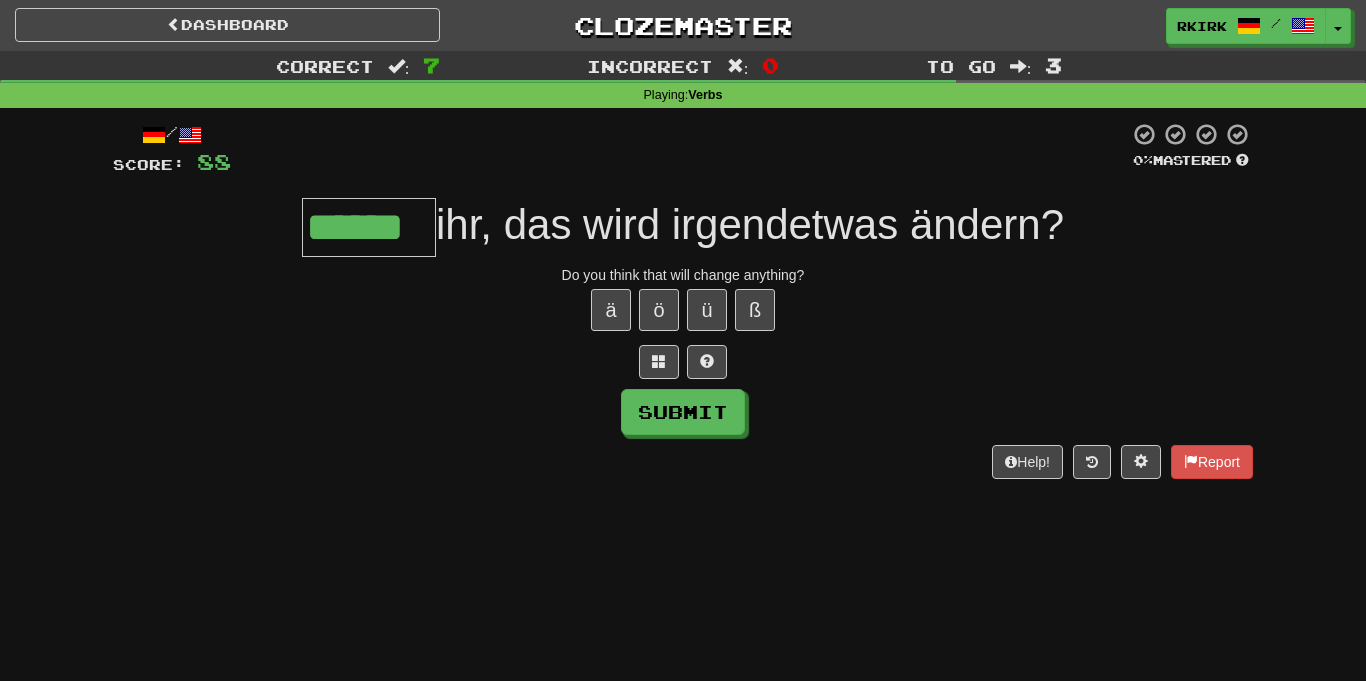 type on "******" 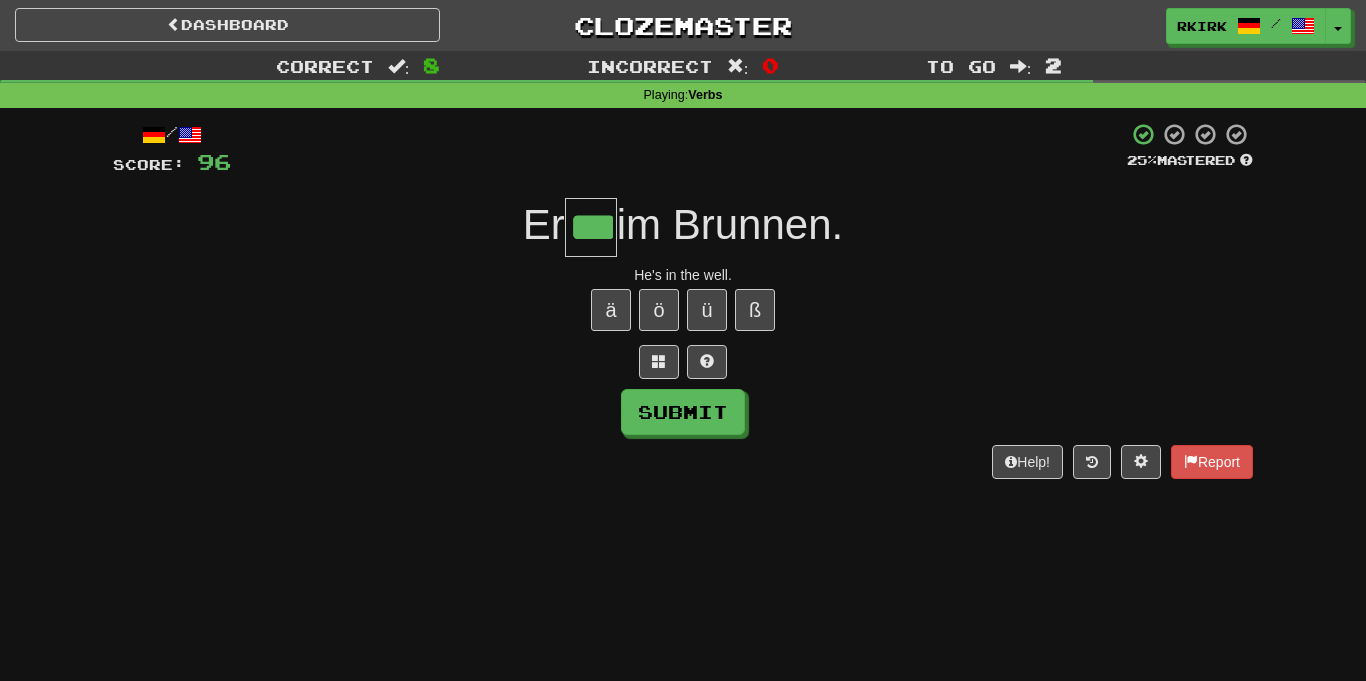 type on "***" 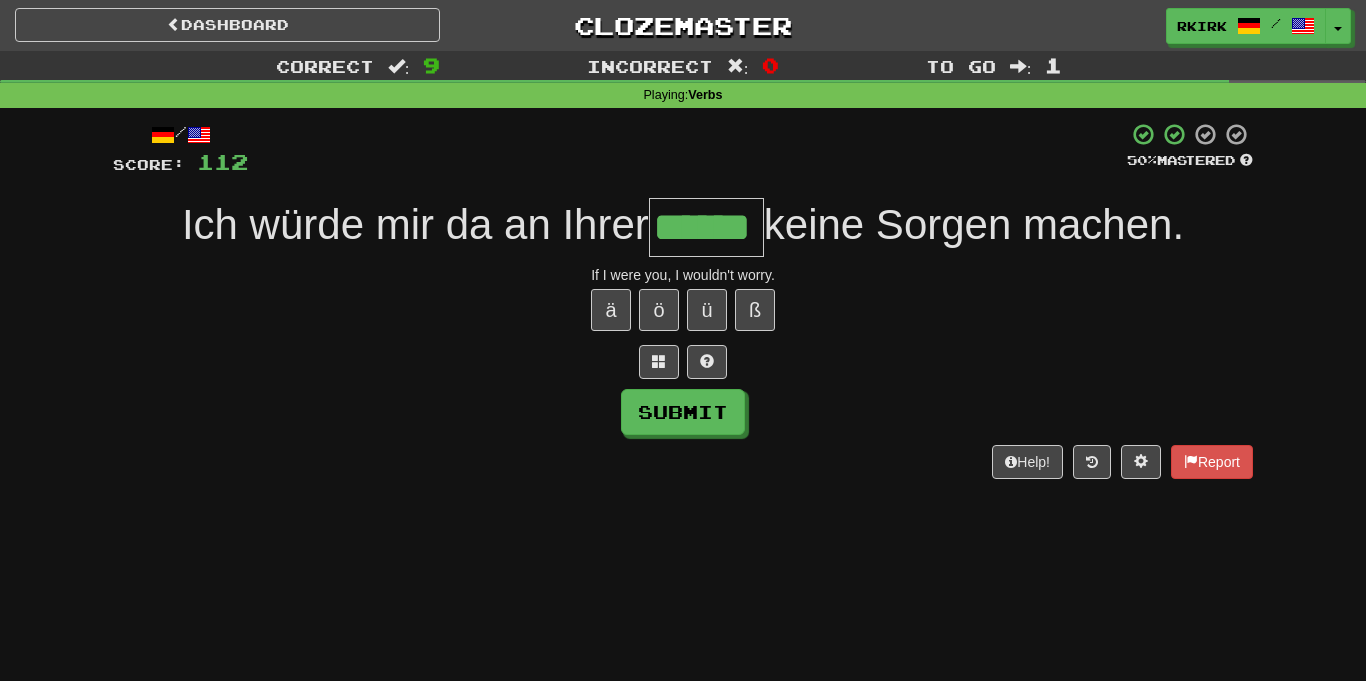 type on "******" 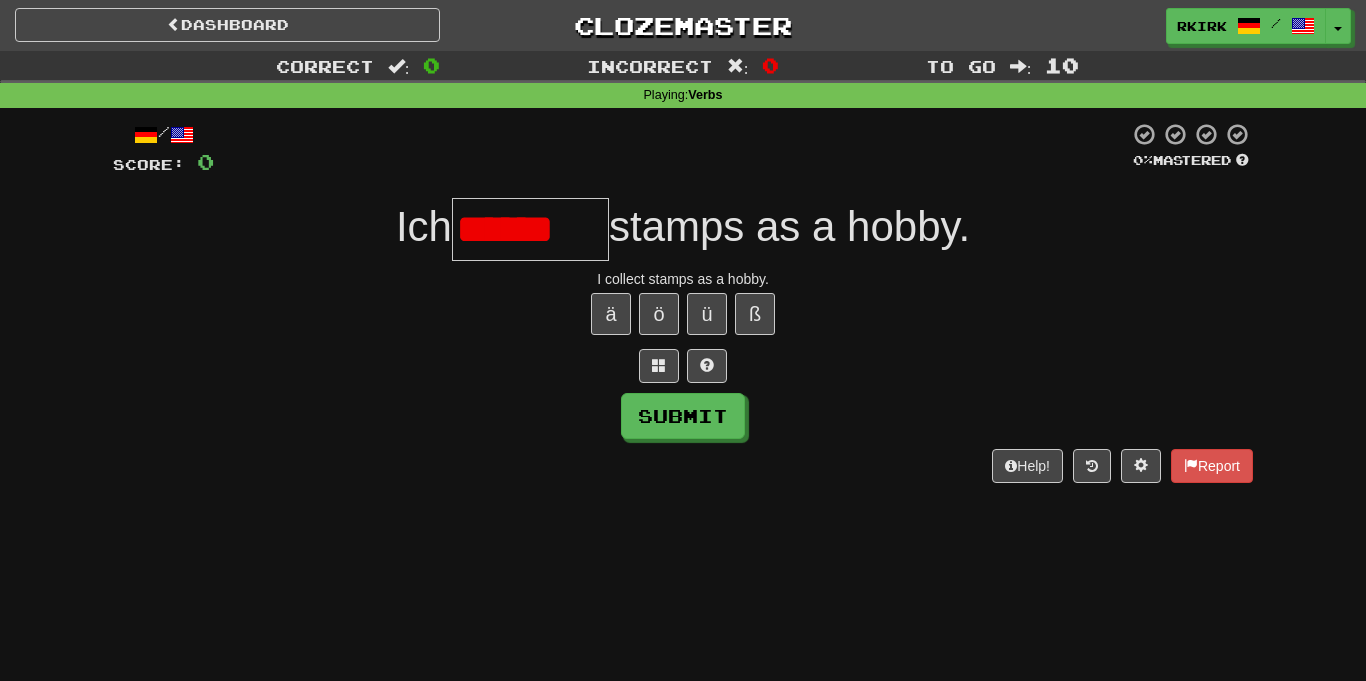scroll, scrollTop: 0, scrollLeft: 0, axis: both 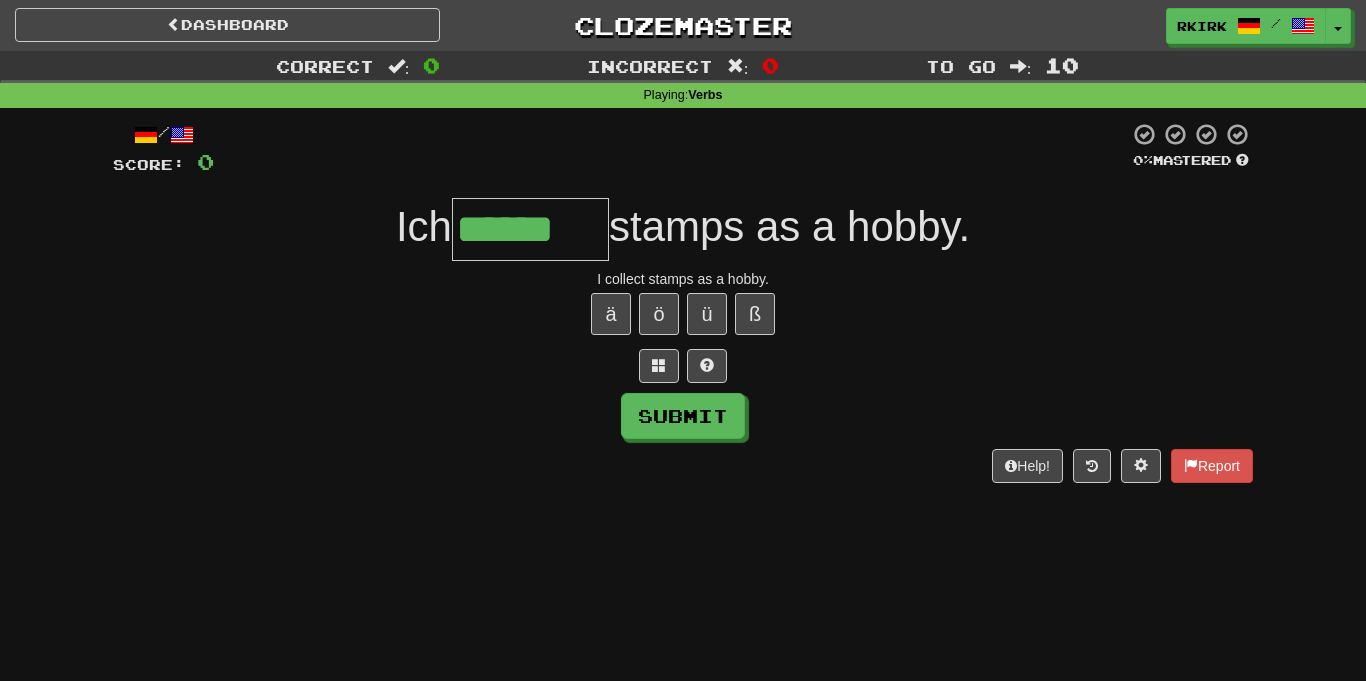 type on "******" 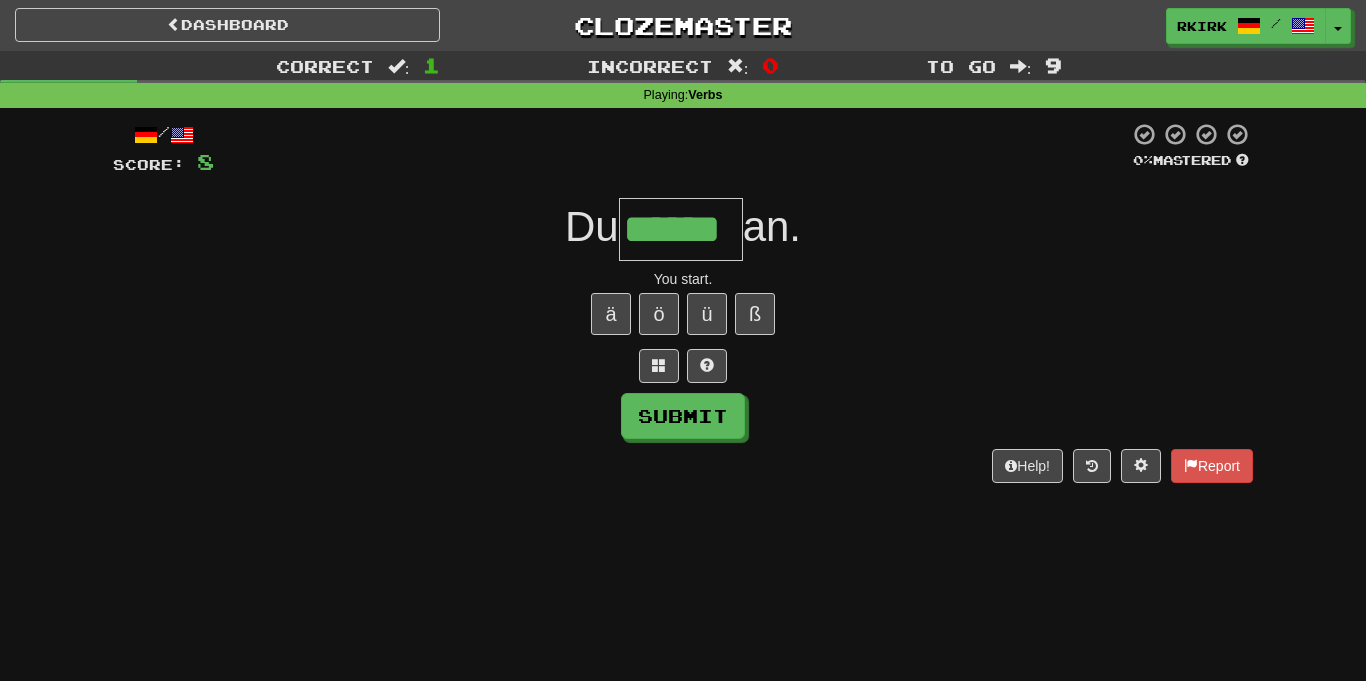 type on "******" 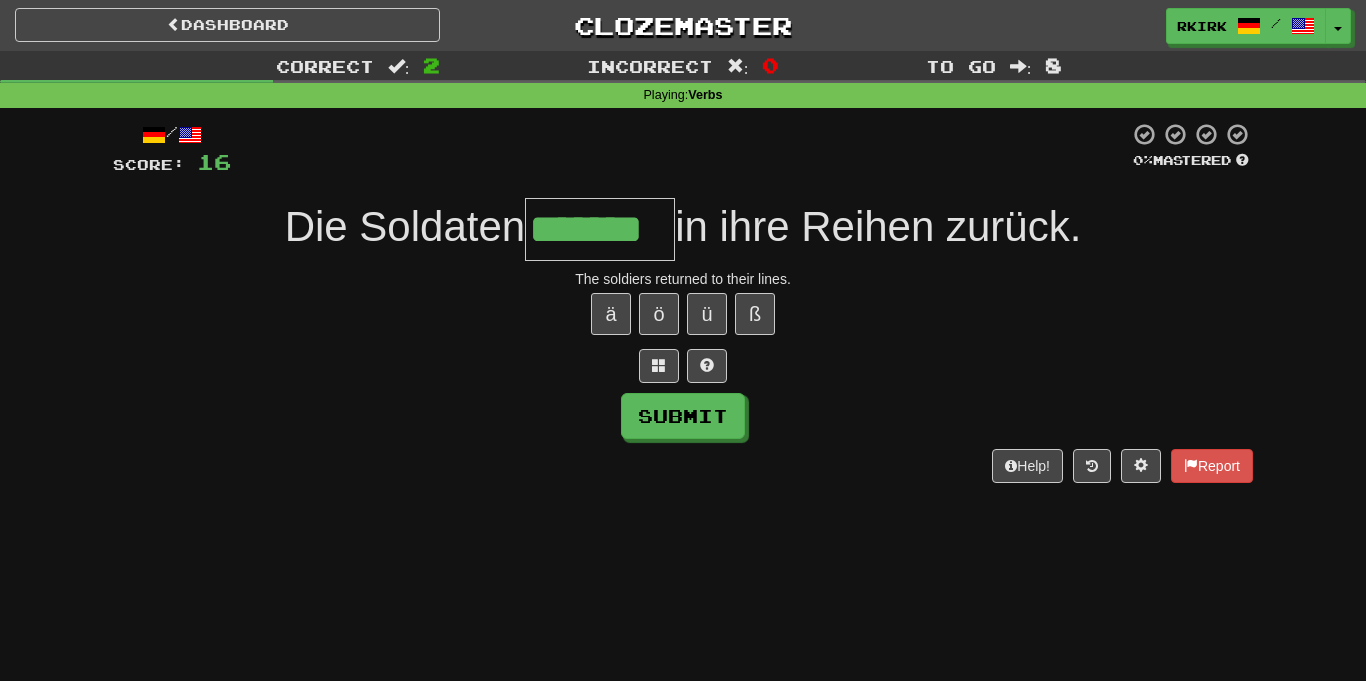 type on "*******" 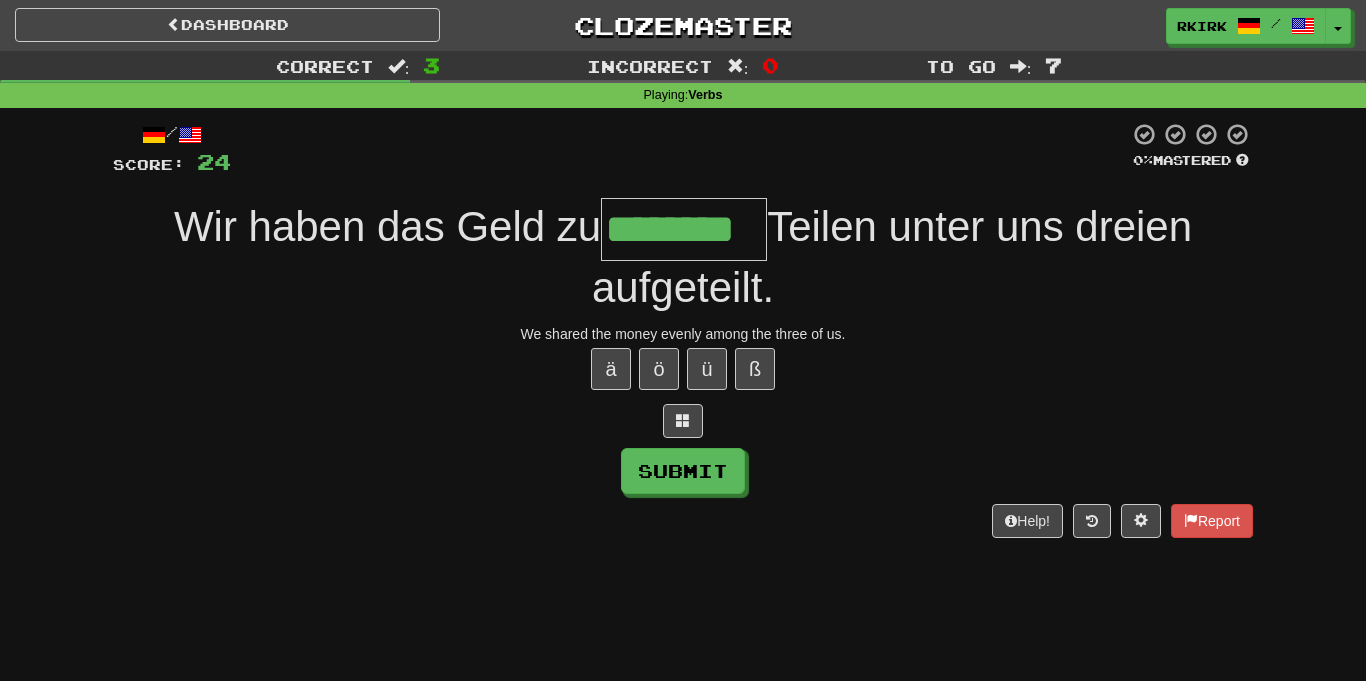 type on "********" 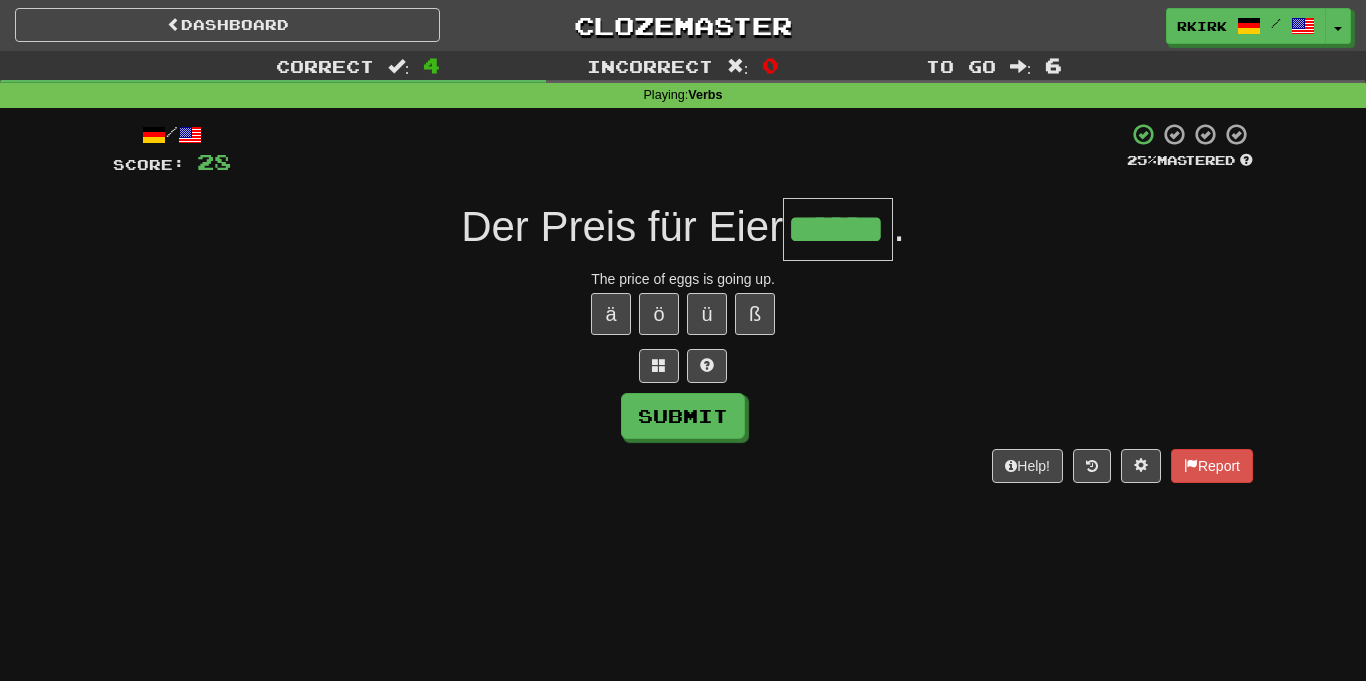 type on "******" 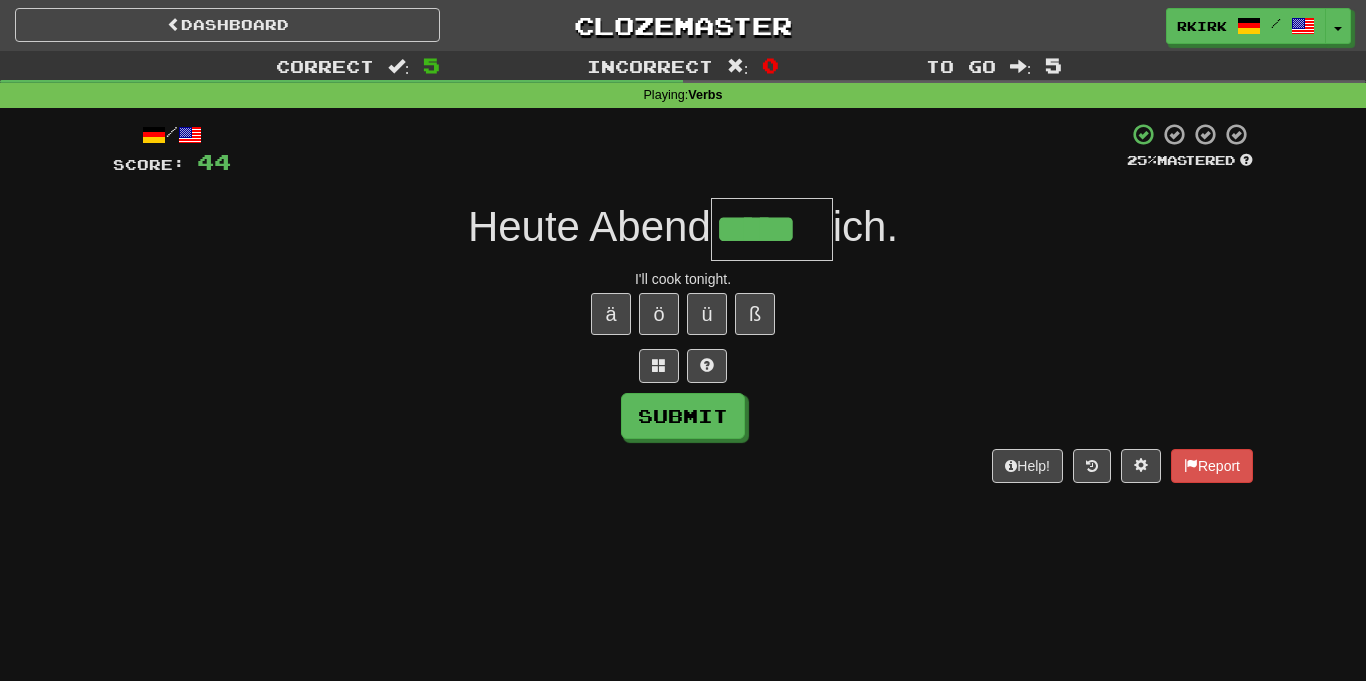 type on "*****" 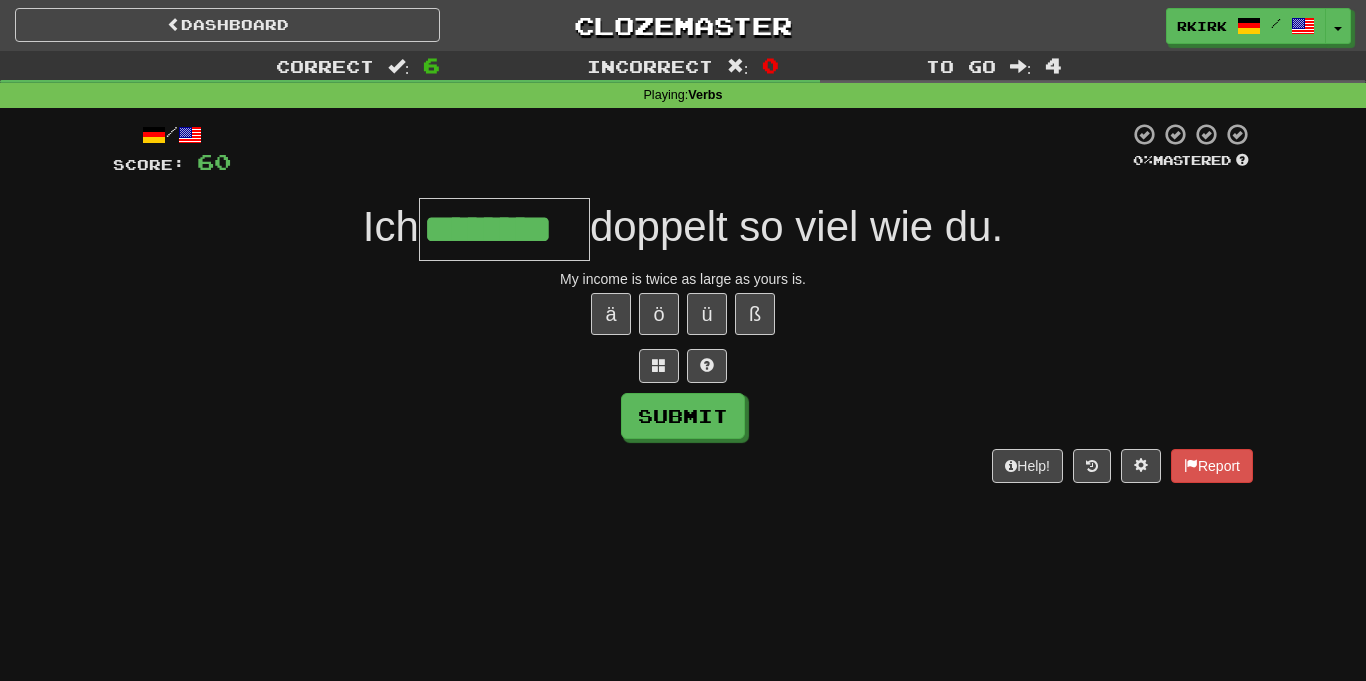 type on "********" 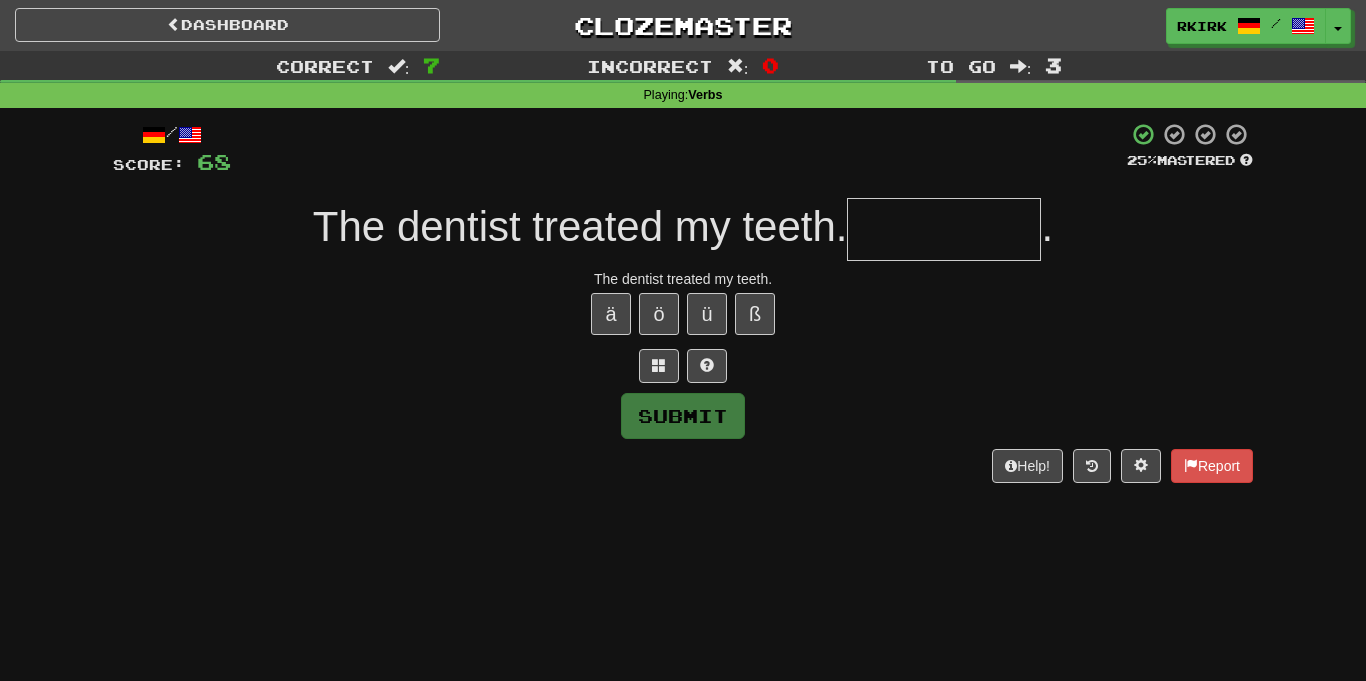 type on "*" 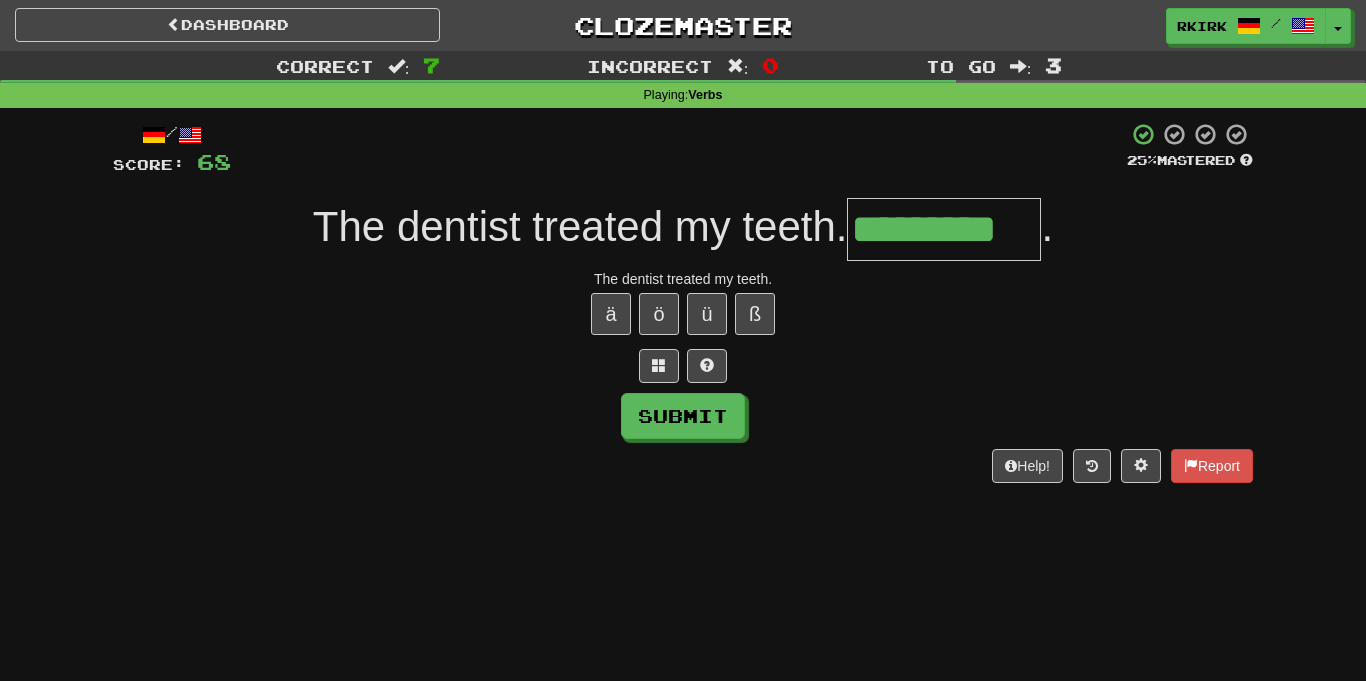 type on "*********" 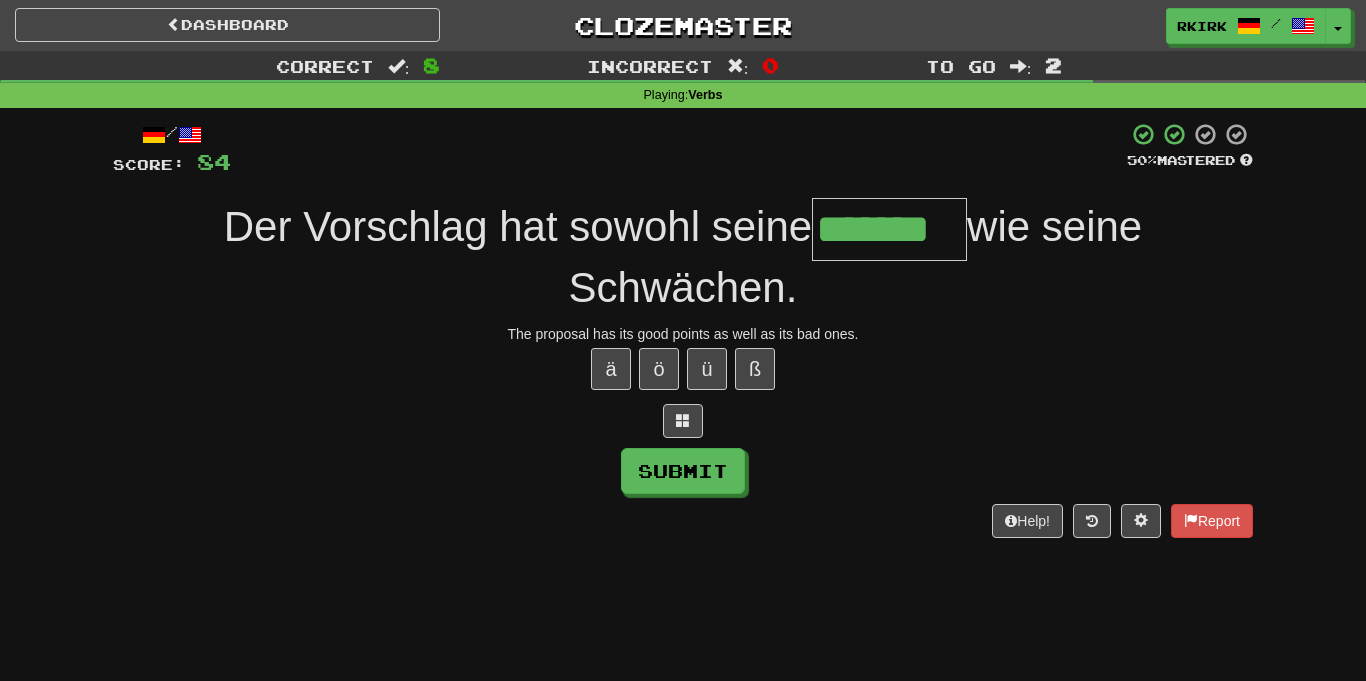 type on "*******" 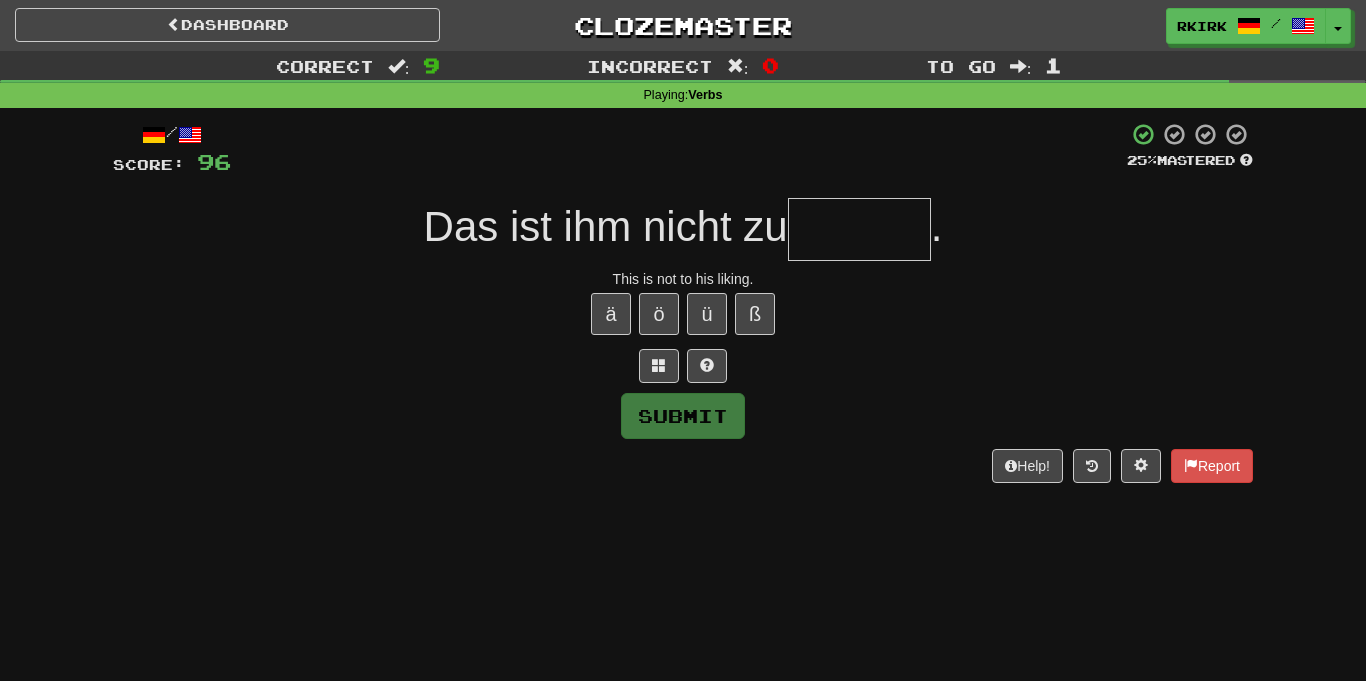 type on "*" 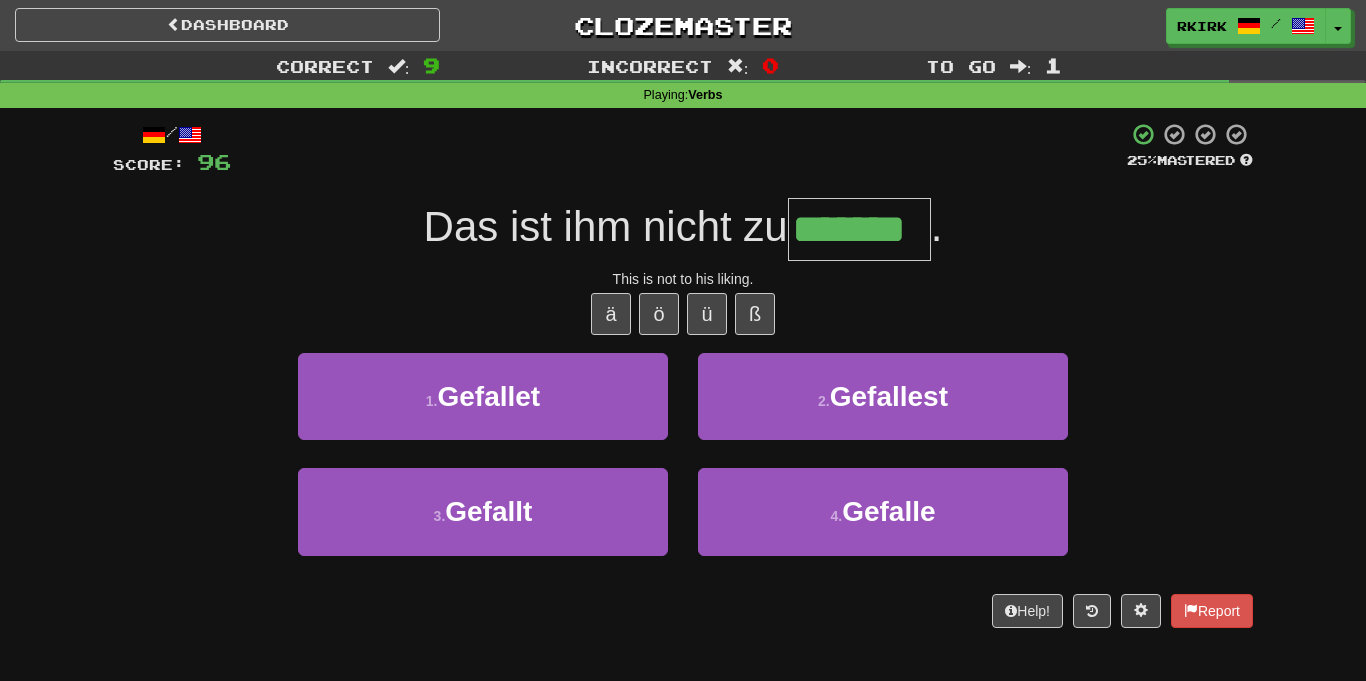 type on "*******" 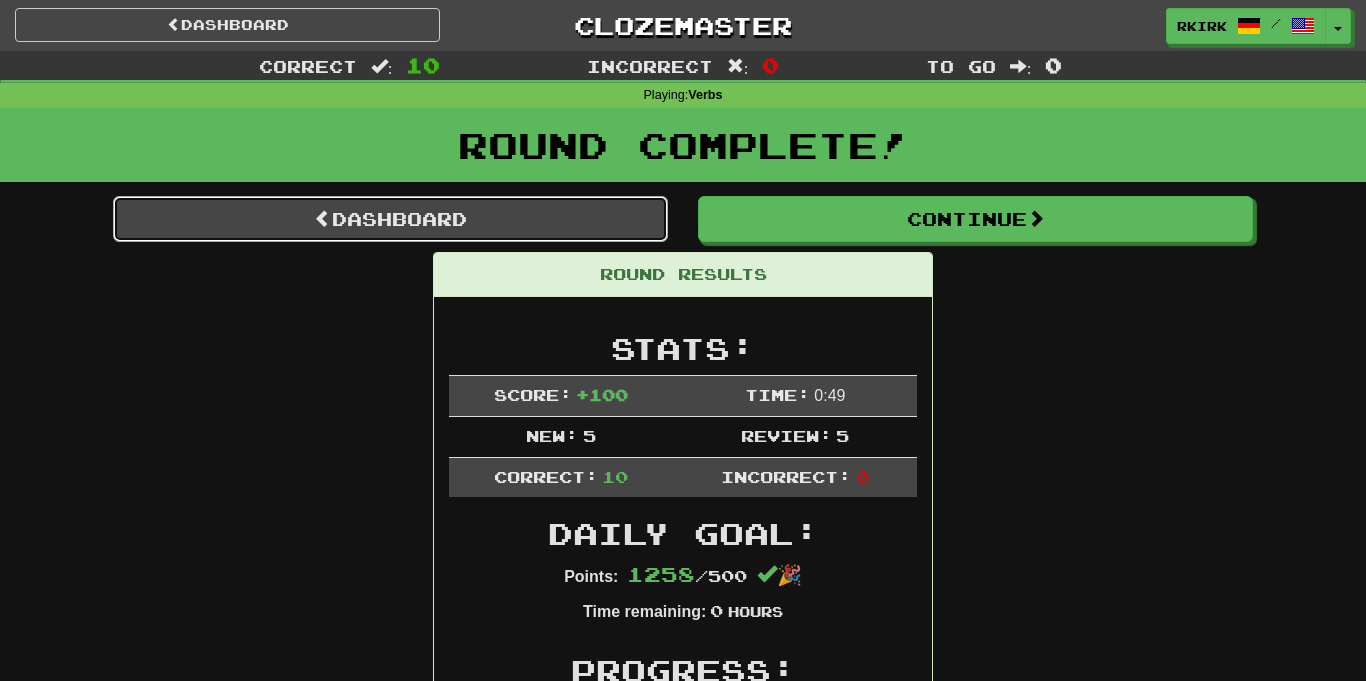 click on "Dashboard" at bounding box center (390, 219) 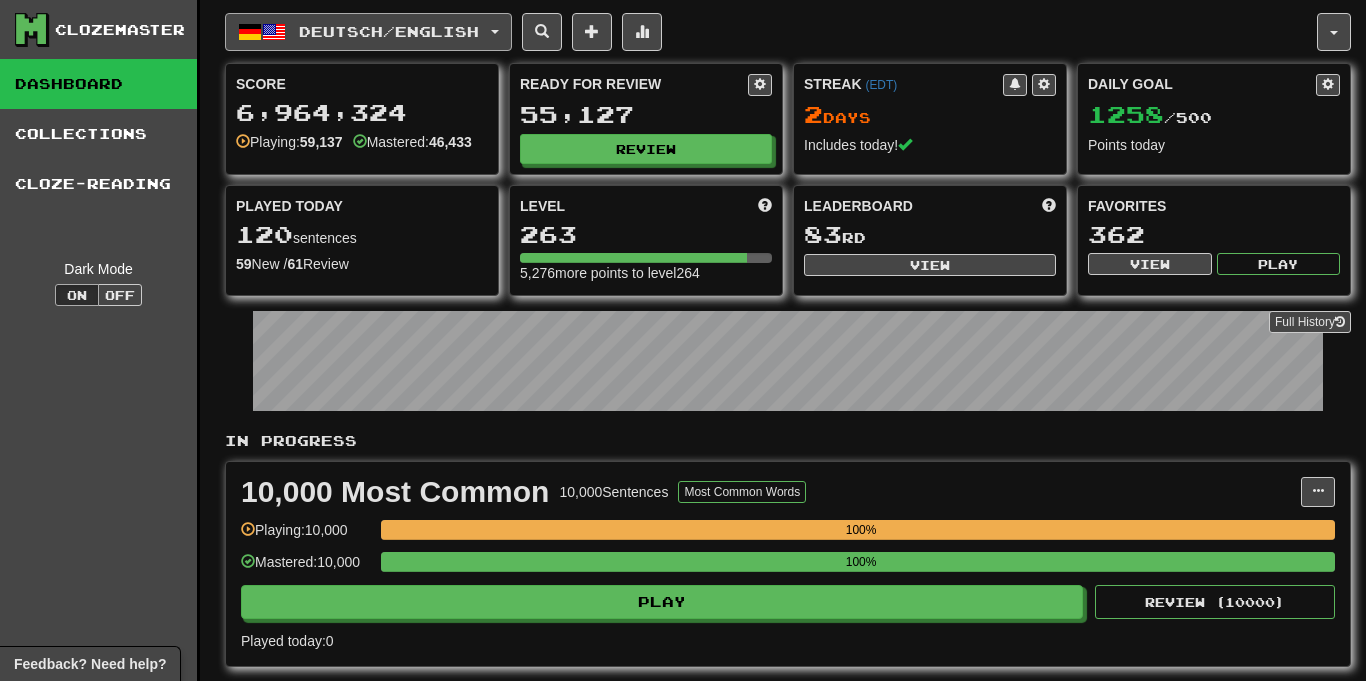 scroll, scrollTop: 0, scrollLeft: 0, axis: both 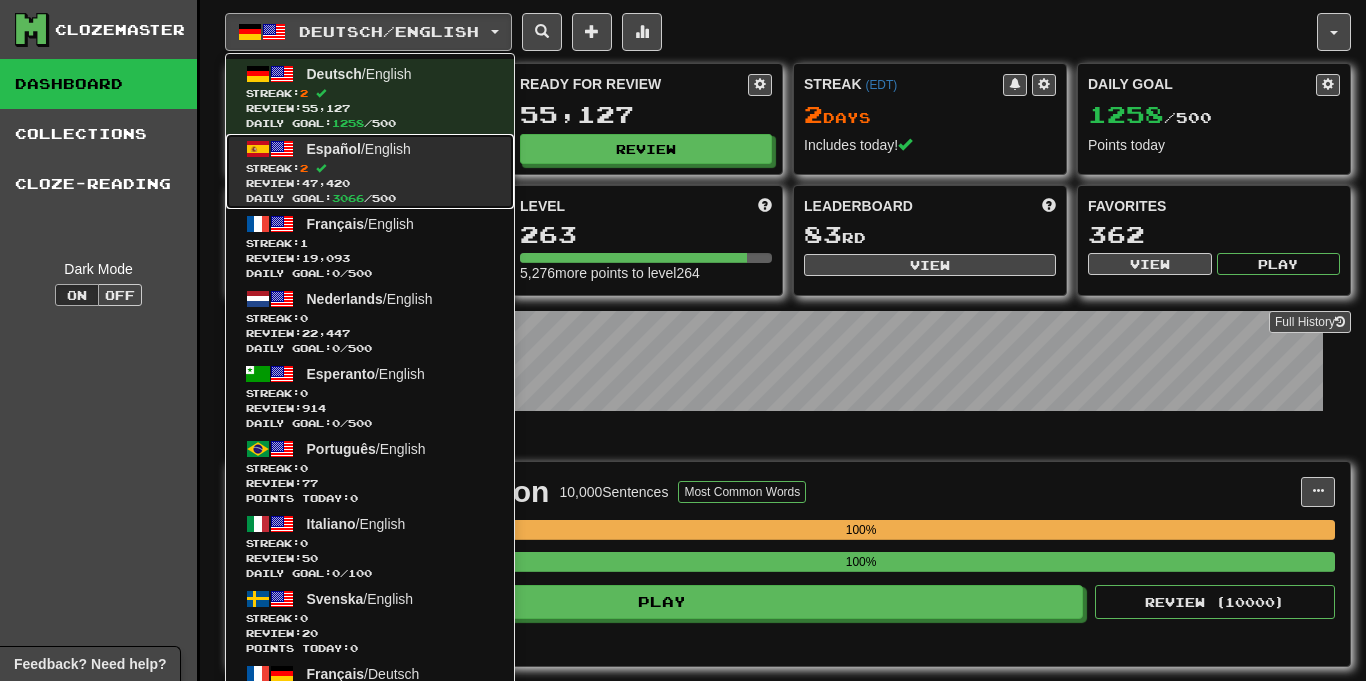 click on "Streak:  2" at bounding box center [370, 168] 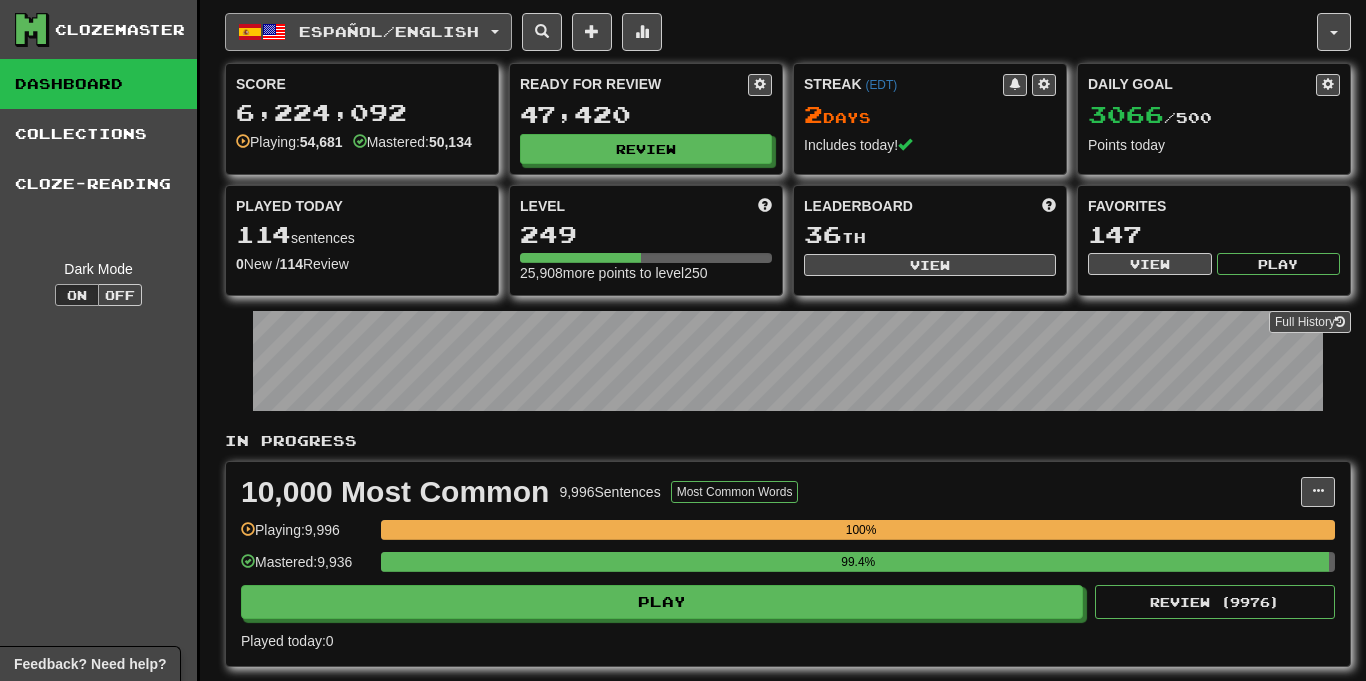 scroll, scrollTop: 0, scrollLeft: 0, axis: both 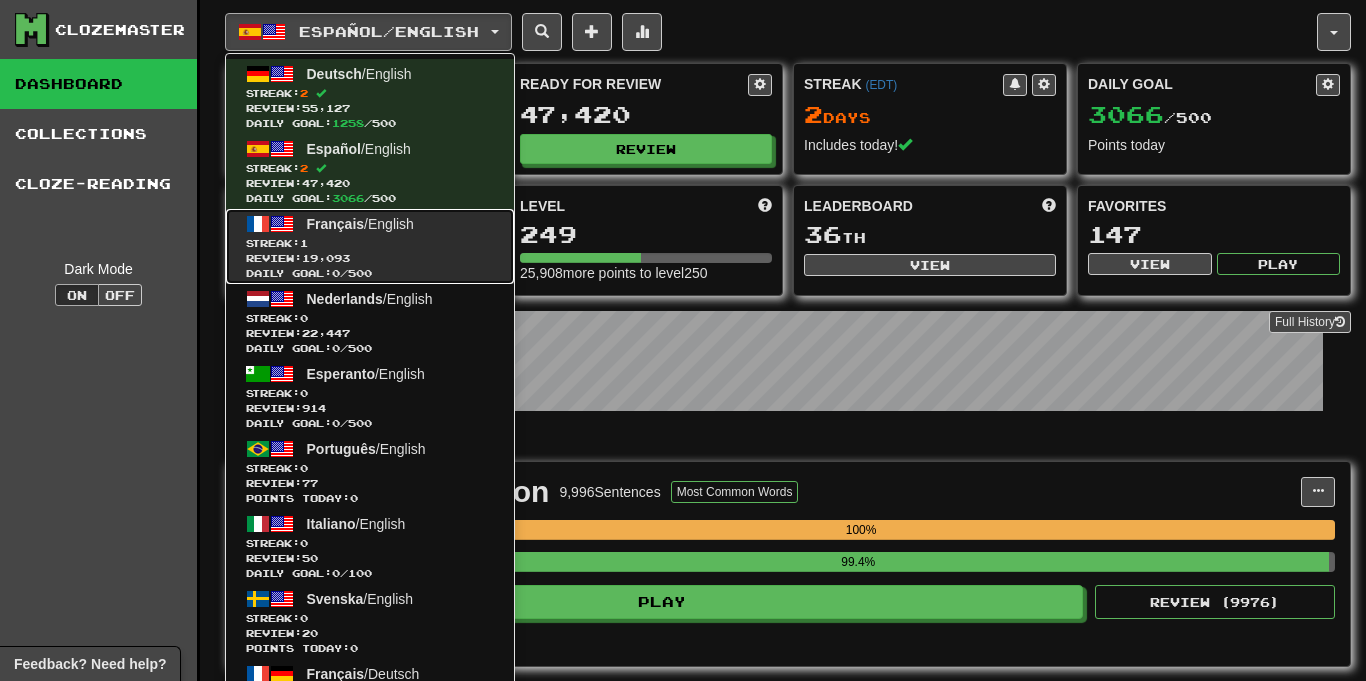 click on "Streak:  1" at bounding box center [370, 243] 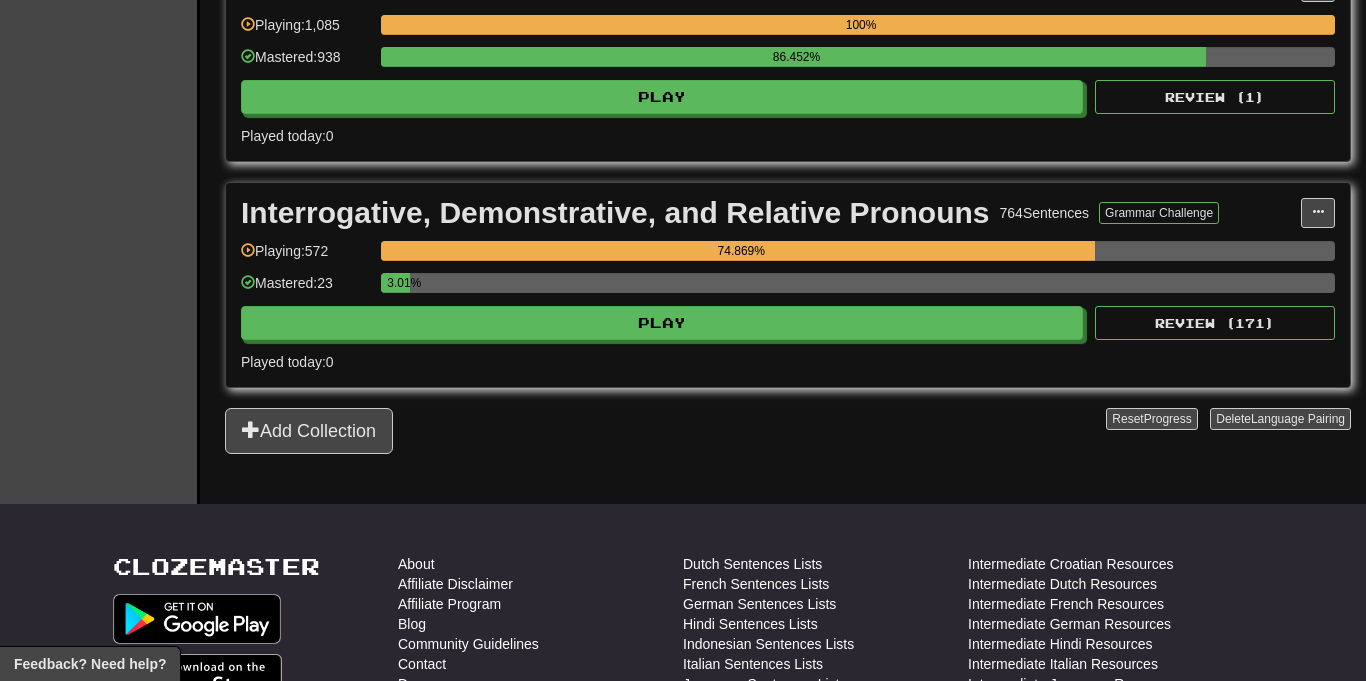 scroll, scrollTop: 966, scrollLeft: 0, axis: vertical 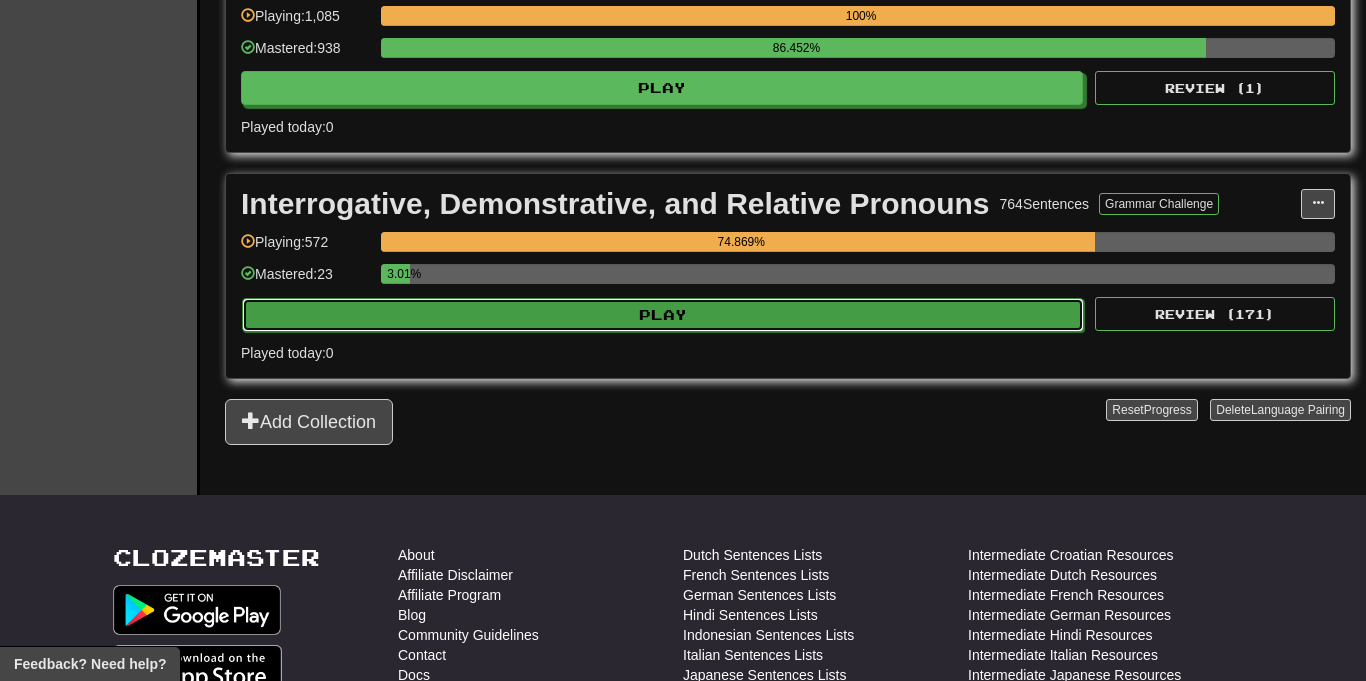 click on "Play" at bounding box center (663, 315) 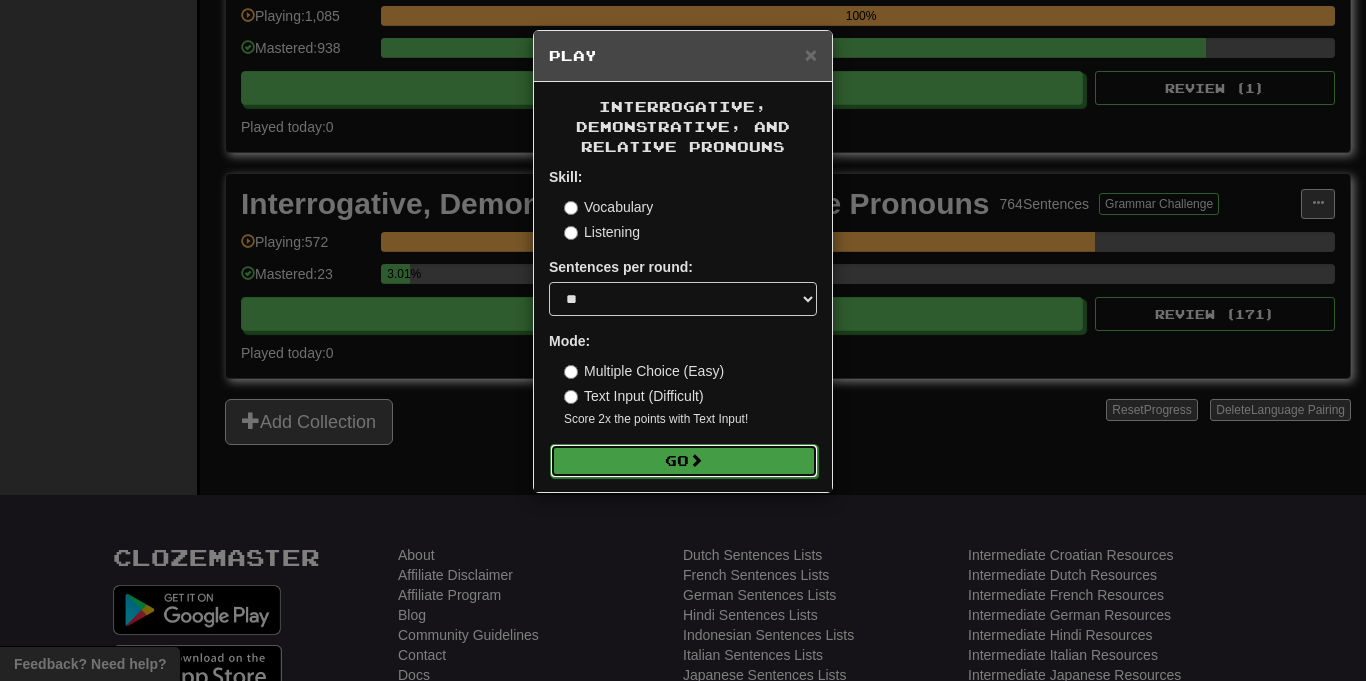 click on "Go" at bounding box center (684, 461) 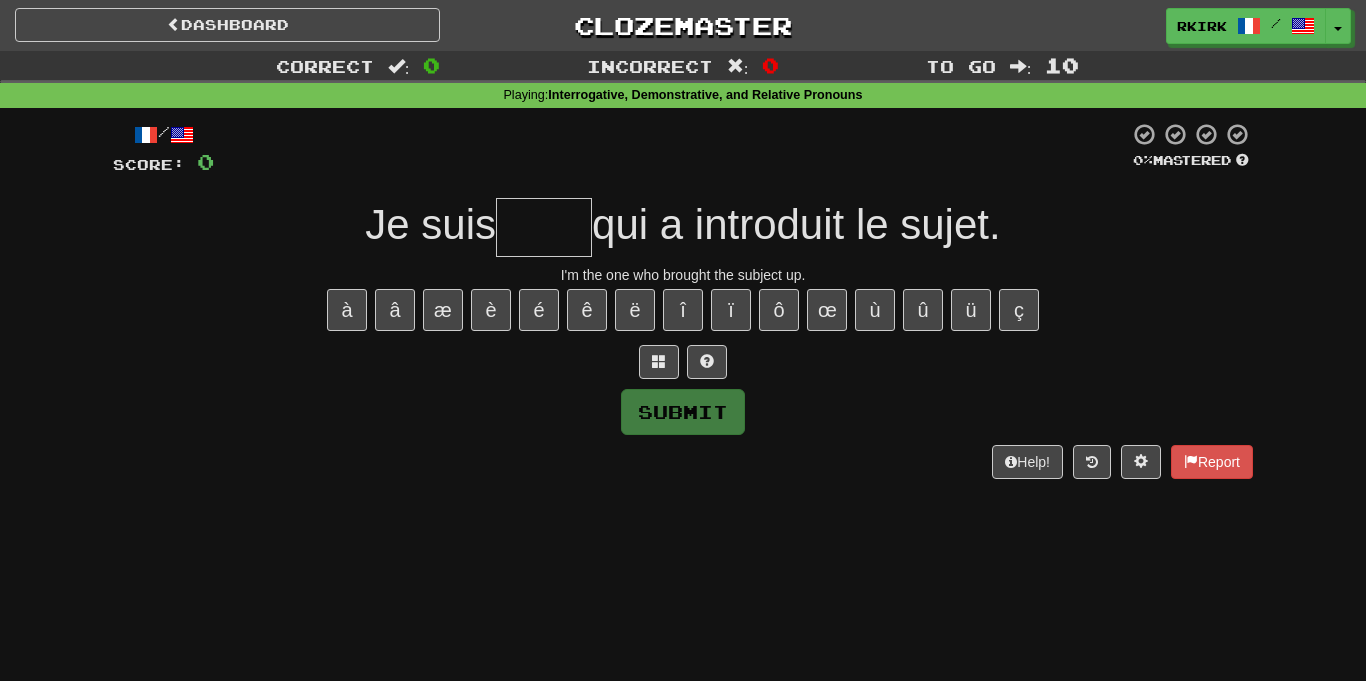 scroll, scrollTop: 0, scrollLeft: 0, axis: both 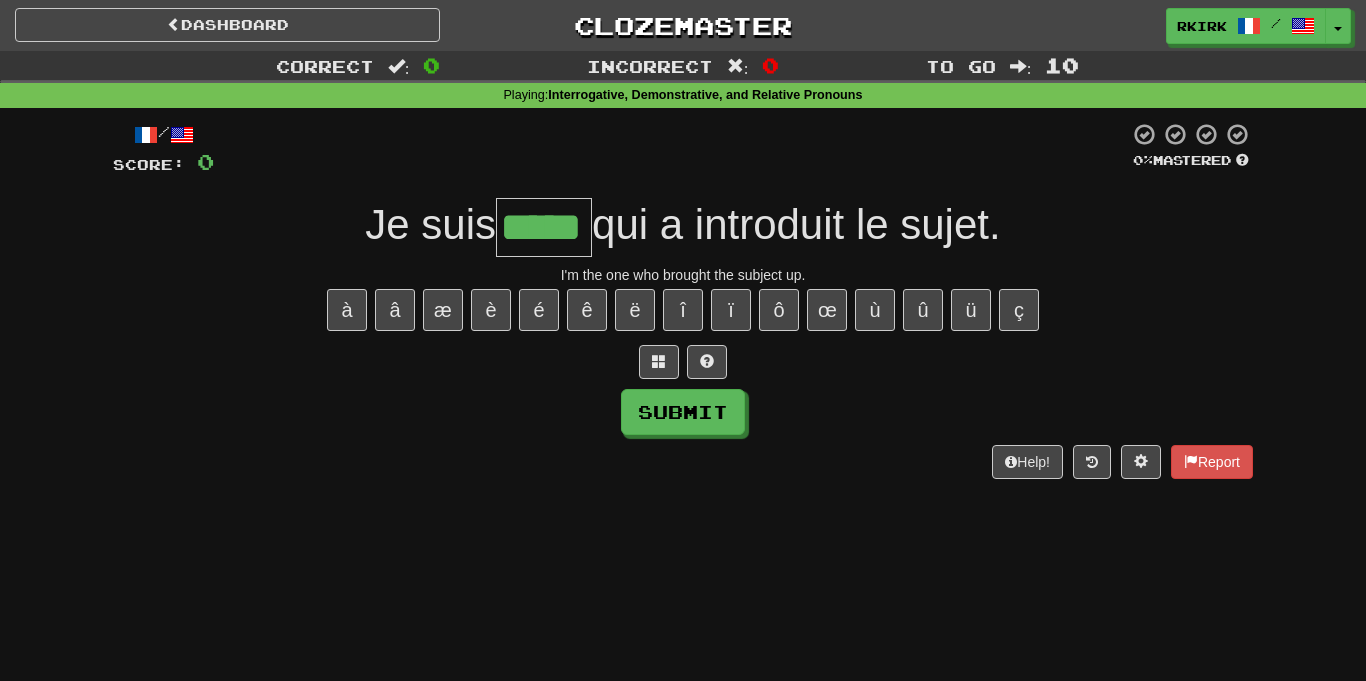 type on "*****" 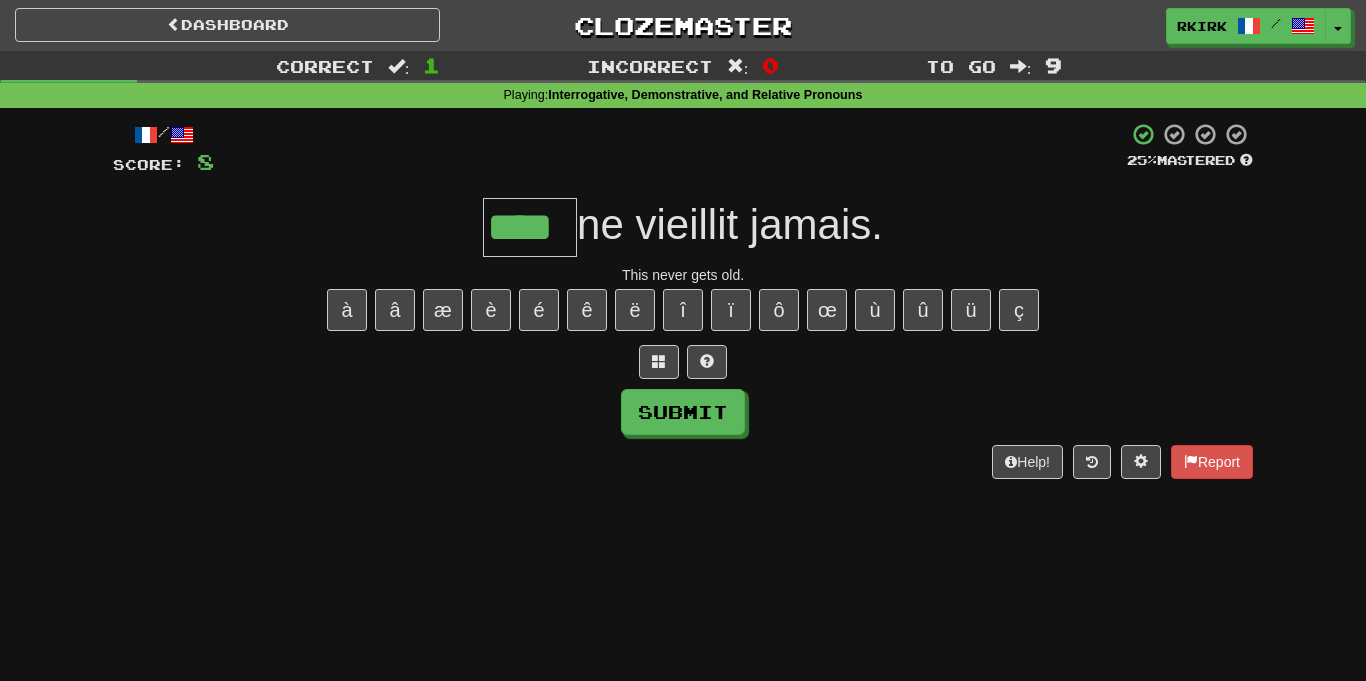 type on "****" 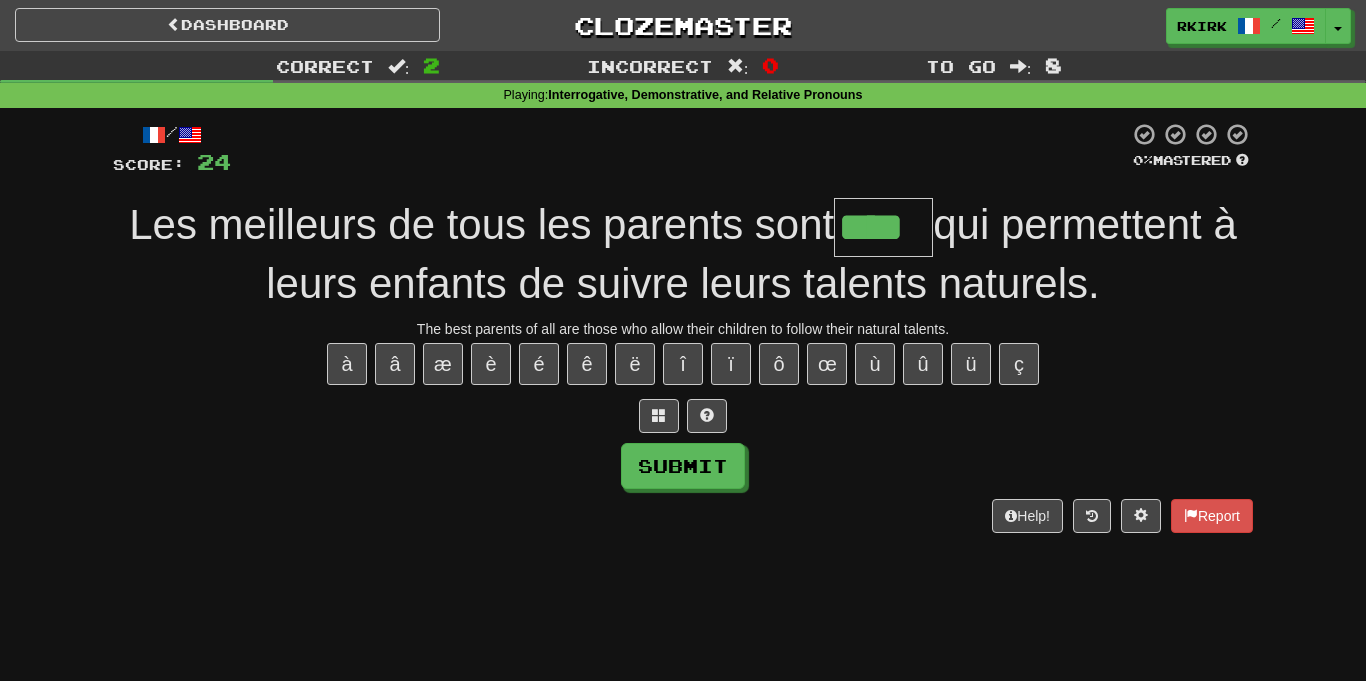 type on "****" 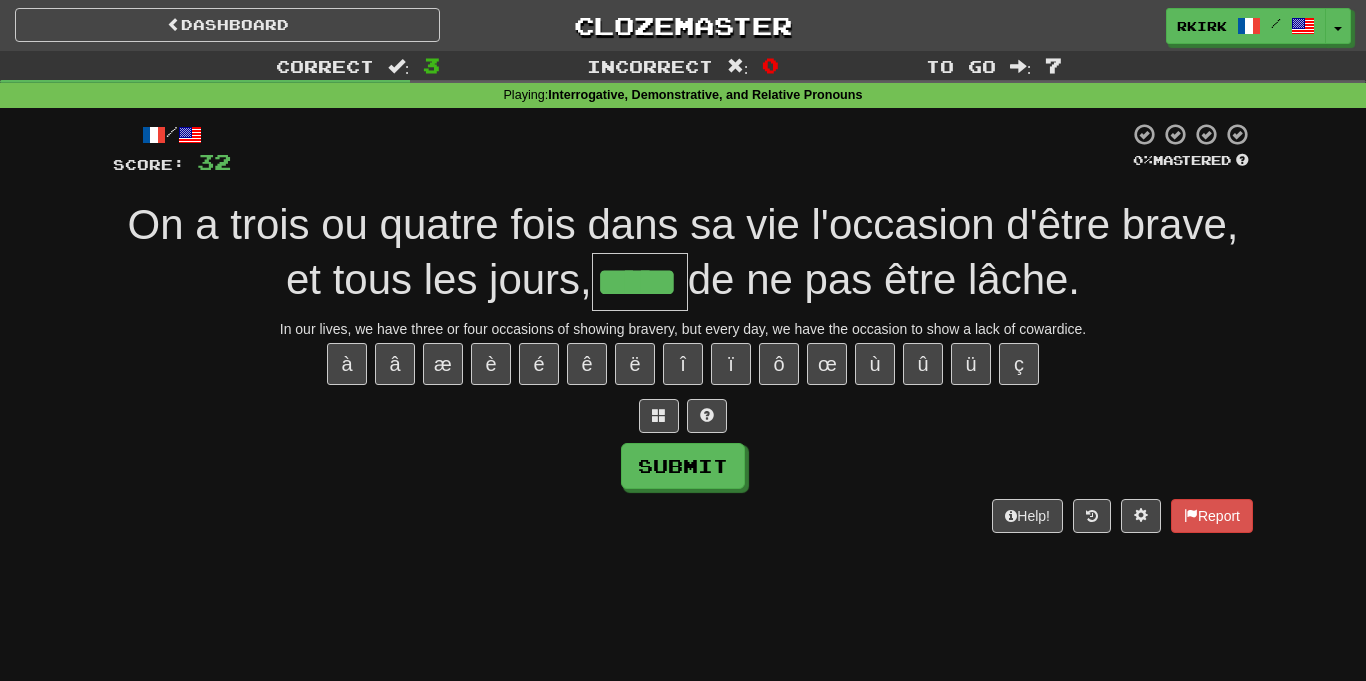 type on "*****" 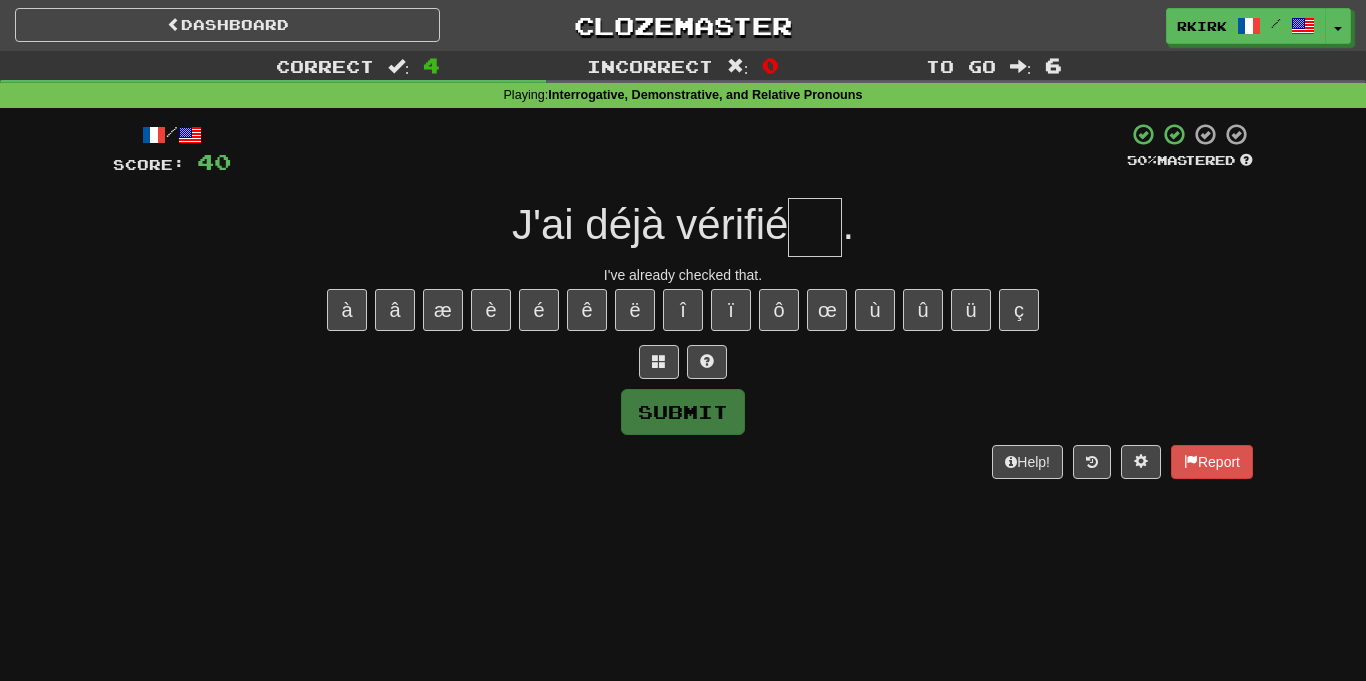 type on "*" 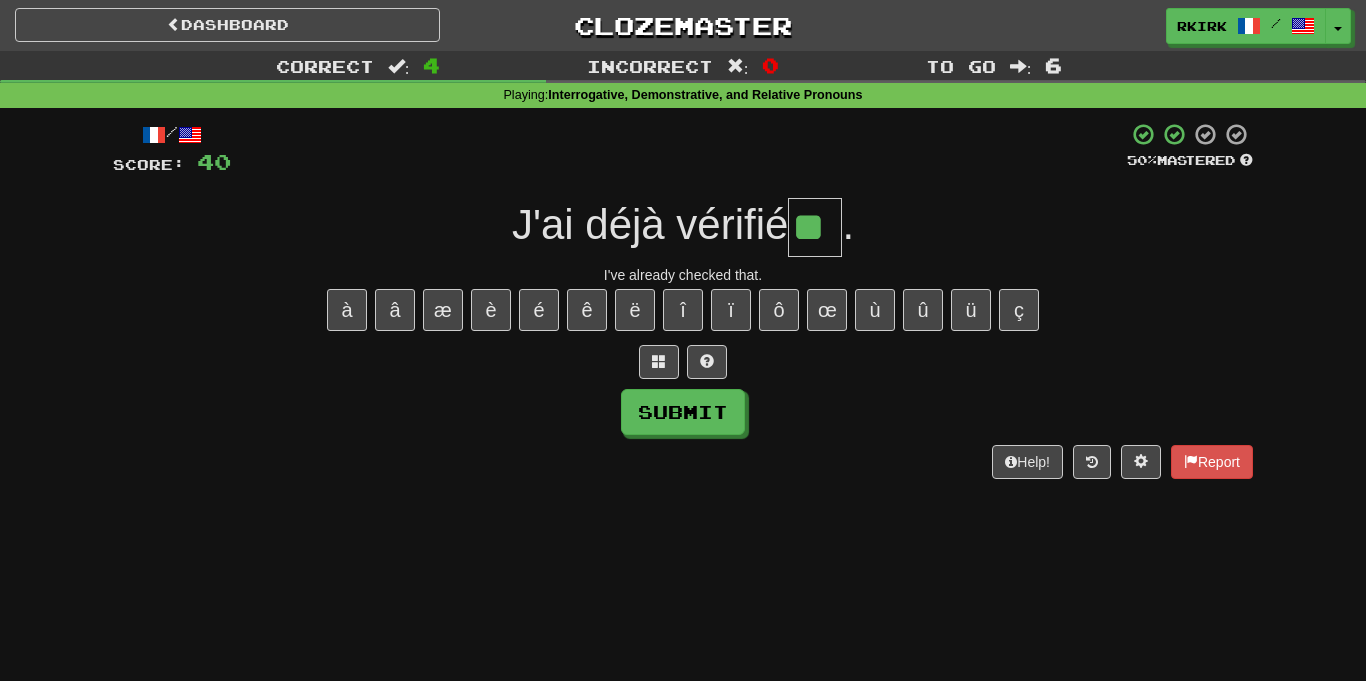 type on "**" 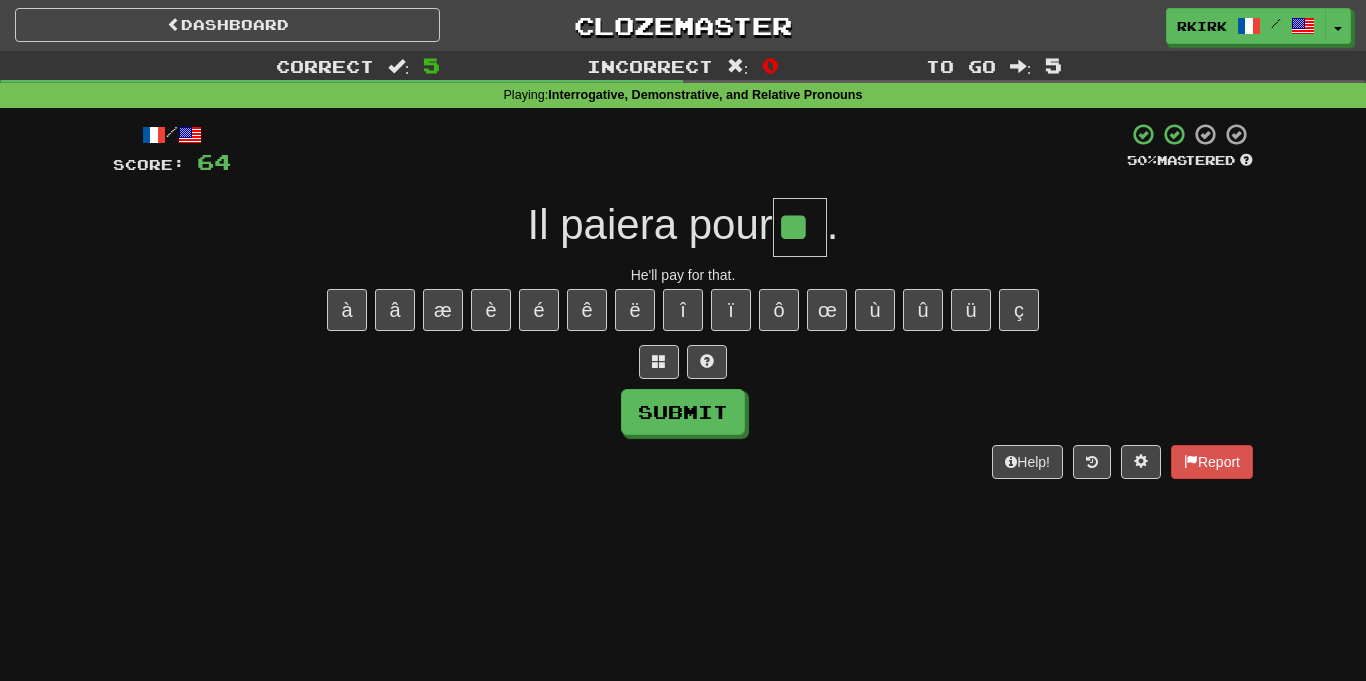 type on "**" 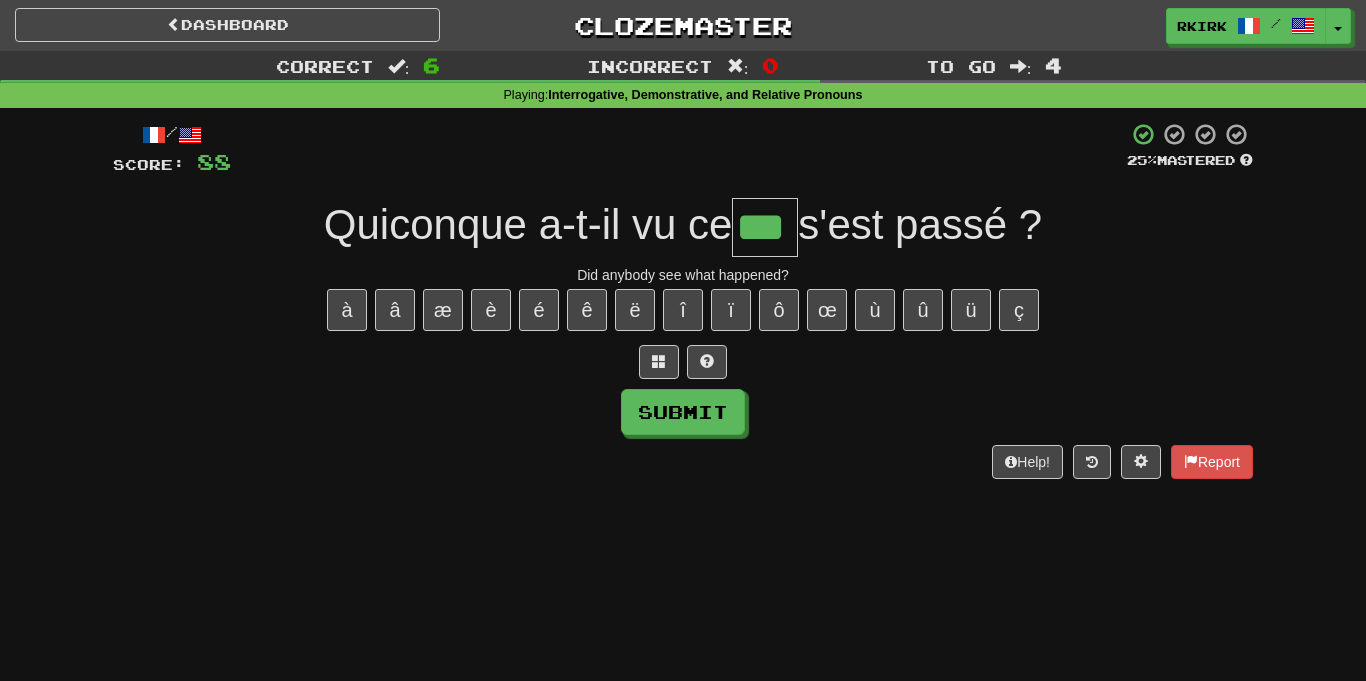 type on "***" 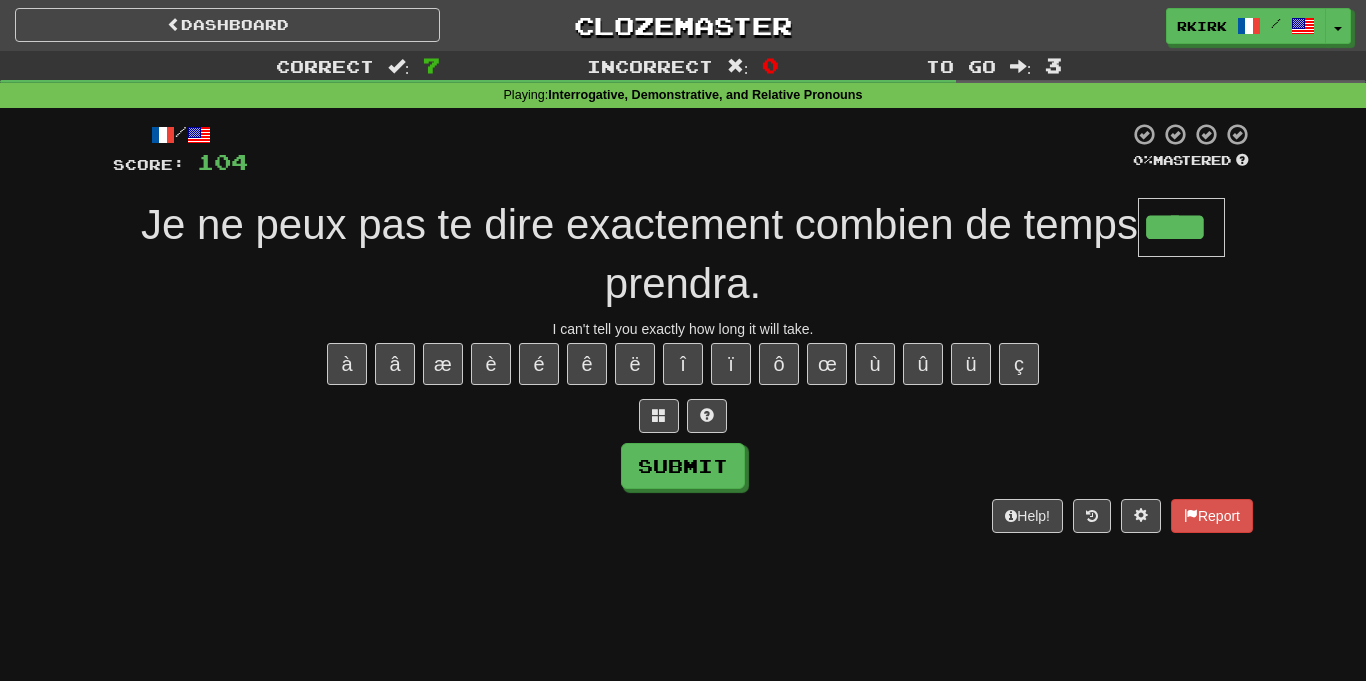 type on "****" 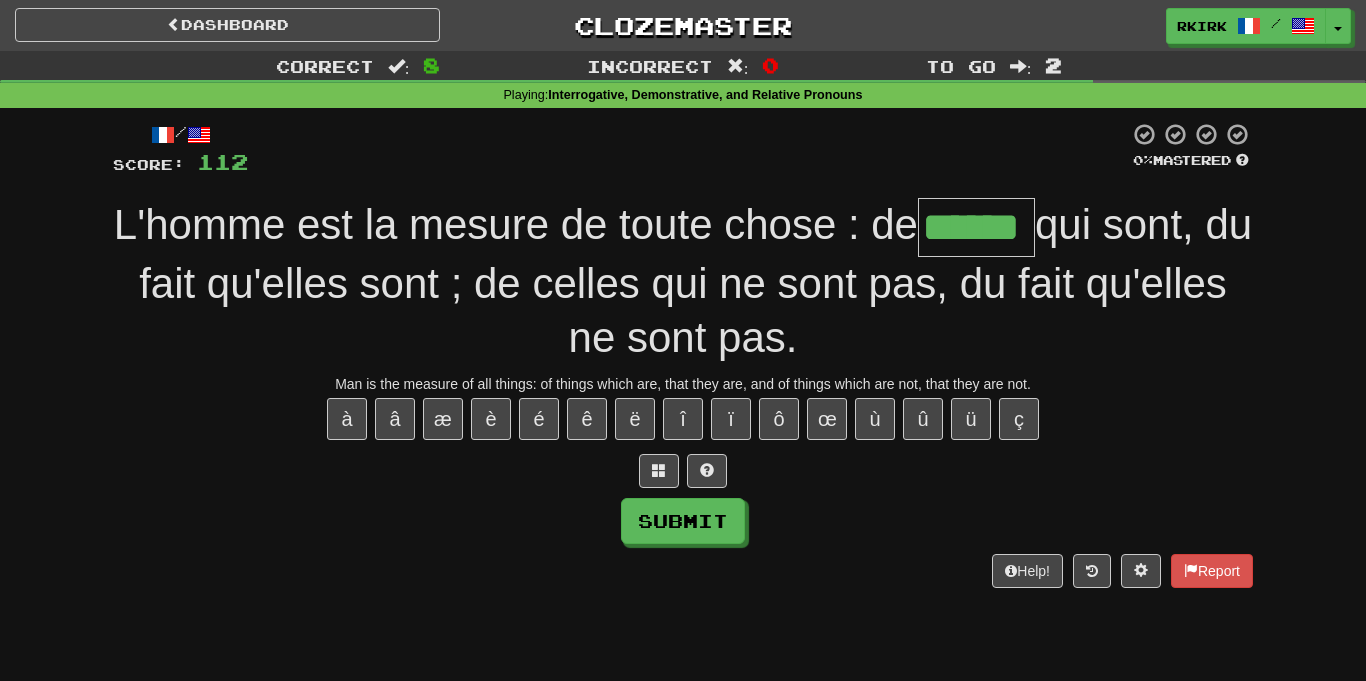 type on "******" 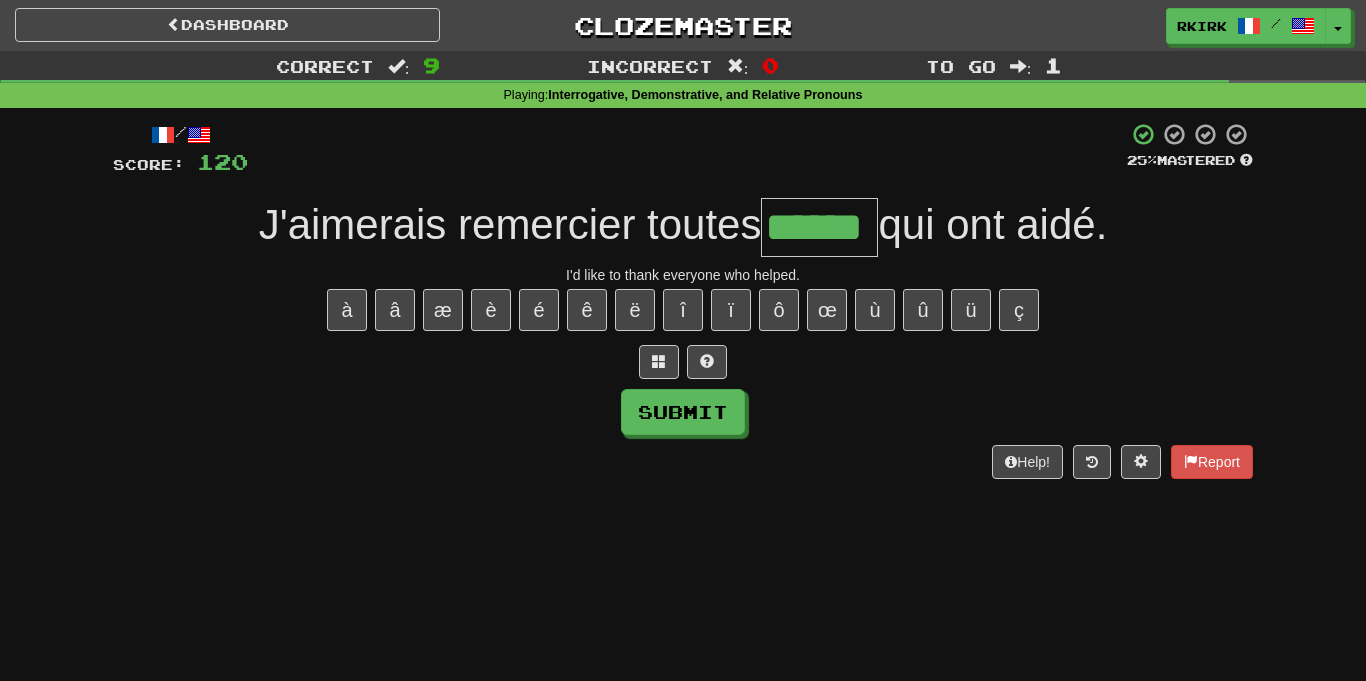 type on "******" 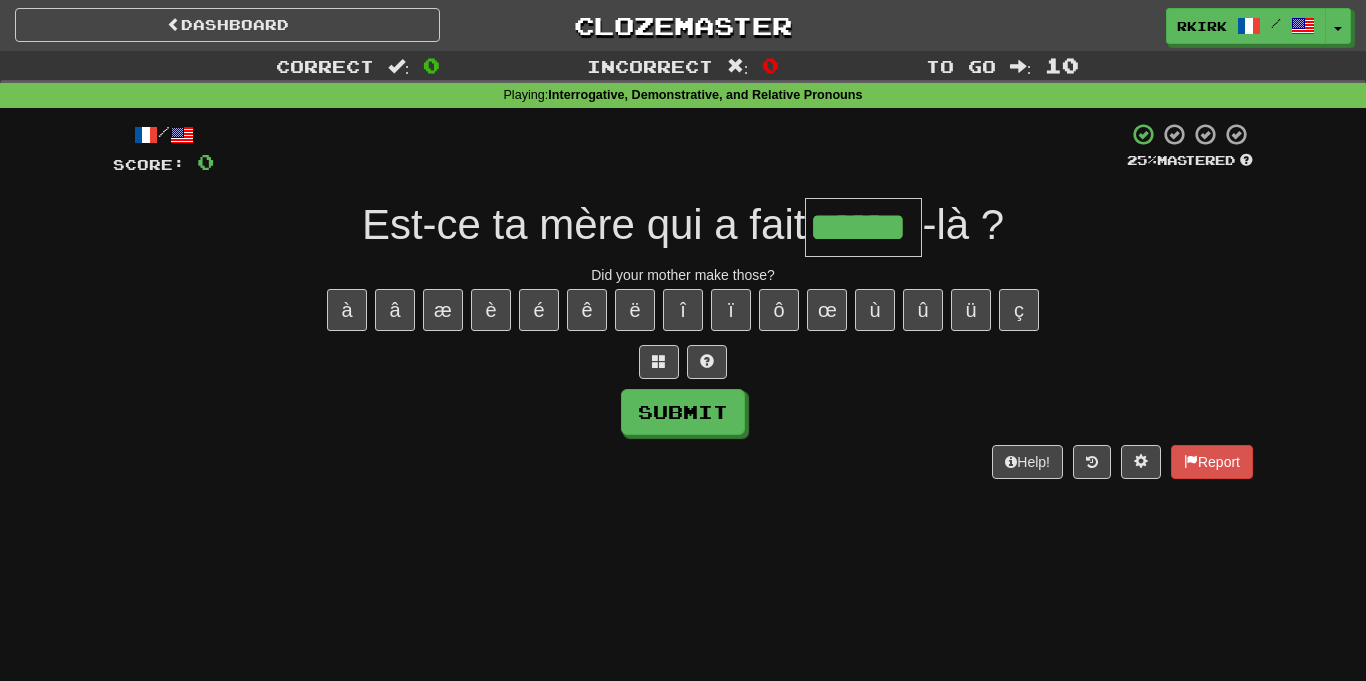 type on "******" 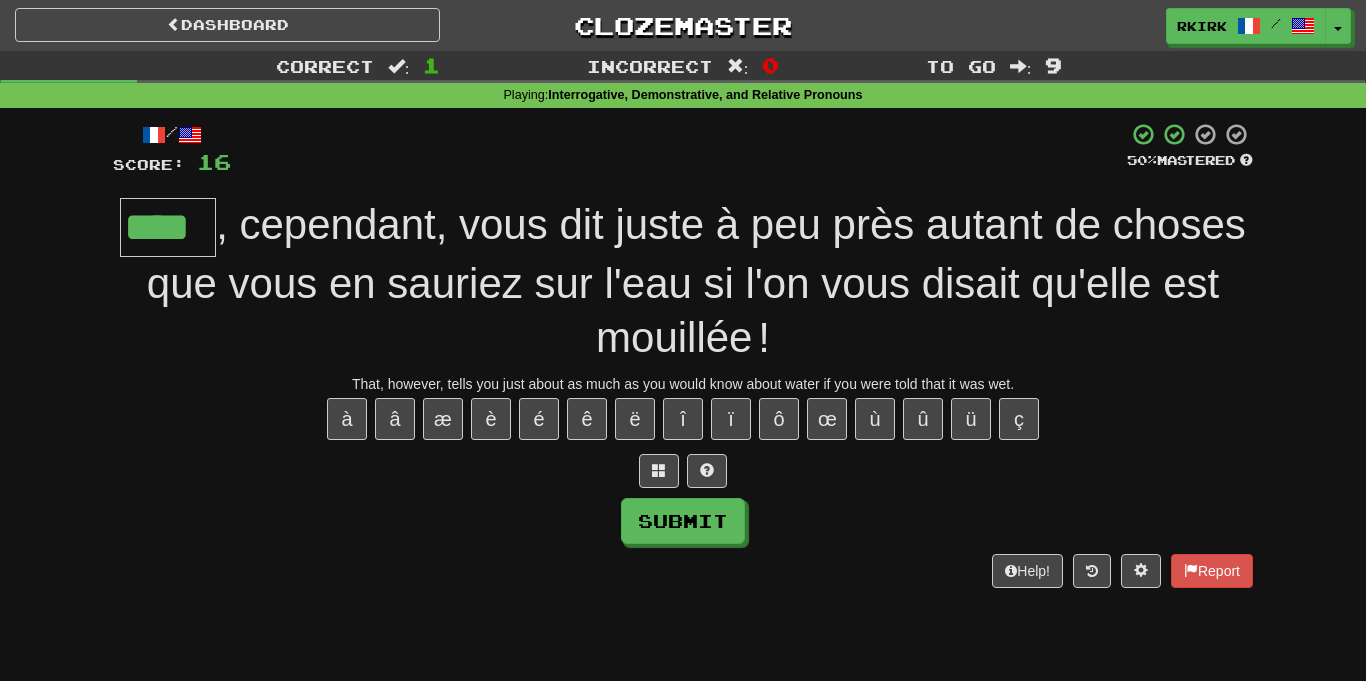 type on "****" 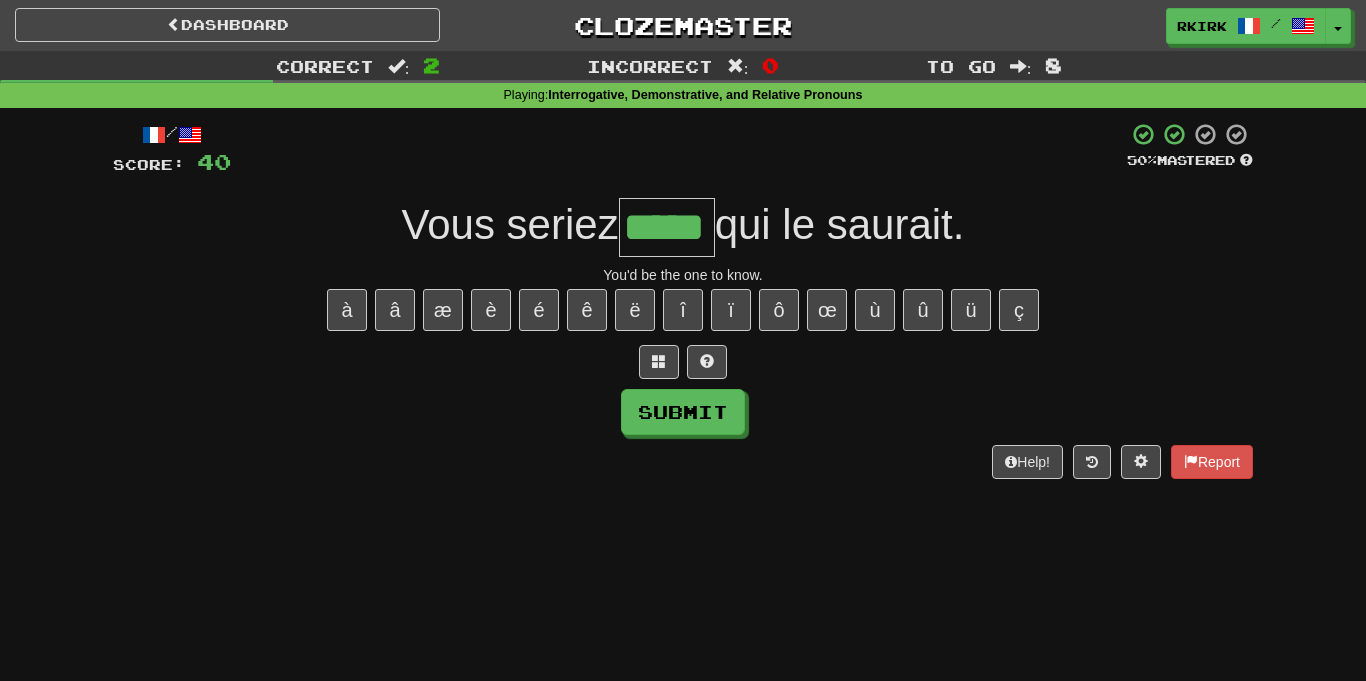 type on "*****" 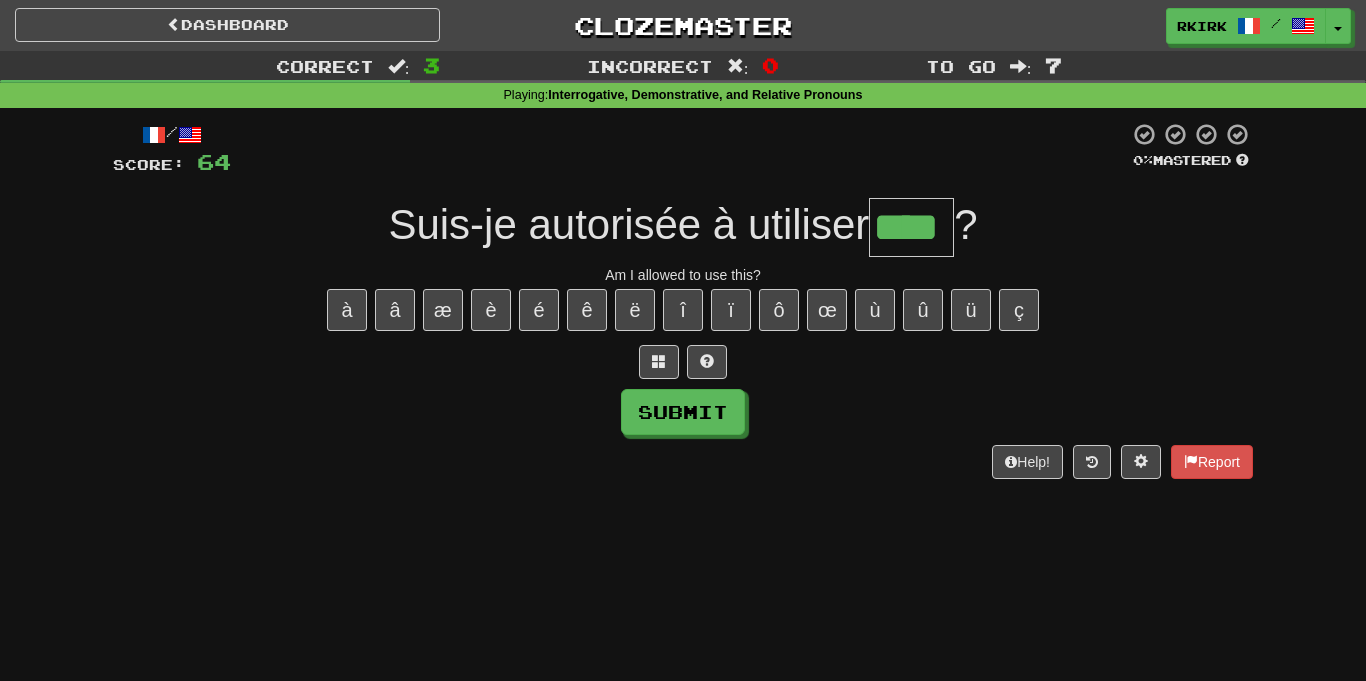 type on "****" 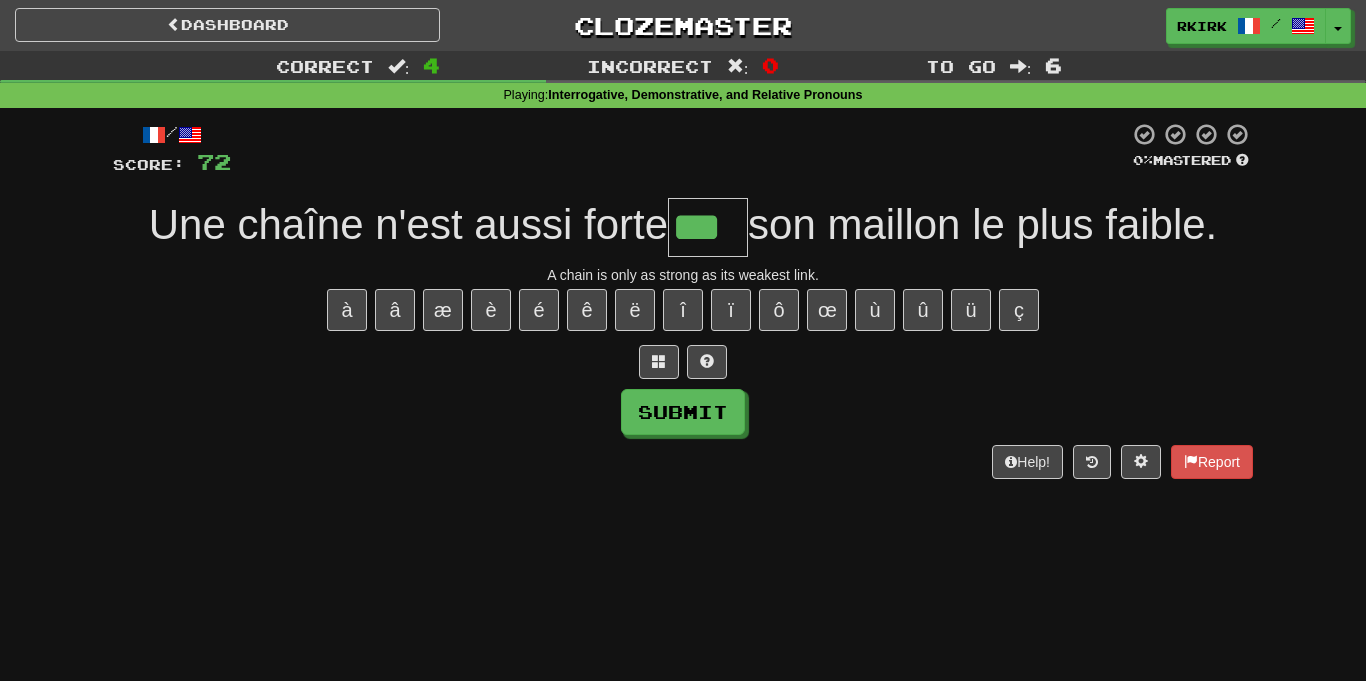 type on "***" 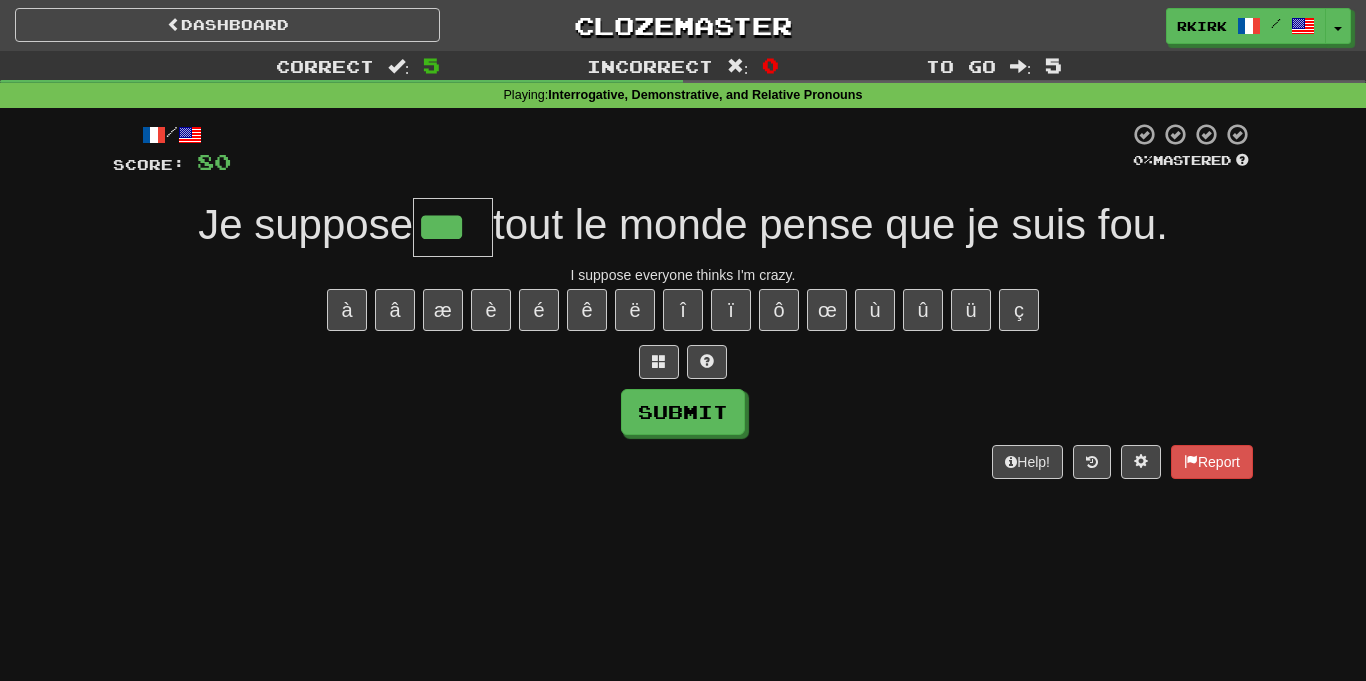 type on "***" 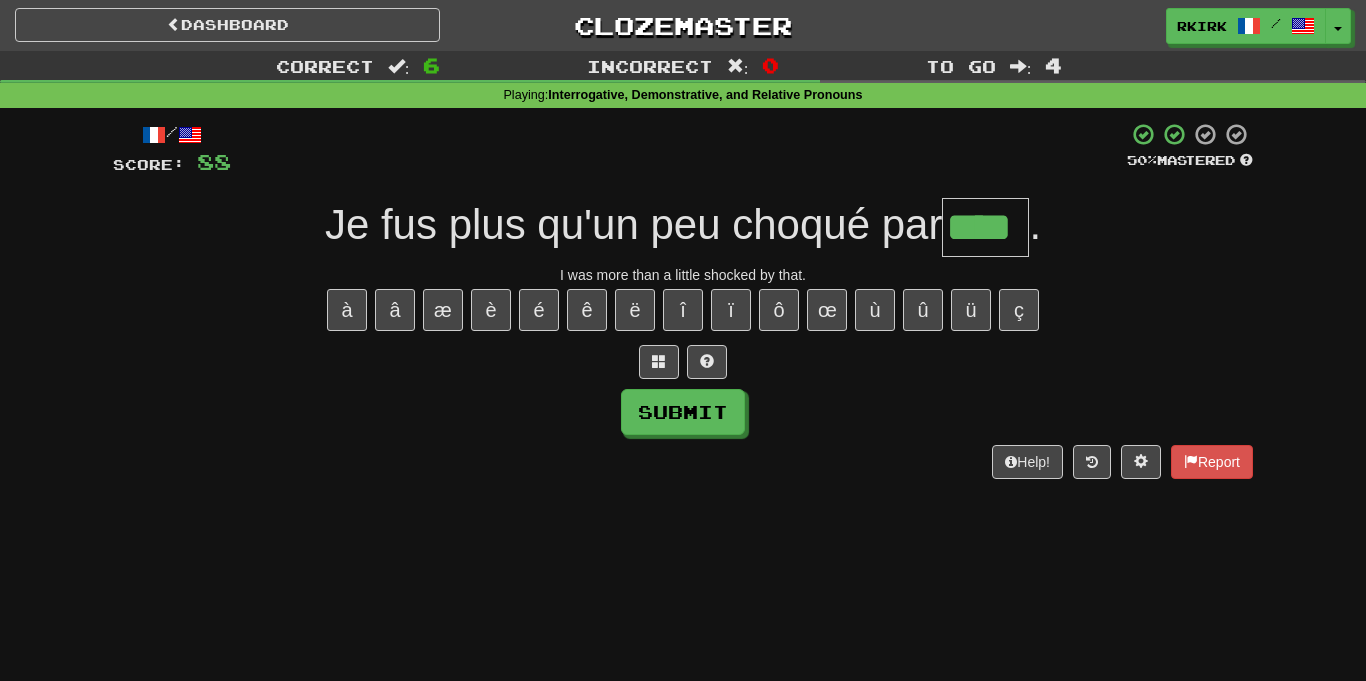 type on "****" 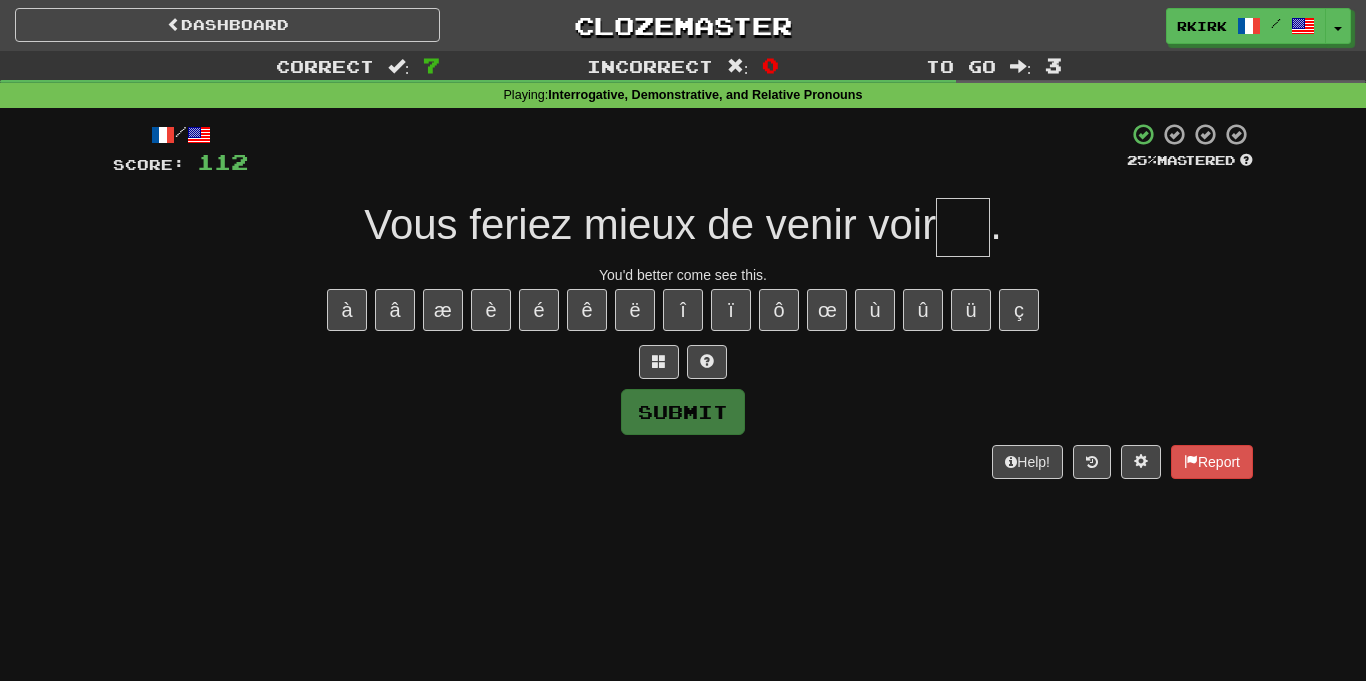 type on "*" 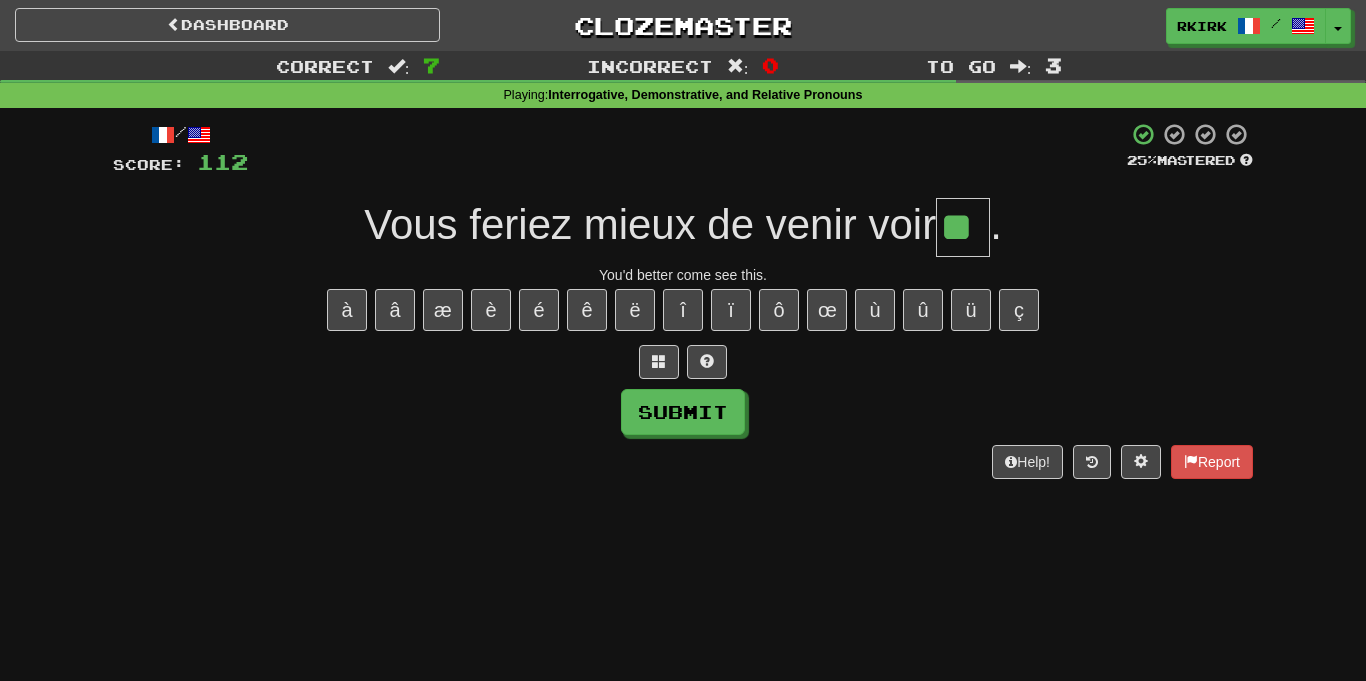 type on "**" 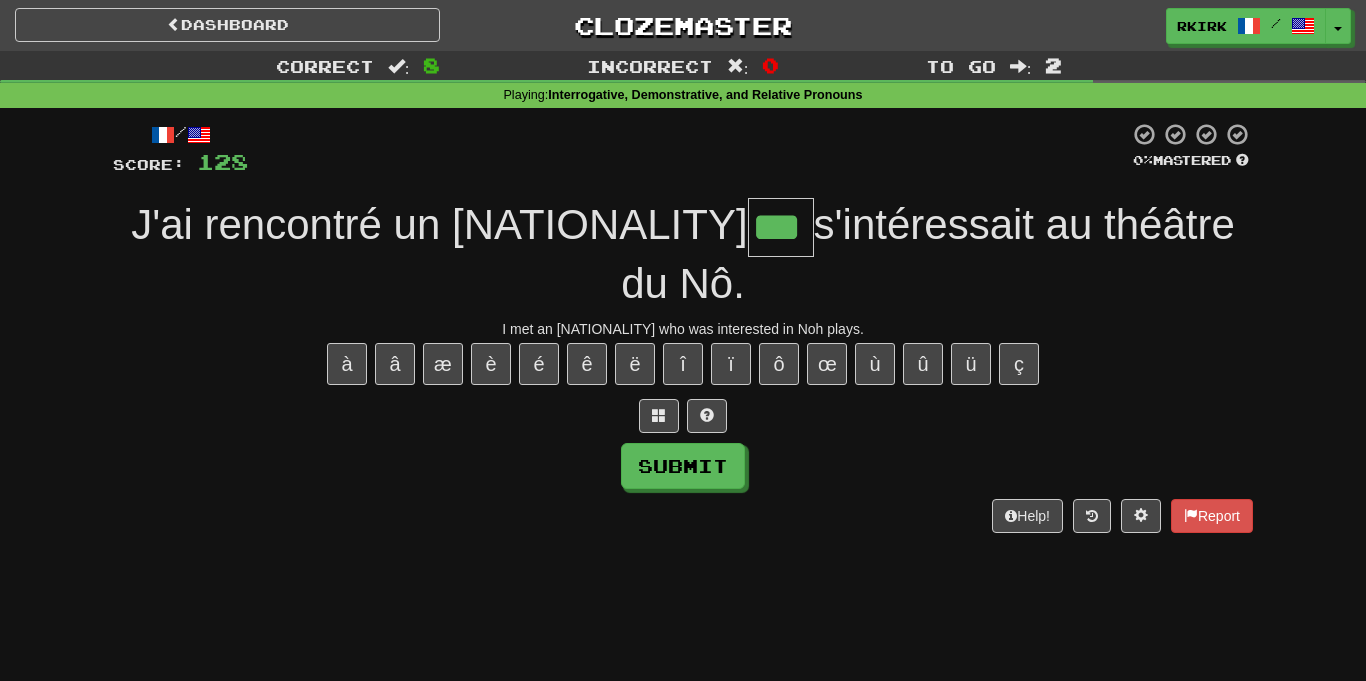 type on "***" 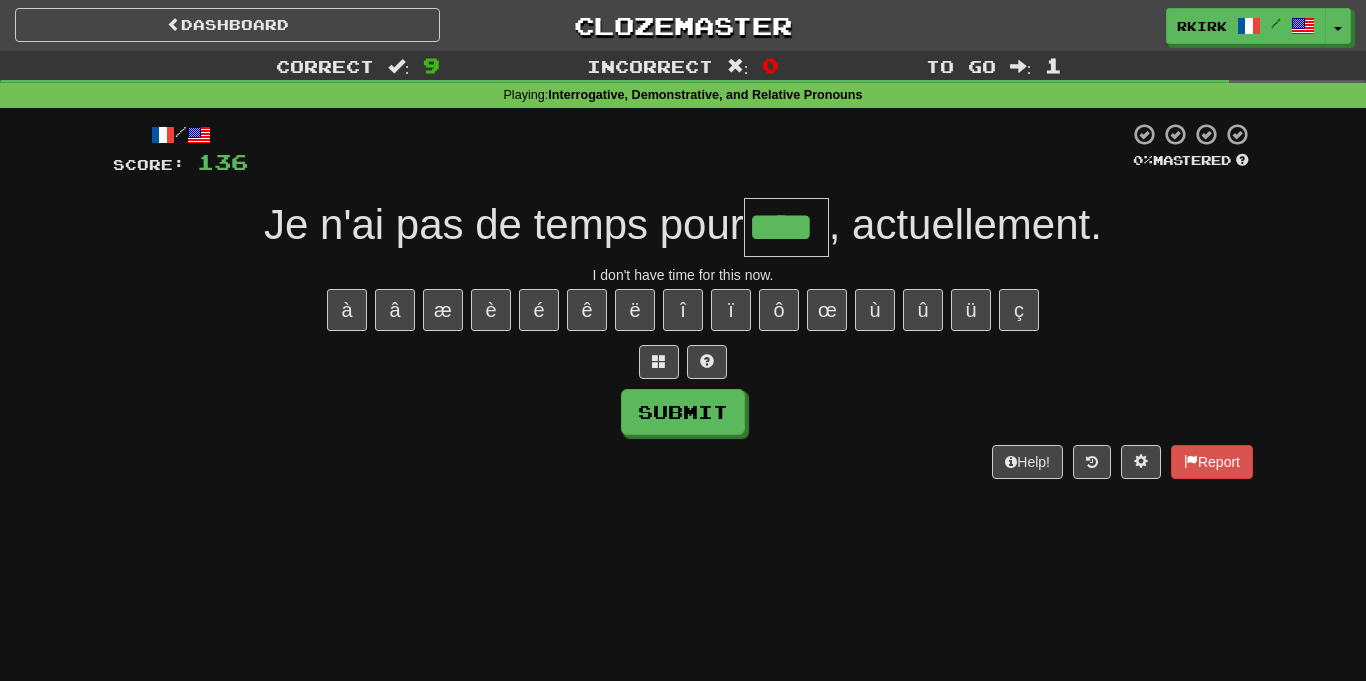 type on "****" 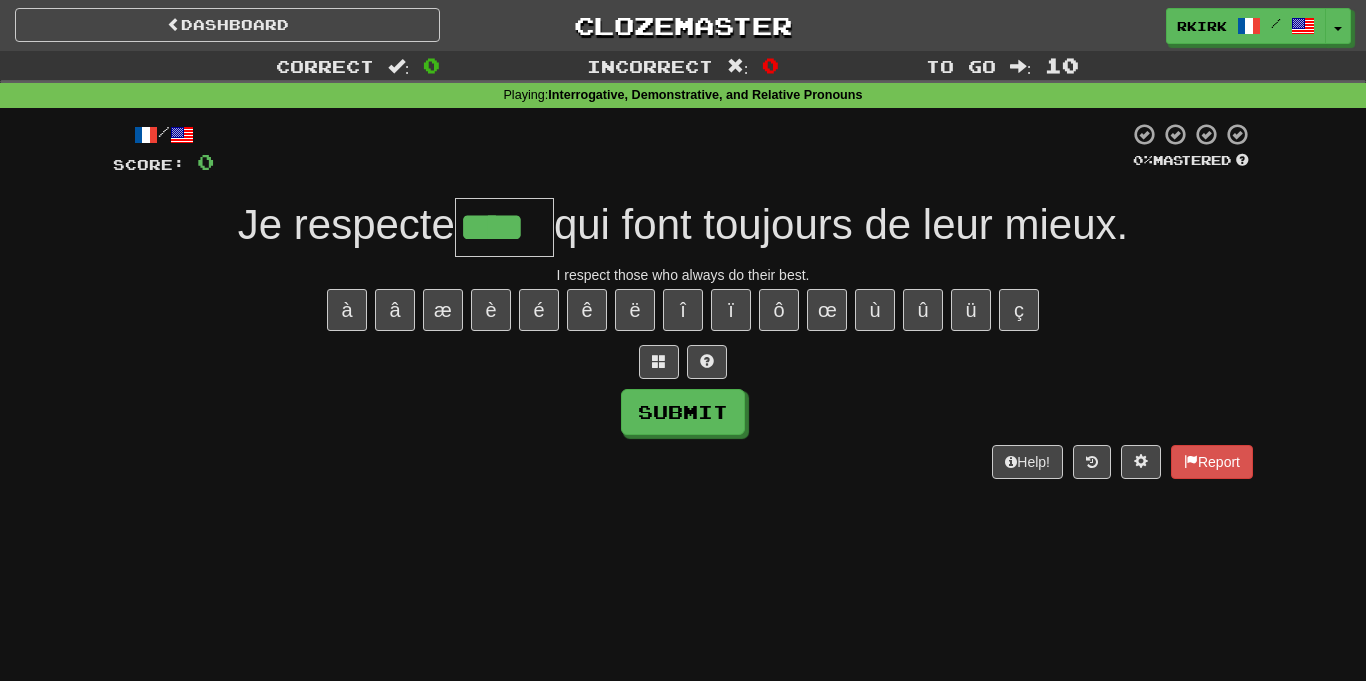 type on "****" 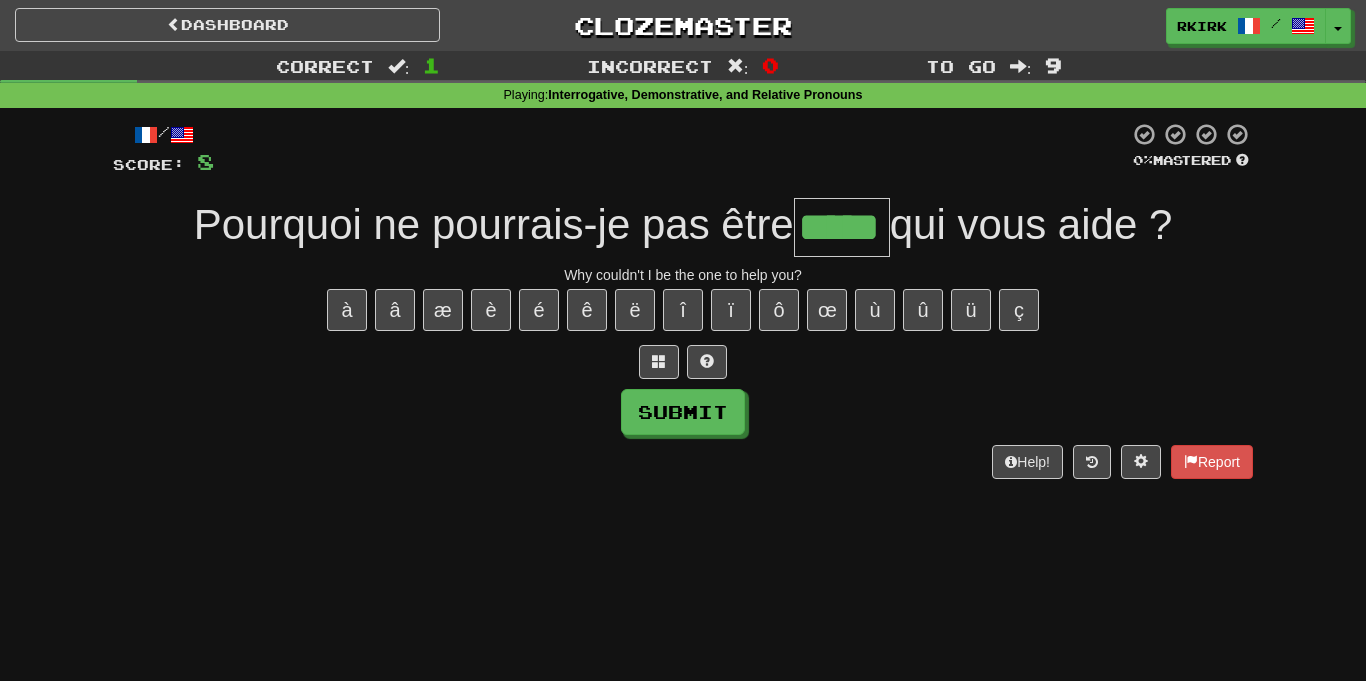 type on "*****" 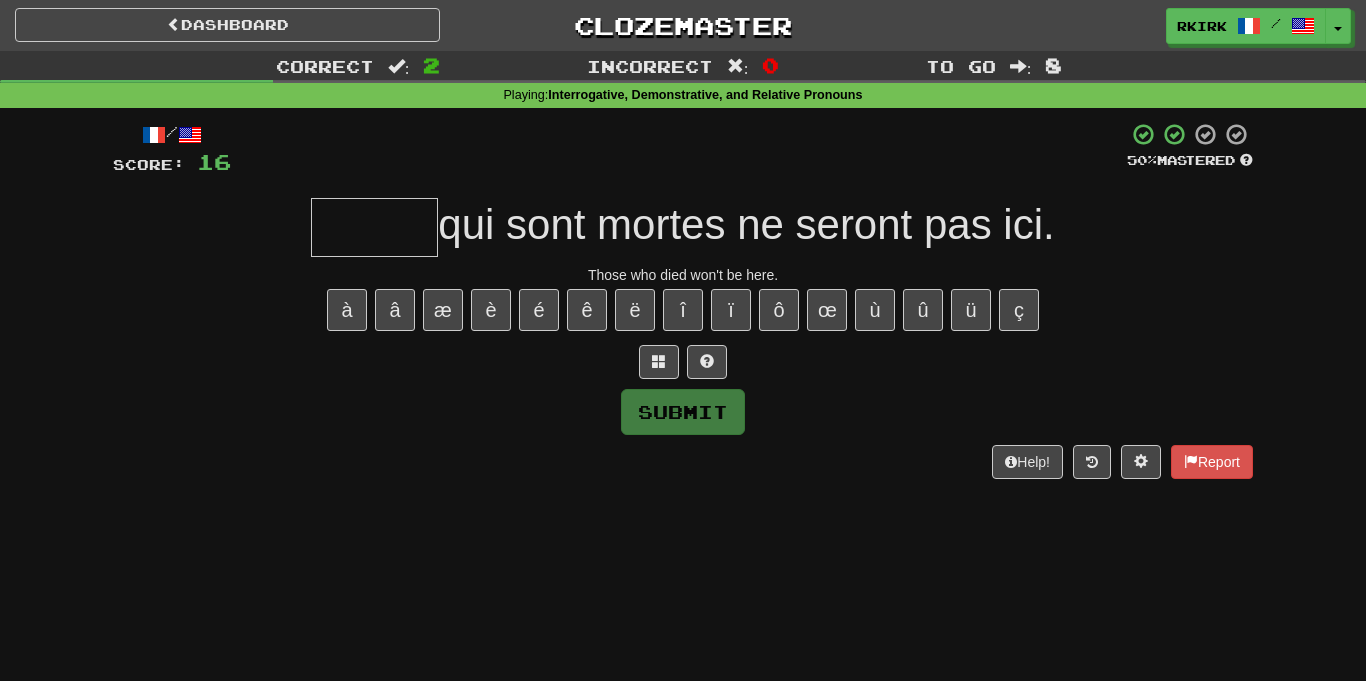 type on "*" 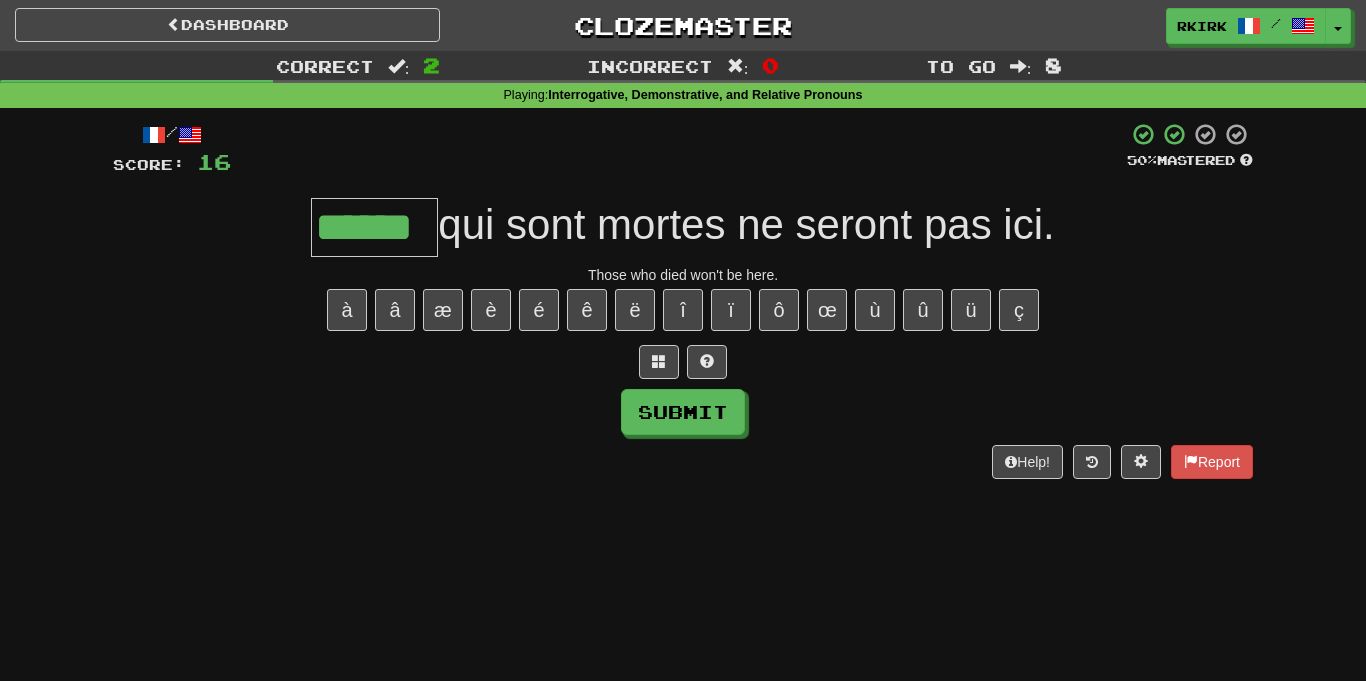 type on "******" 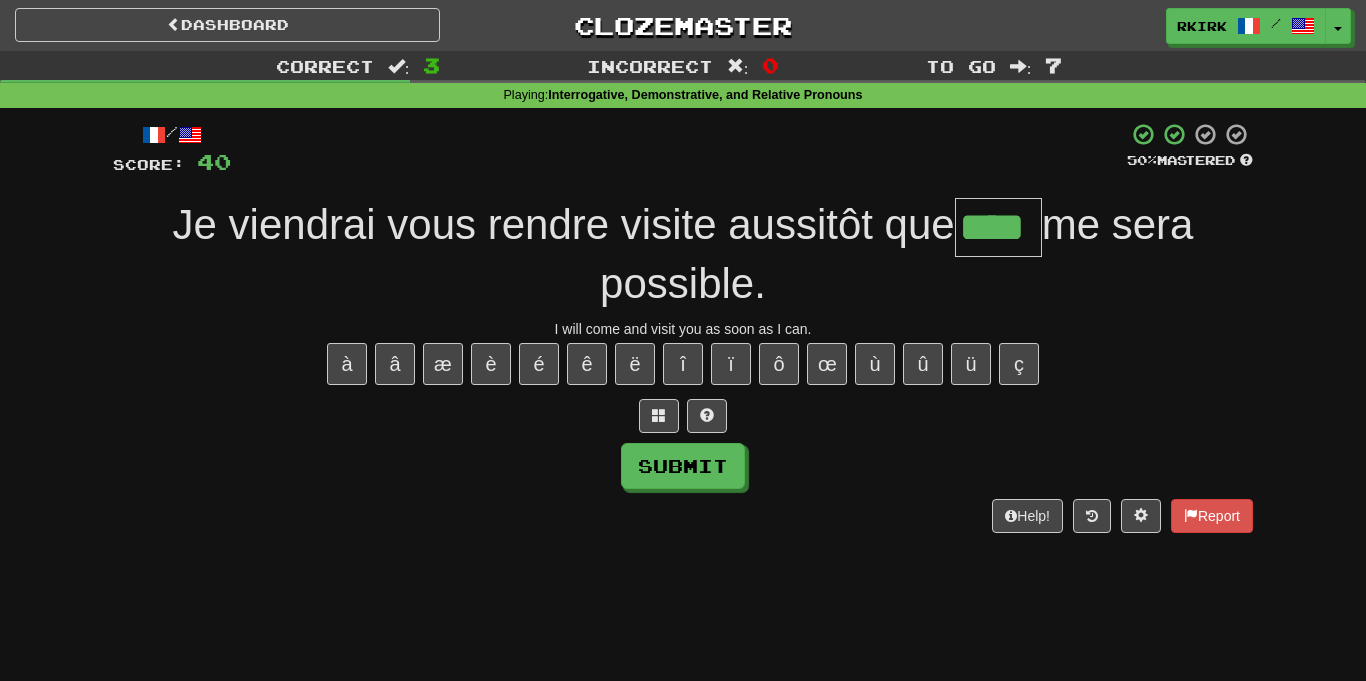 type on "****" 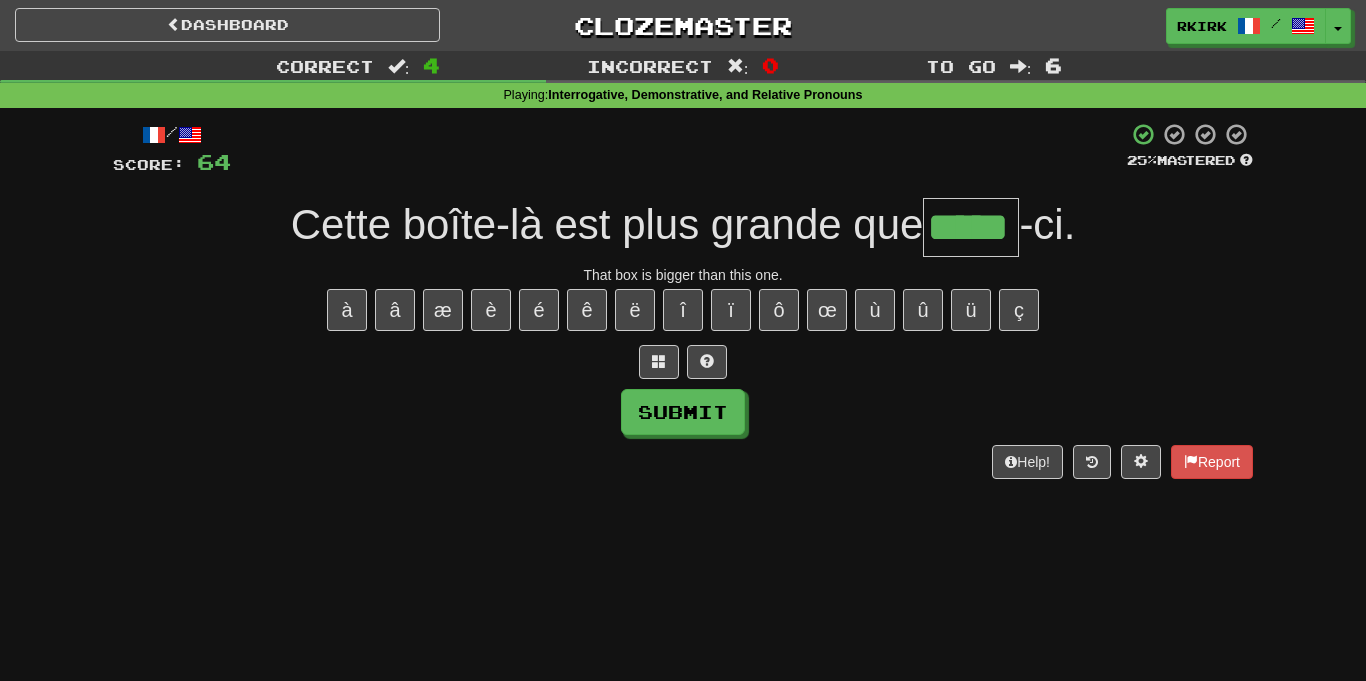 type on "*****" 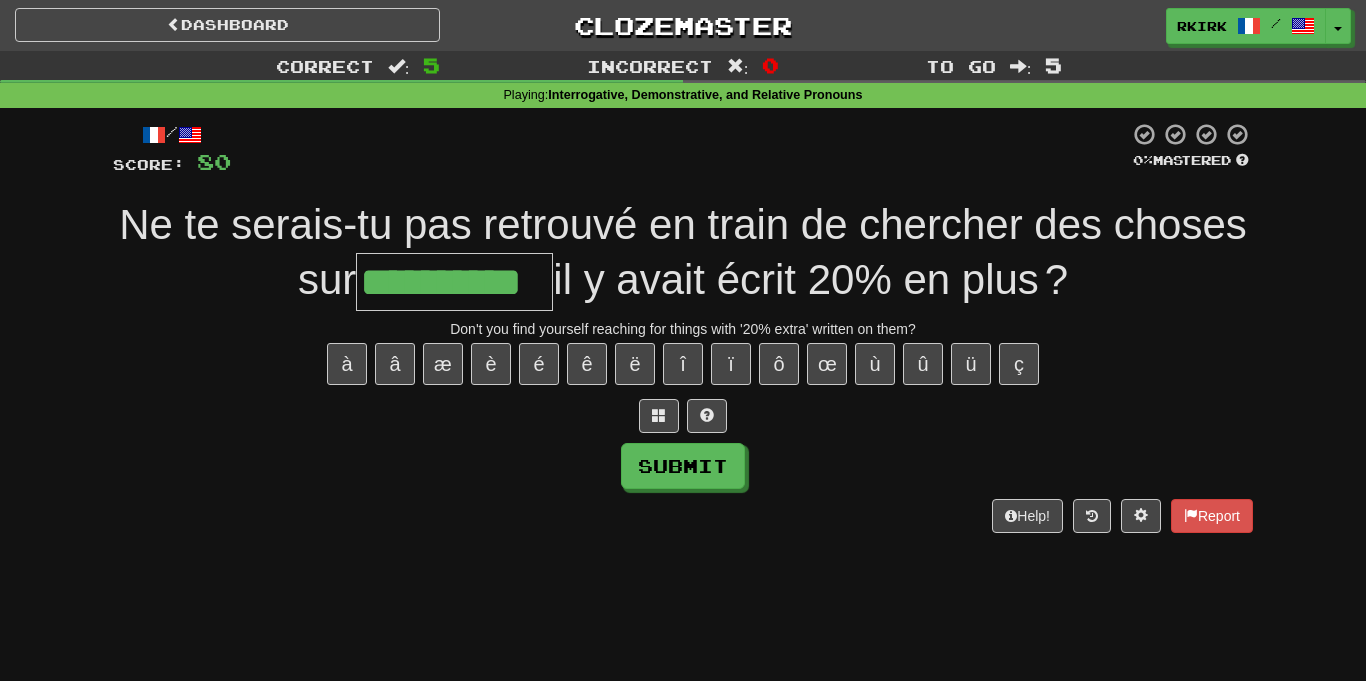 type on "**********" 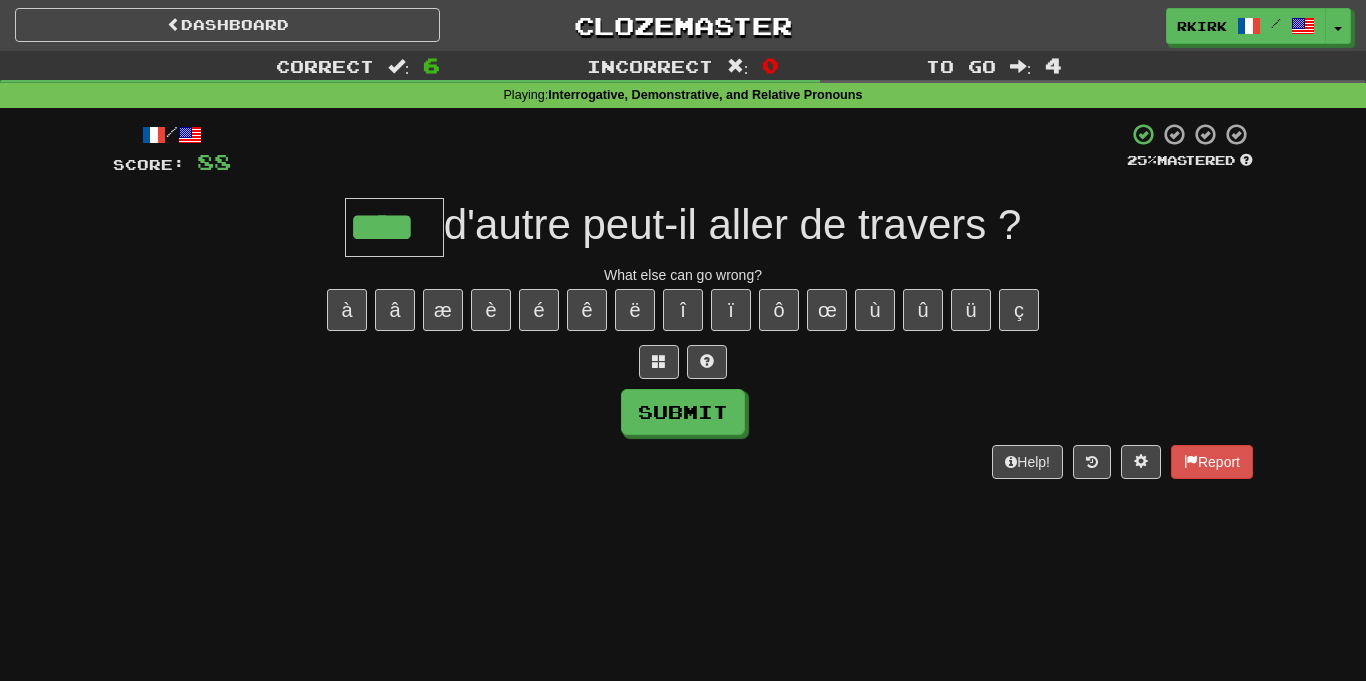 type on "****" 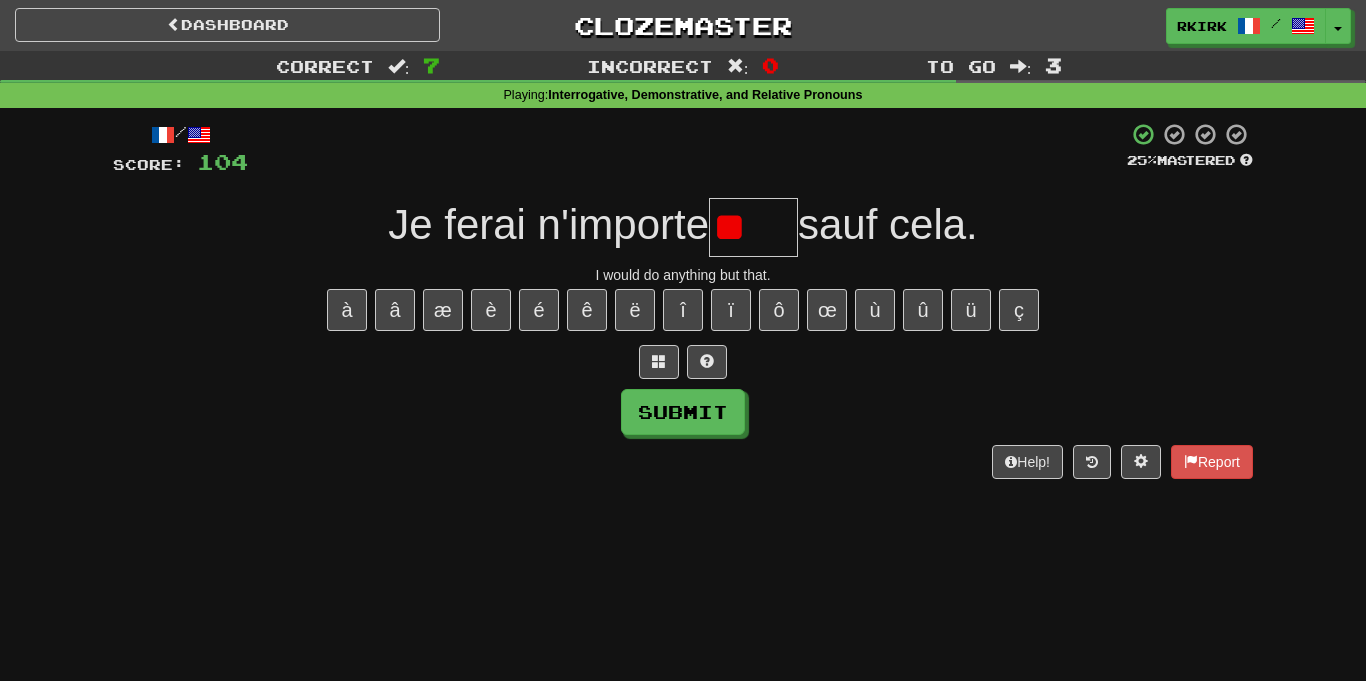 type on "*" 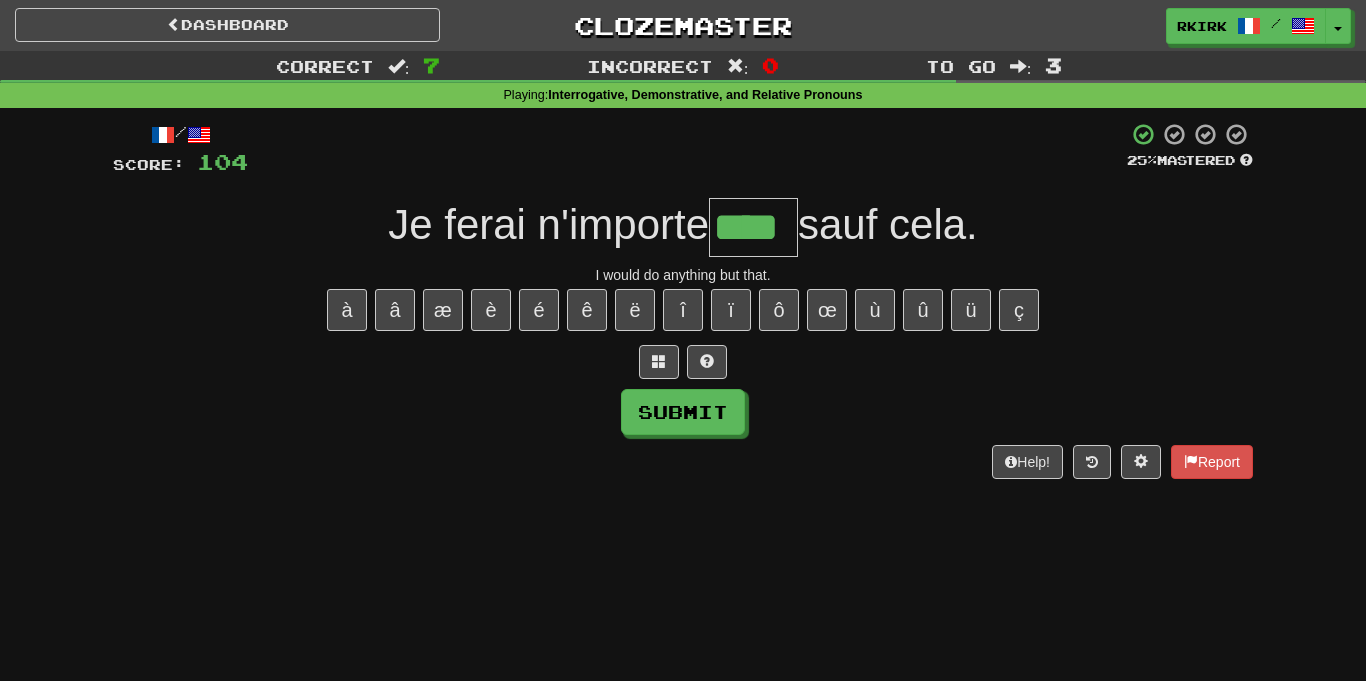 type on "****" 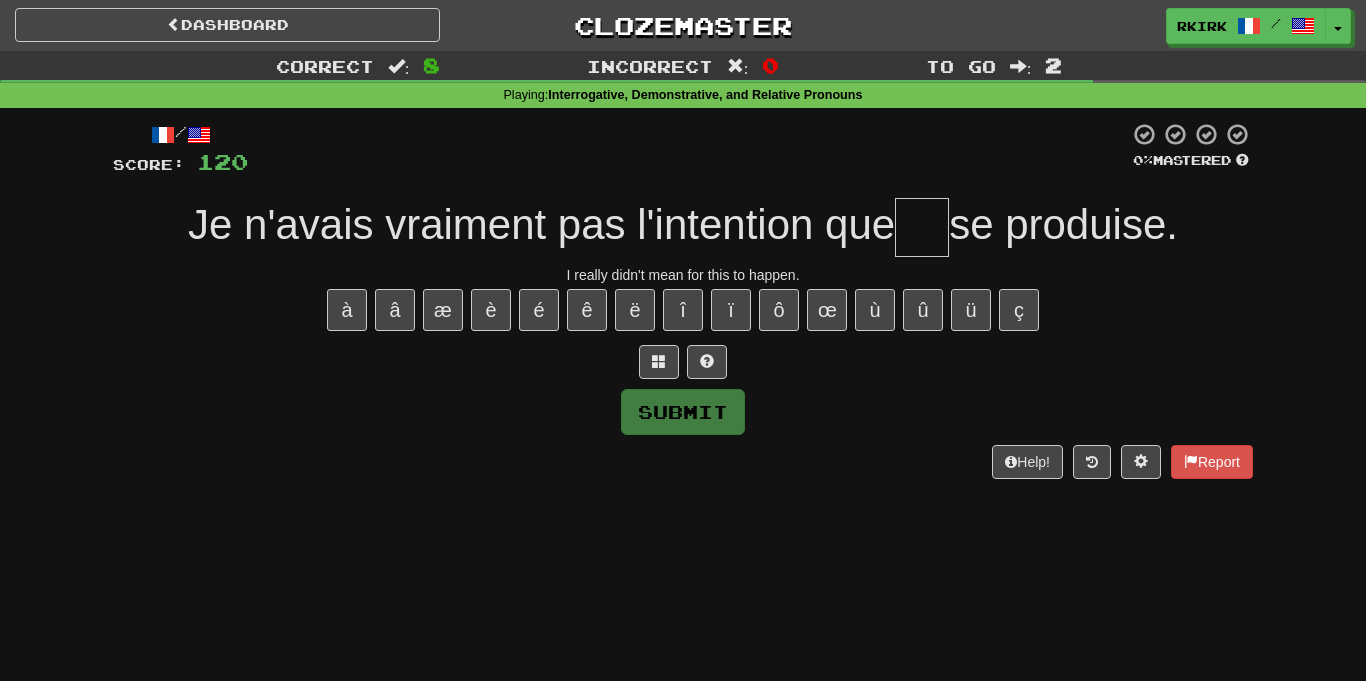type on "*" 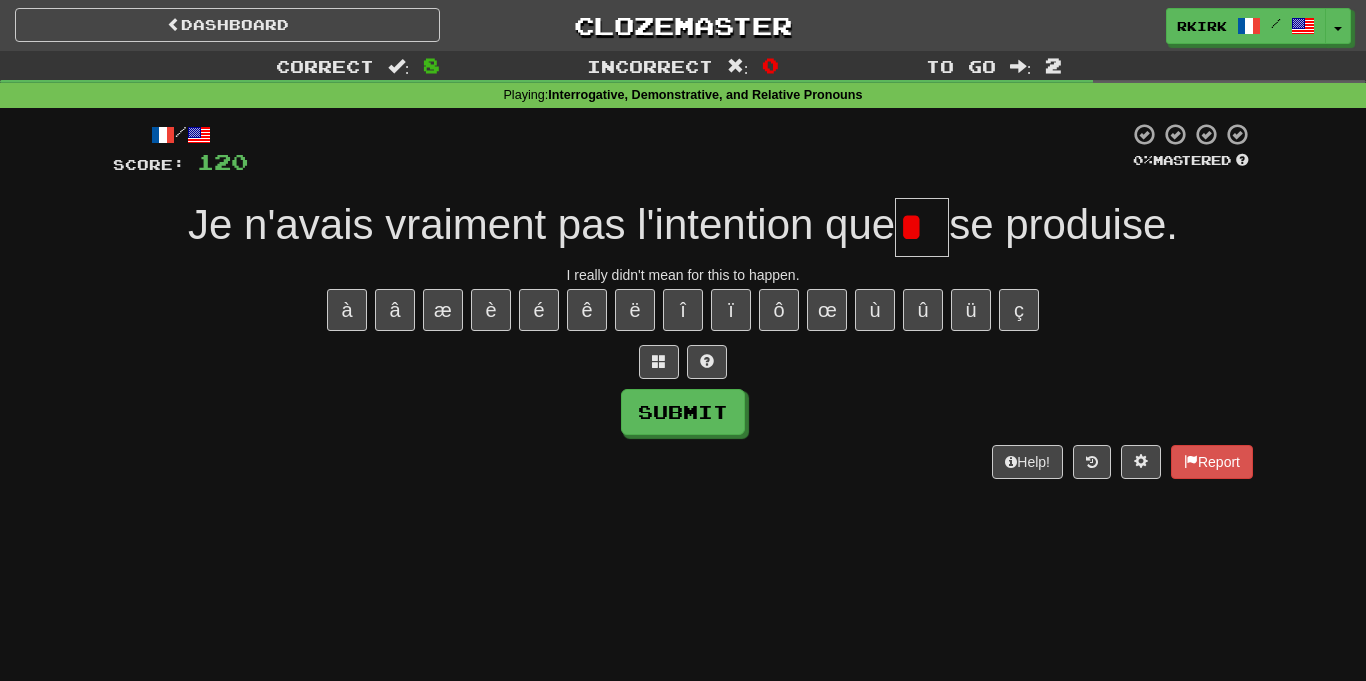 type on "*" 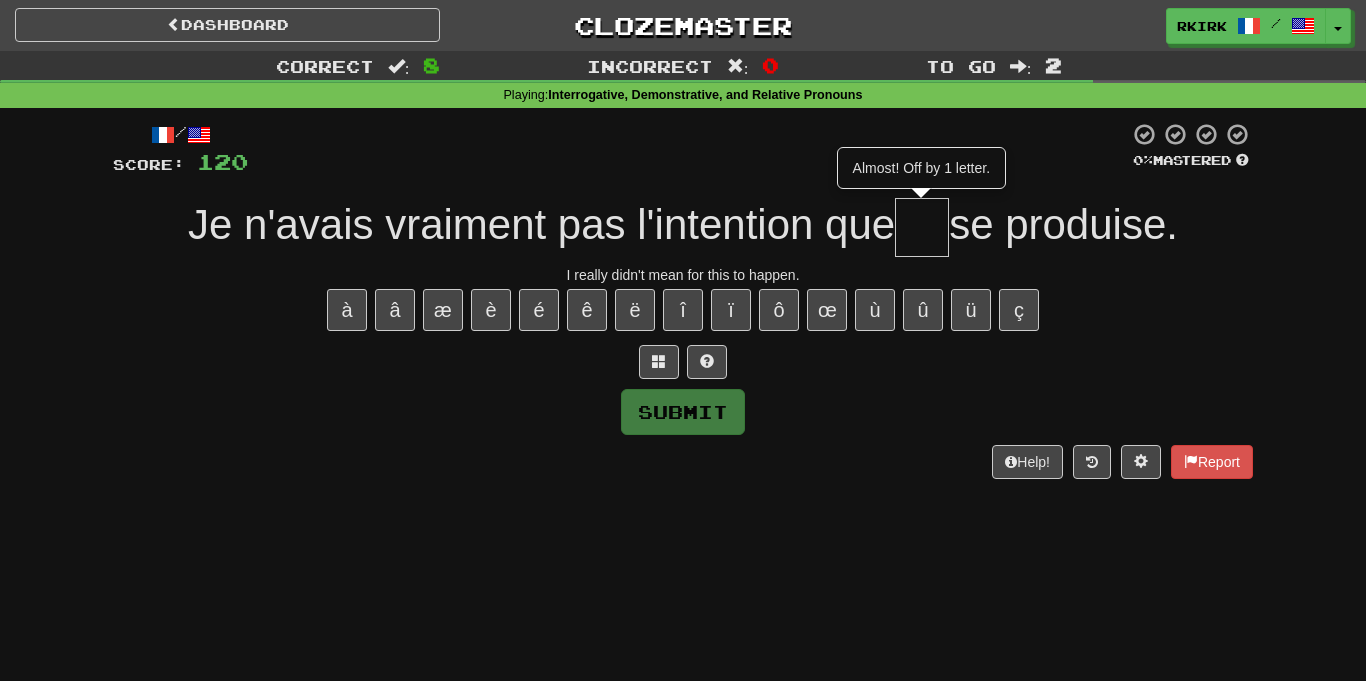 type on "*" 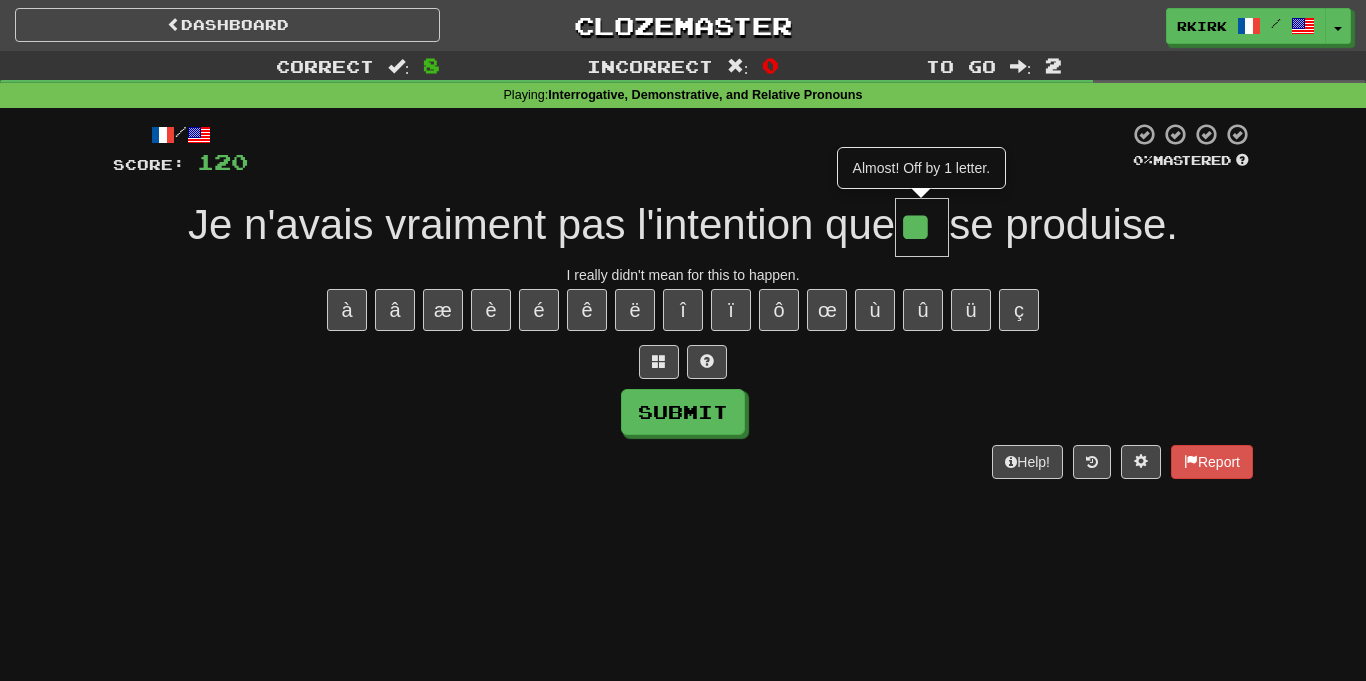 type on "**" 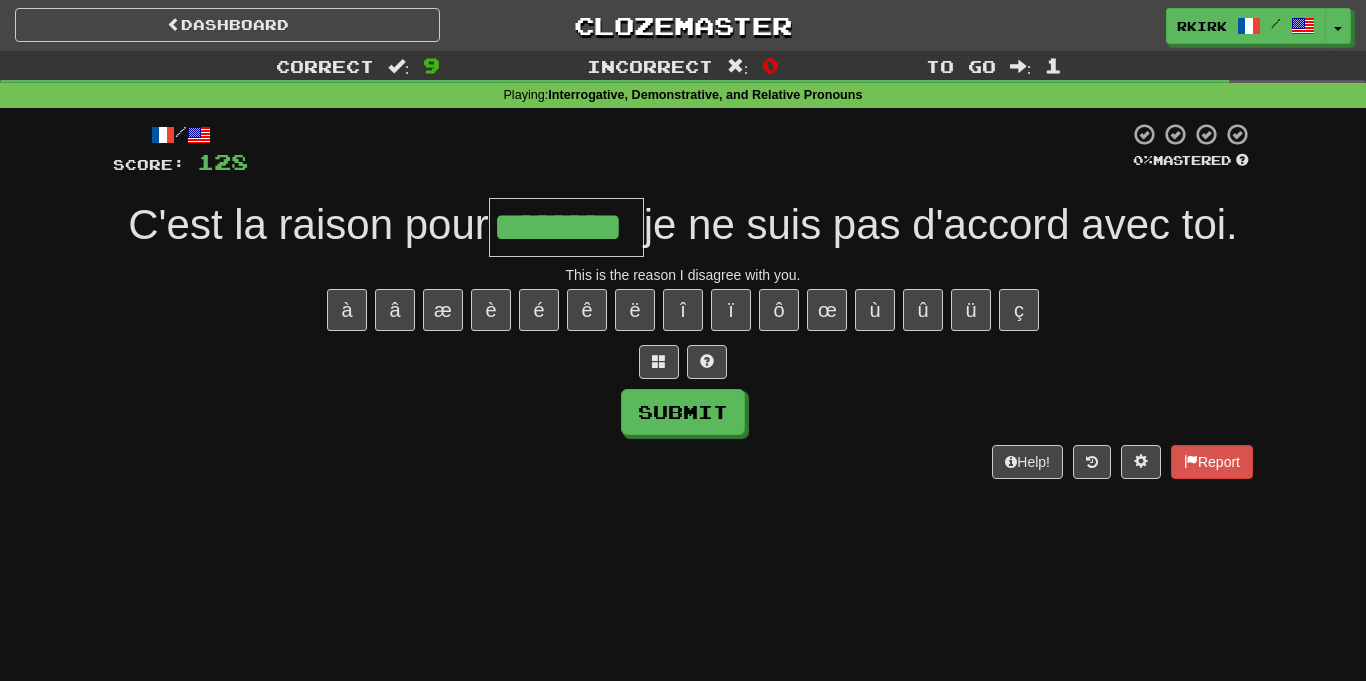 type on "********" 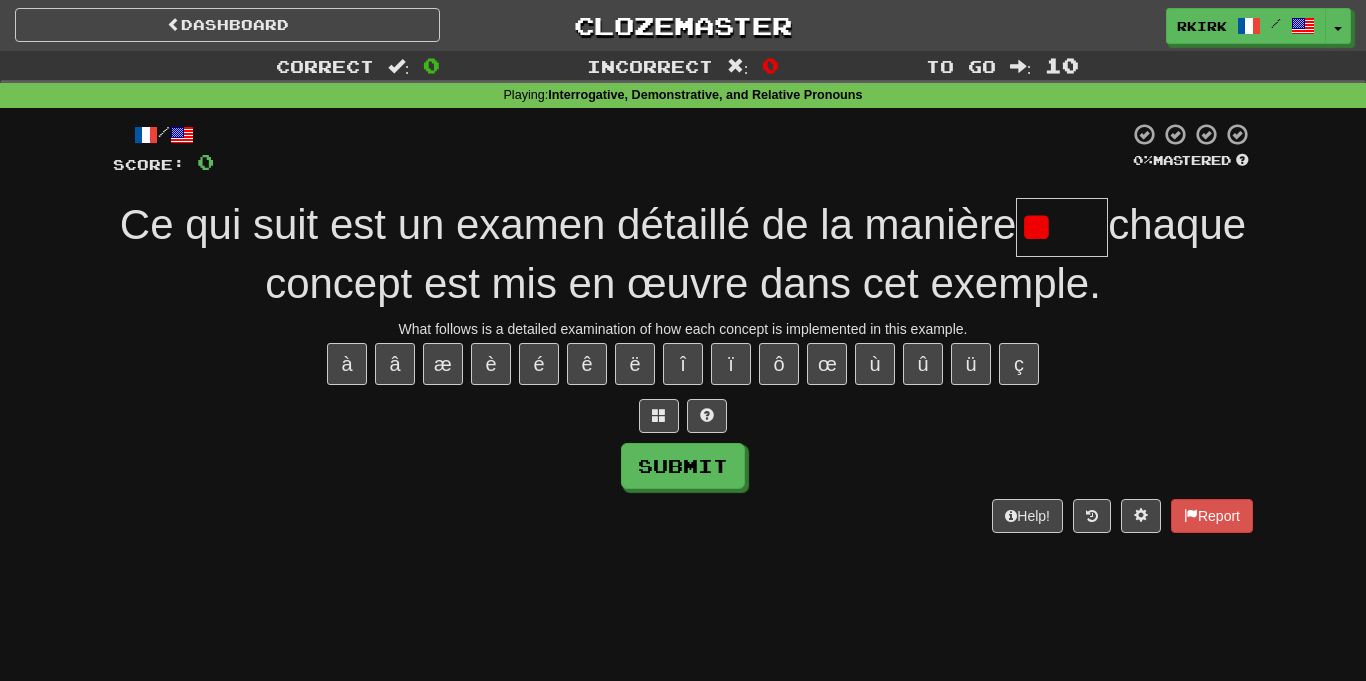 type on "*" 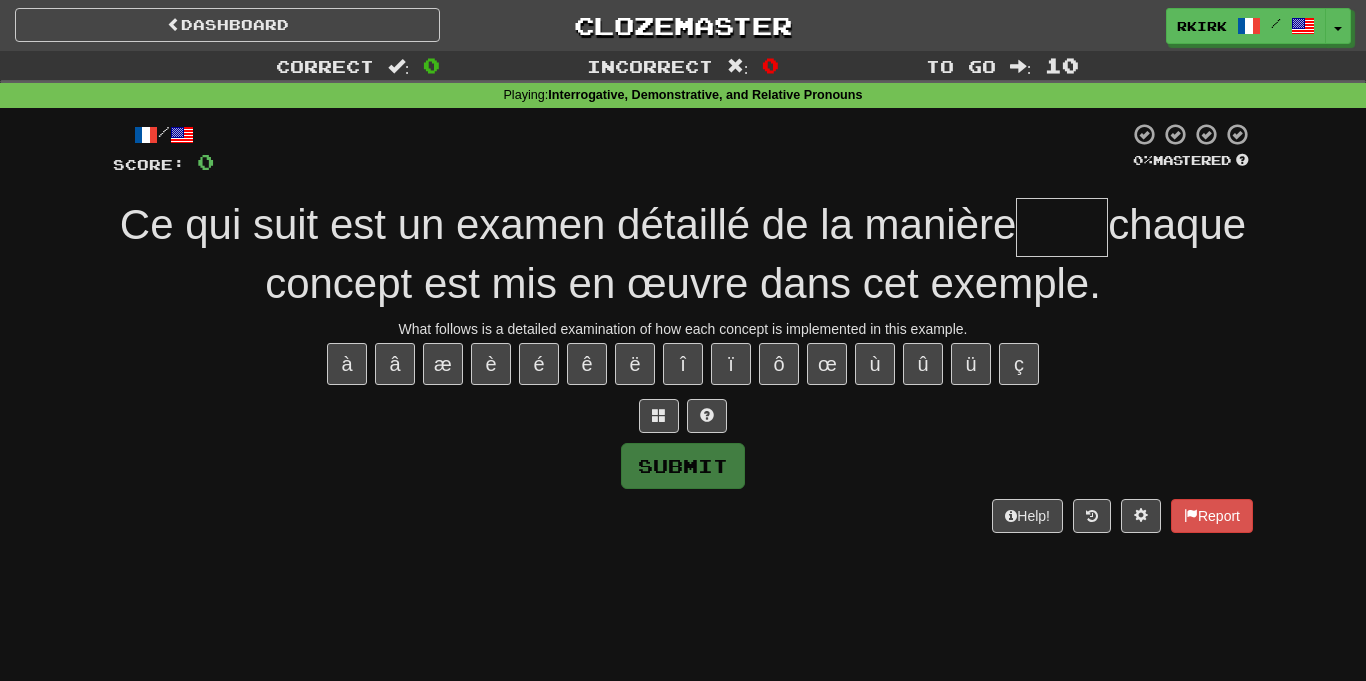 type on "*" 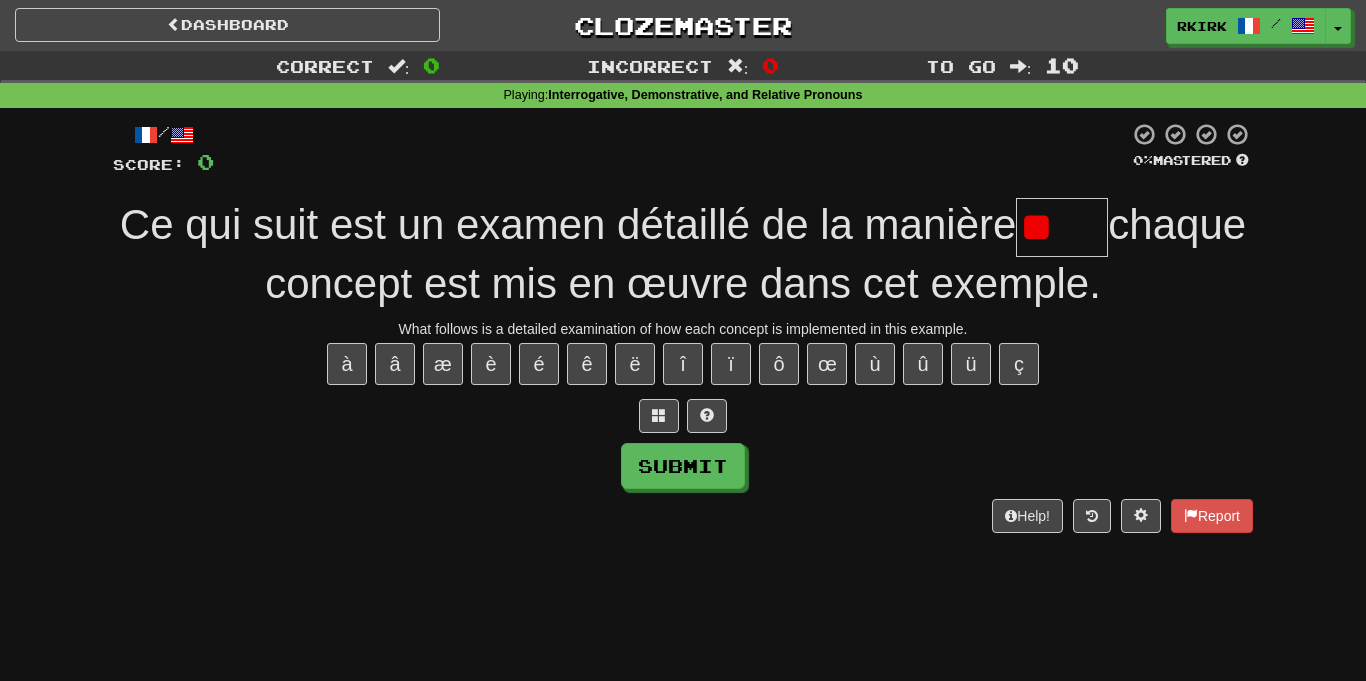 type on "*" 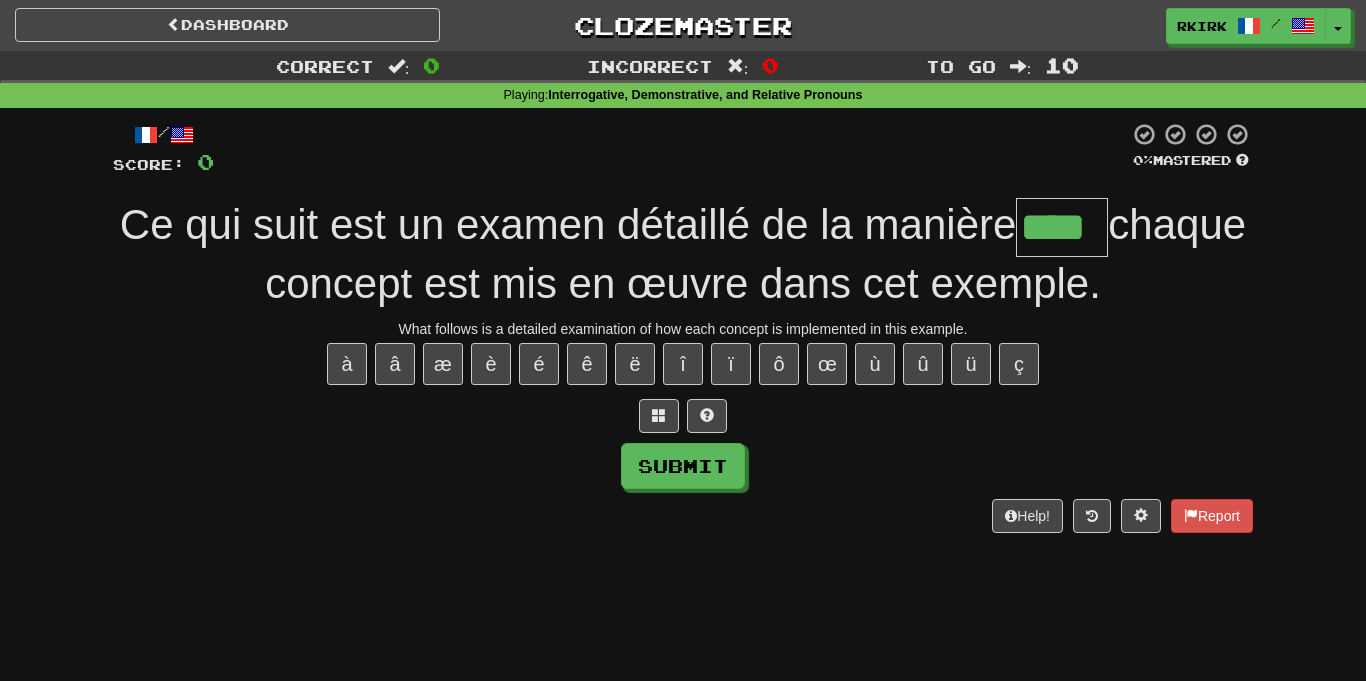 type on "****" 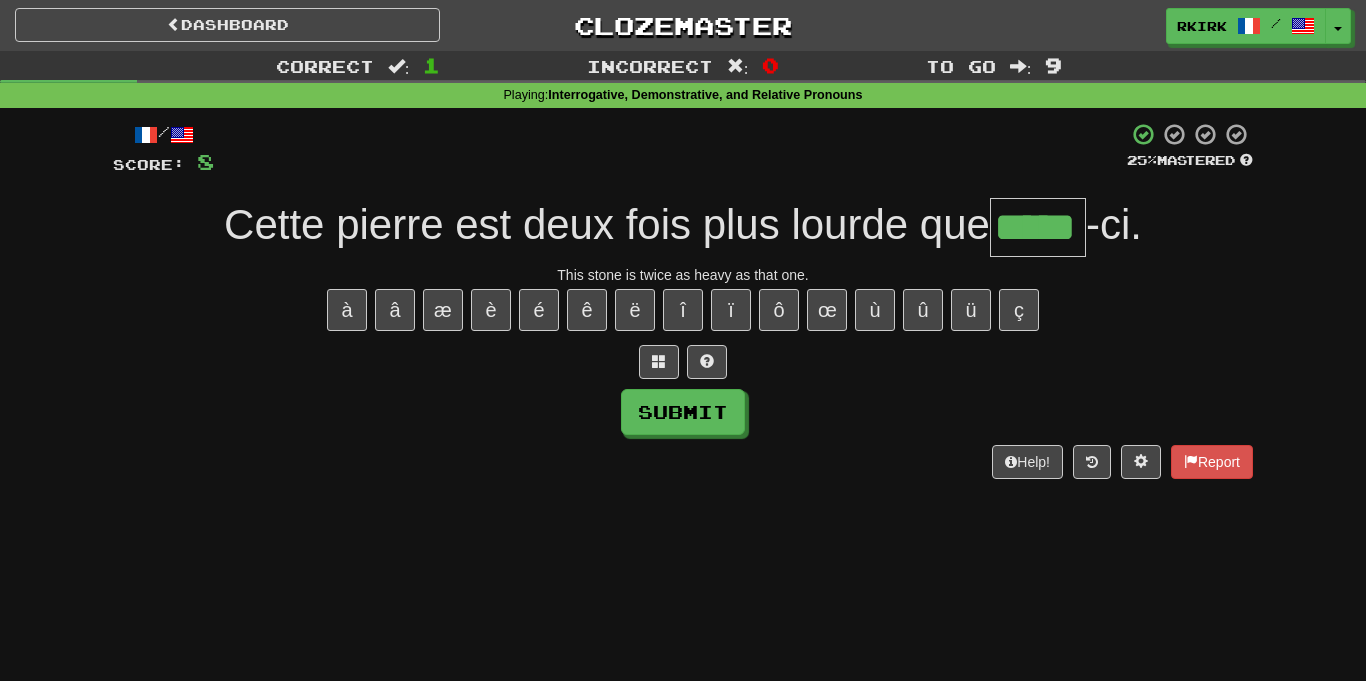 type on "*****" 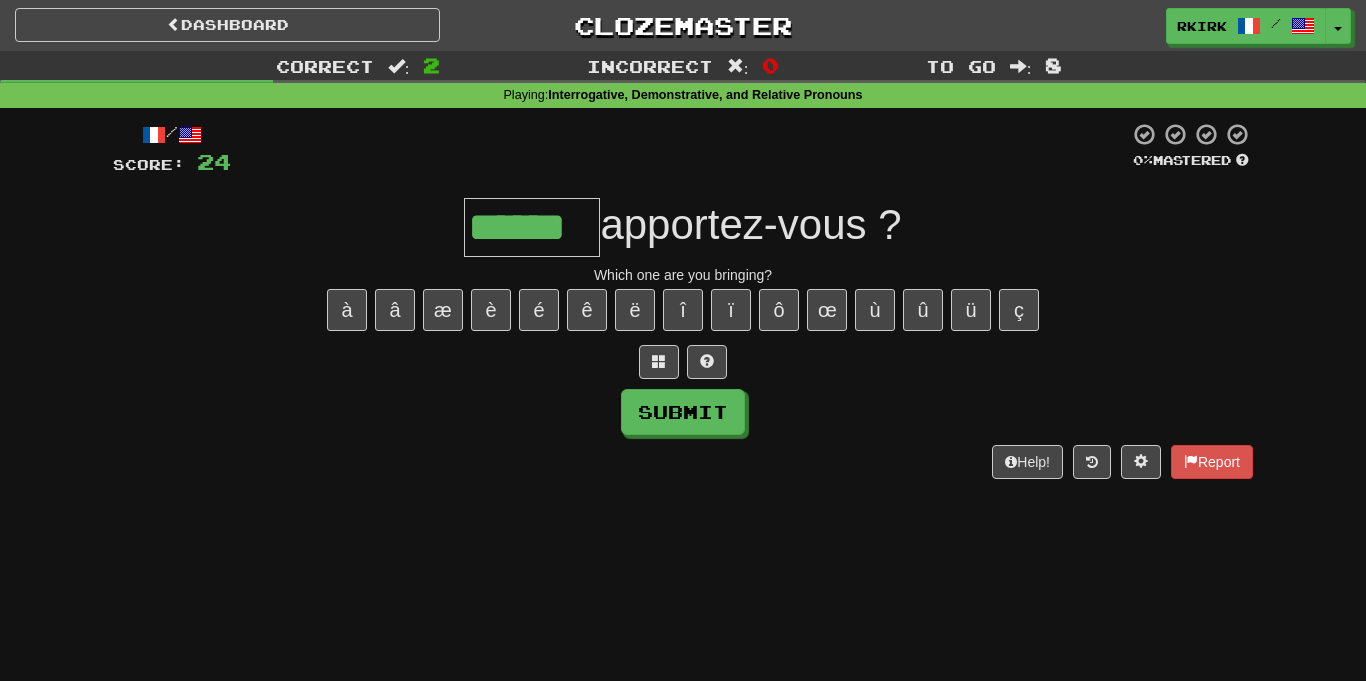 type on "******" 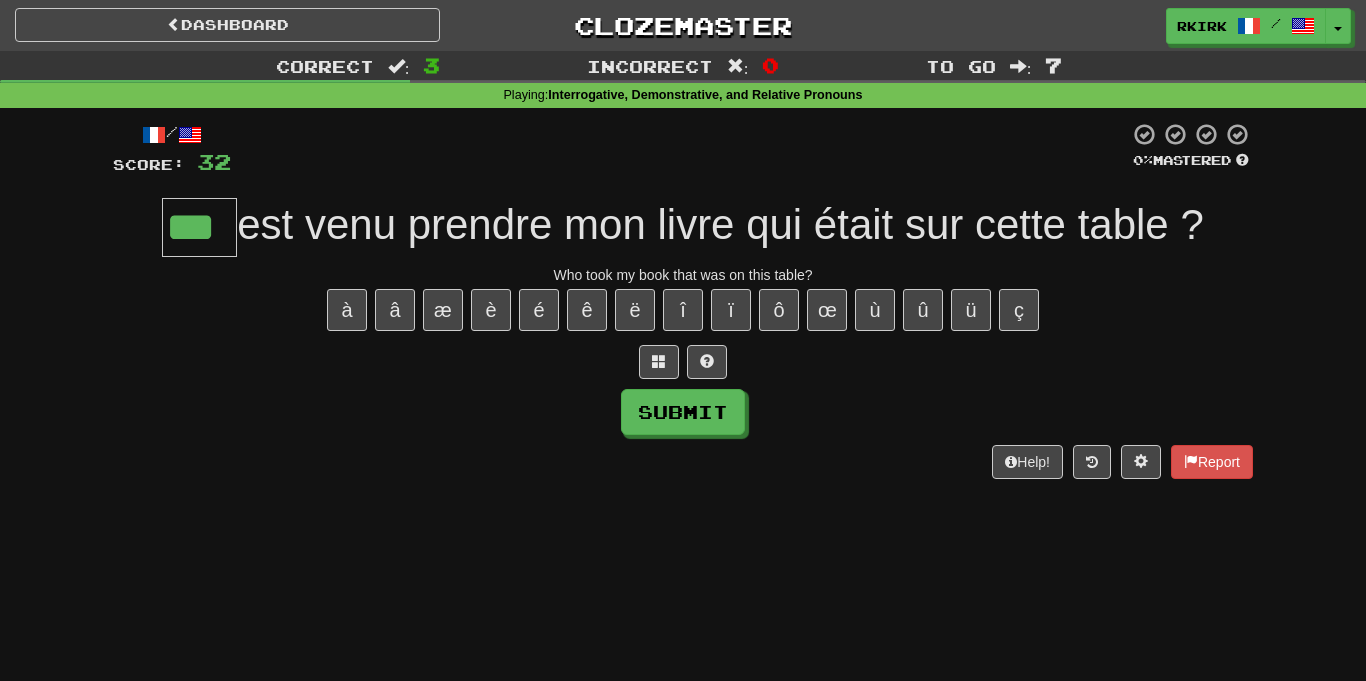 type on "***" 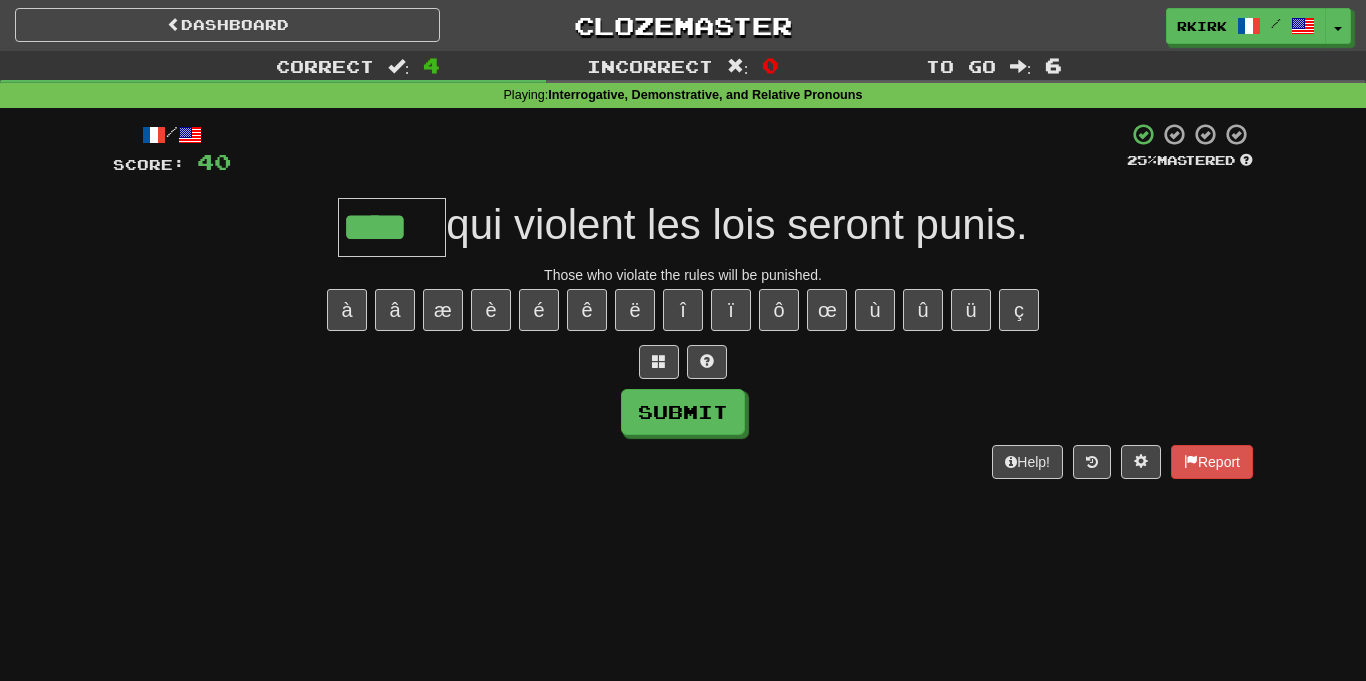 type on "****" 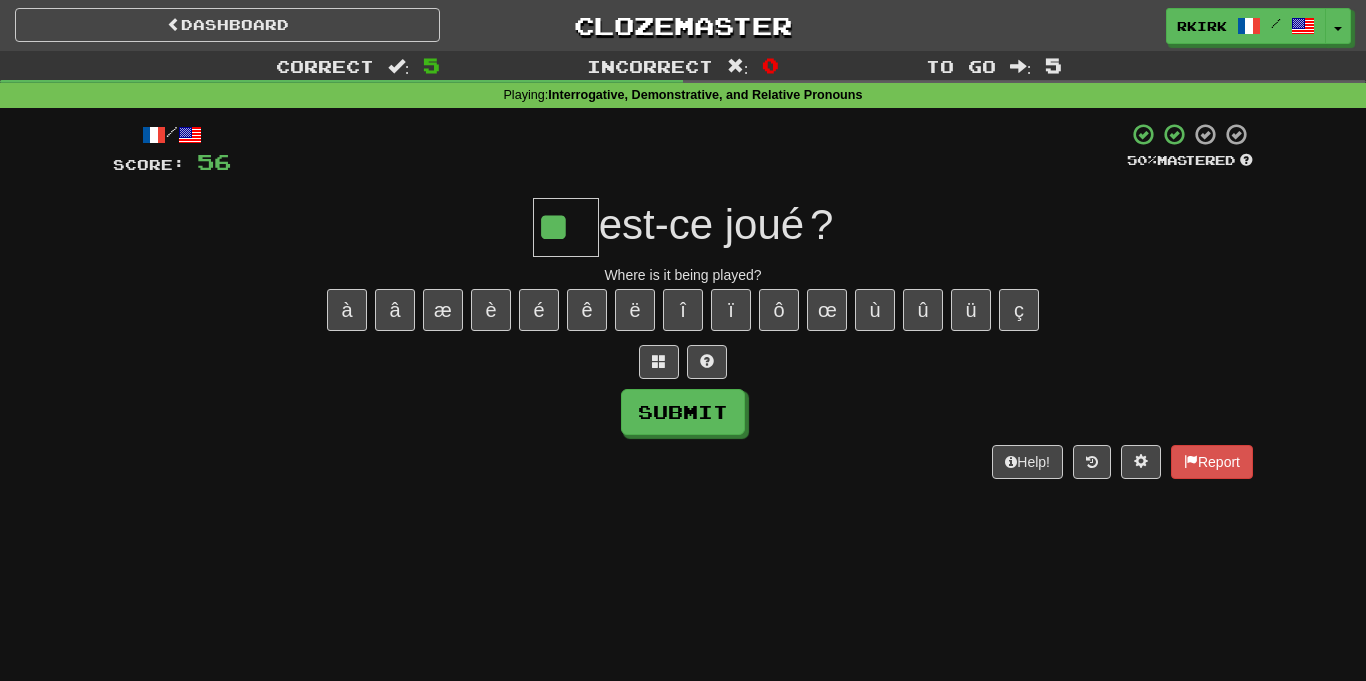 type on "**" 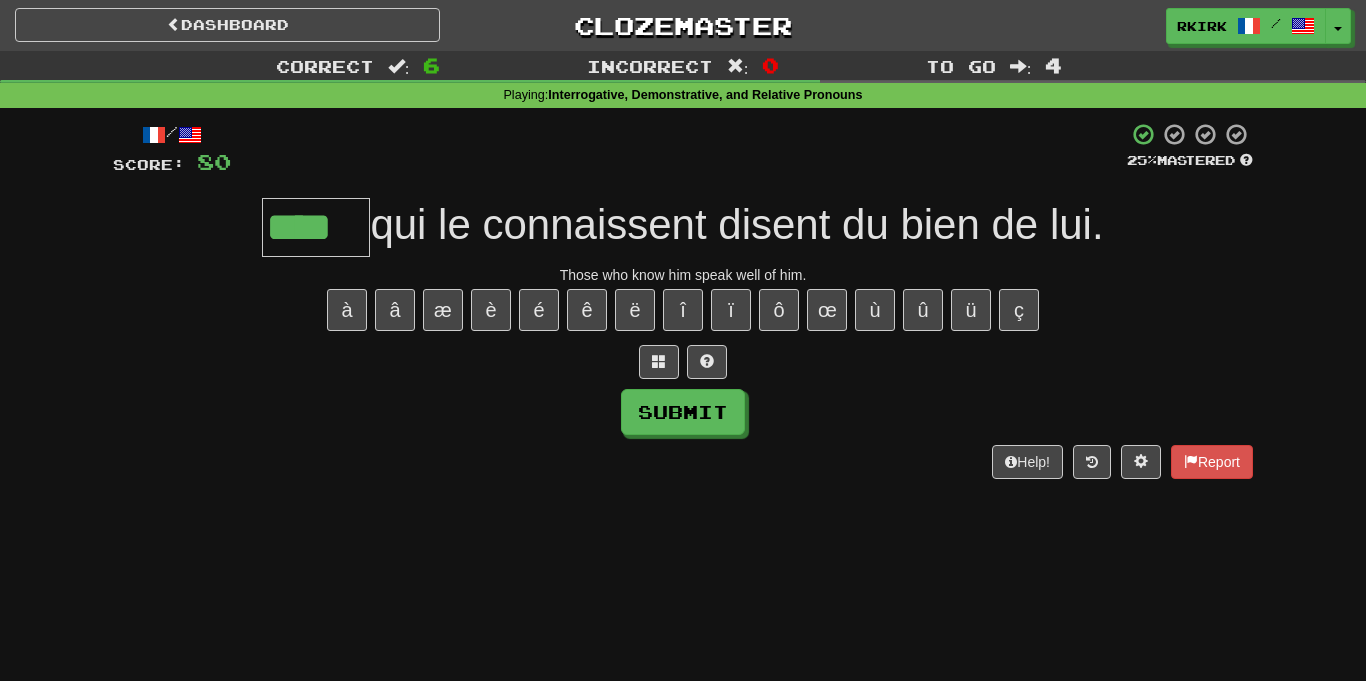 type on "****" 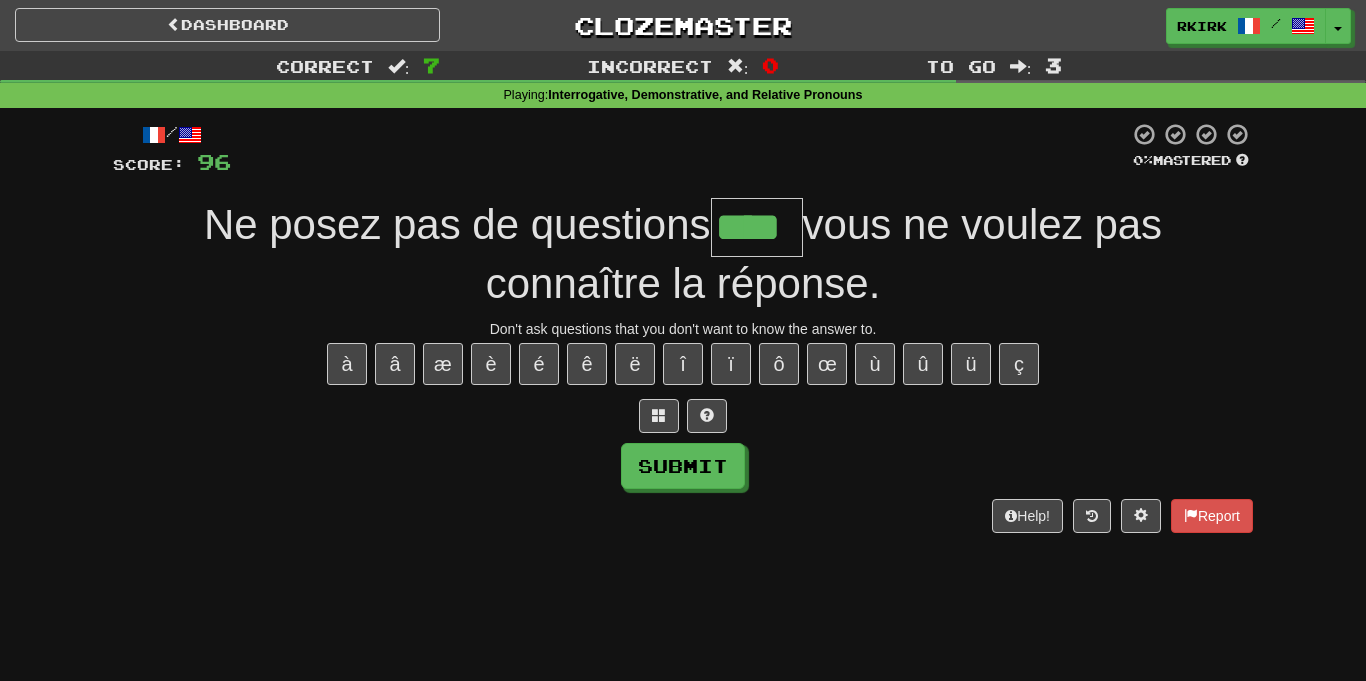 type on "****" 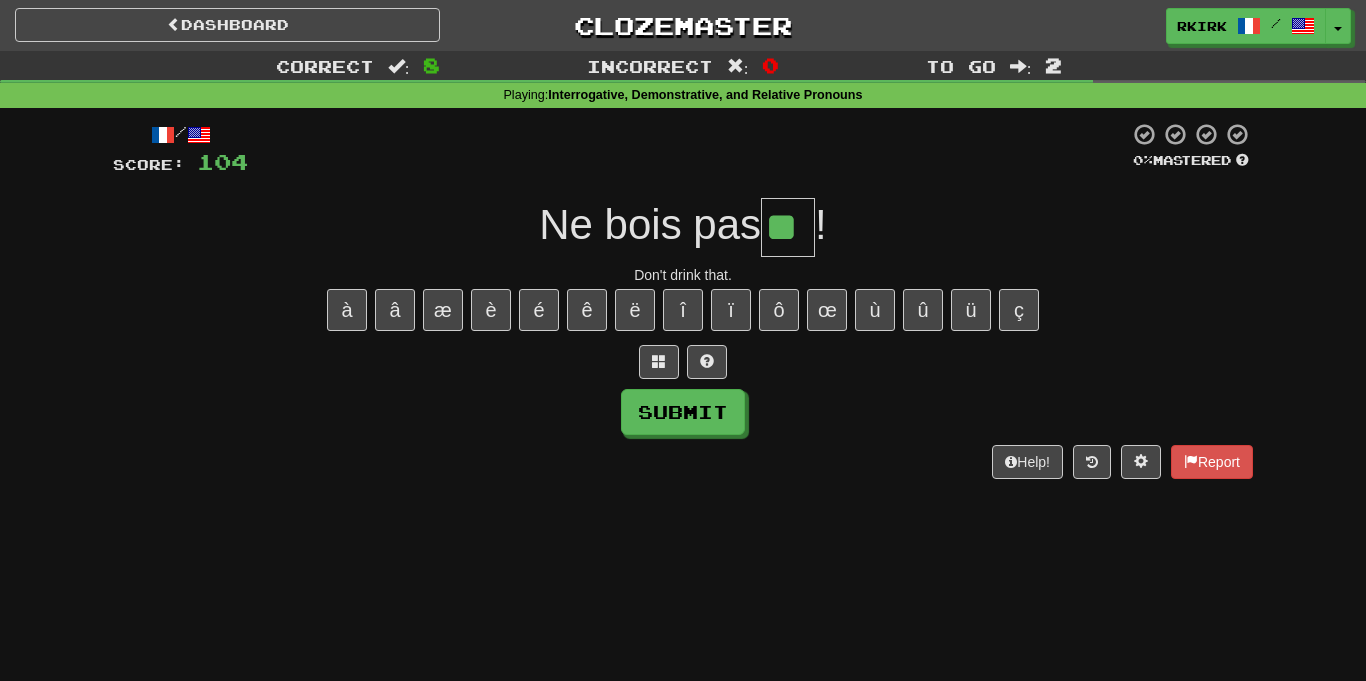 type on "**" 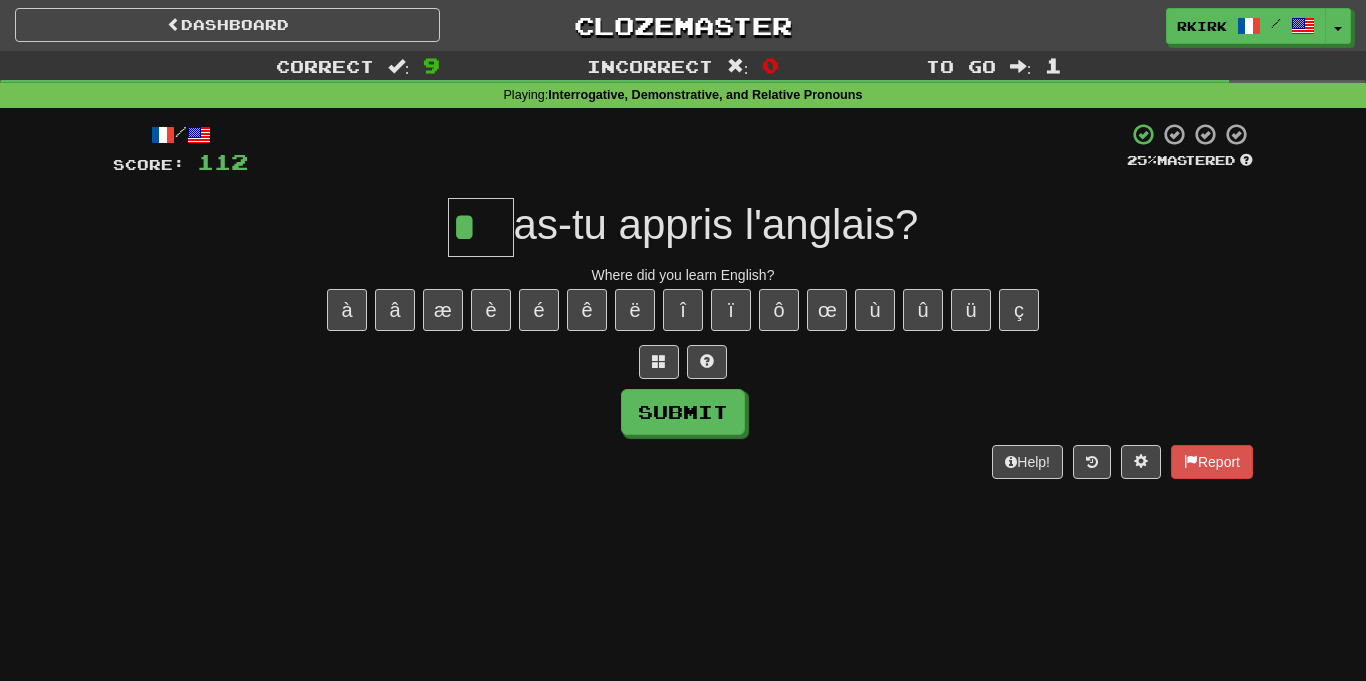 type on "**" 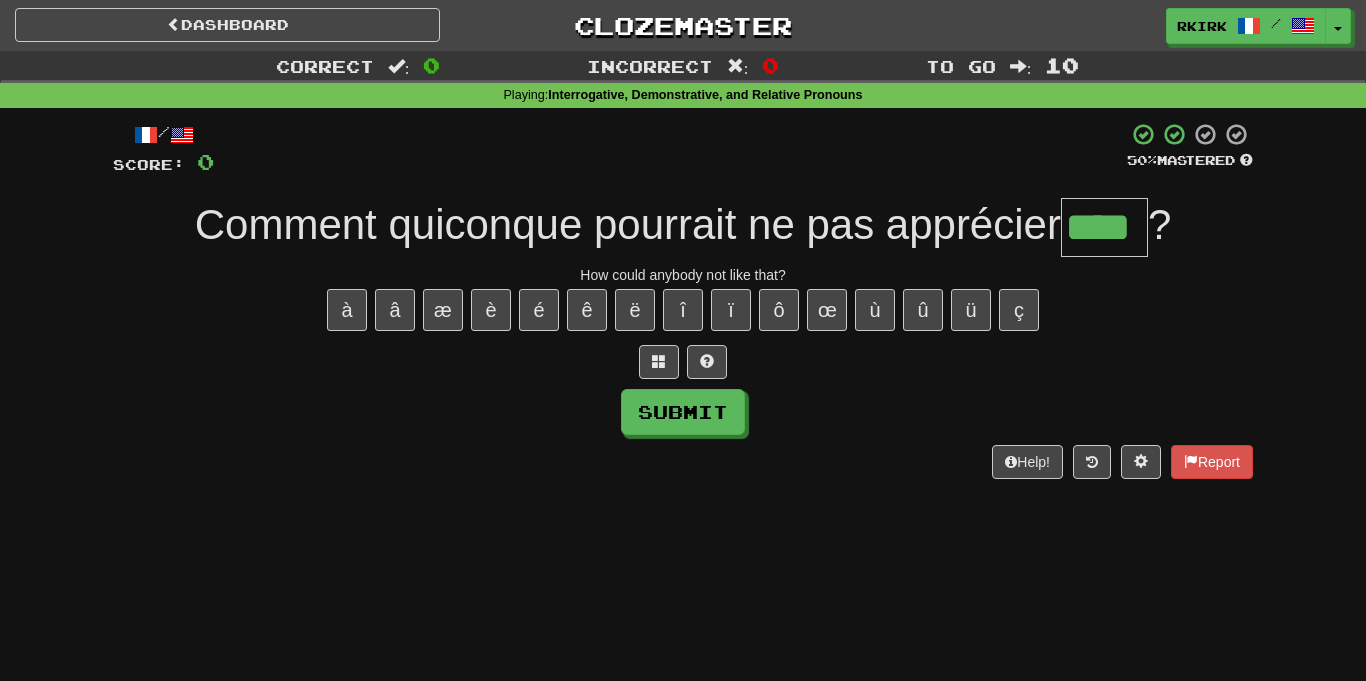 type on "****" 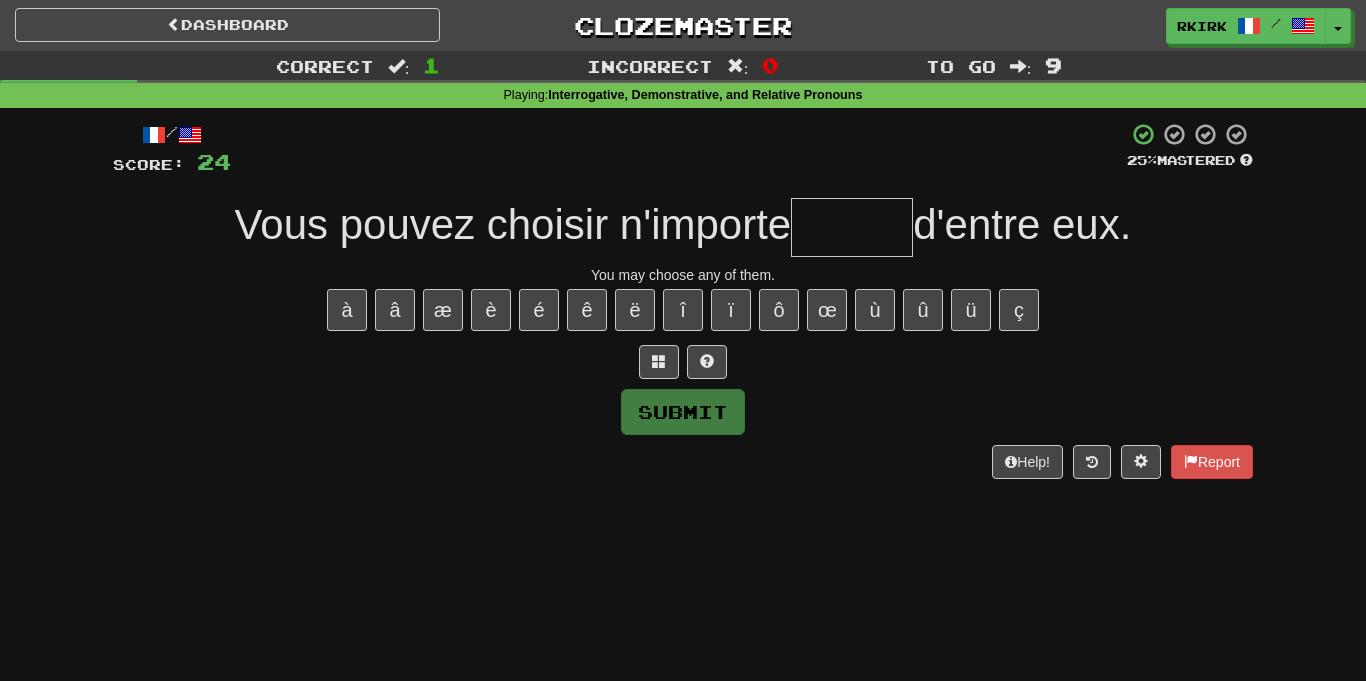 type on "*" 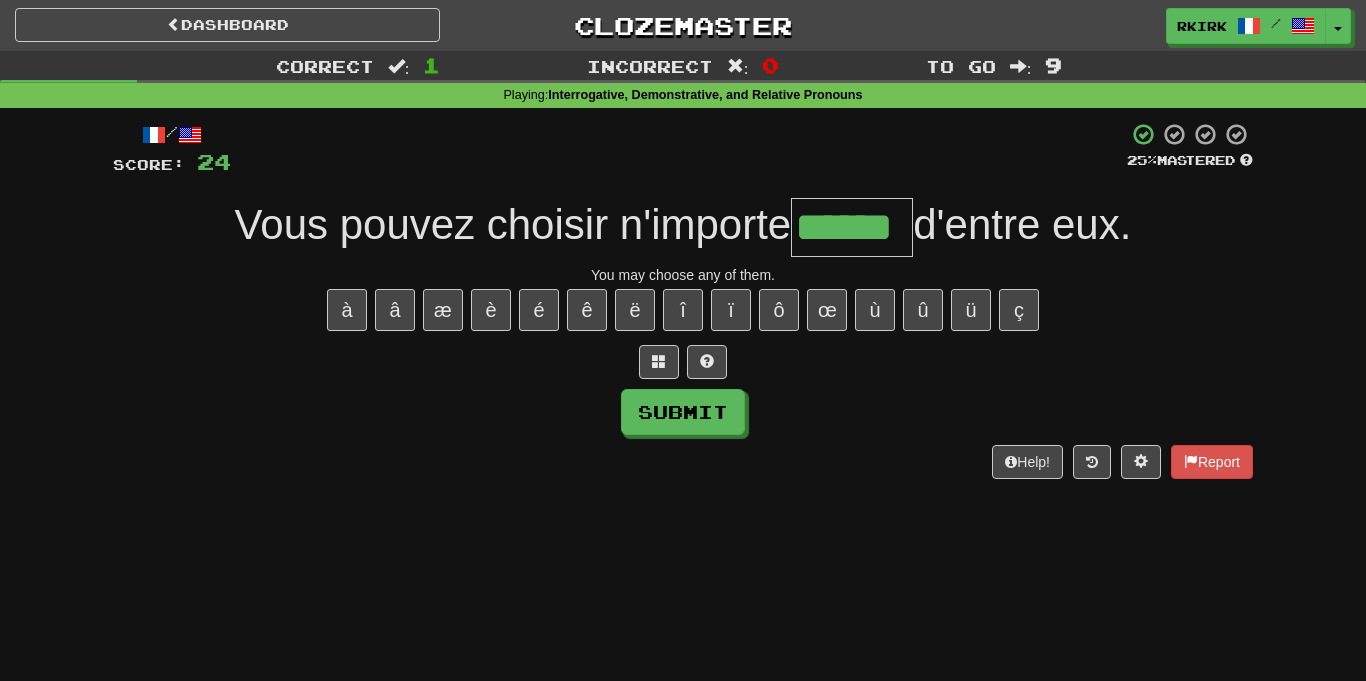 type on "******" 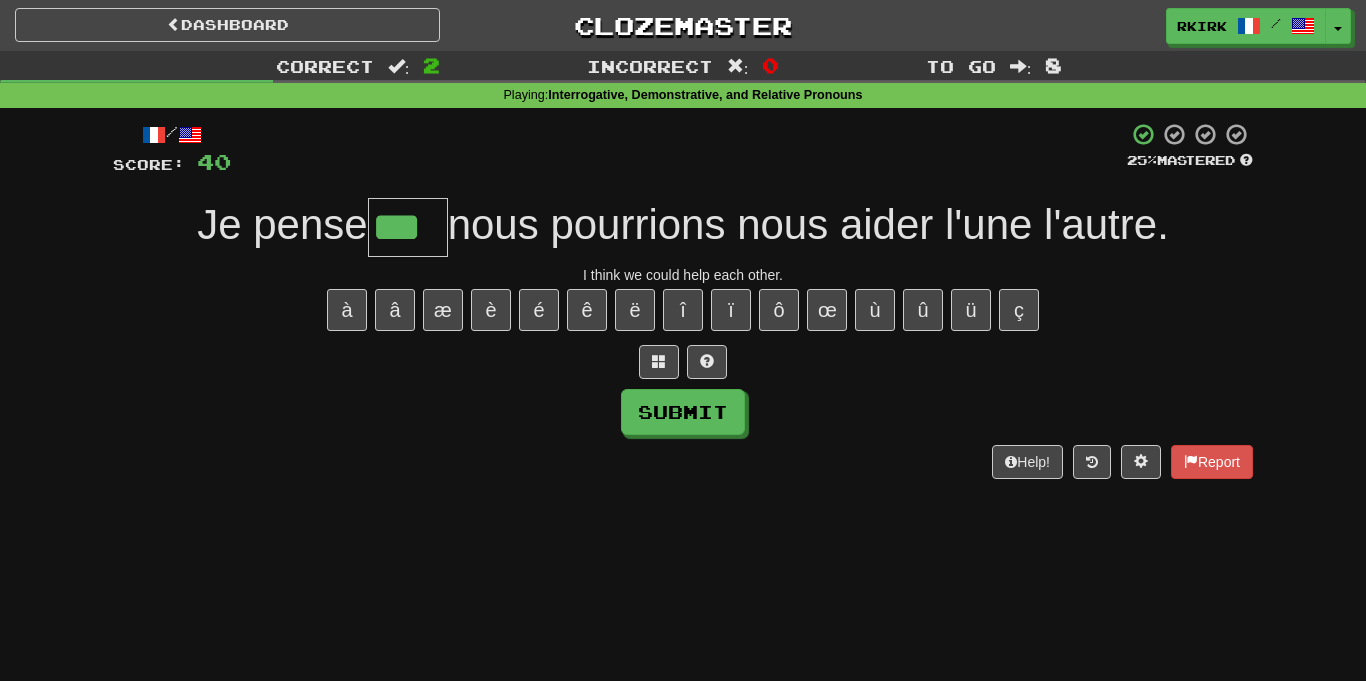 type on "***" 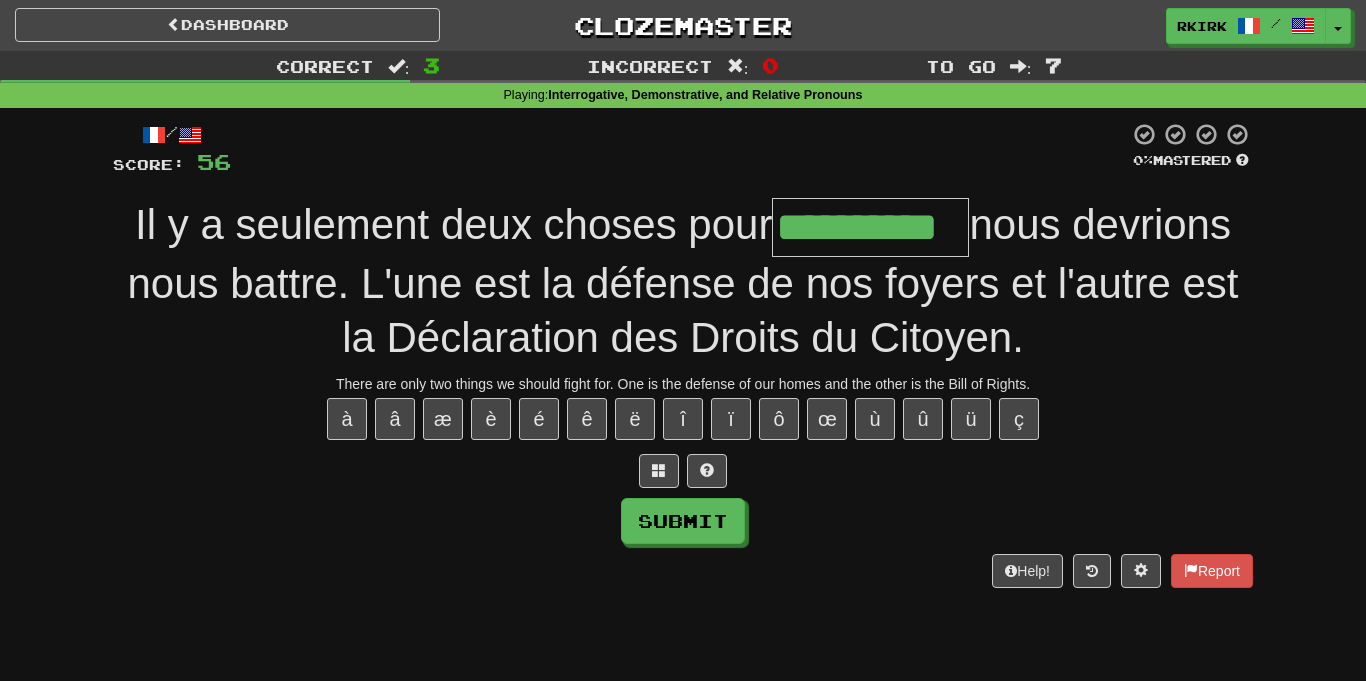 type on "**********" 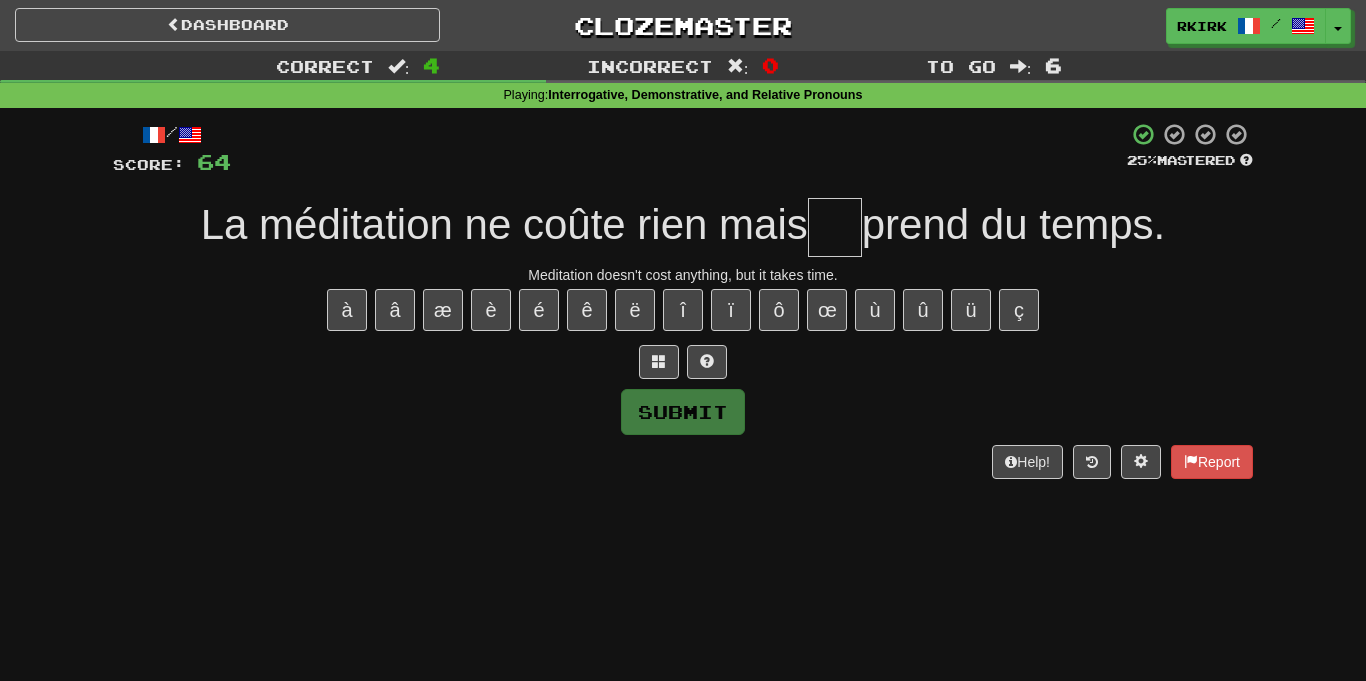 type on "*" 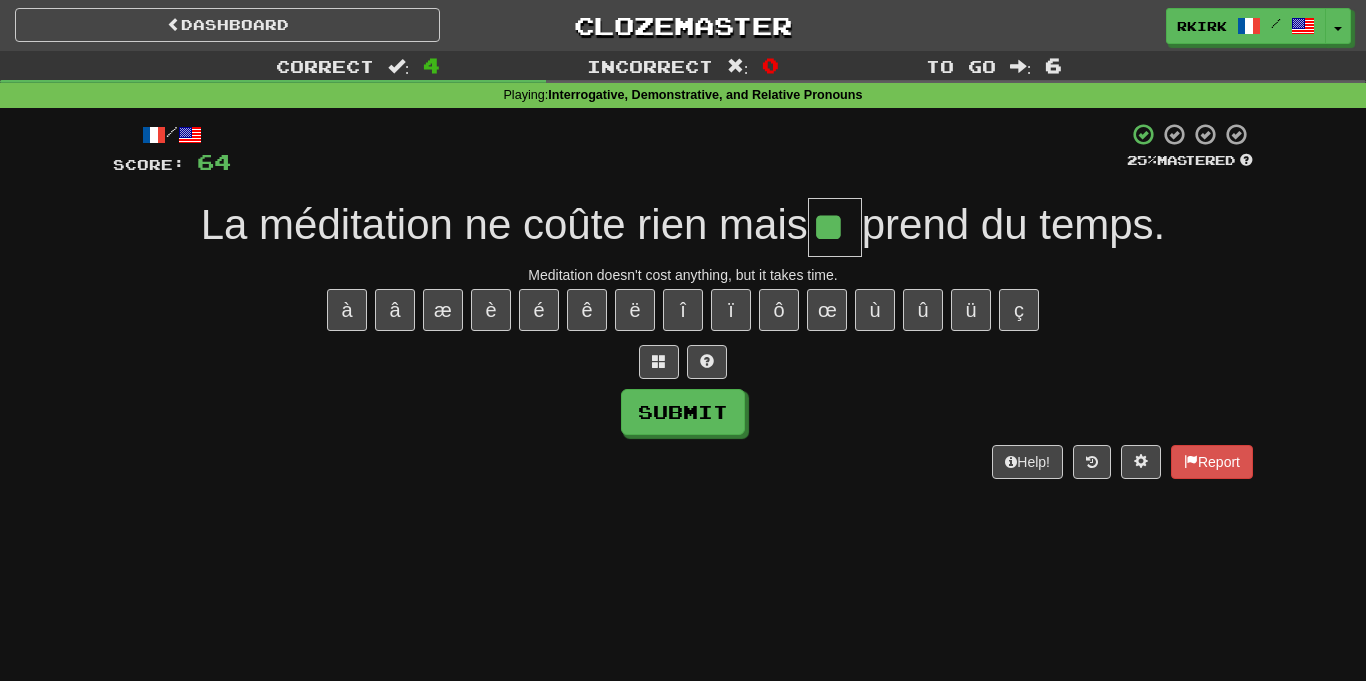 type on "**" 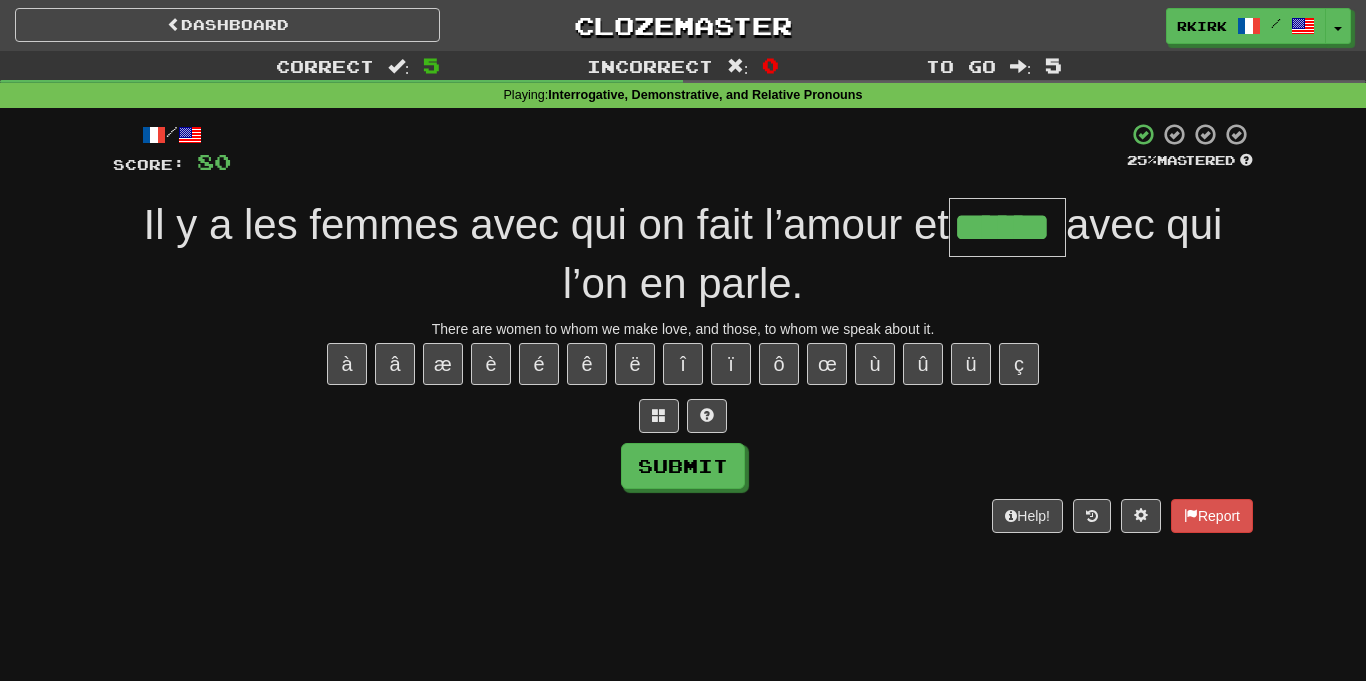 type on "******" 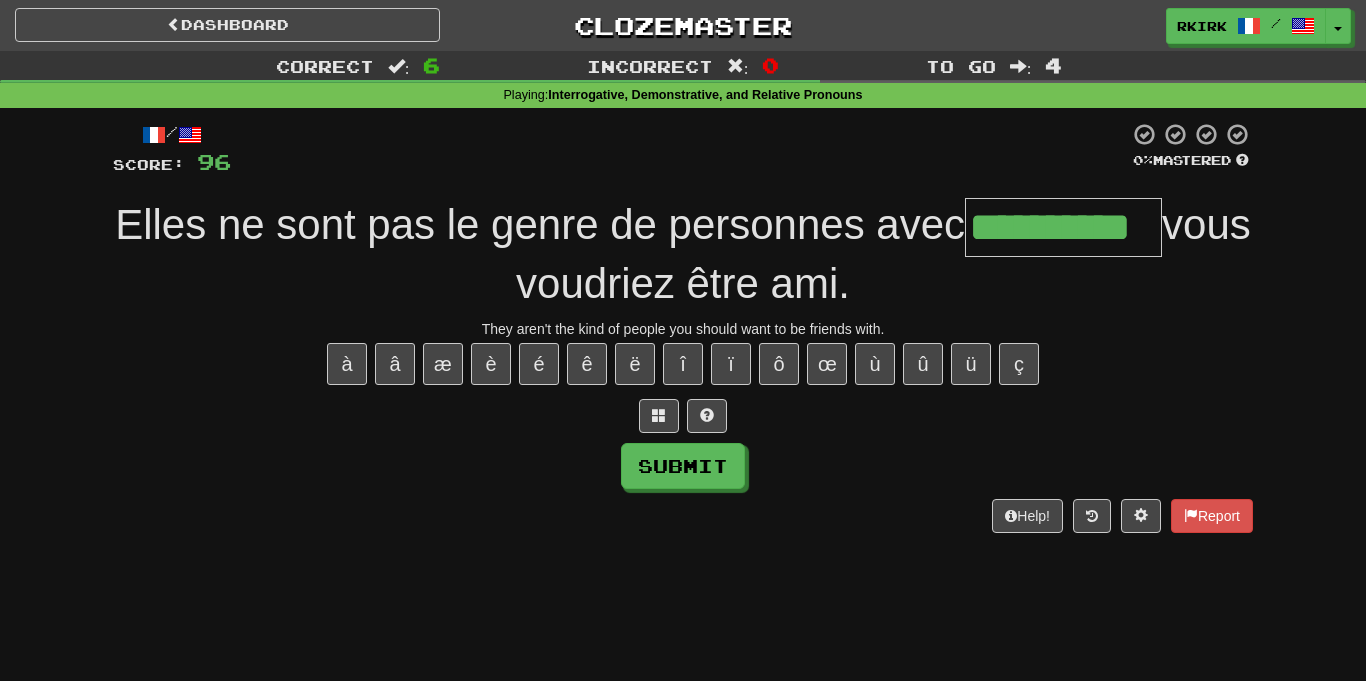 type on "**********" 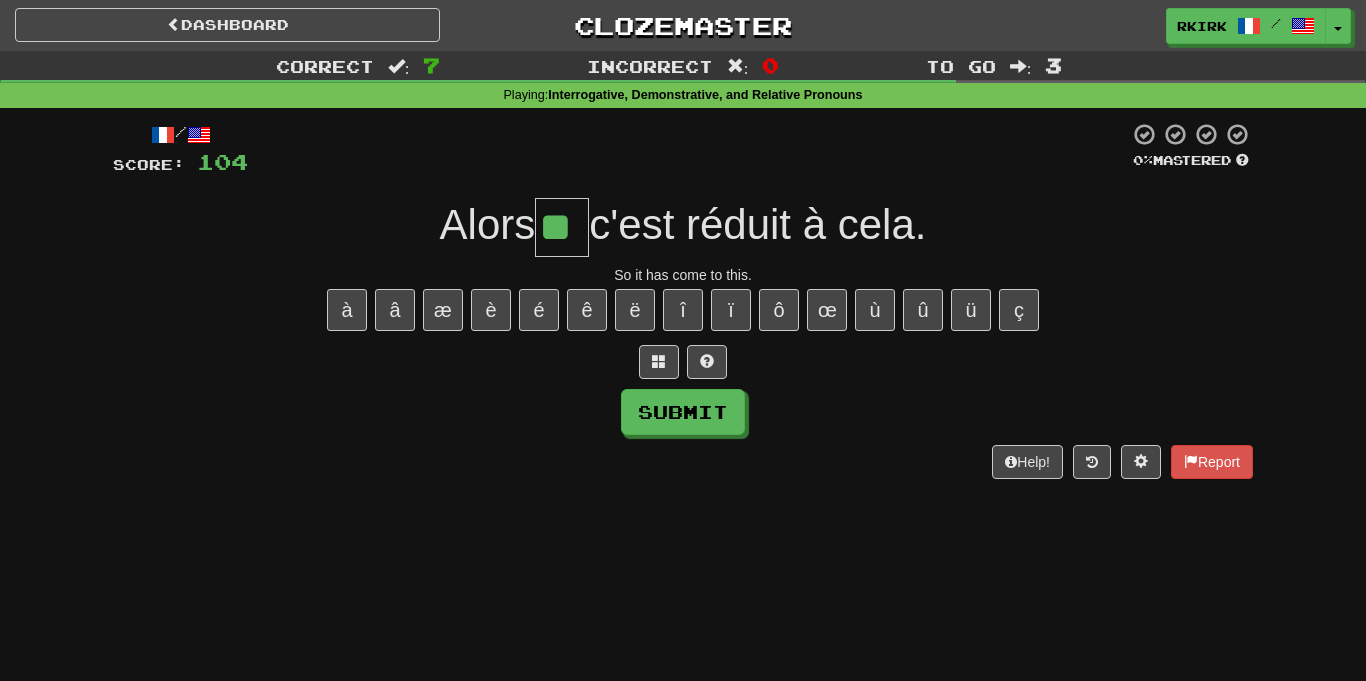 type on "**" 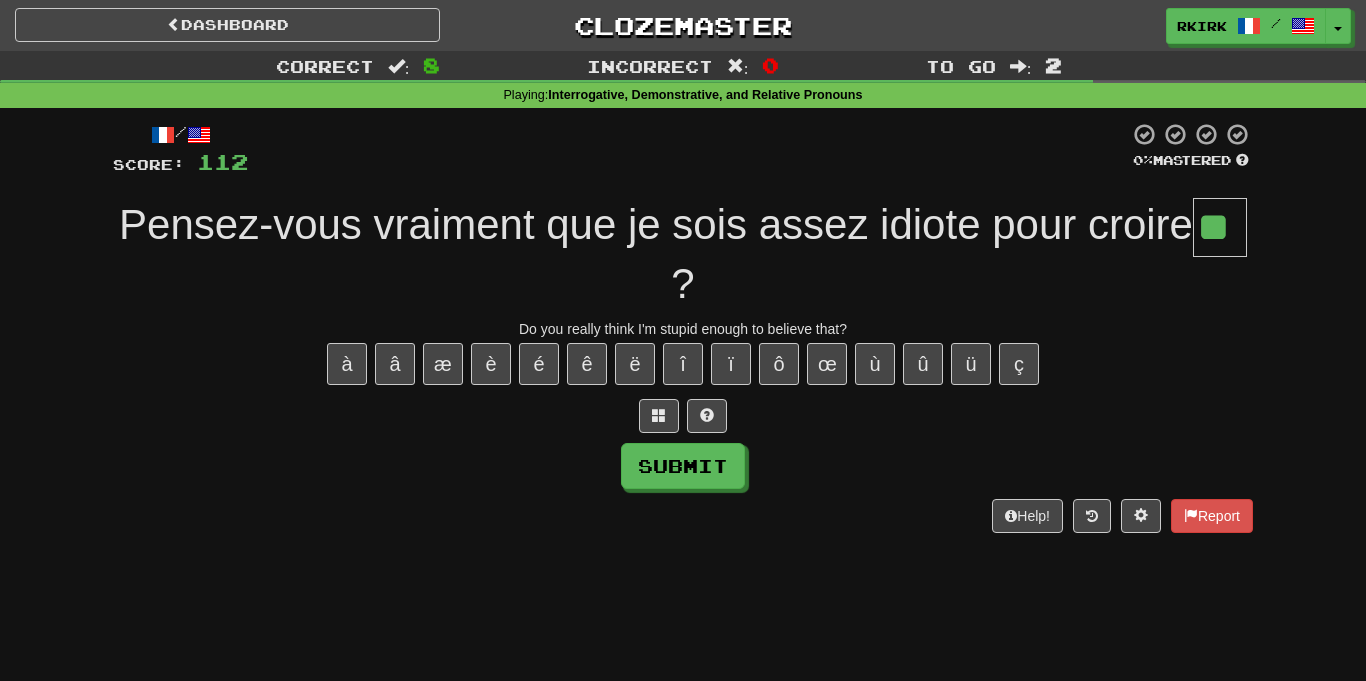 type on "**" 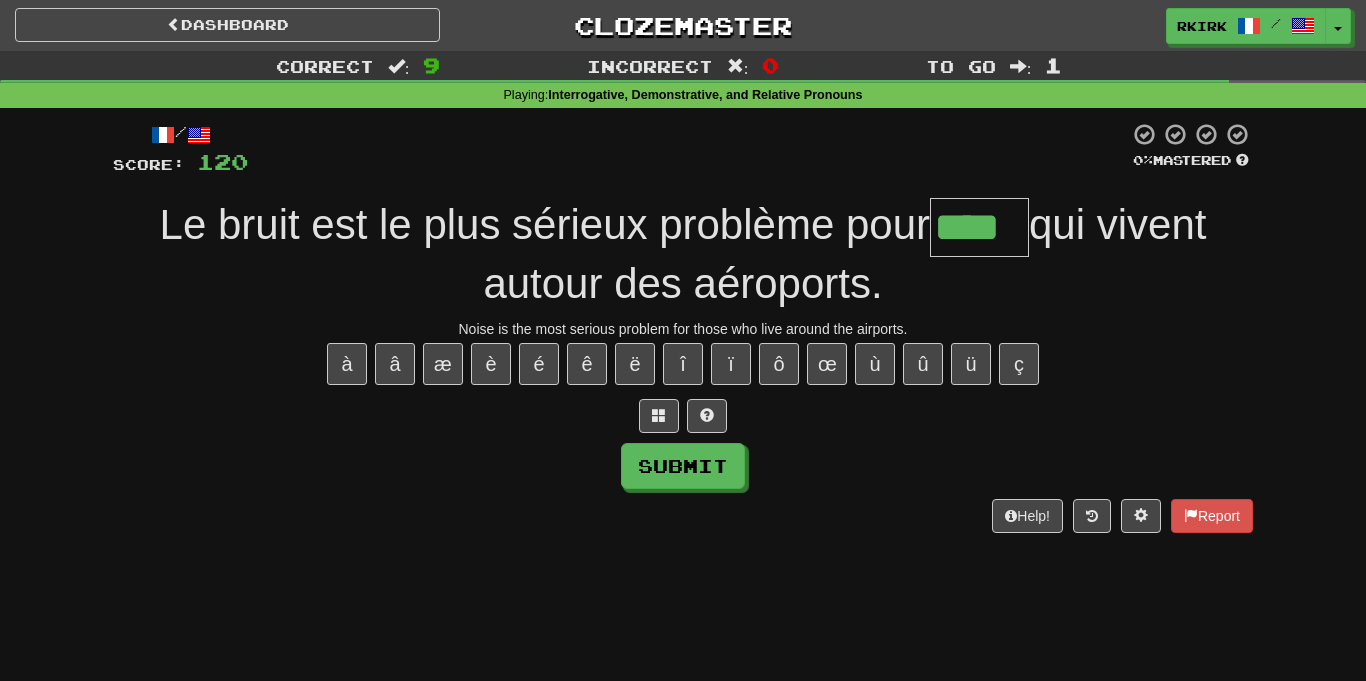 type on "****" 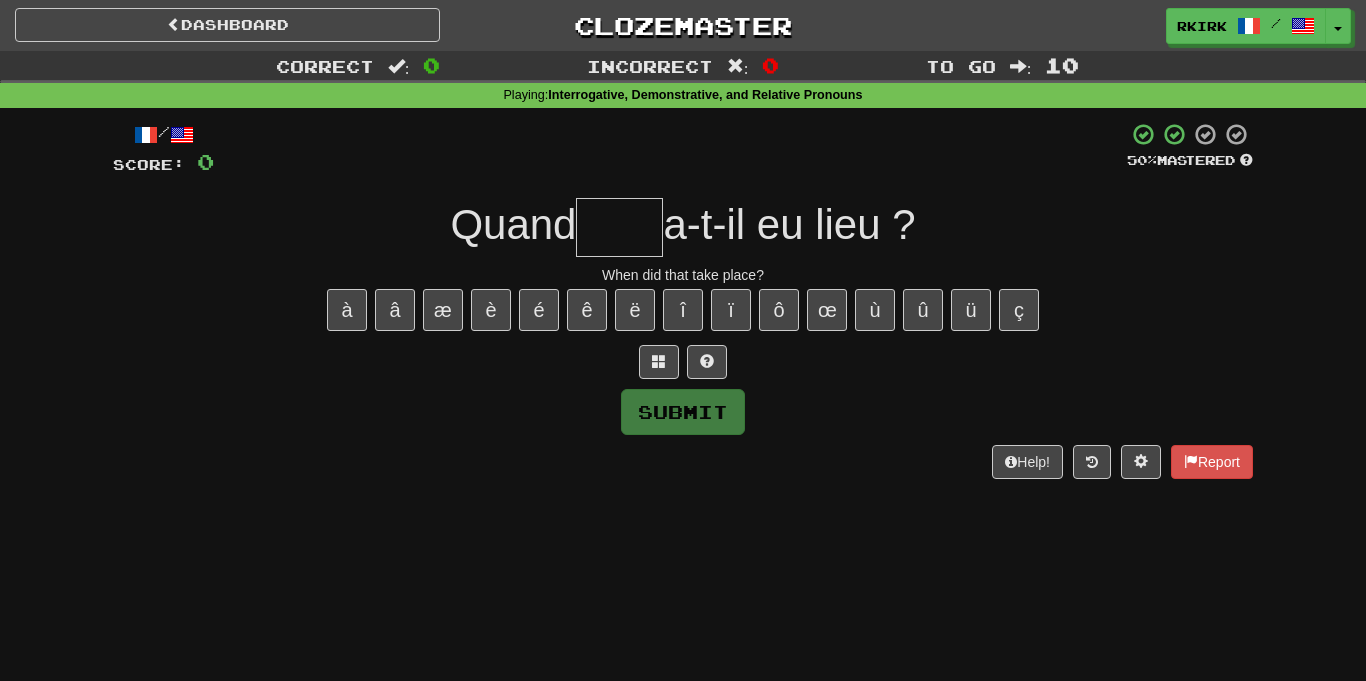 type on "*" 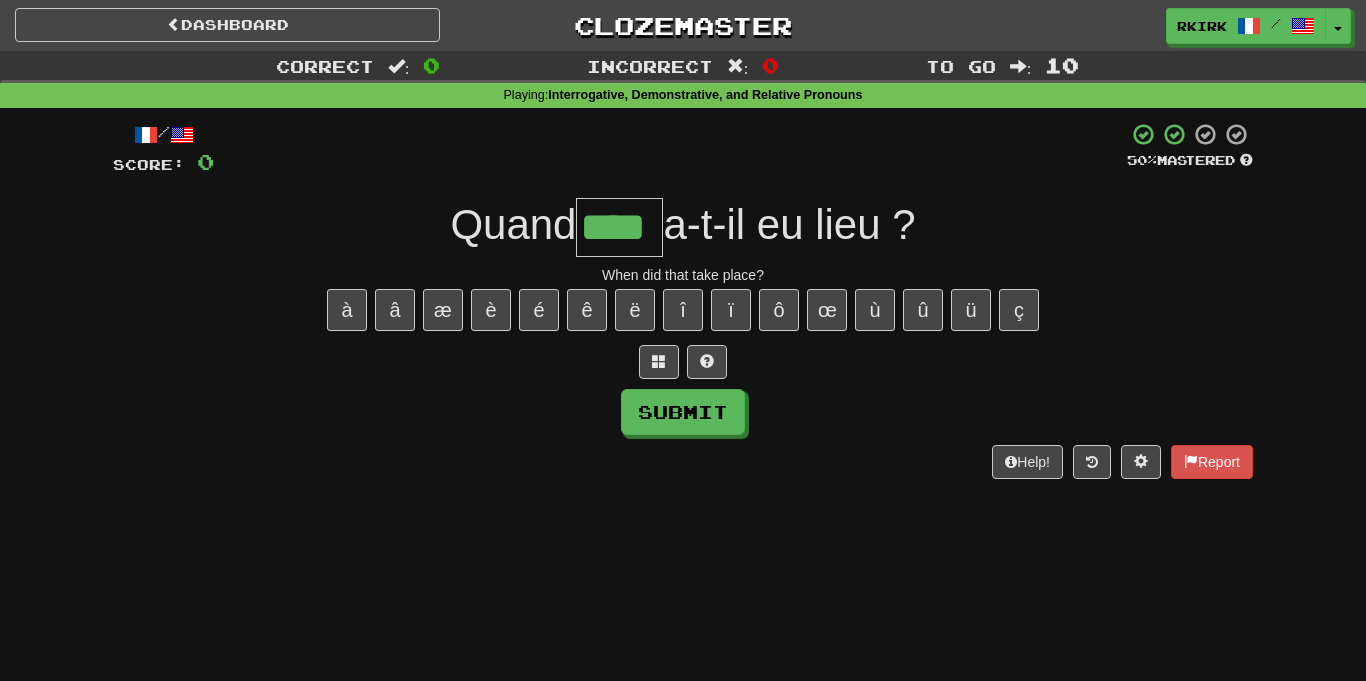 type on "****" 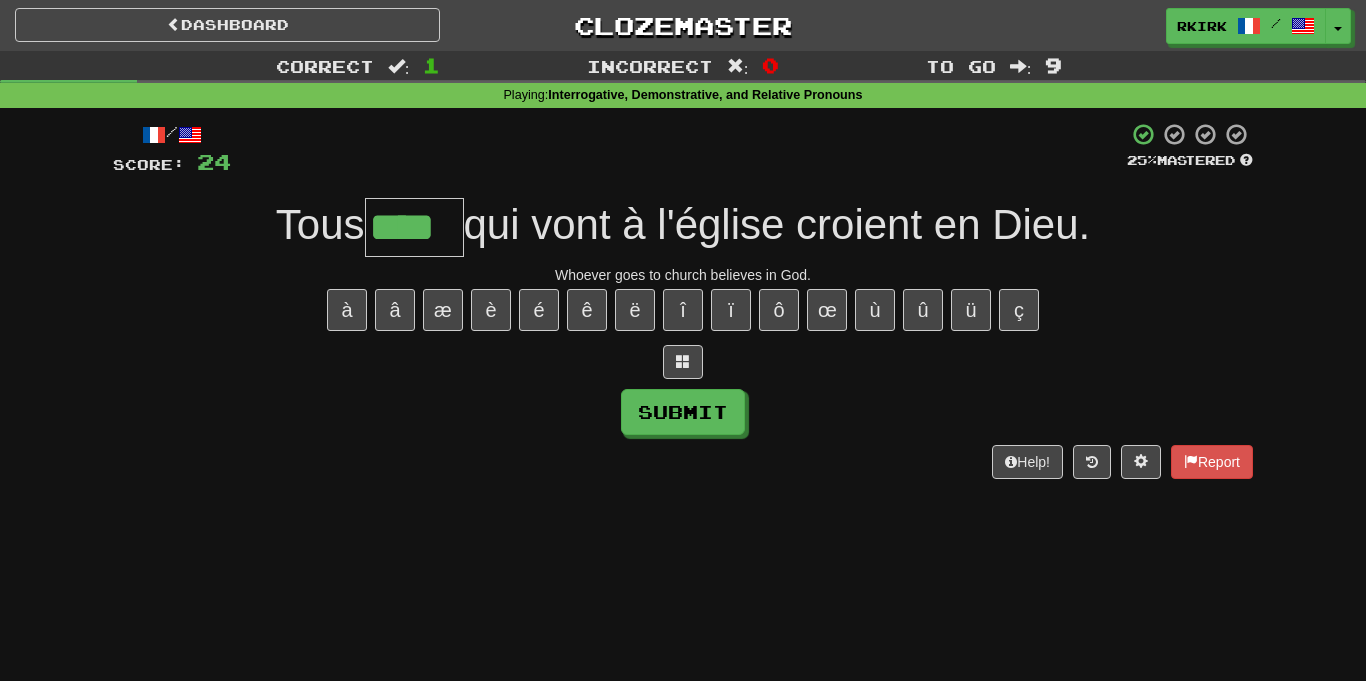 type on "****" 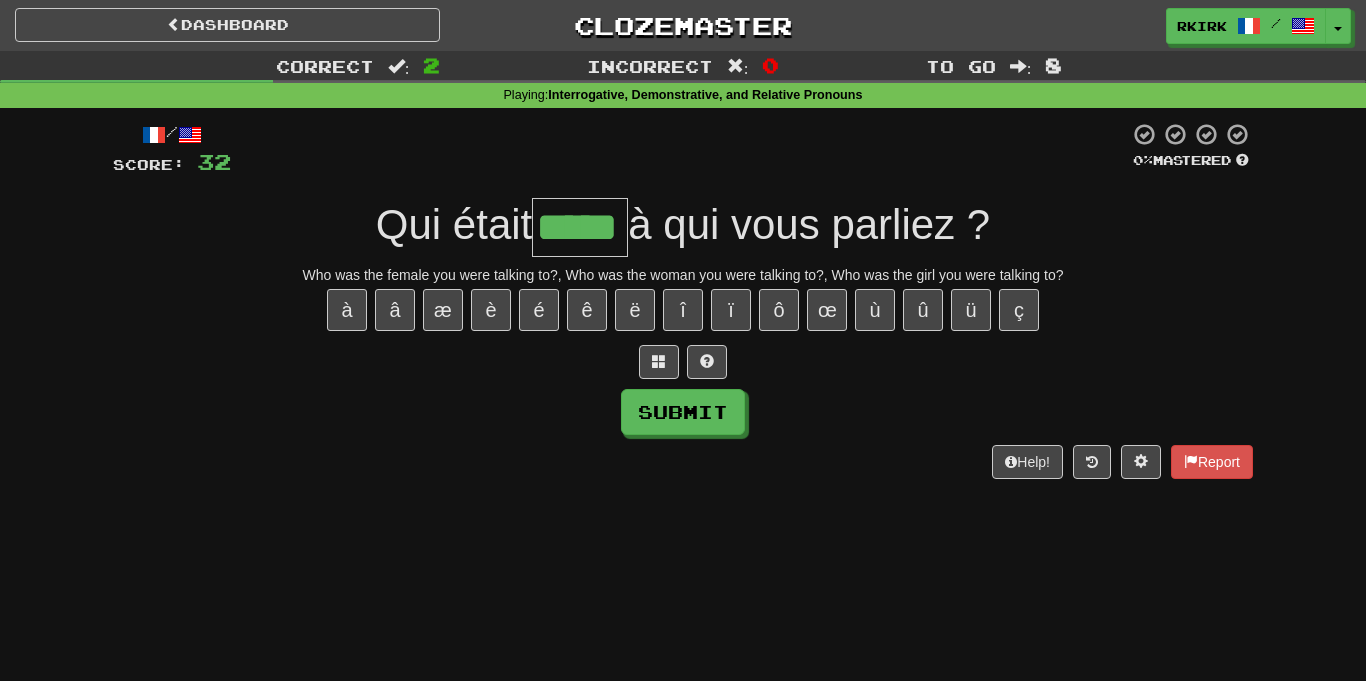 type on "*****" 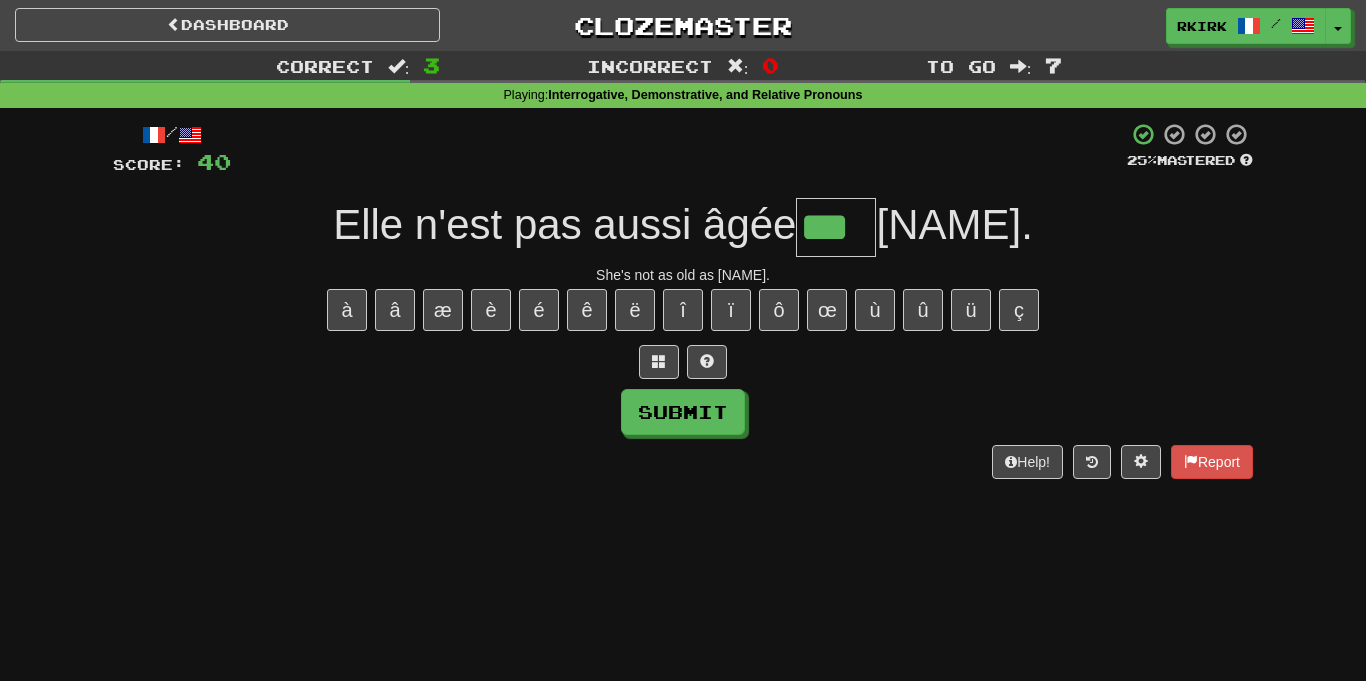 type on "***" 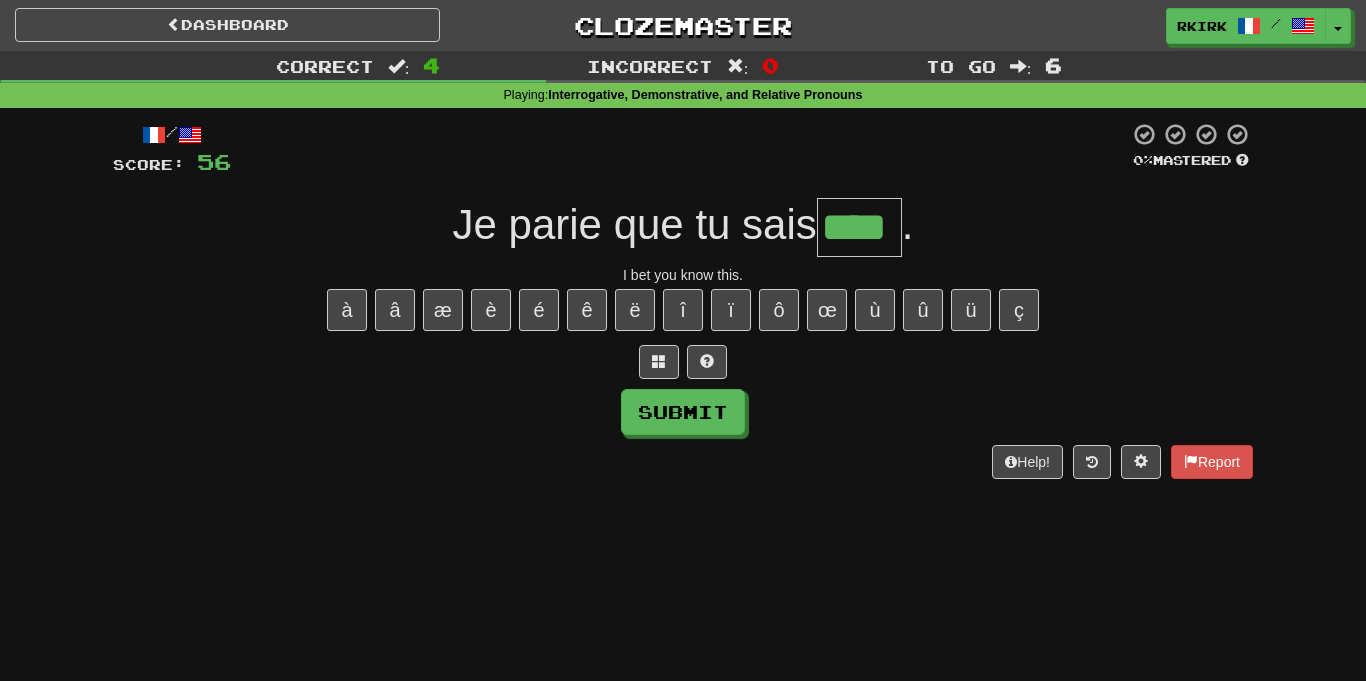 type on "****" 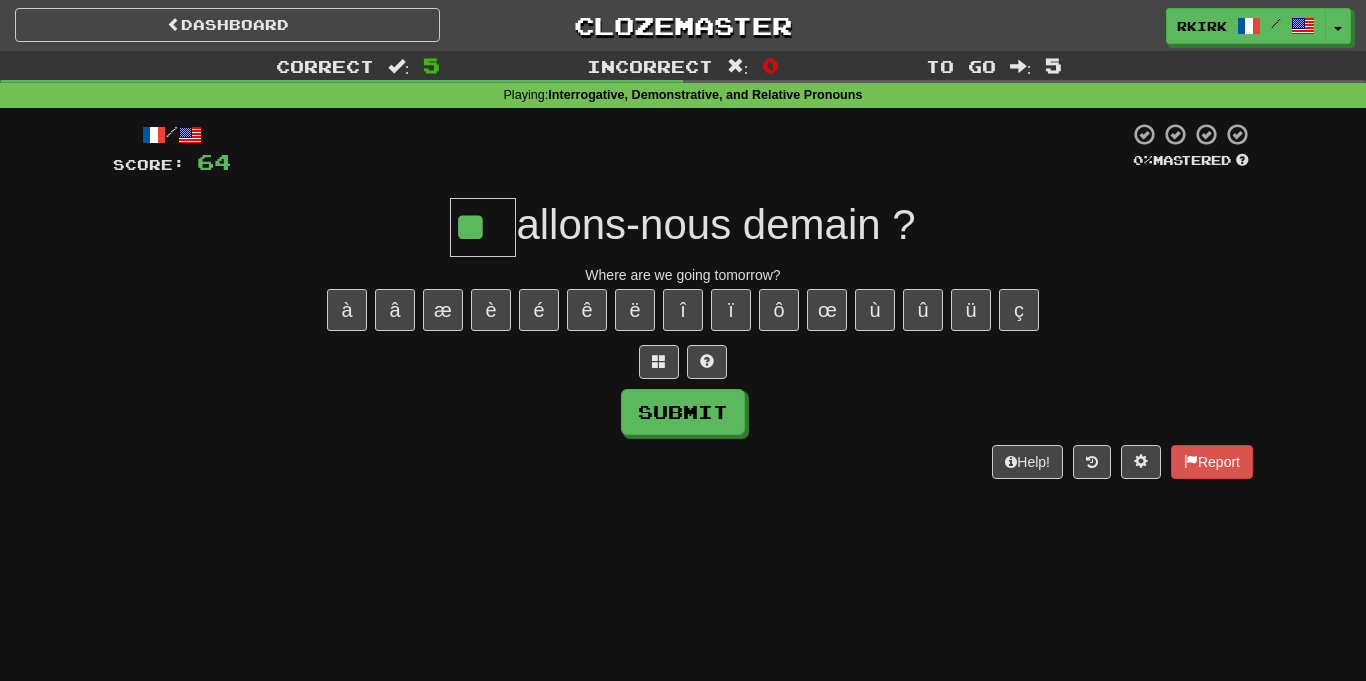 type on "**" 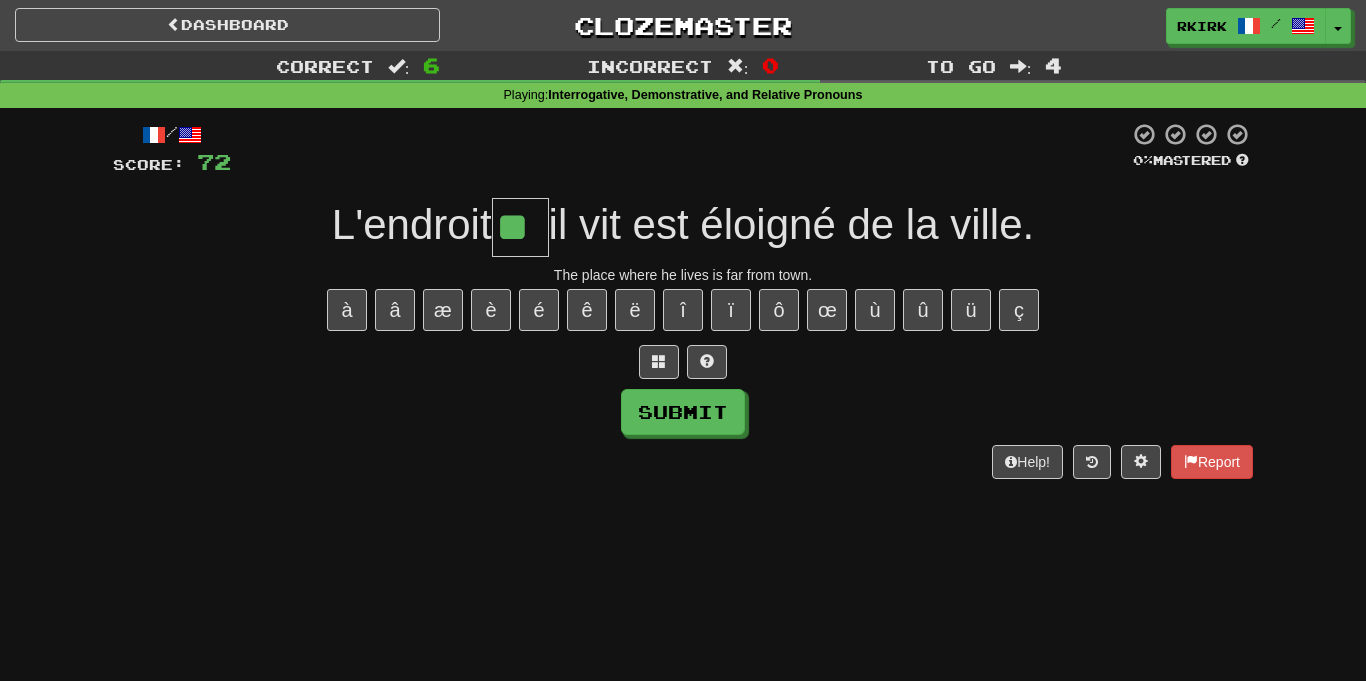 type on "**" 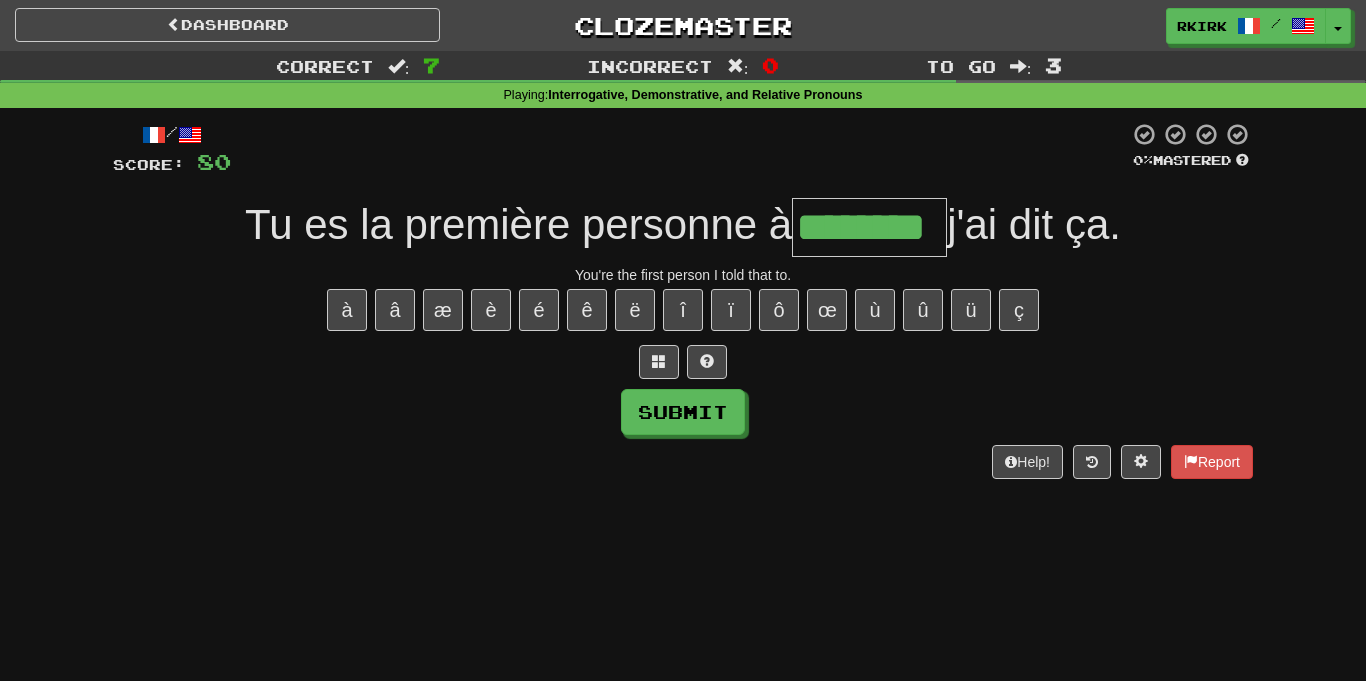 type on "********" 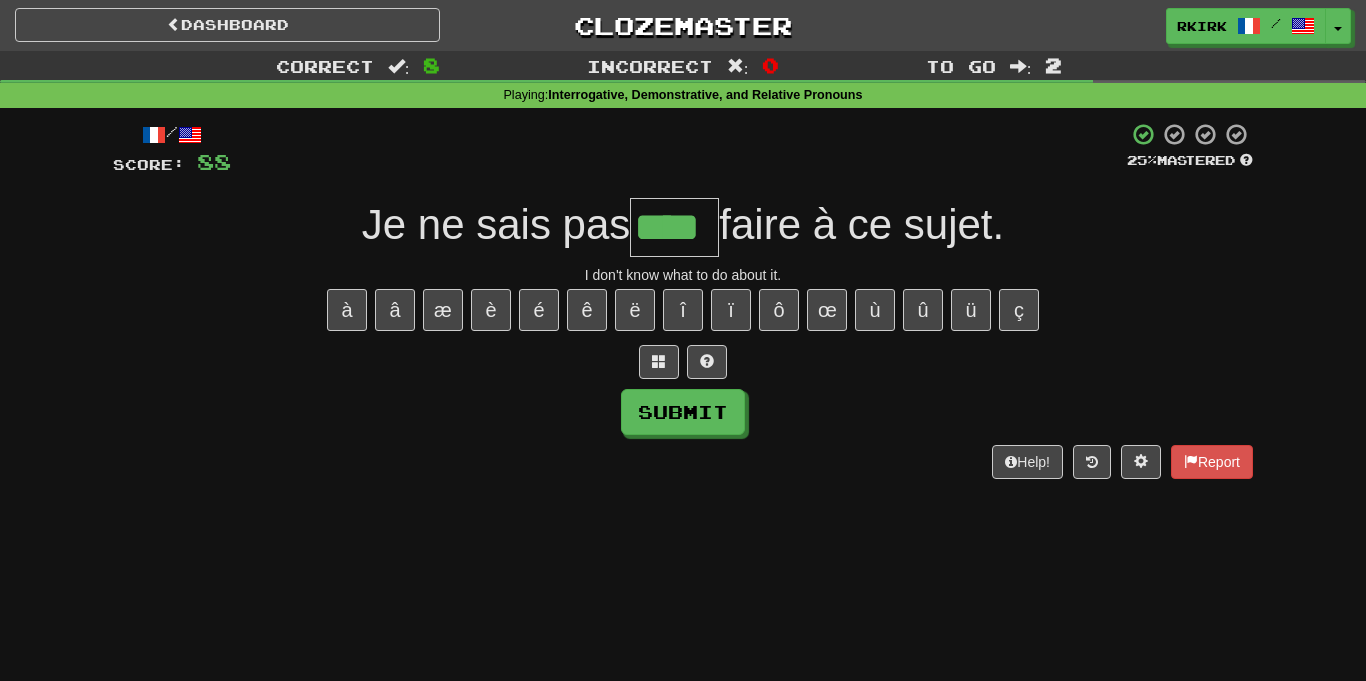 type on "****" 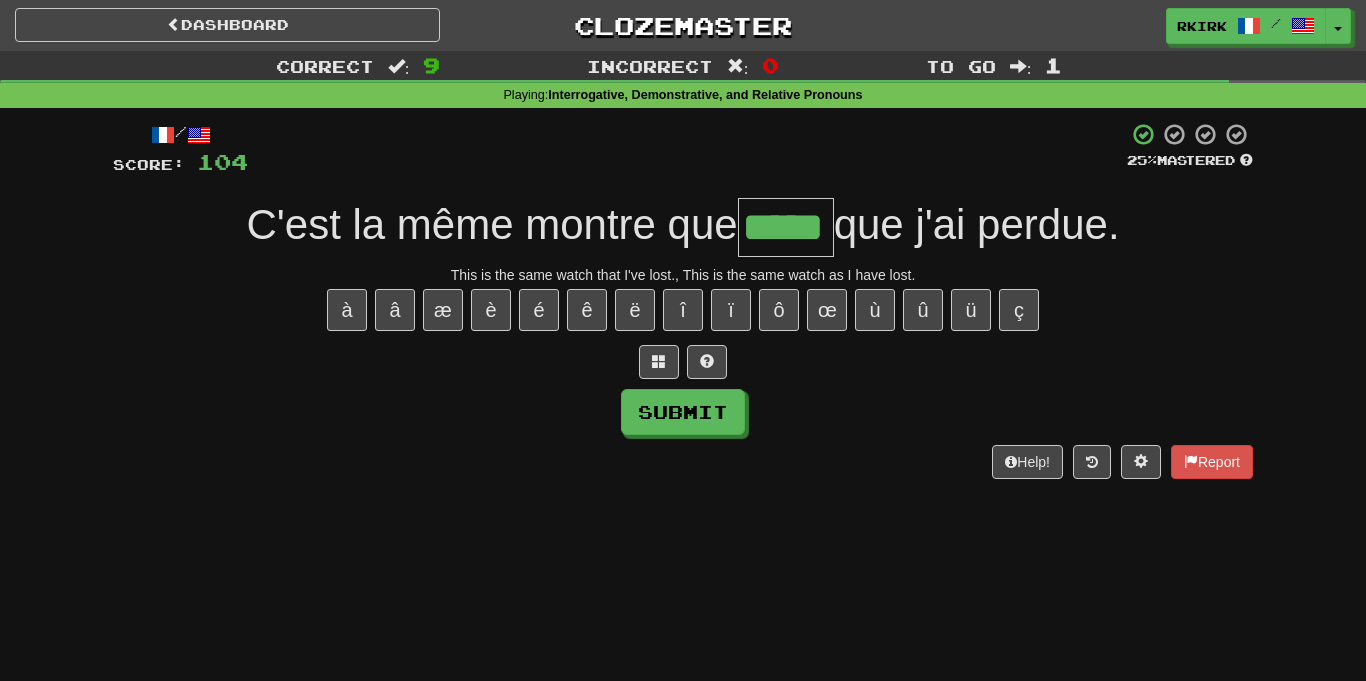 type on "*****" 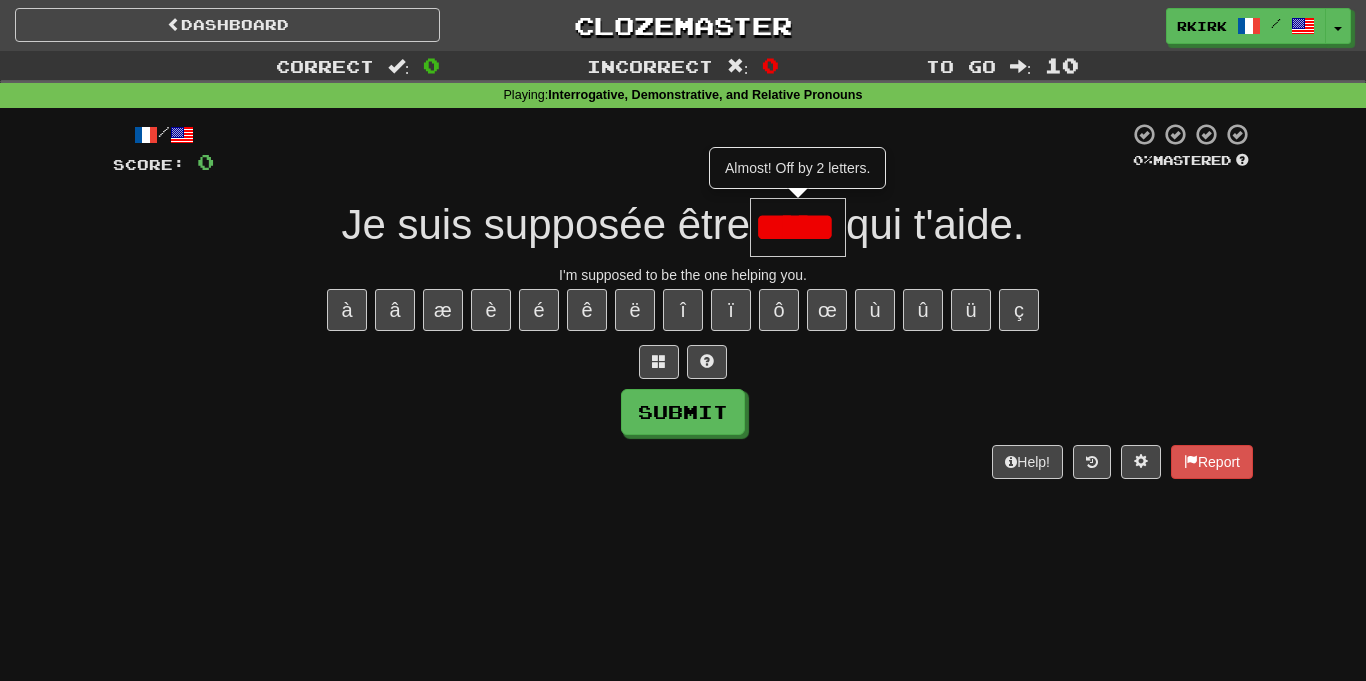 type on "*****" 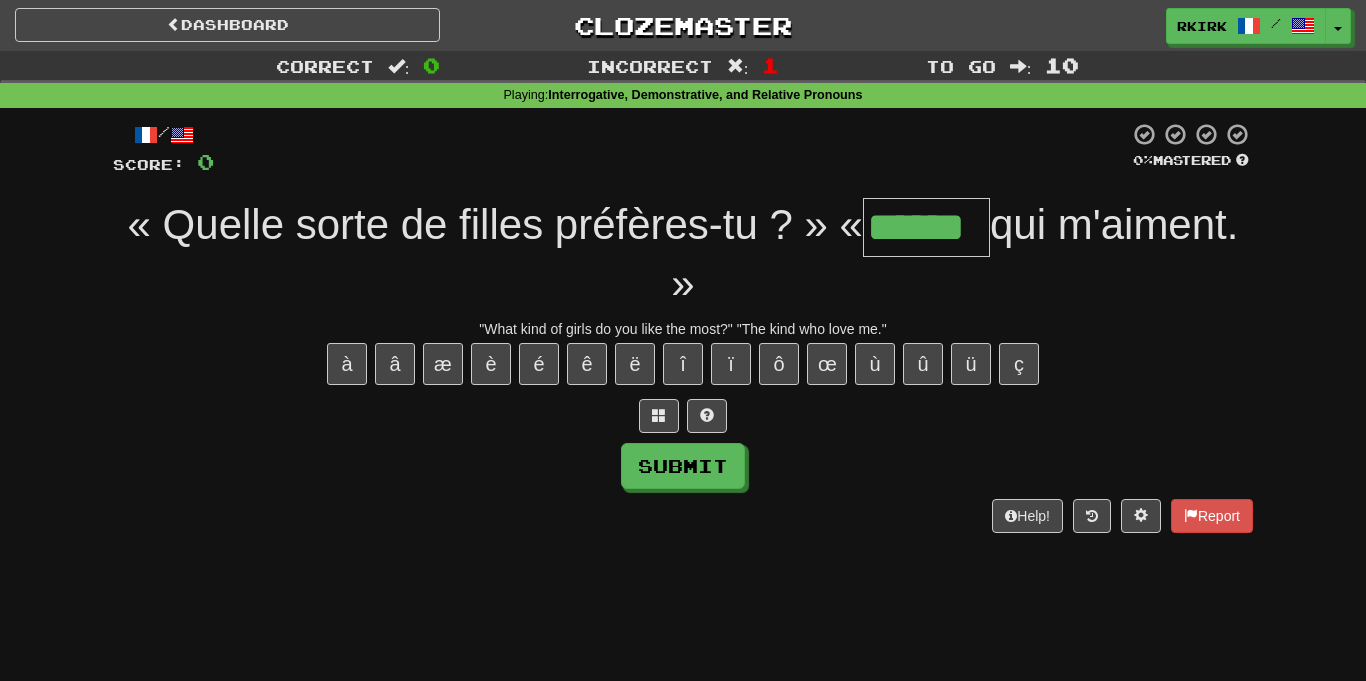 type on "******" 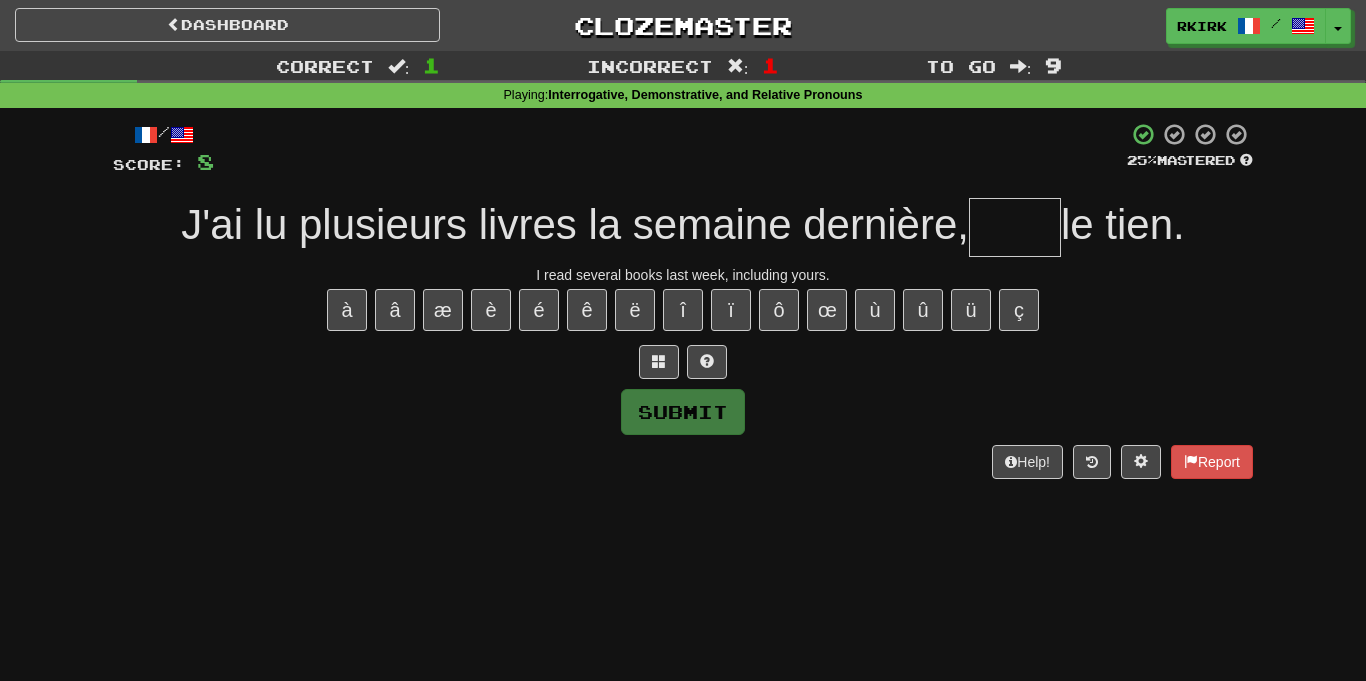 type on "*" 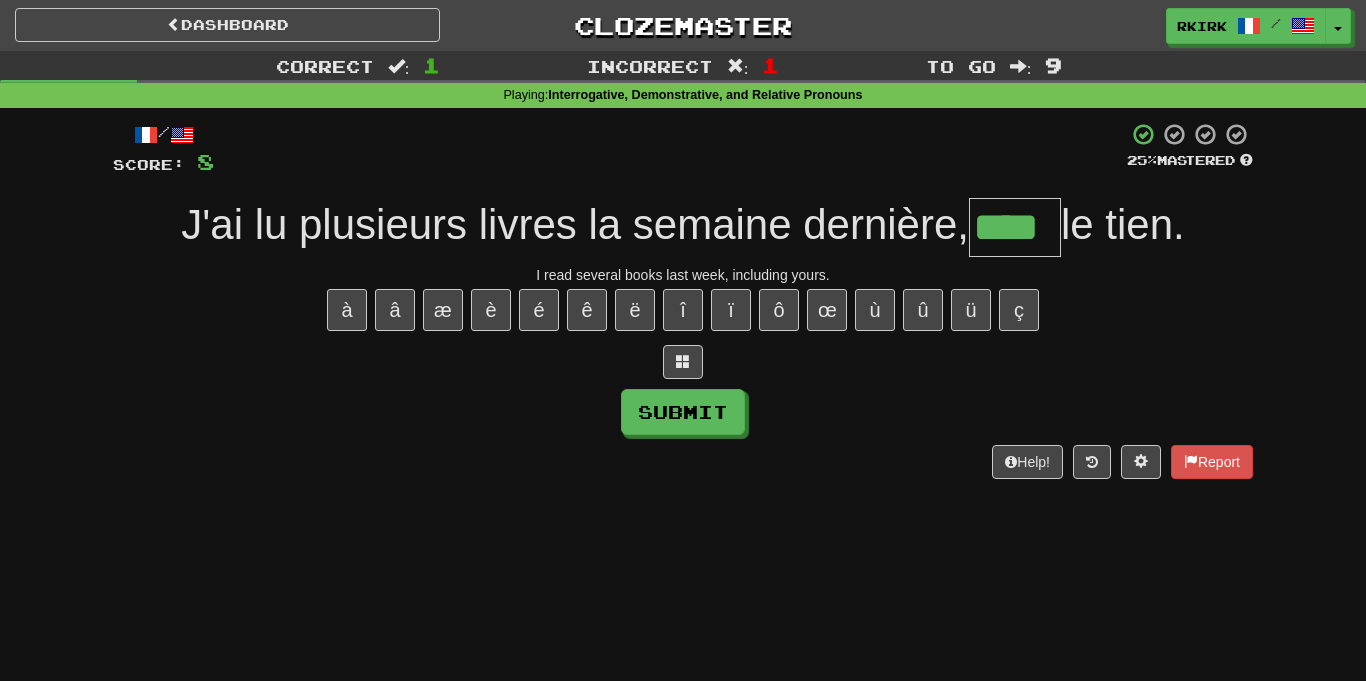 type on "****" 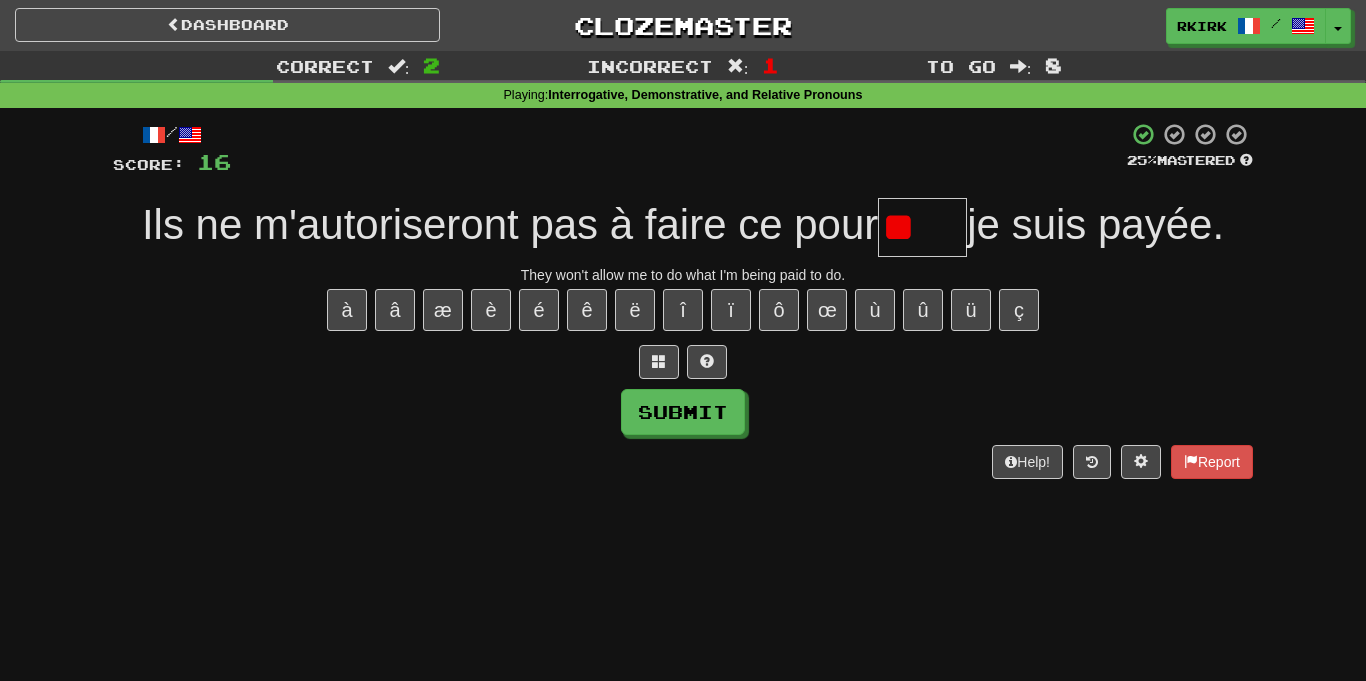 type on "*" 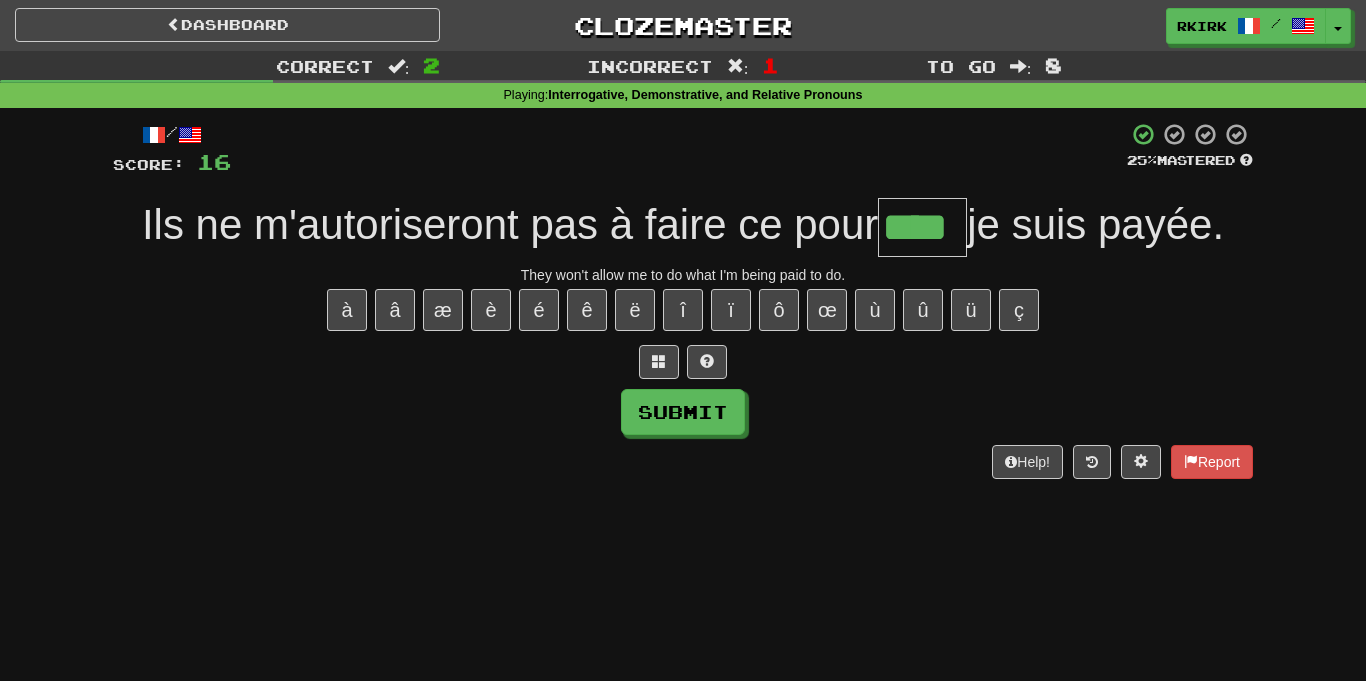 type on "****" 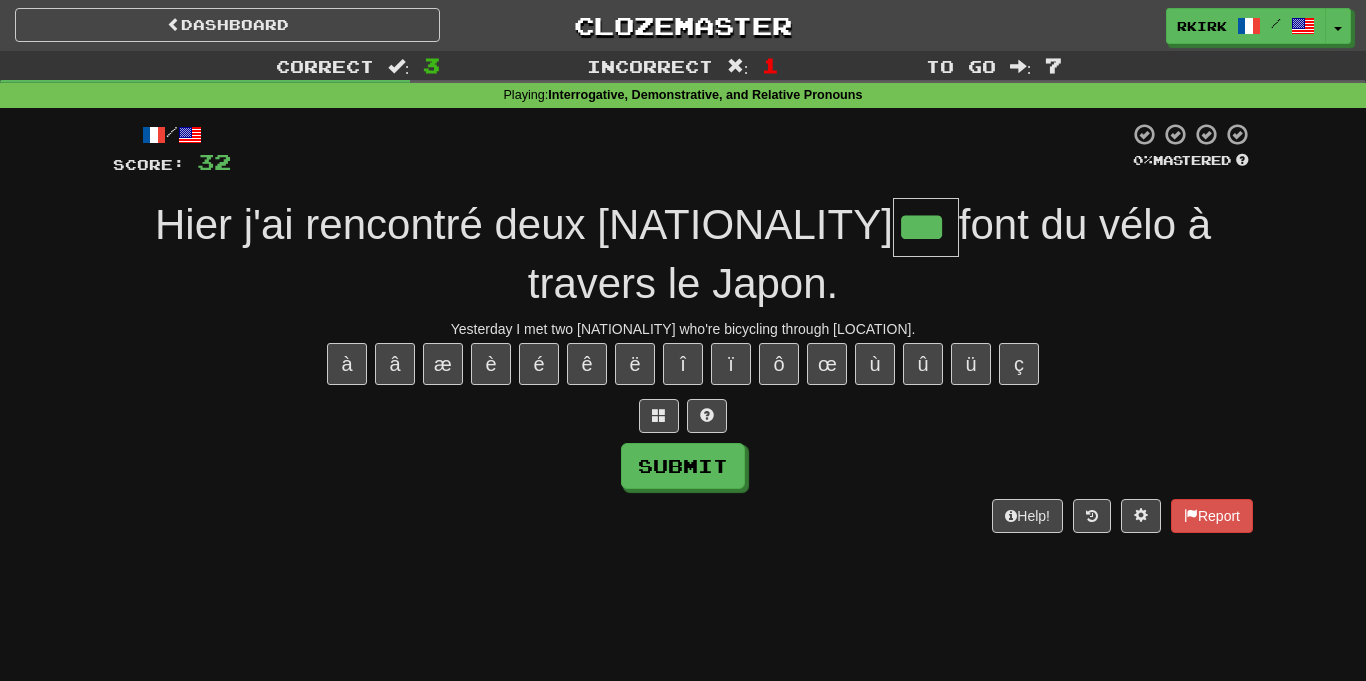 type on "***" 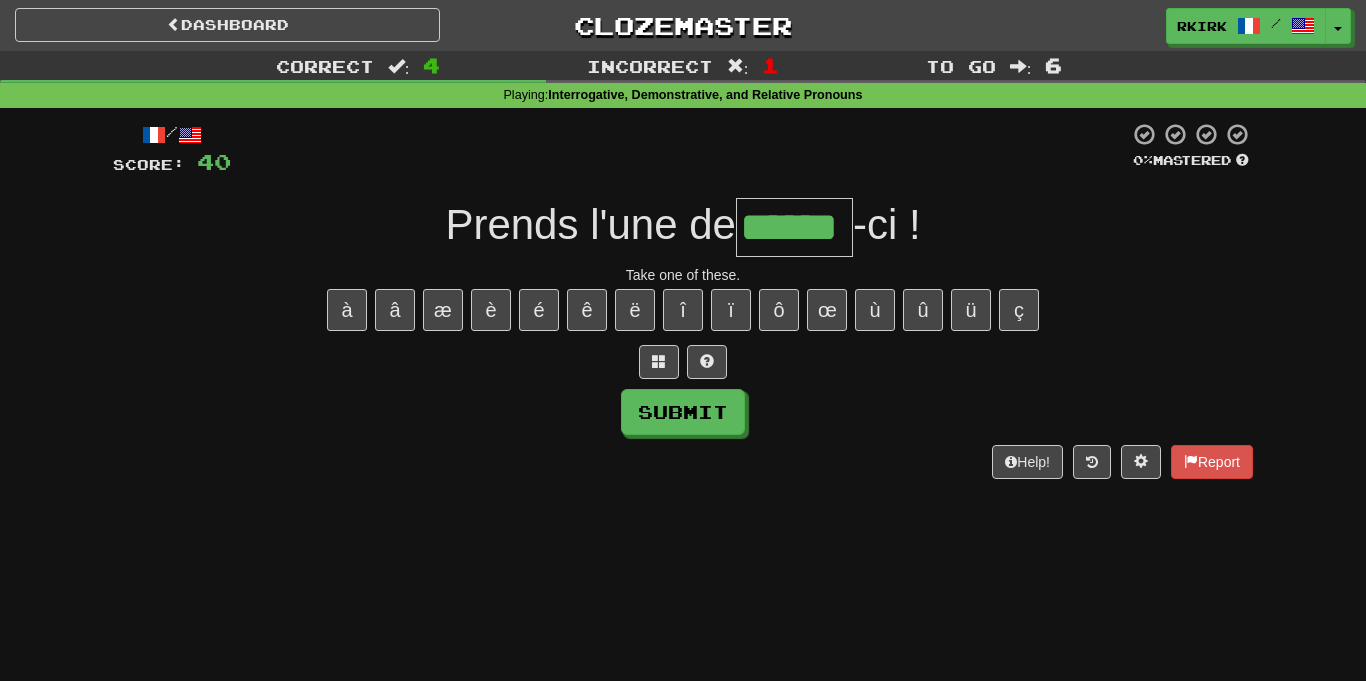 type on "******" 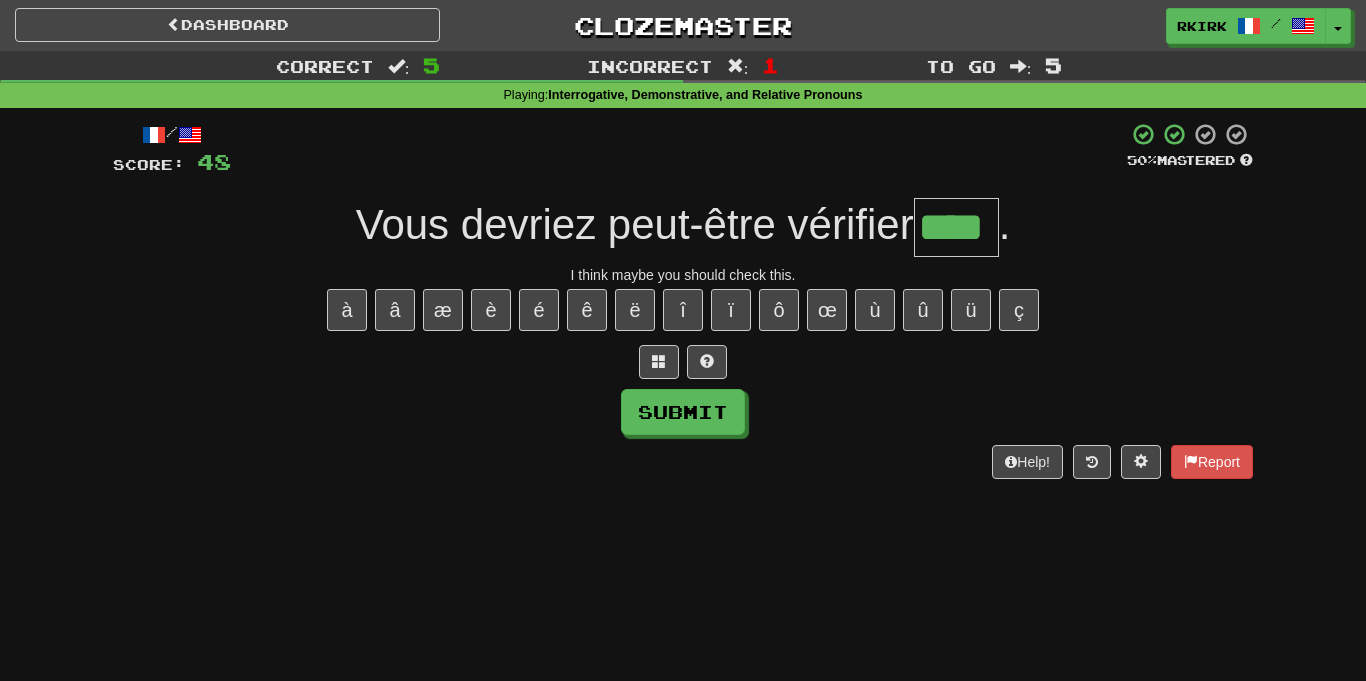 type on "****" 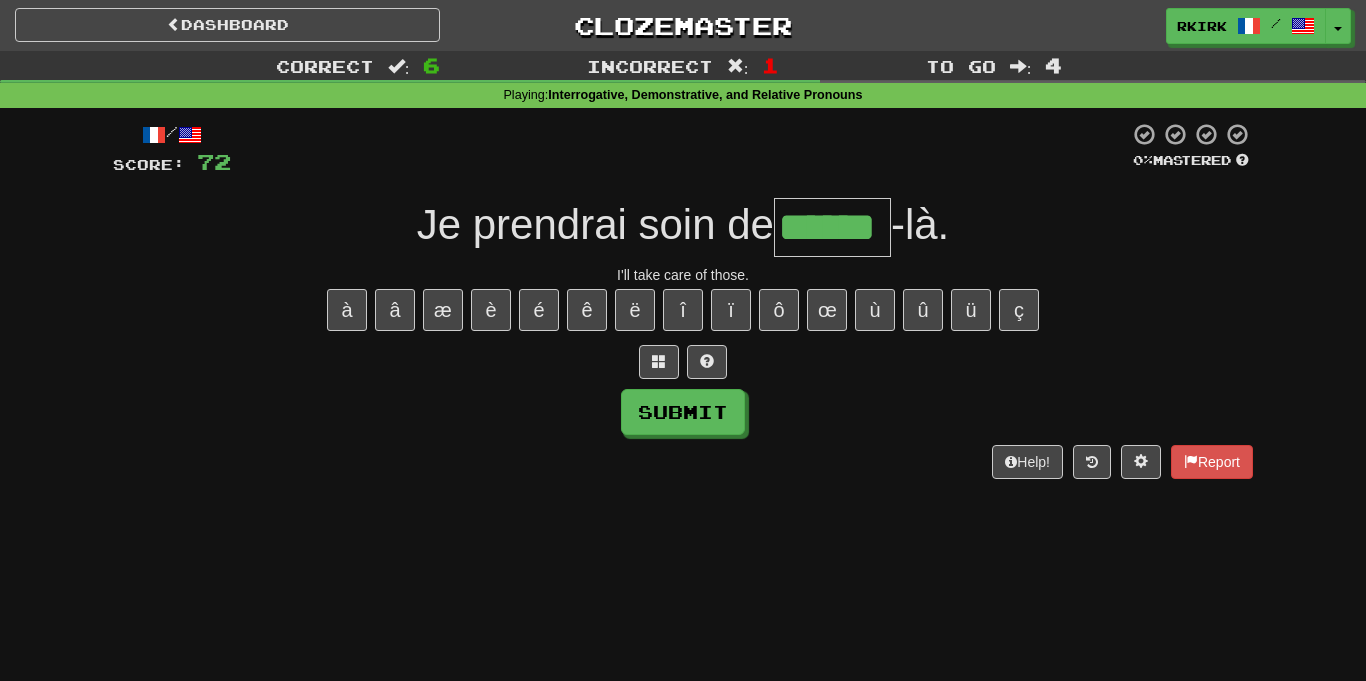 type on "******" 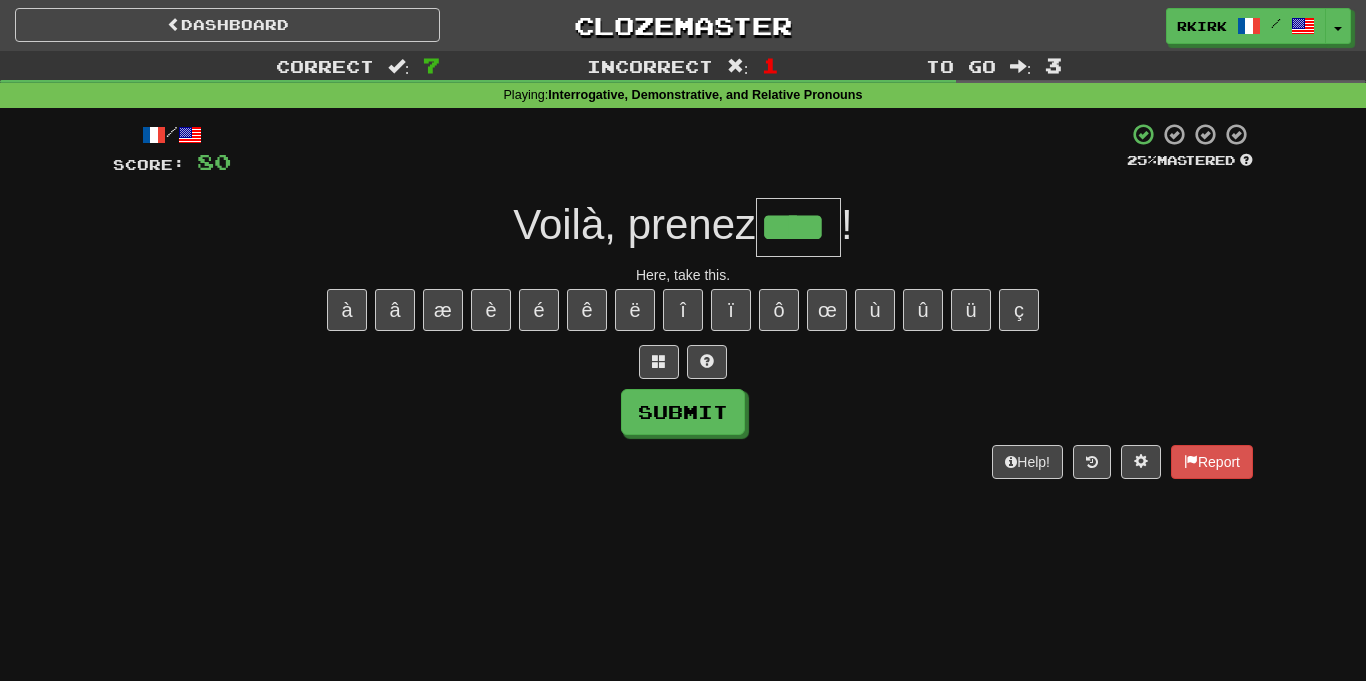 type on "****" 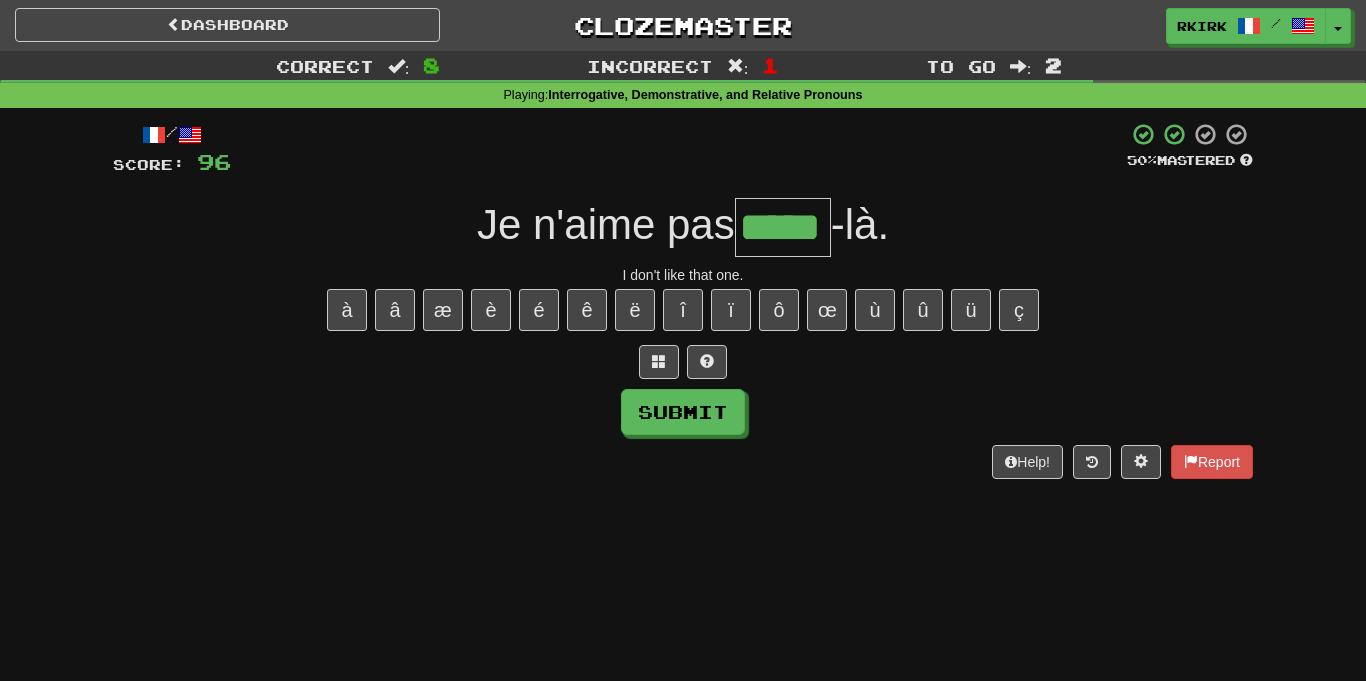 type on "*****" 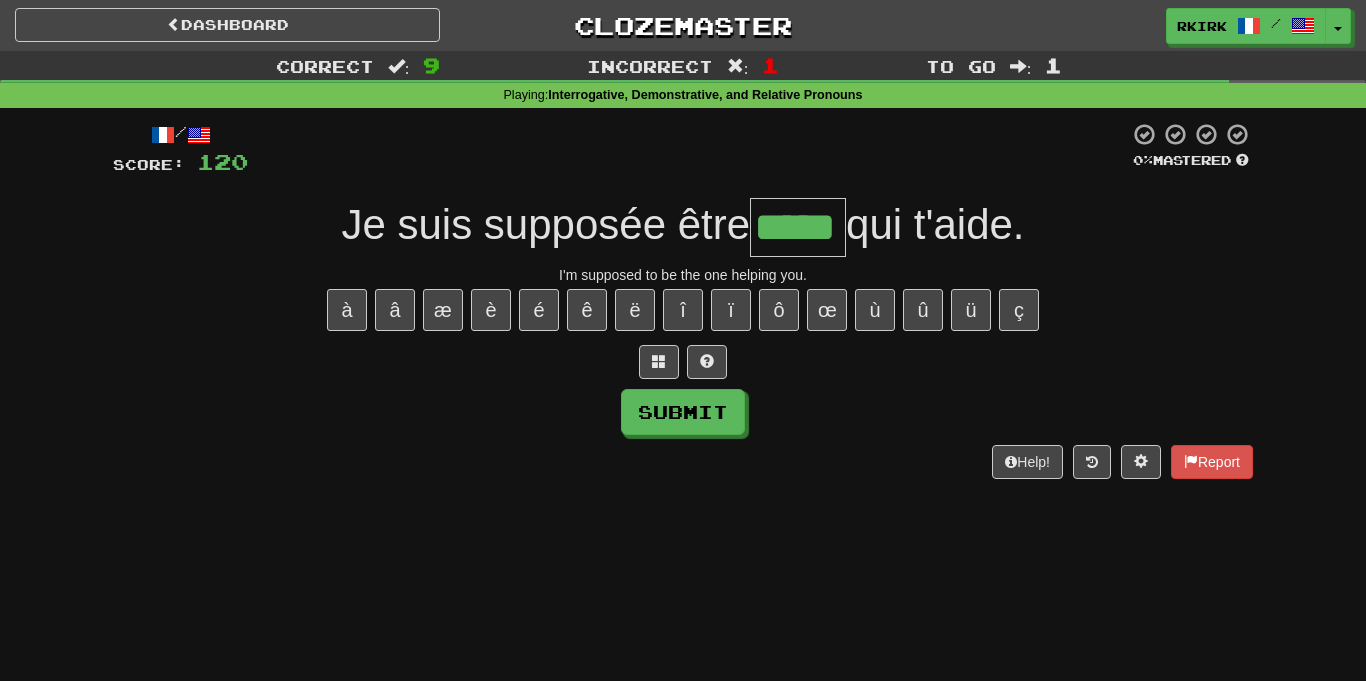 type on "*****" 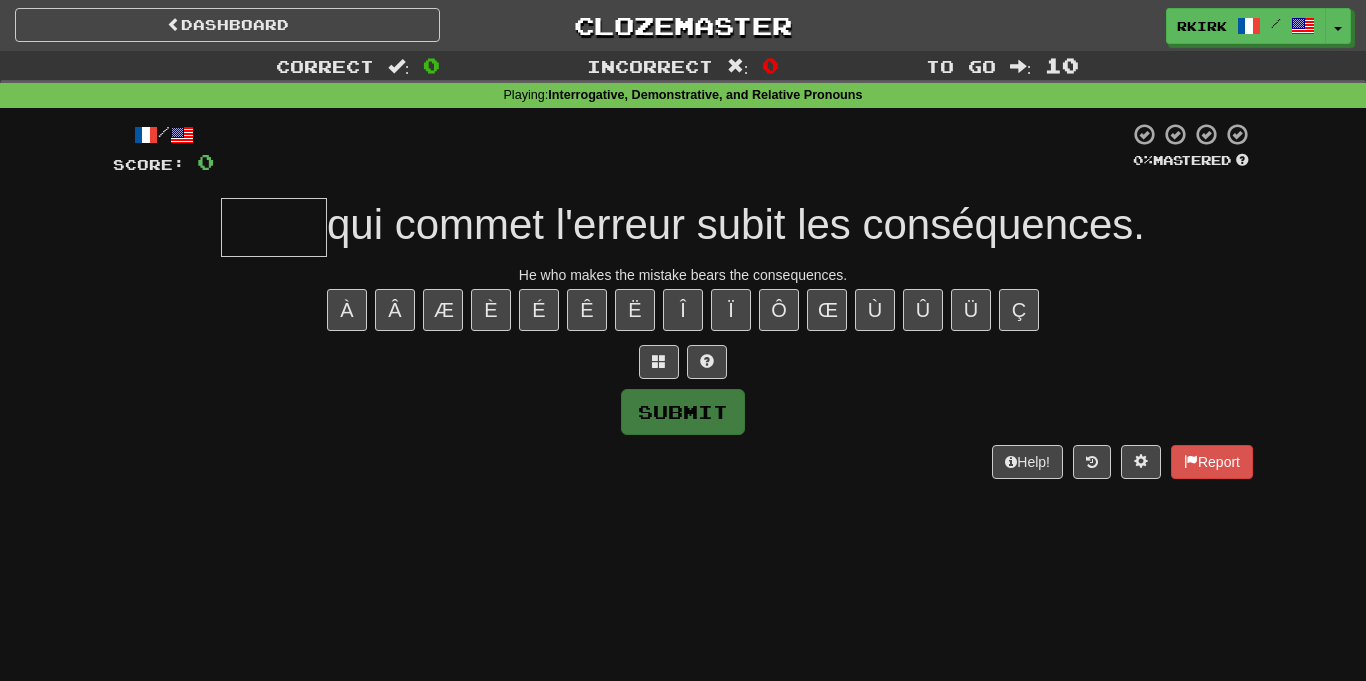 type on "*" 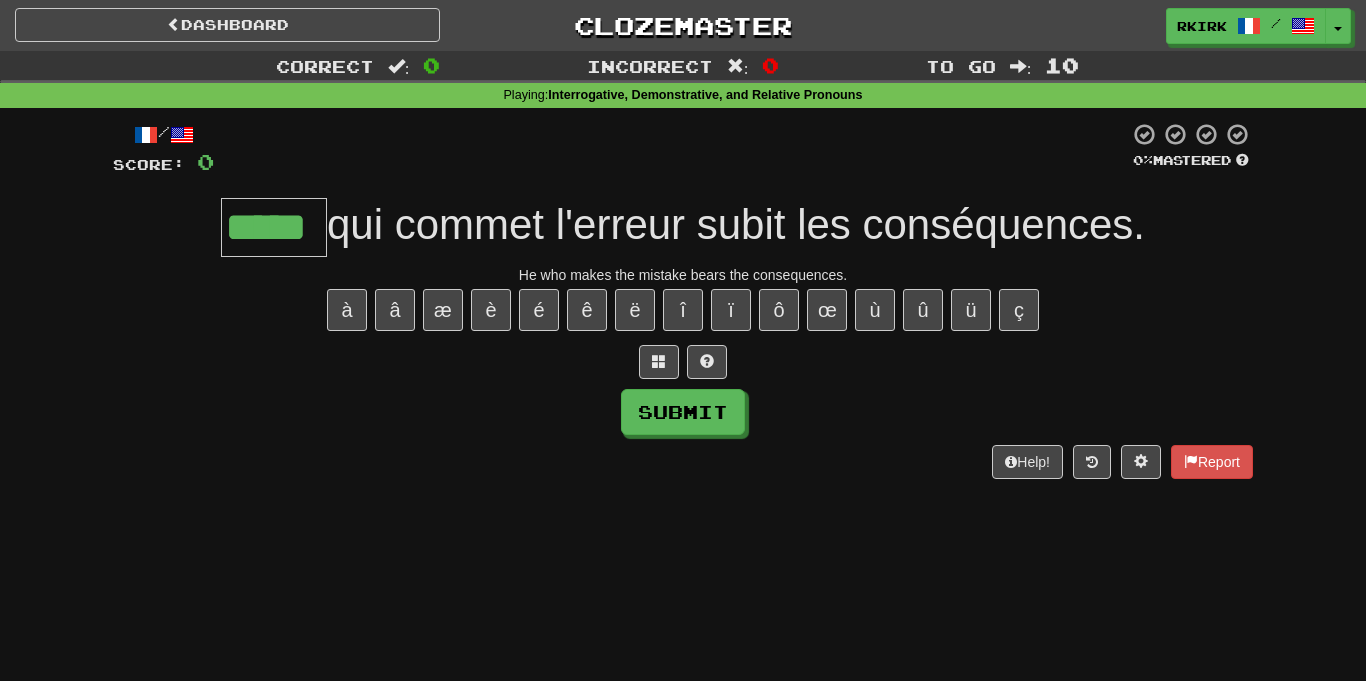 type on "*****" 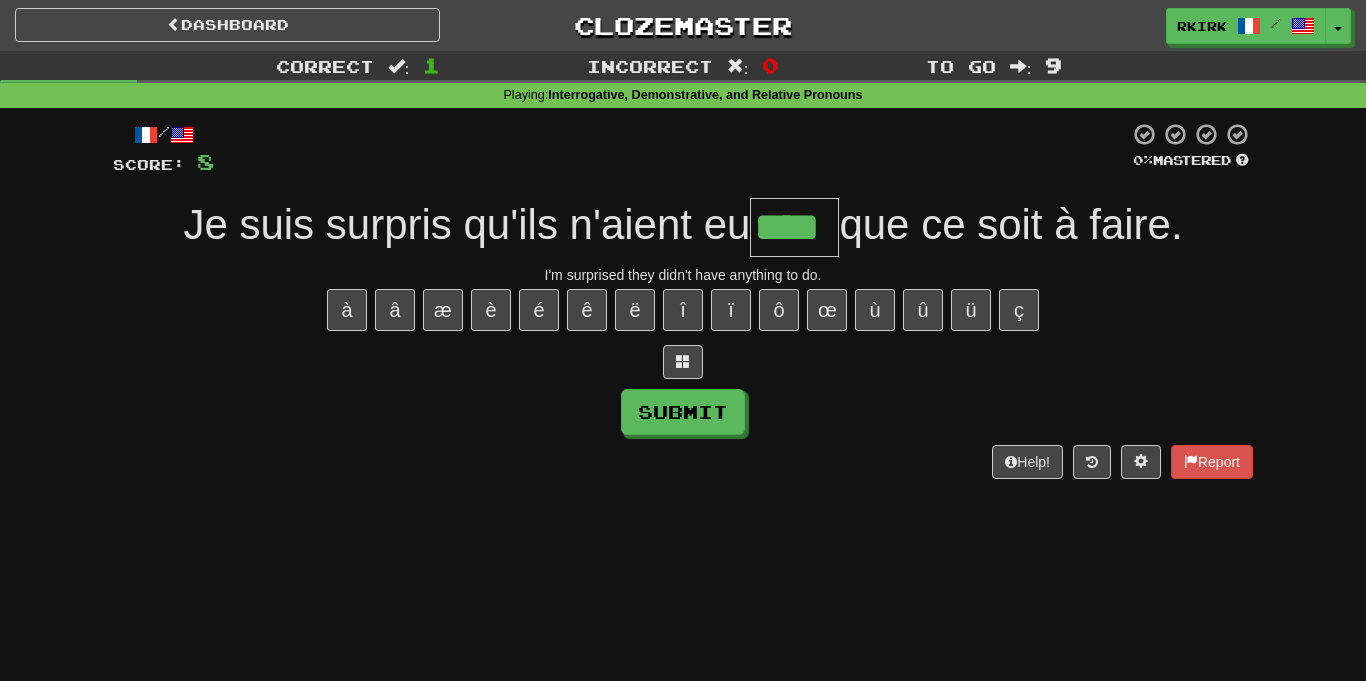 type on "****" 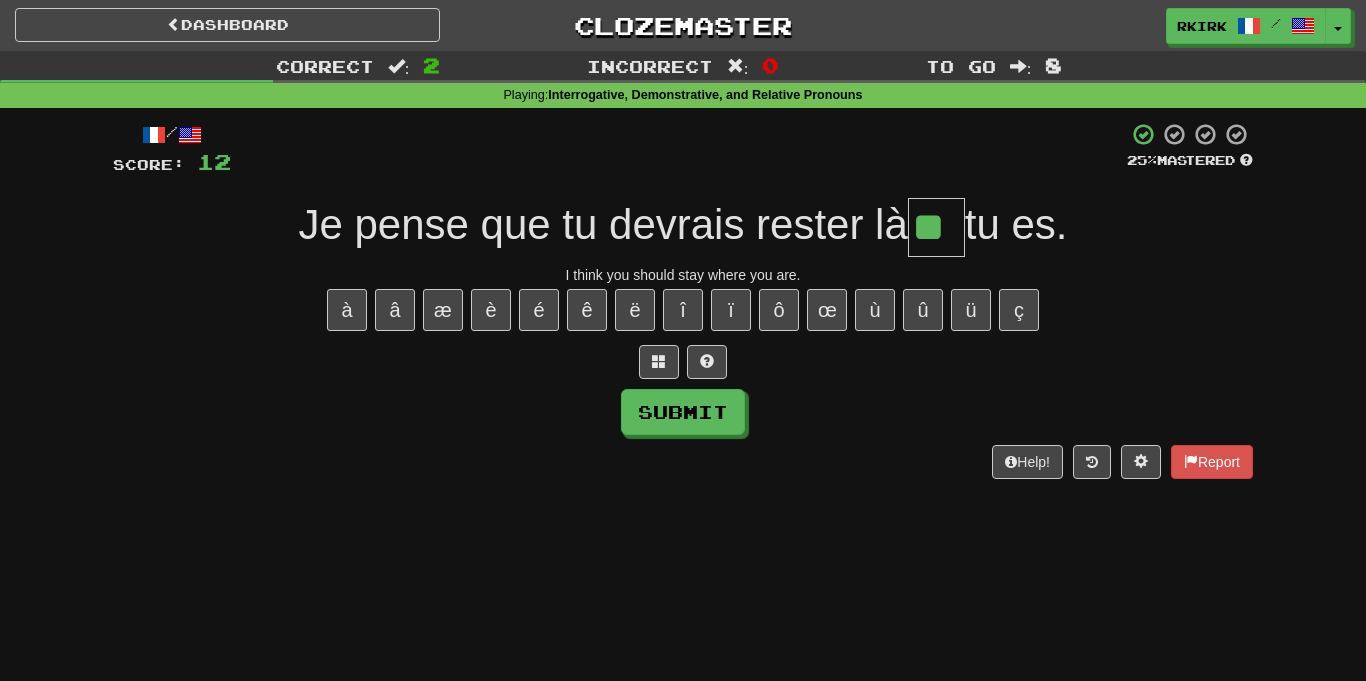type on "**" 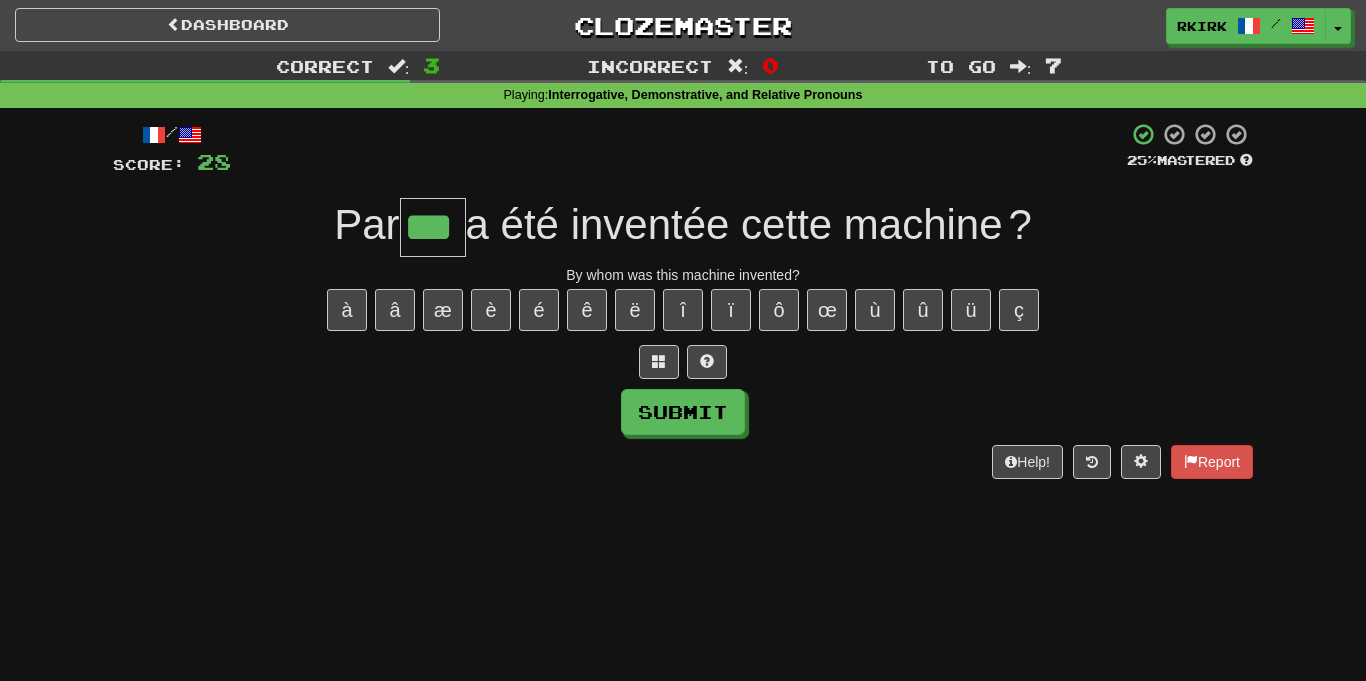 type on "***" 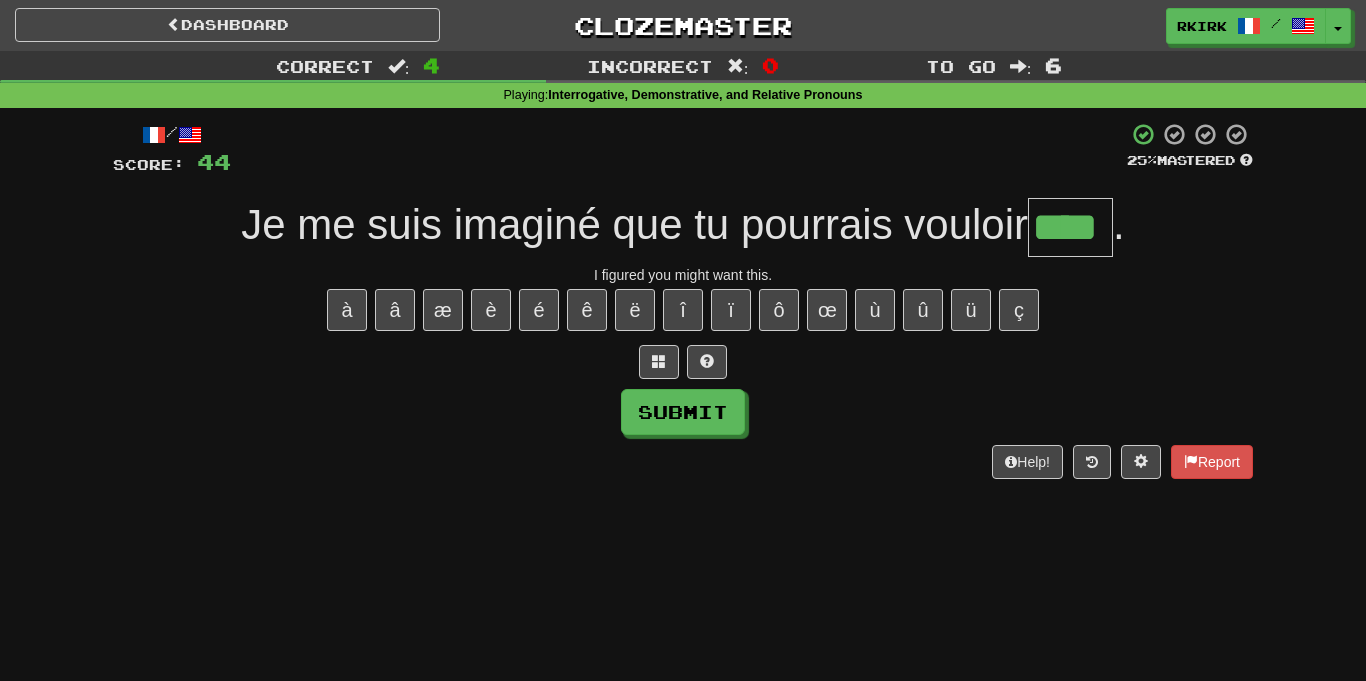 type on "****" 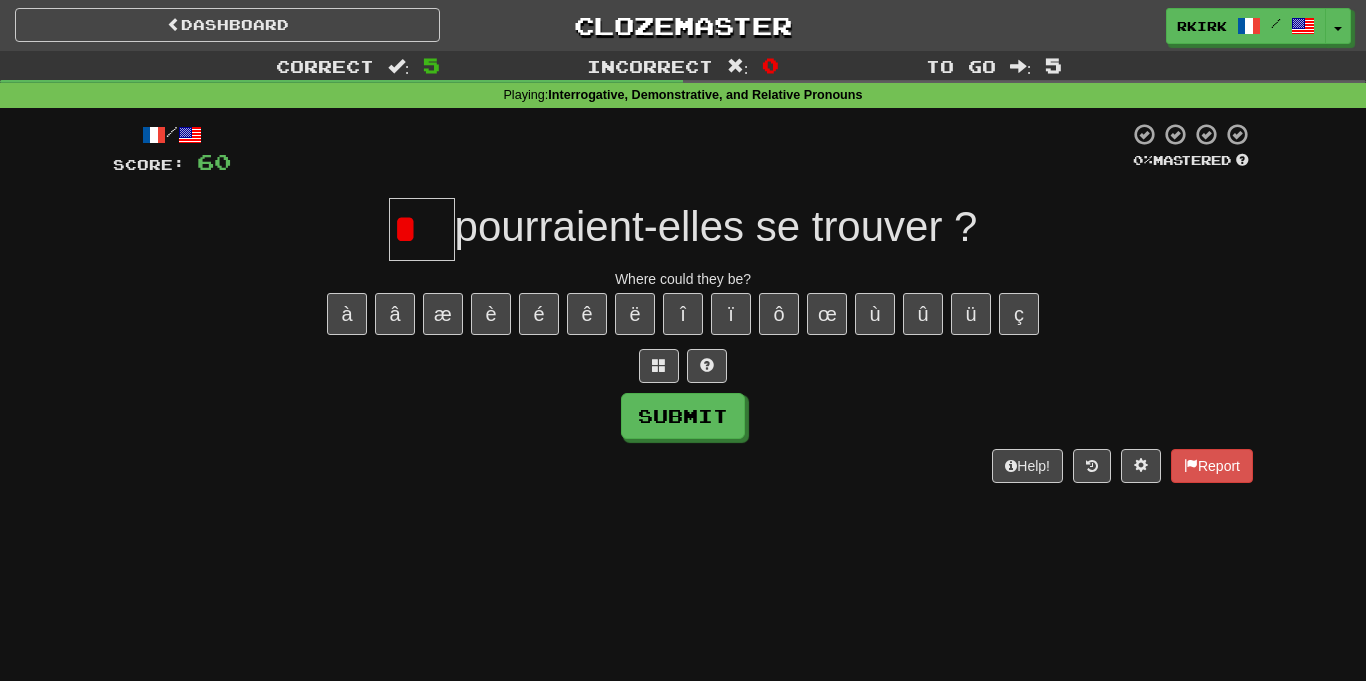 scroll, scrollTop: 0, scrollLeft: 0, axis: both 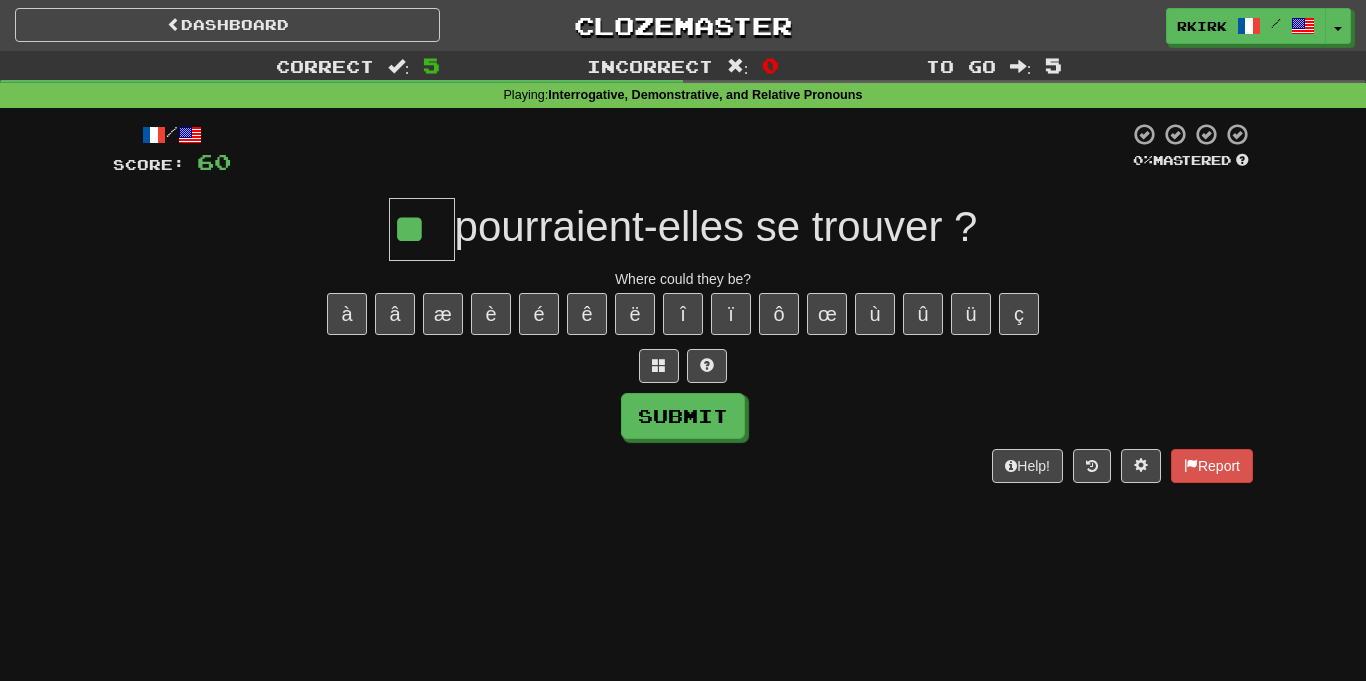 type on "**" 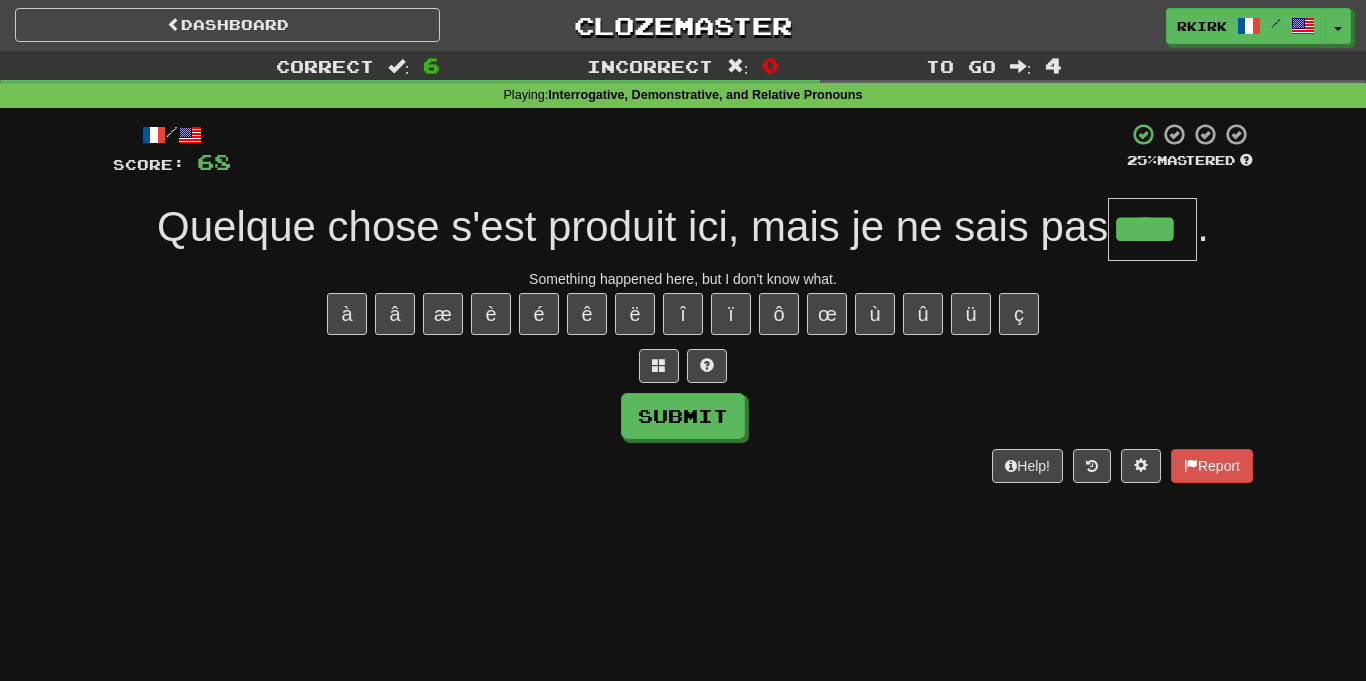 type on "****" 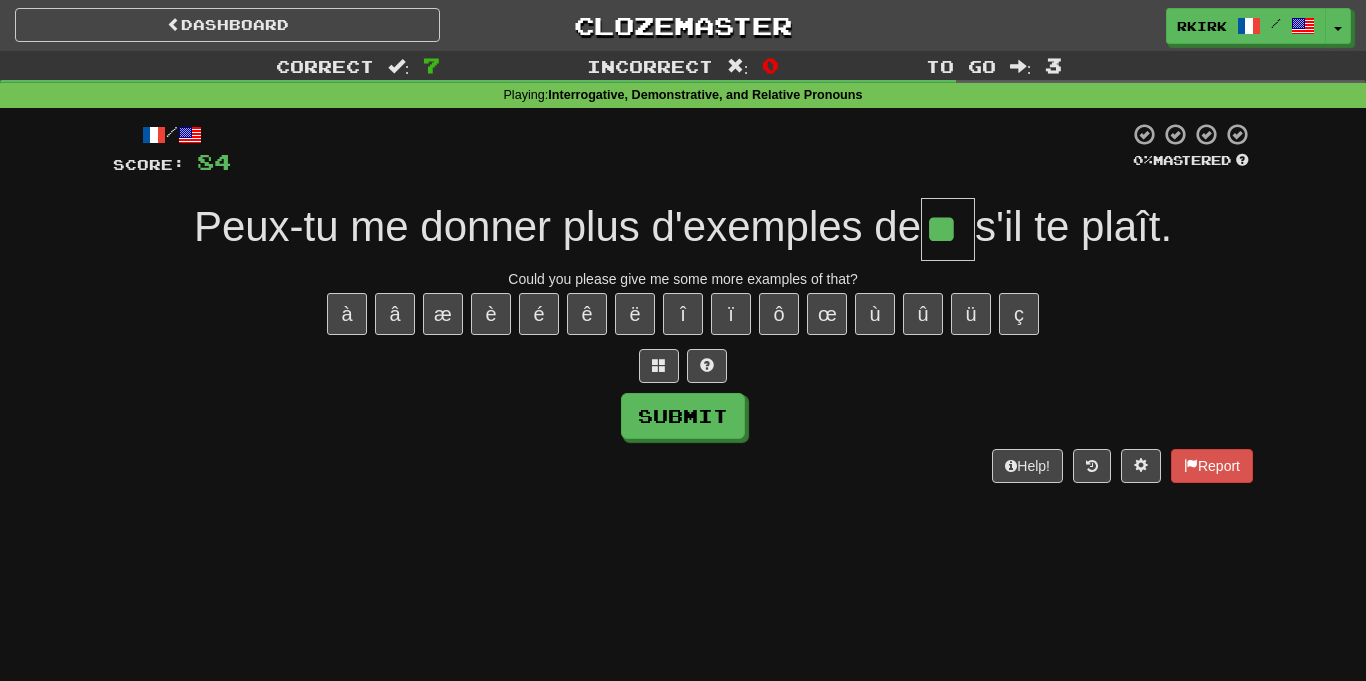 type on "**" 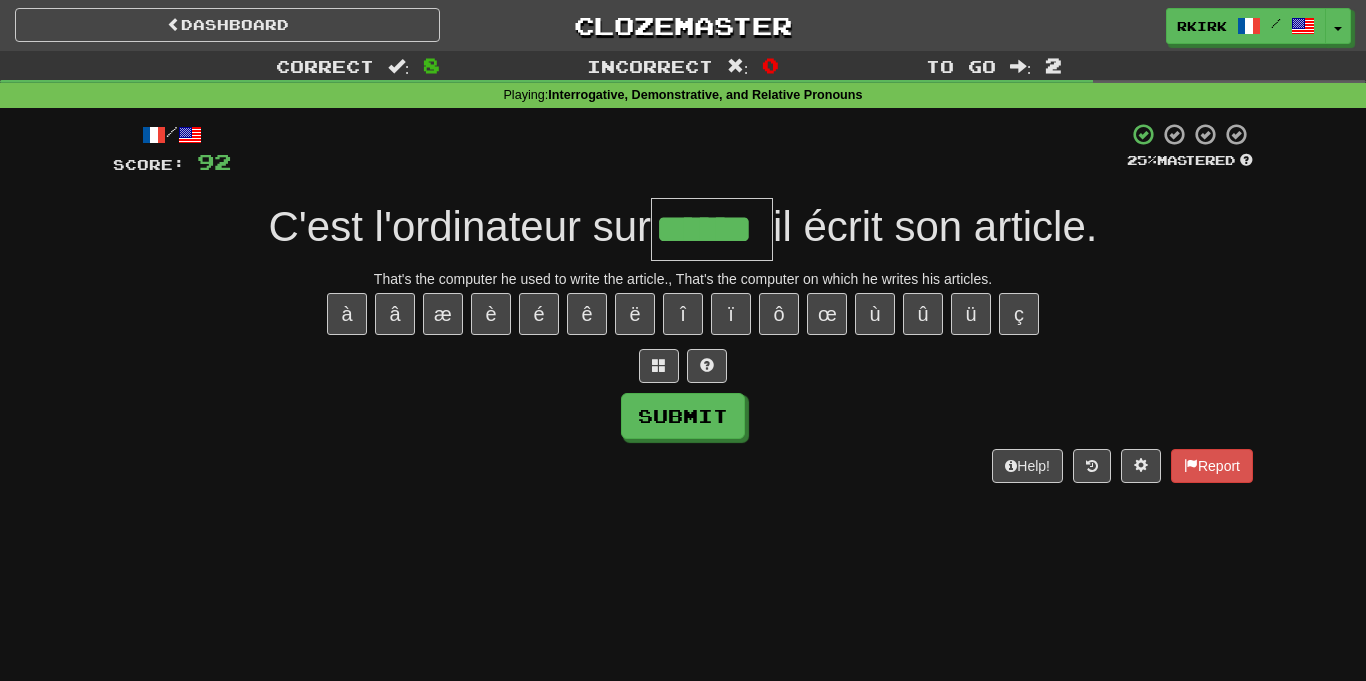 type on "******" 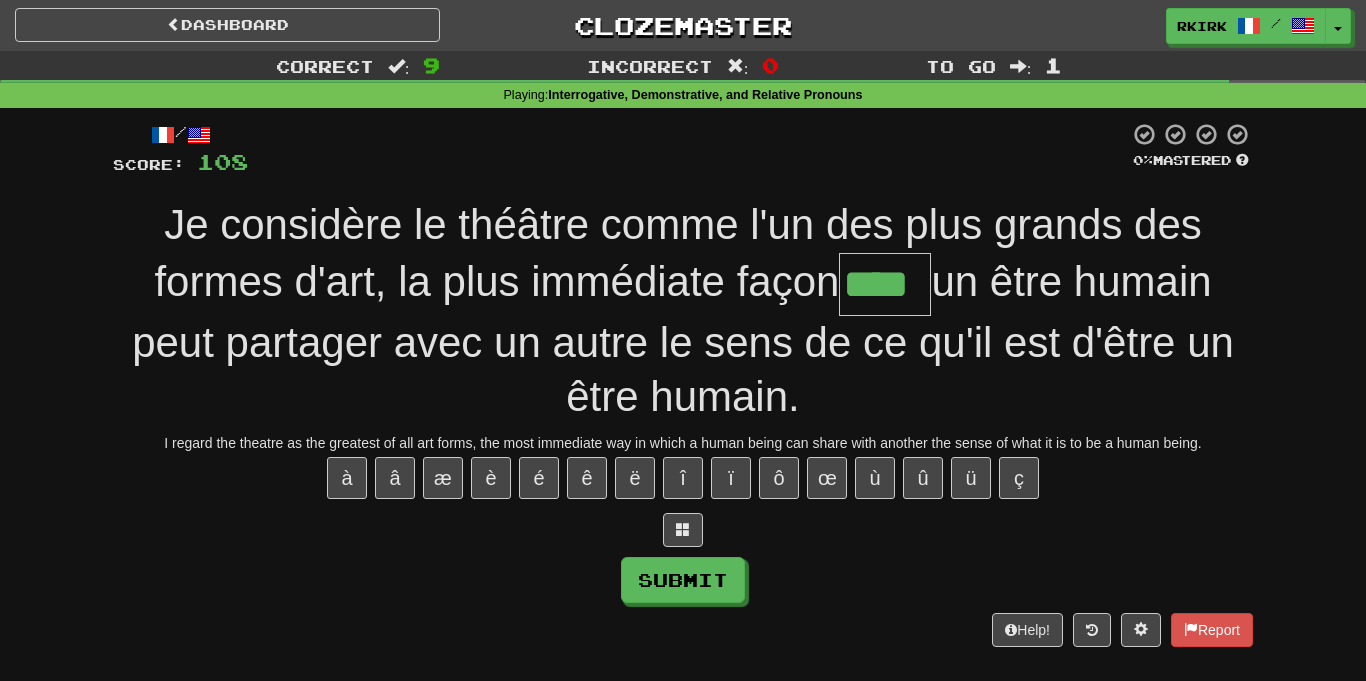 type on "****" 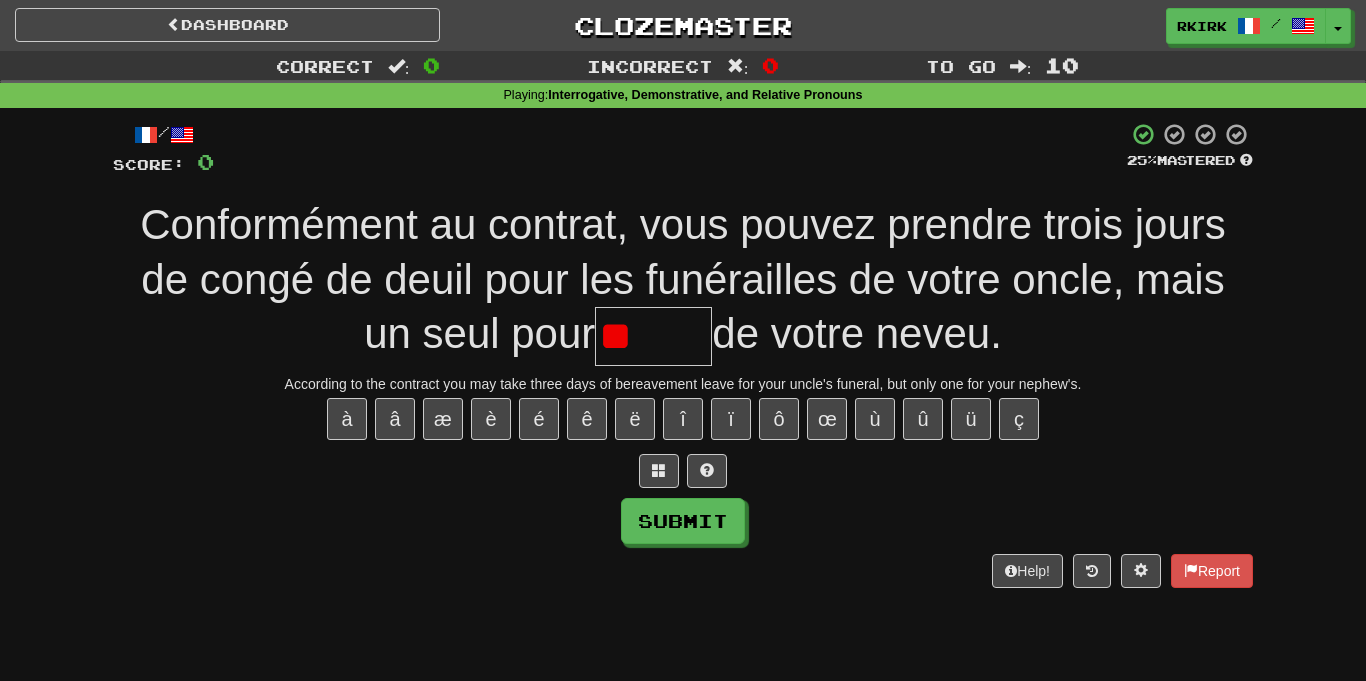 type on "*" 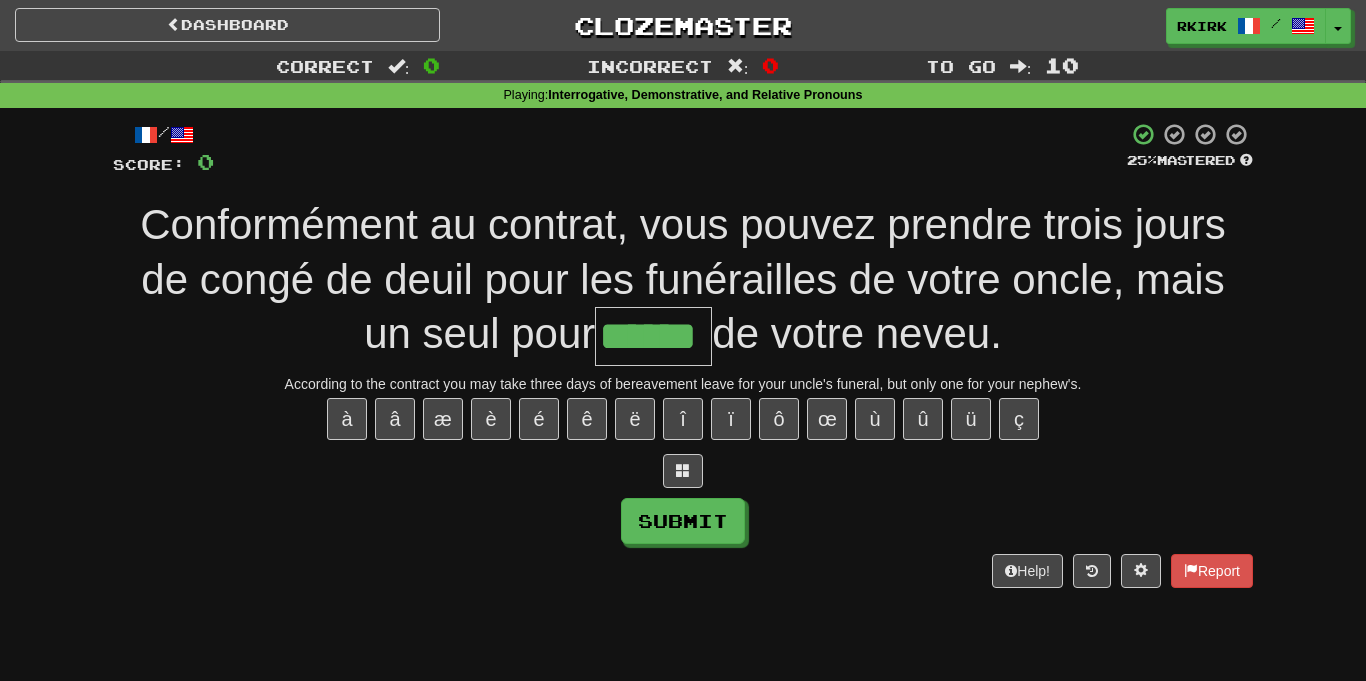 type on "******" 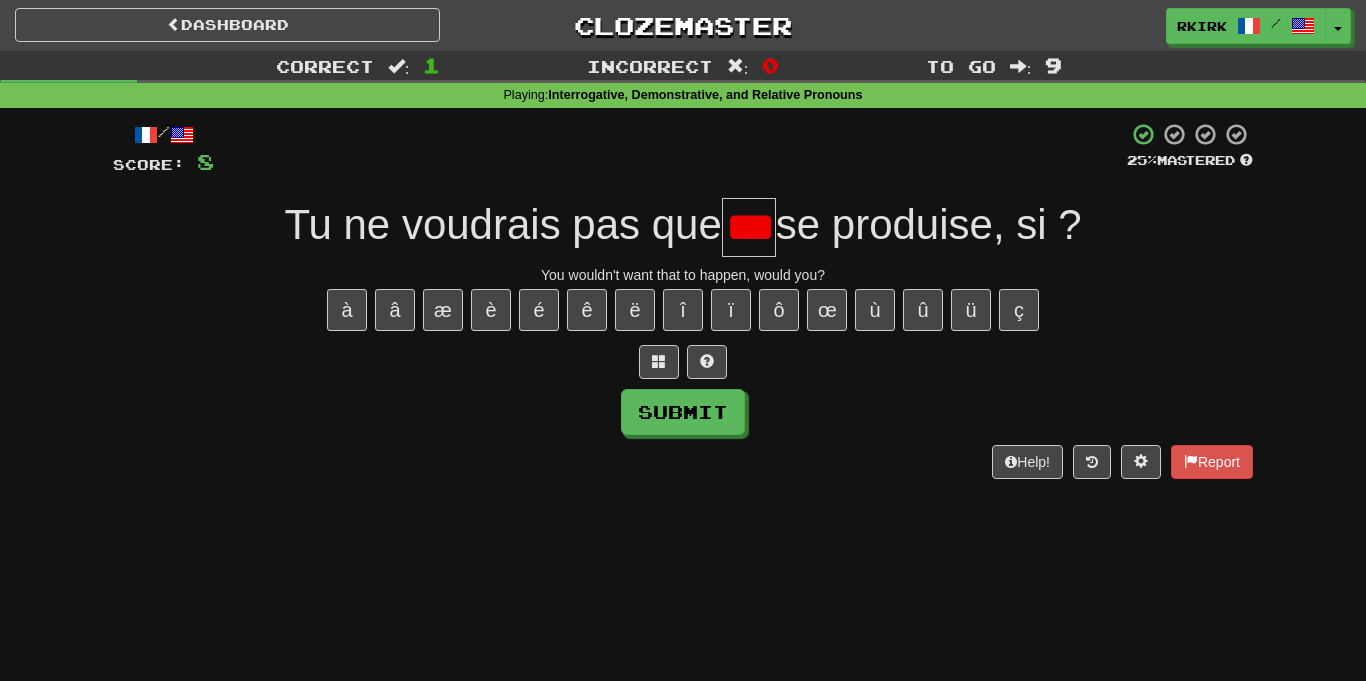 scroll, scrollTop: 0, scrollLeft: 10, axis: horizontal 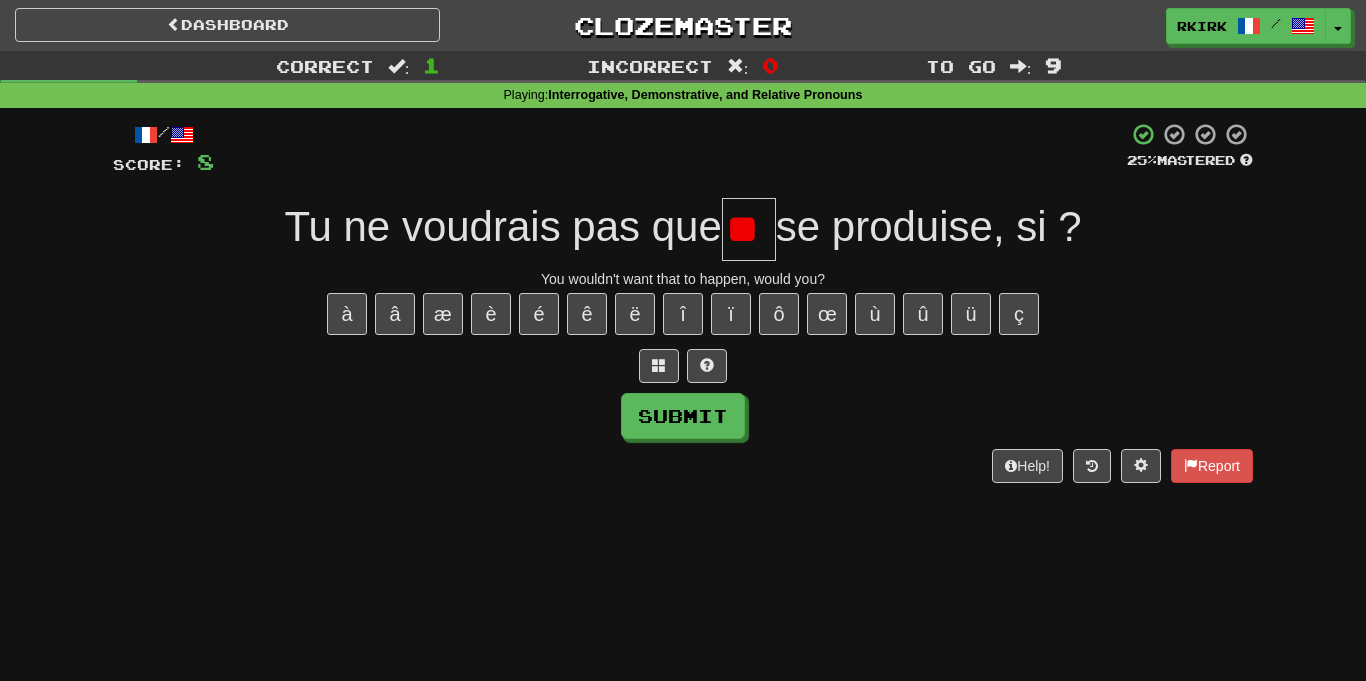 type on "*" 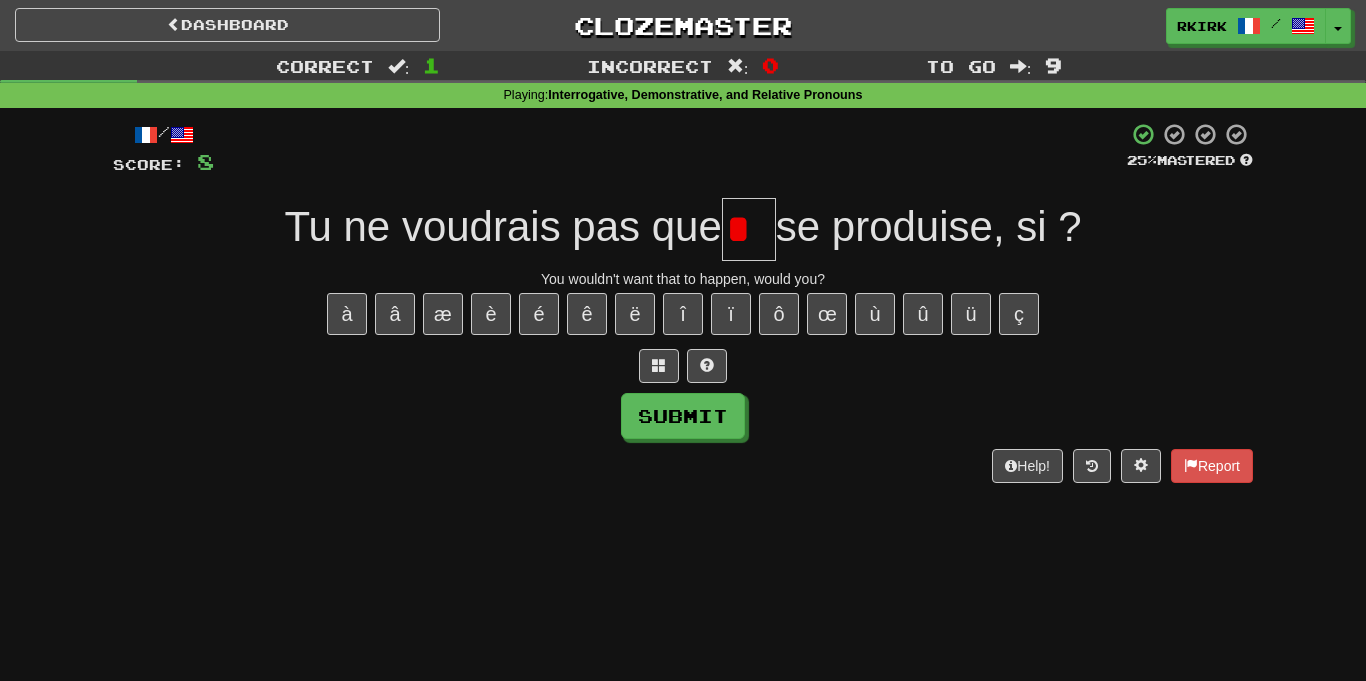 scroll, scrollTop: 0, scrollLeft: 0, axis: both 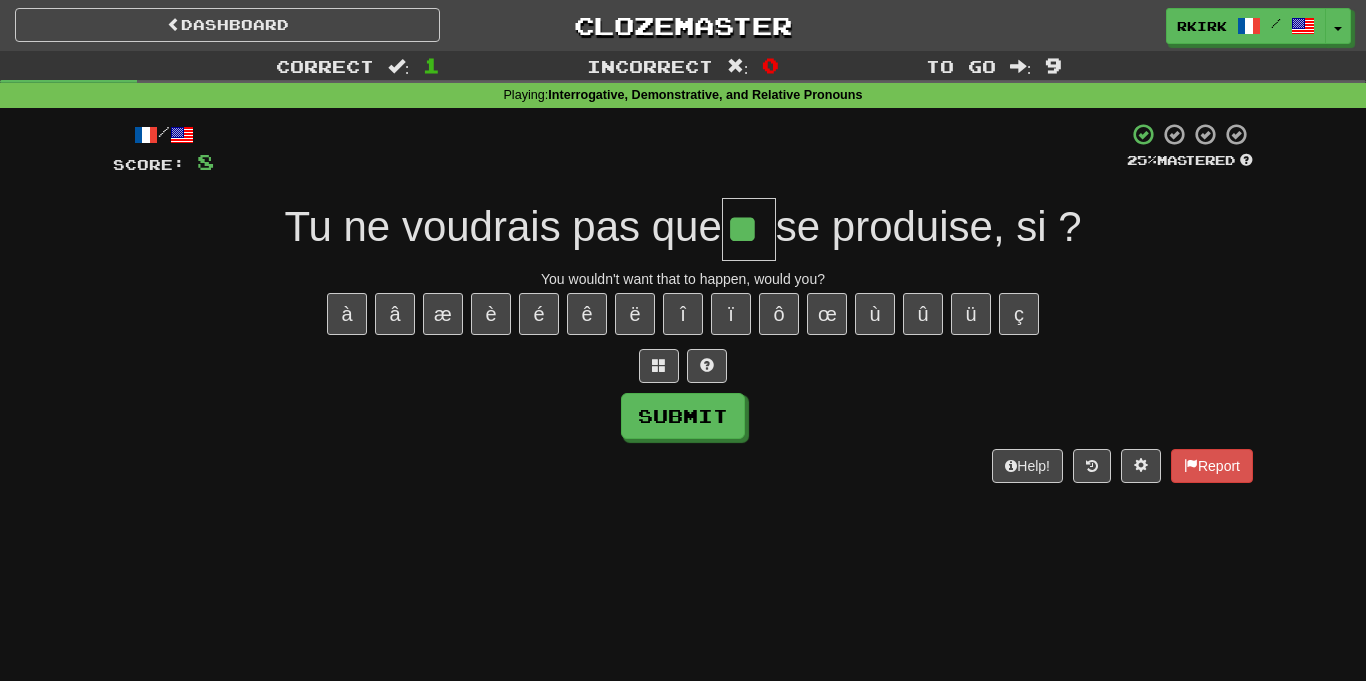 type on "**" 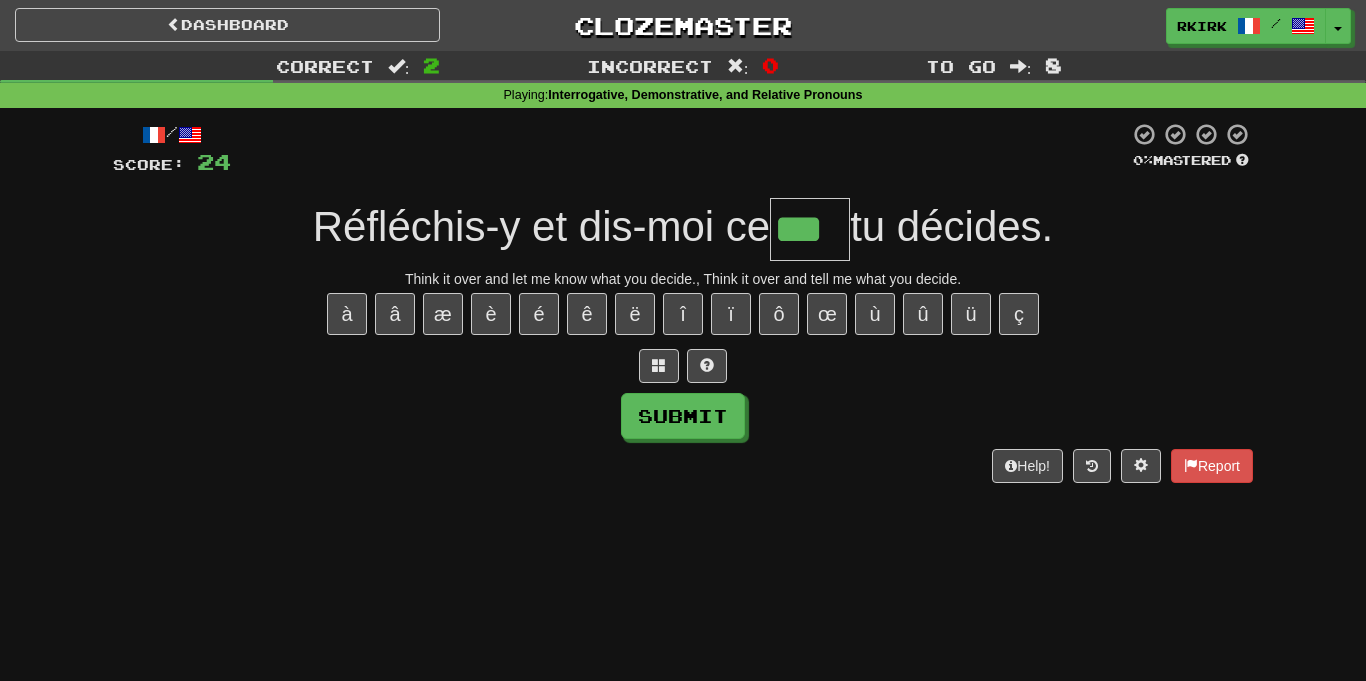 type on "***" 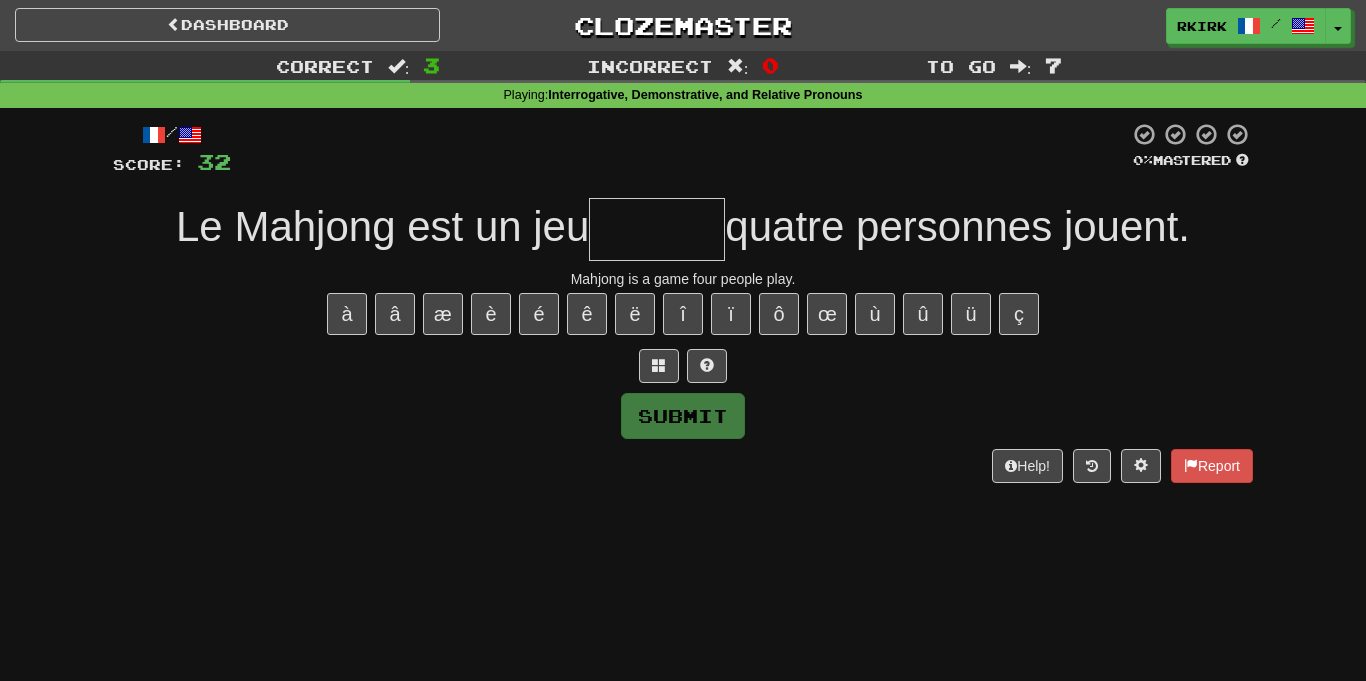 type on "*" 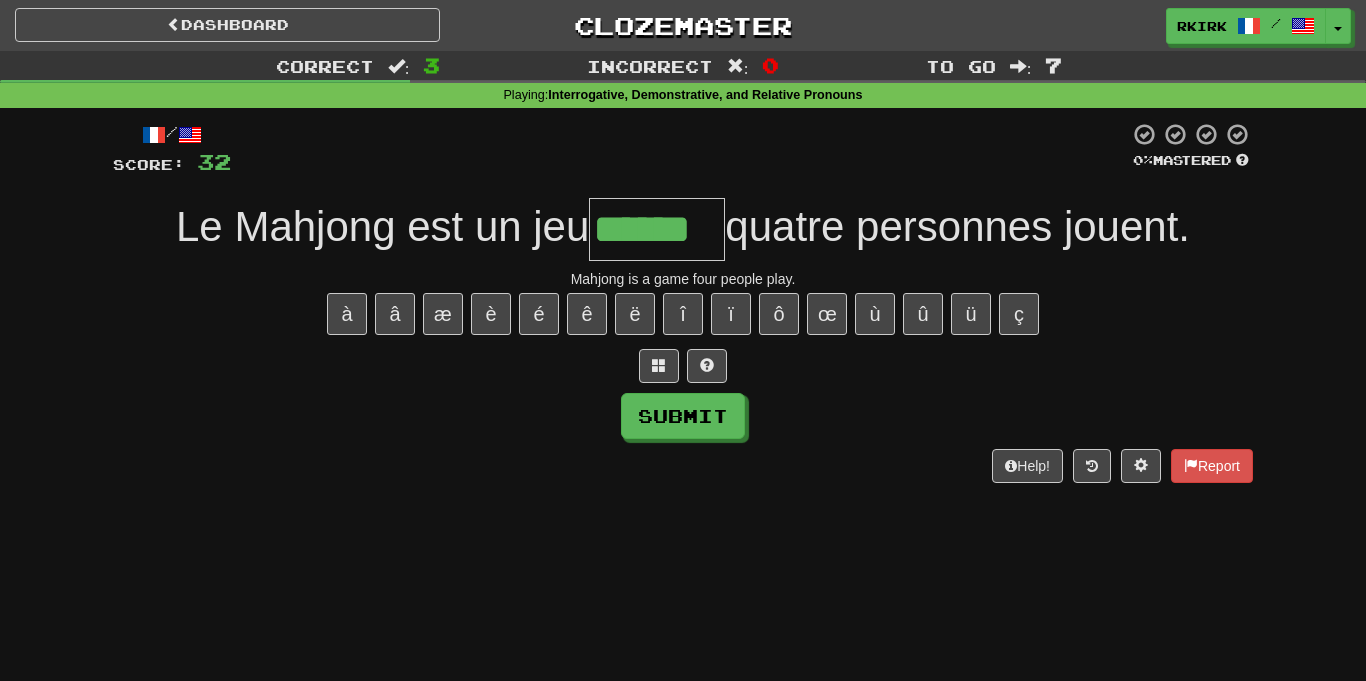 type on "******" 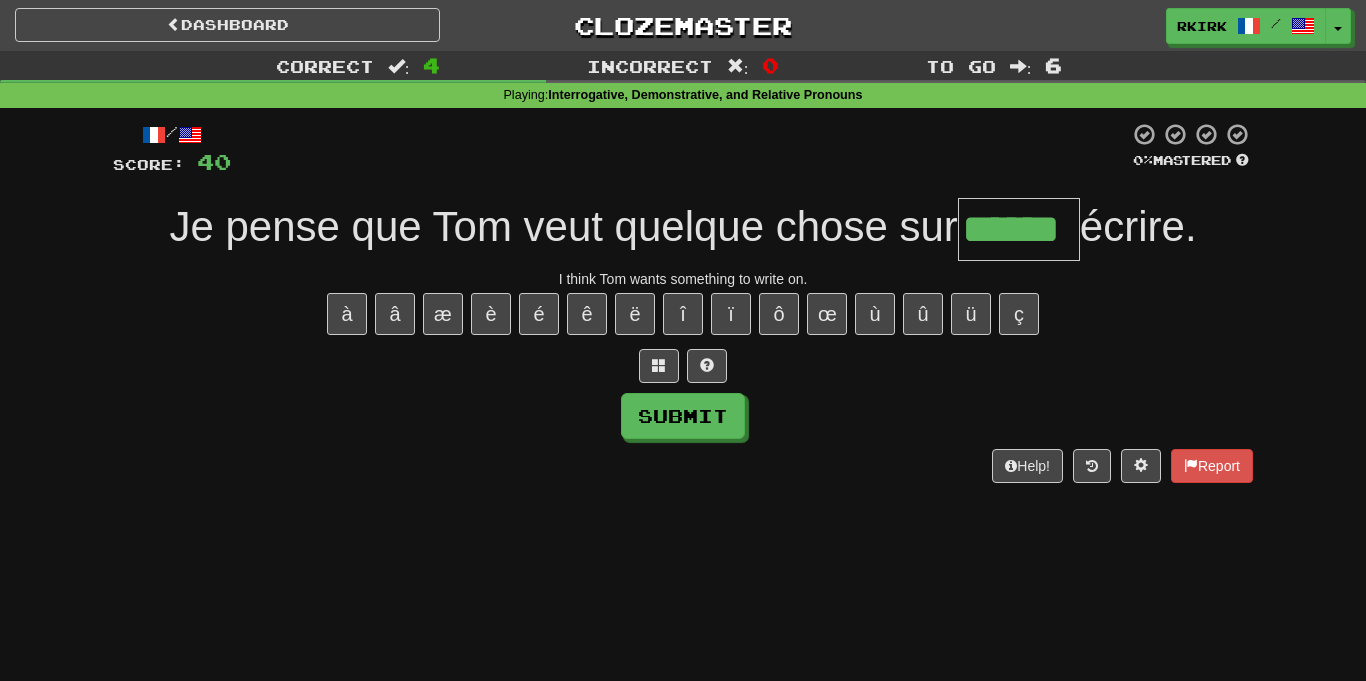 type on "******" 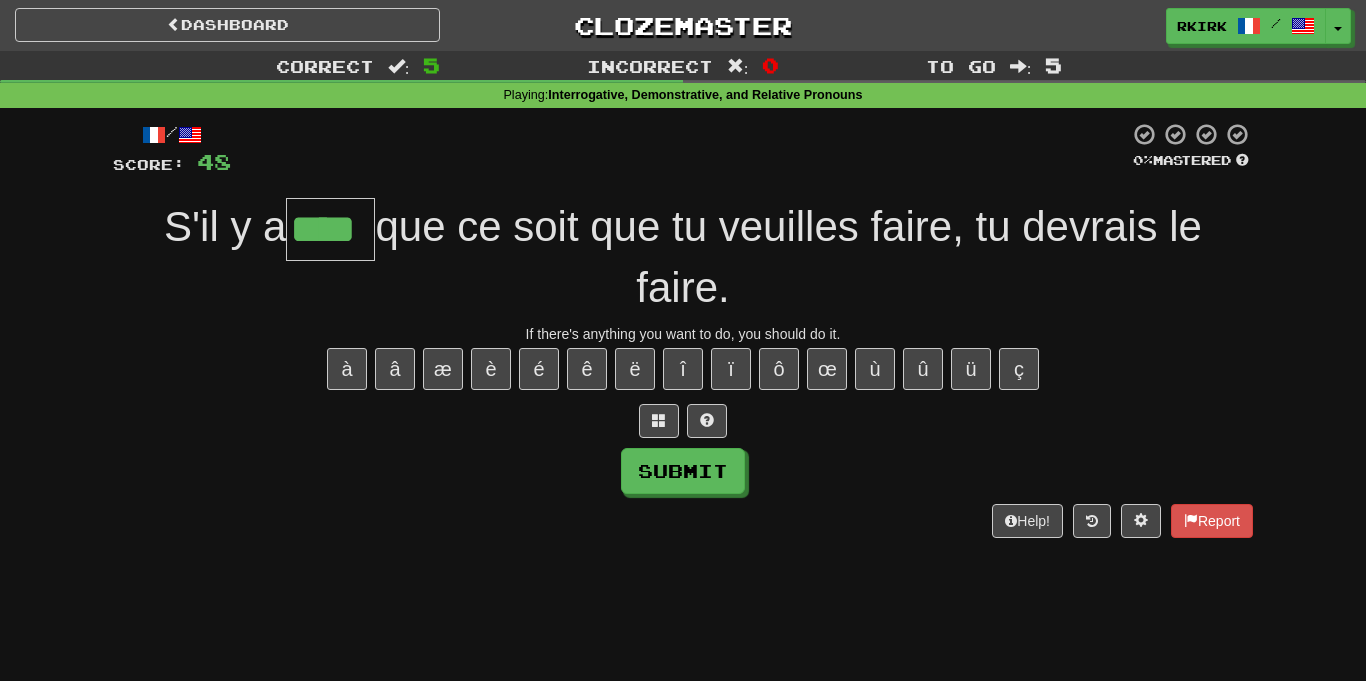 type on "****" 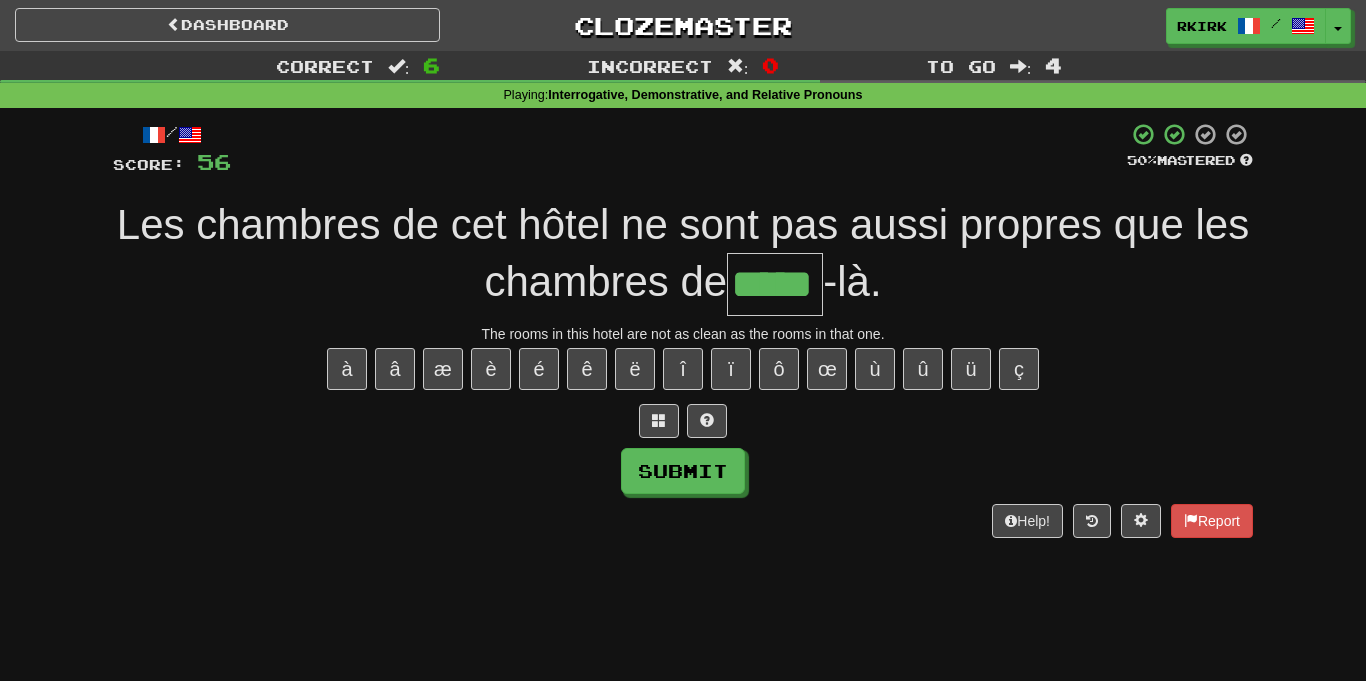 type on "*****" 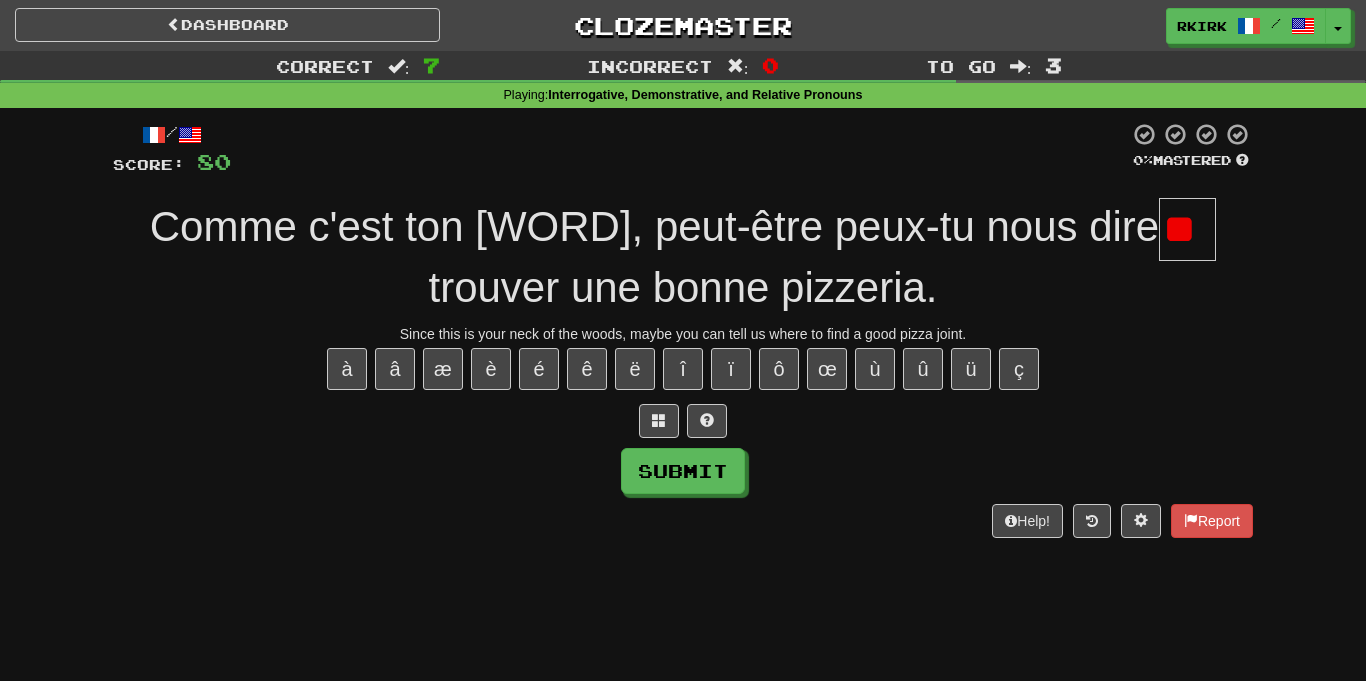 scroll, scrollTop: 0, scrollLeft: 0, axis: both 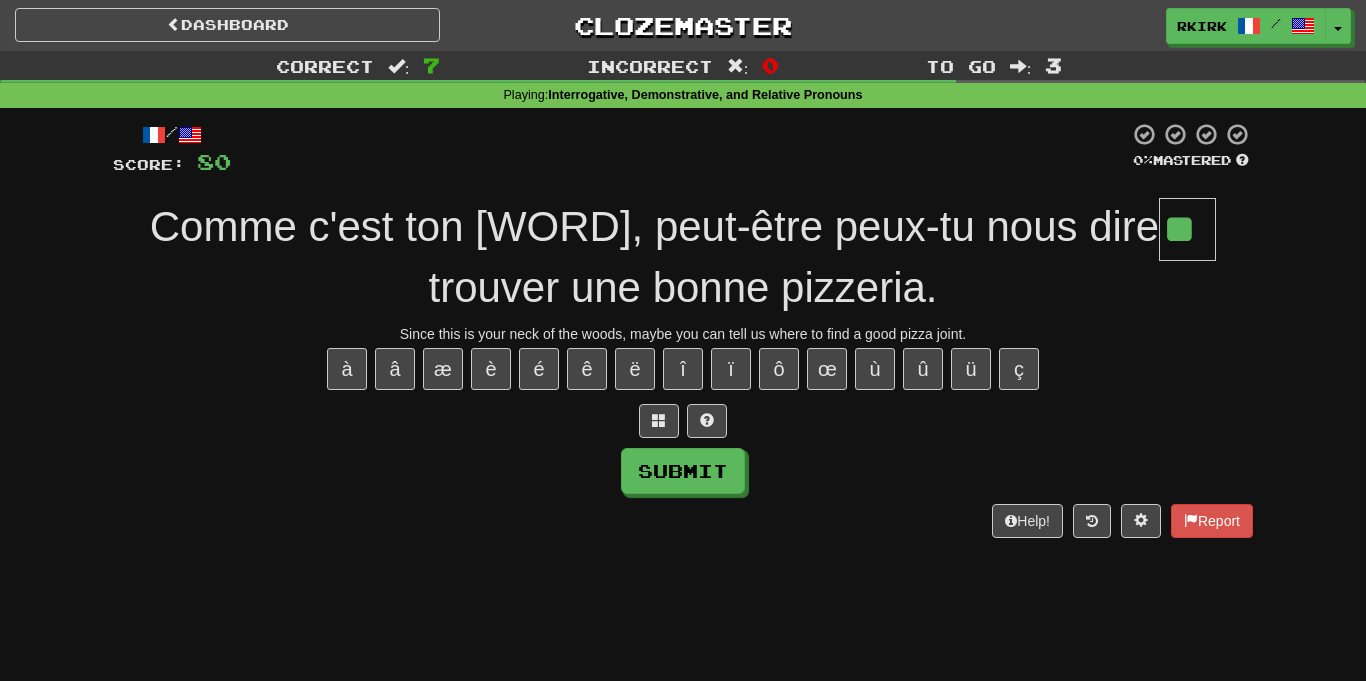 type on "**" 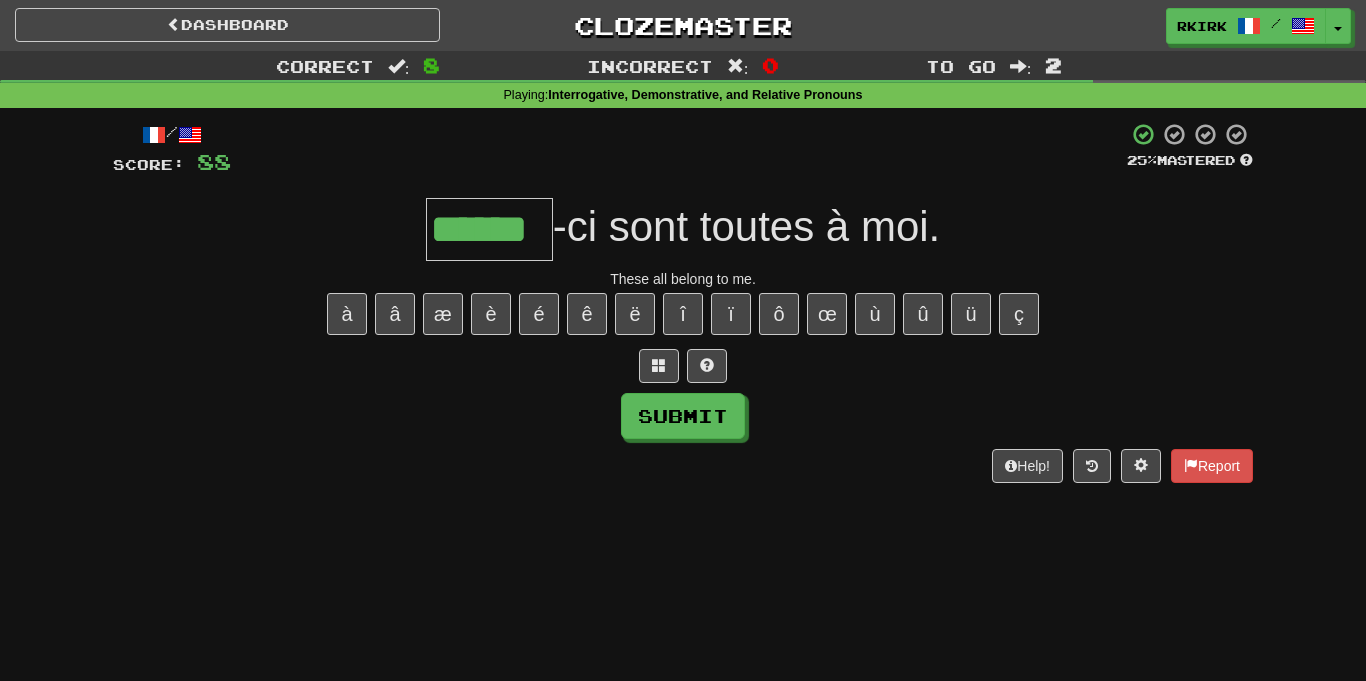 type on "******" 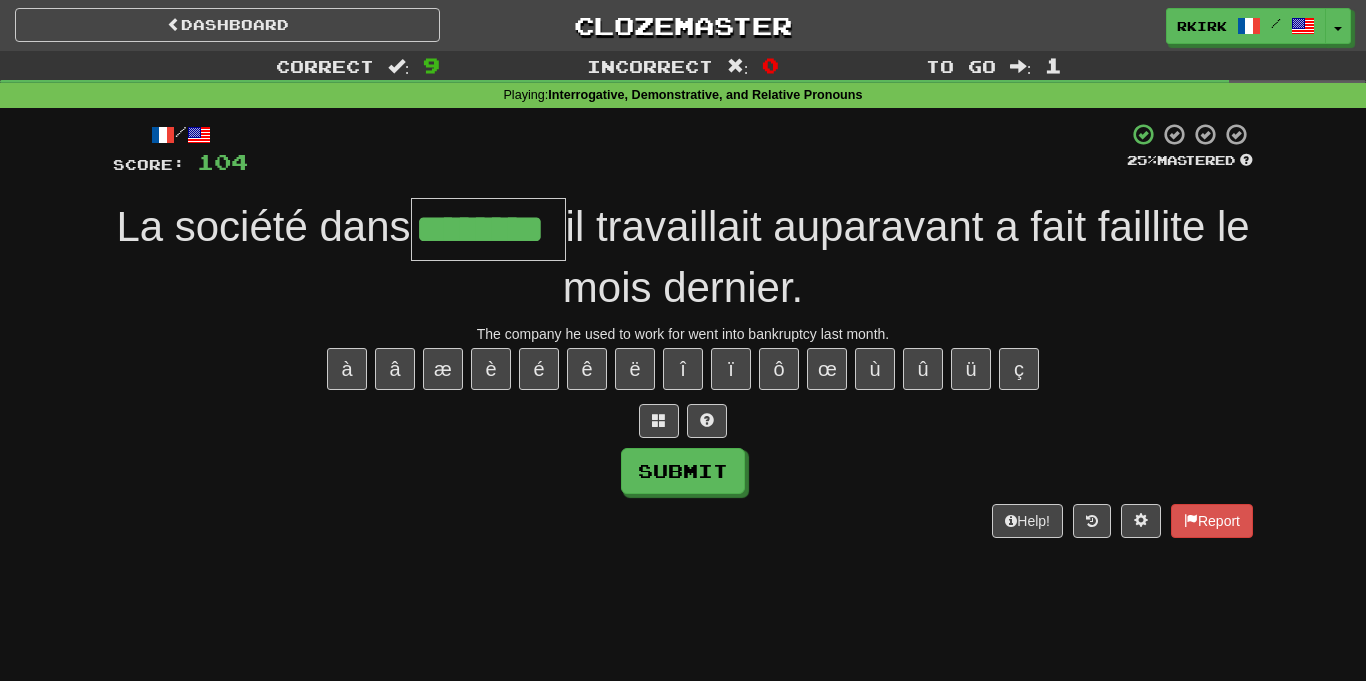 type on "********" 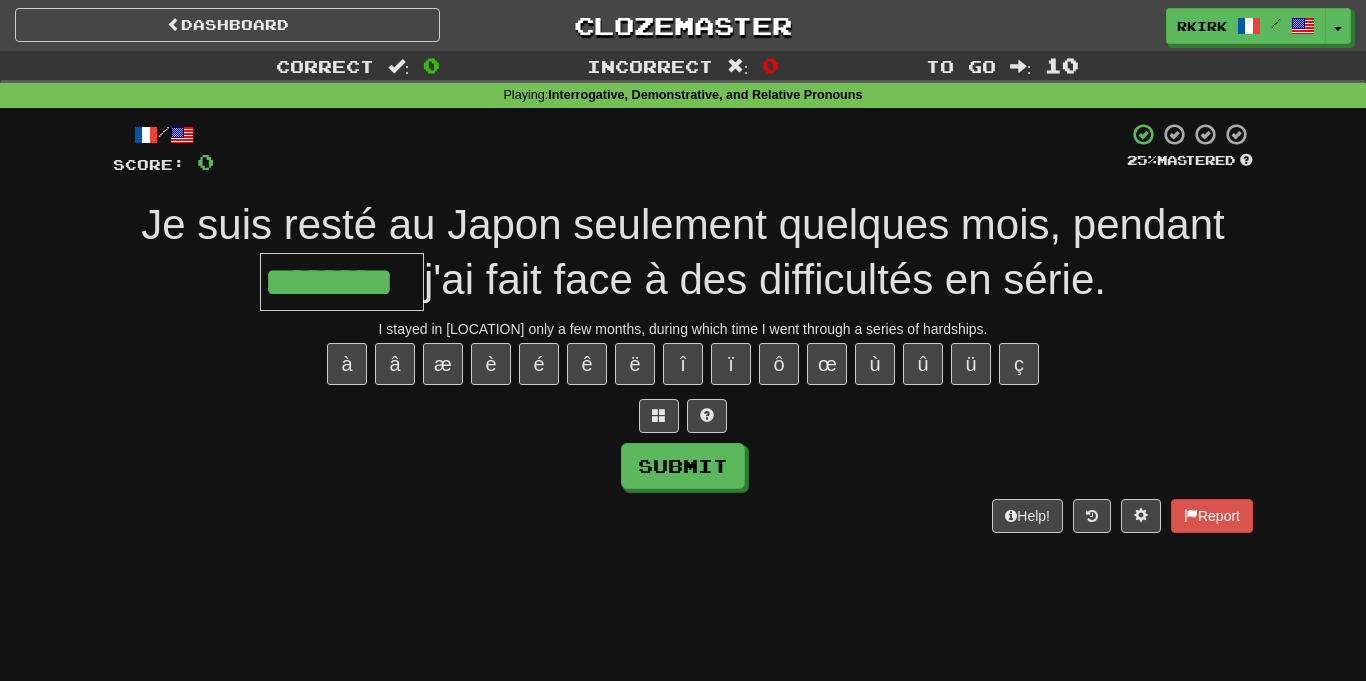 type on "********" 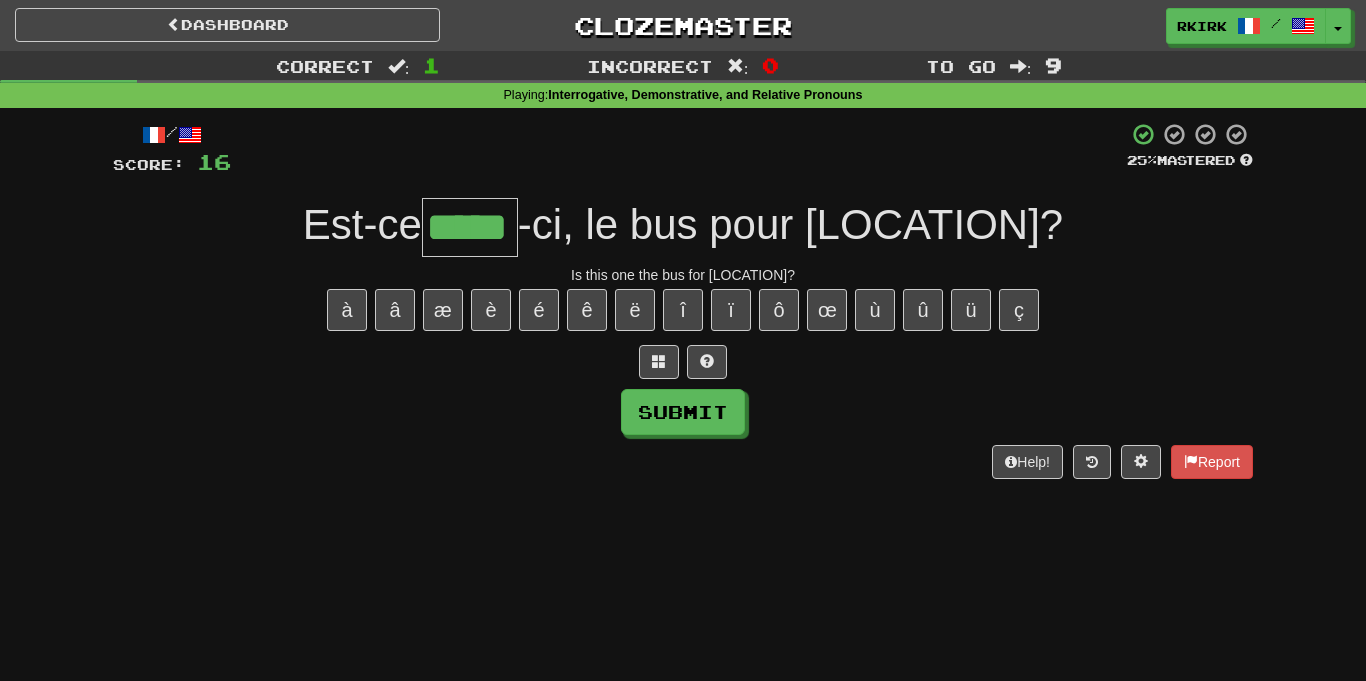 type on "*****" 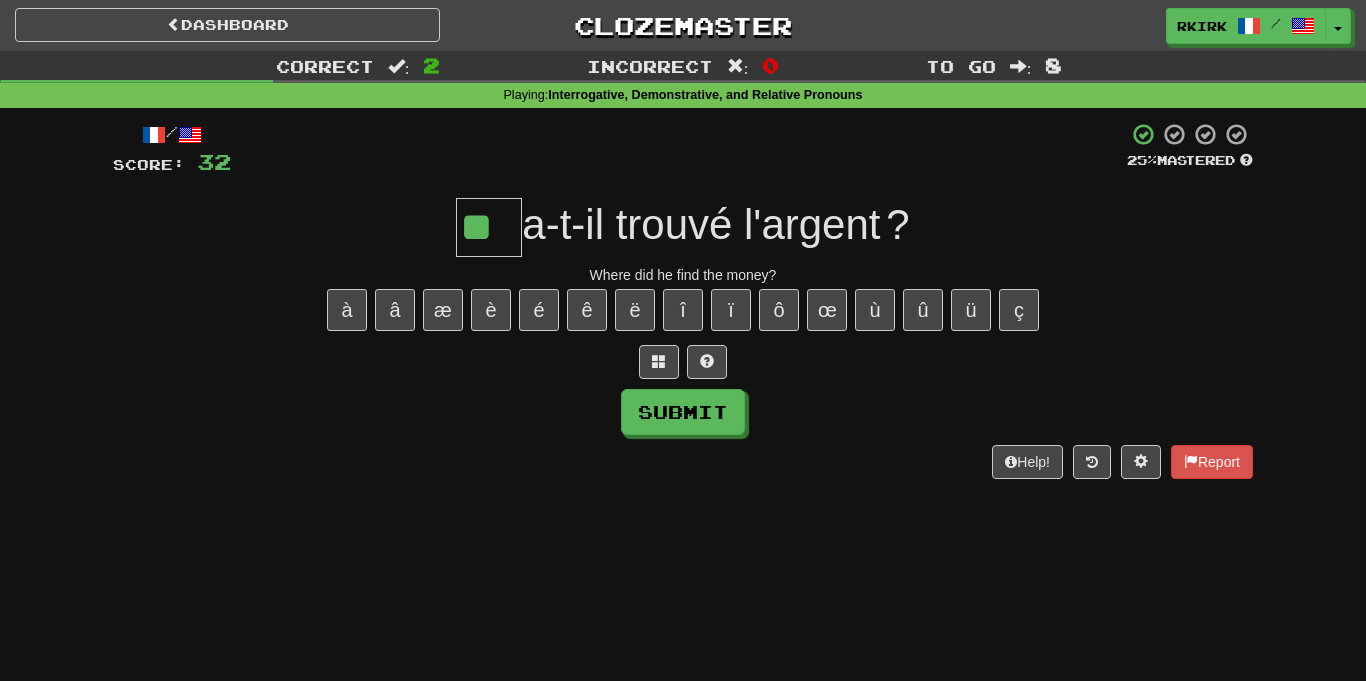 type on "**" 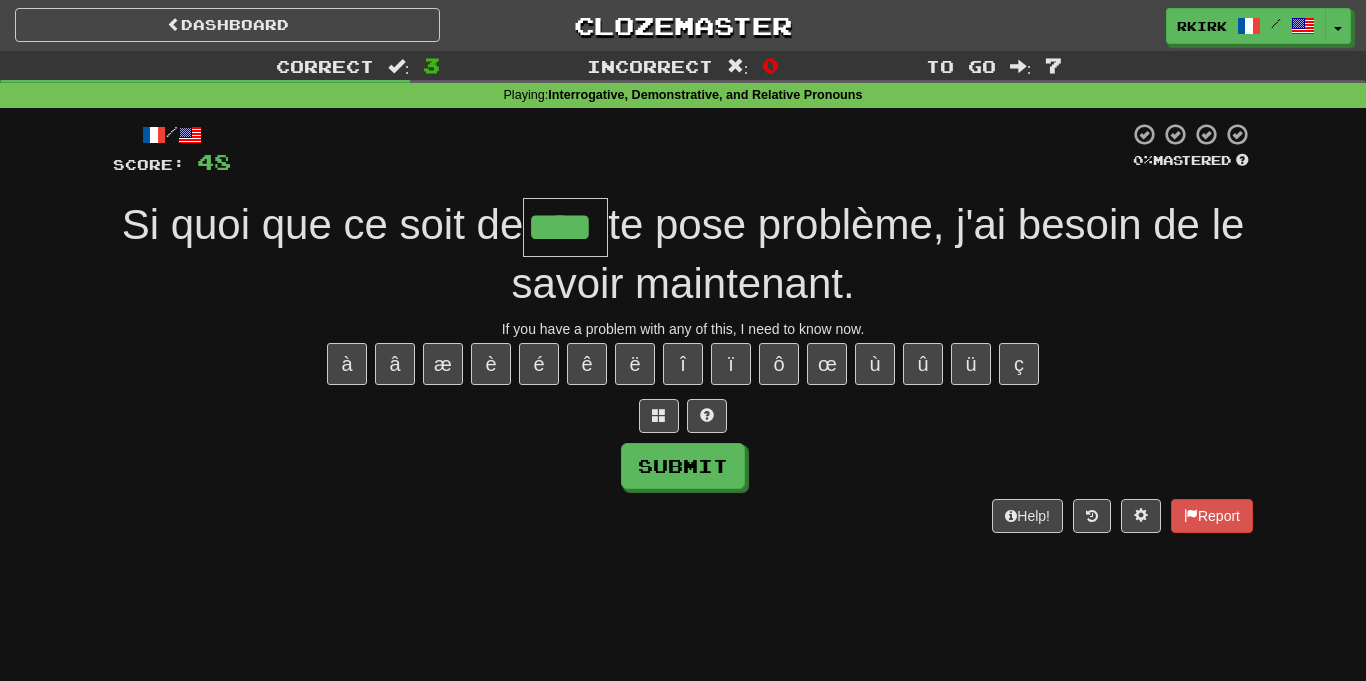 type on "****" 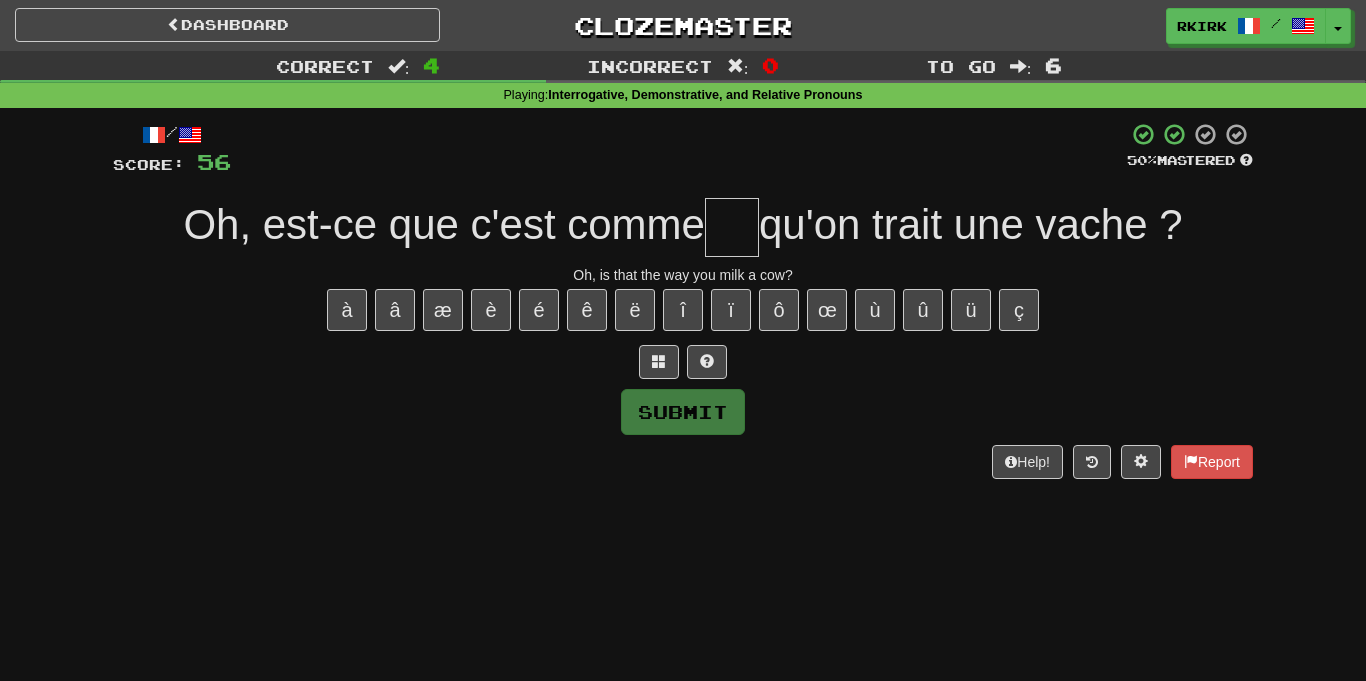 type on "*" 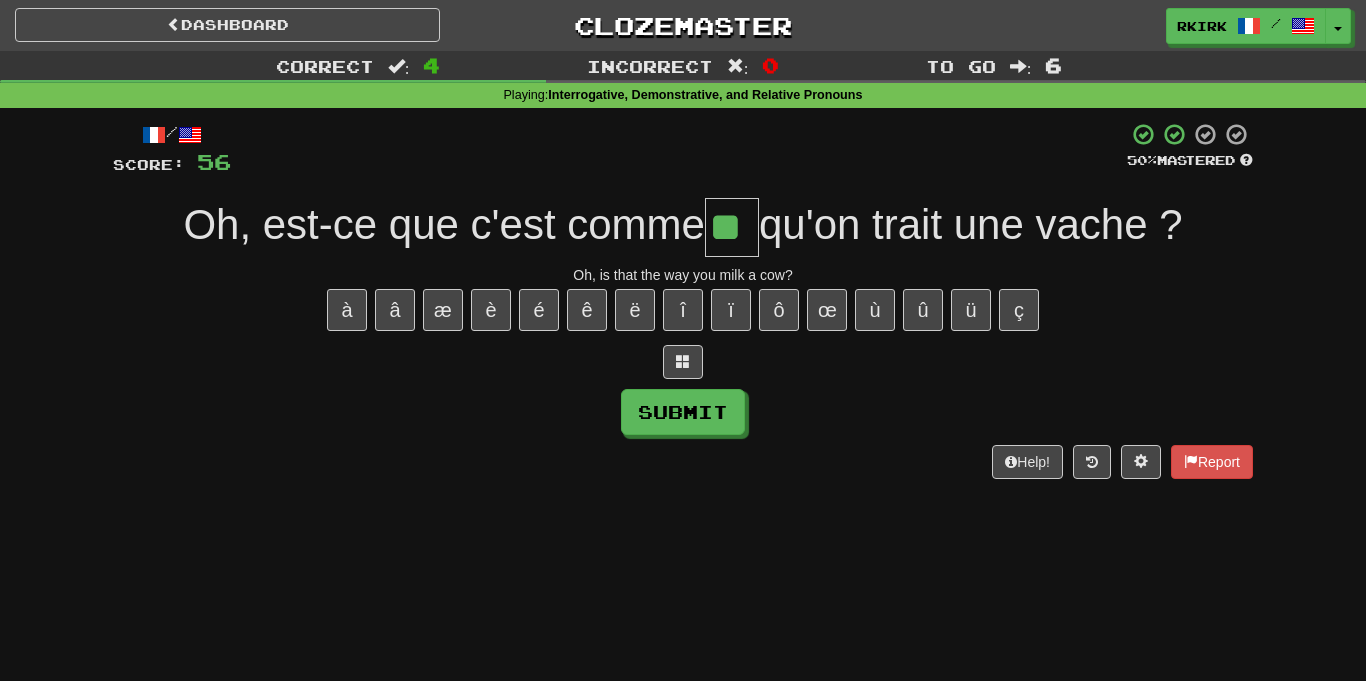 type on "**" 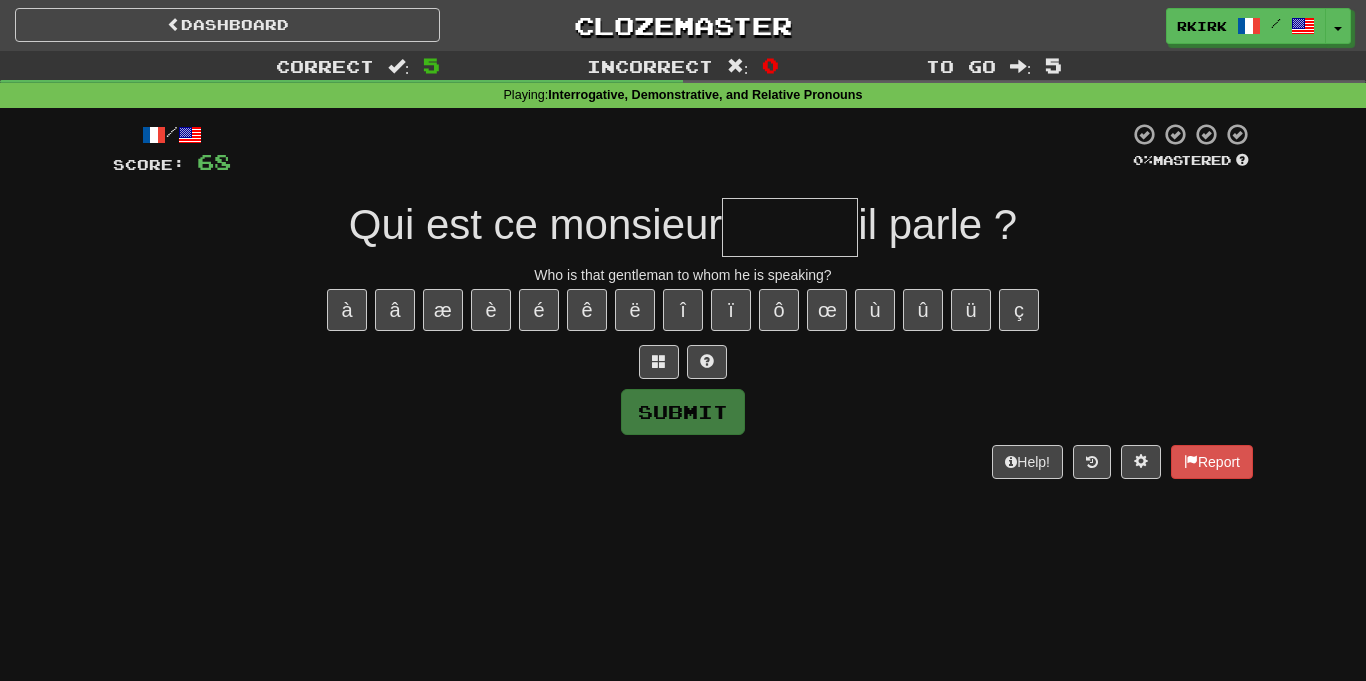 type on "*" 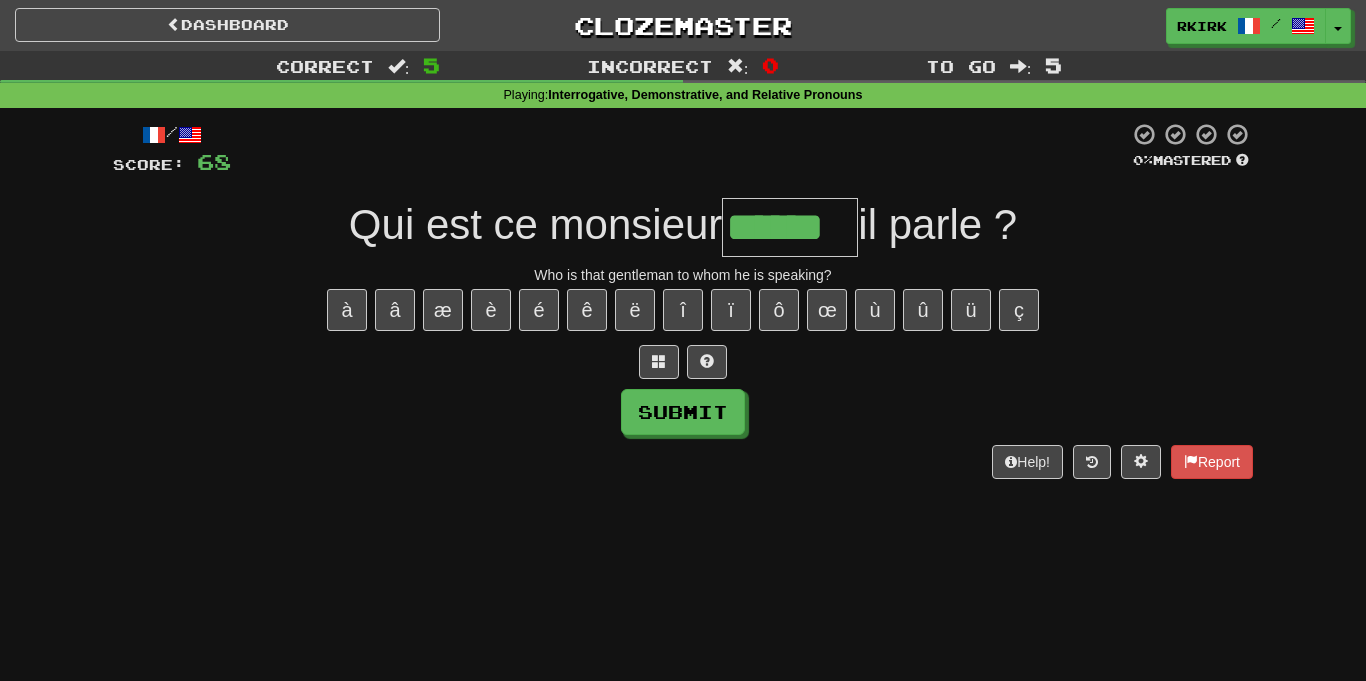 type on "******" 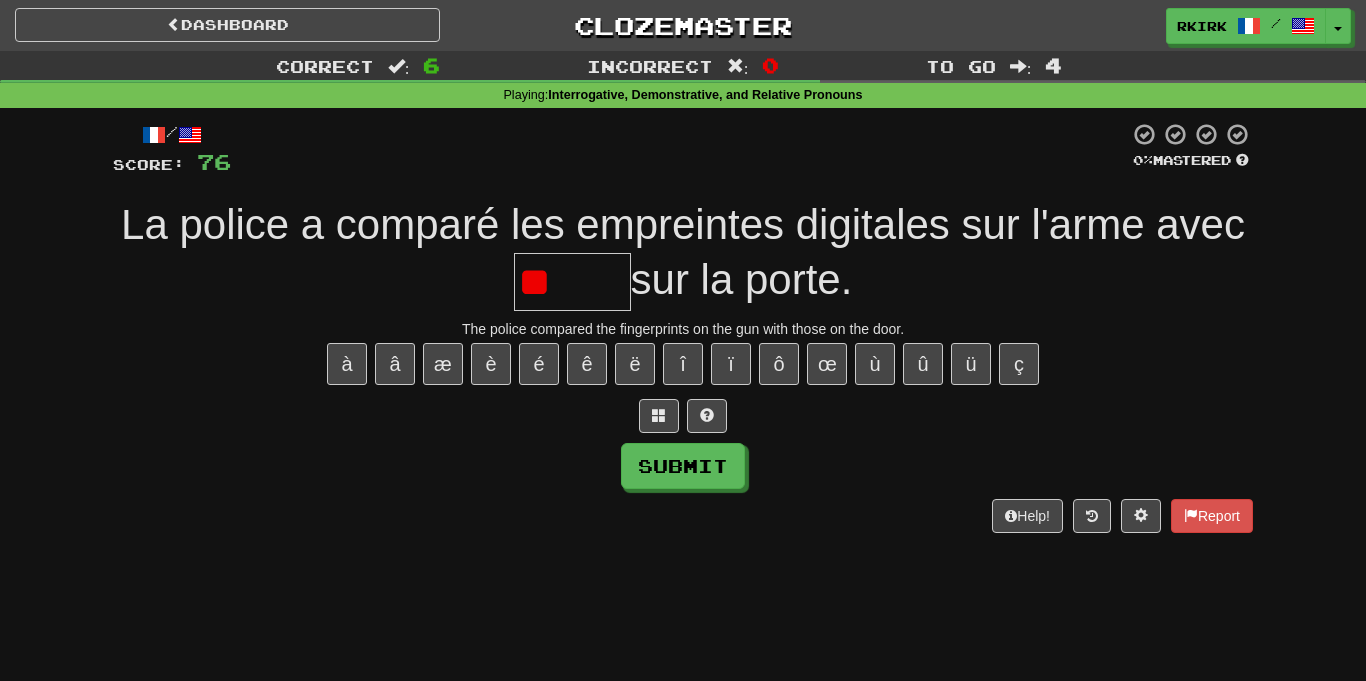 type on "*" 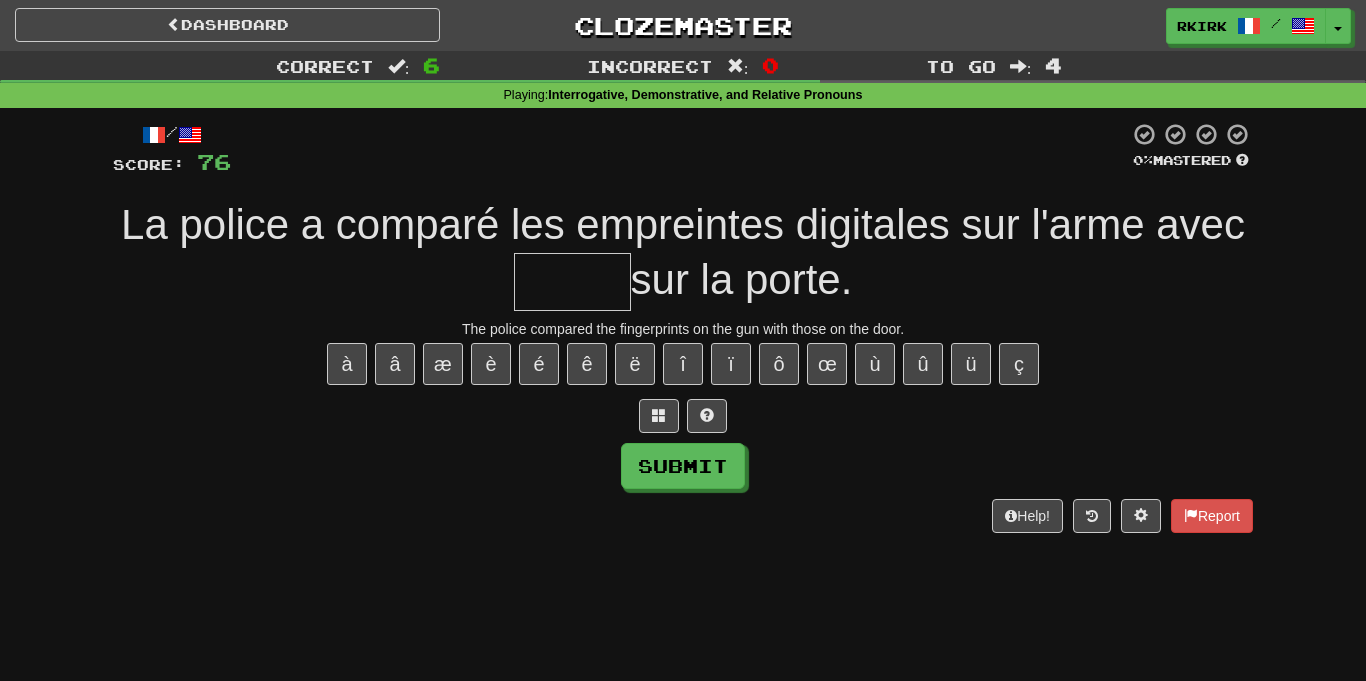 type on "*" 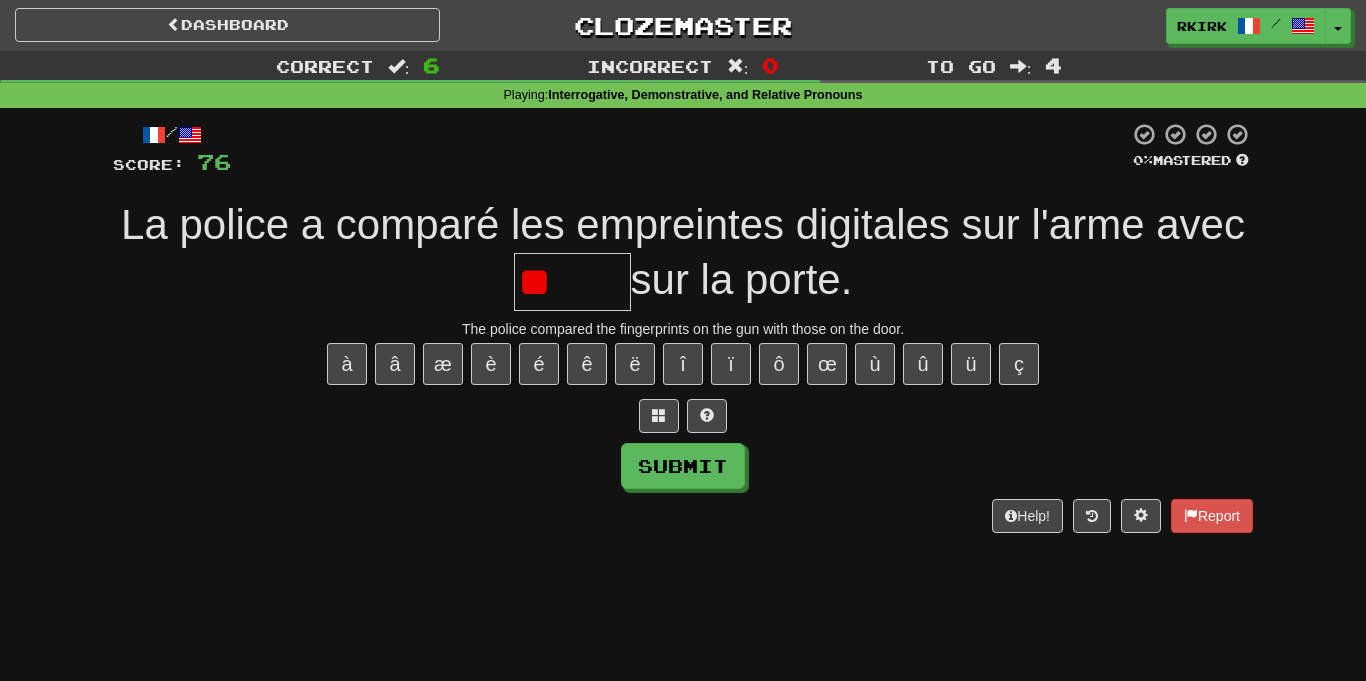 type on "*" 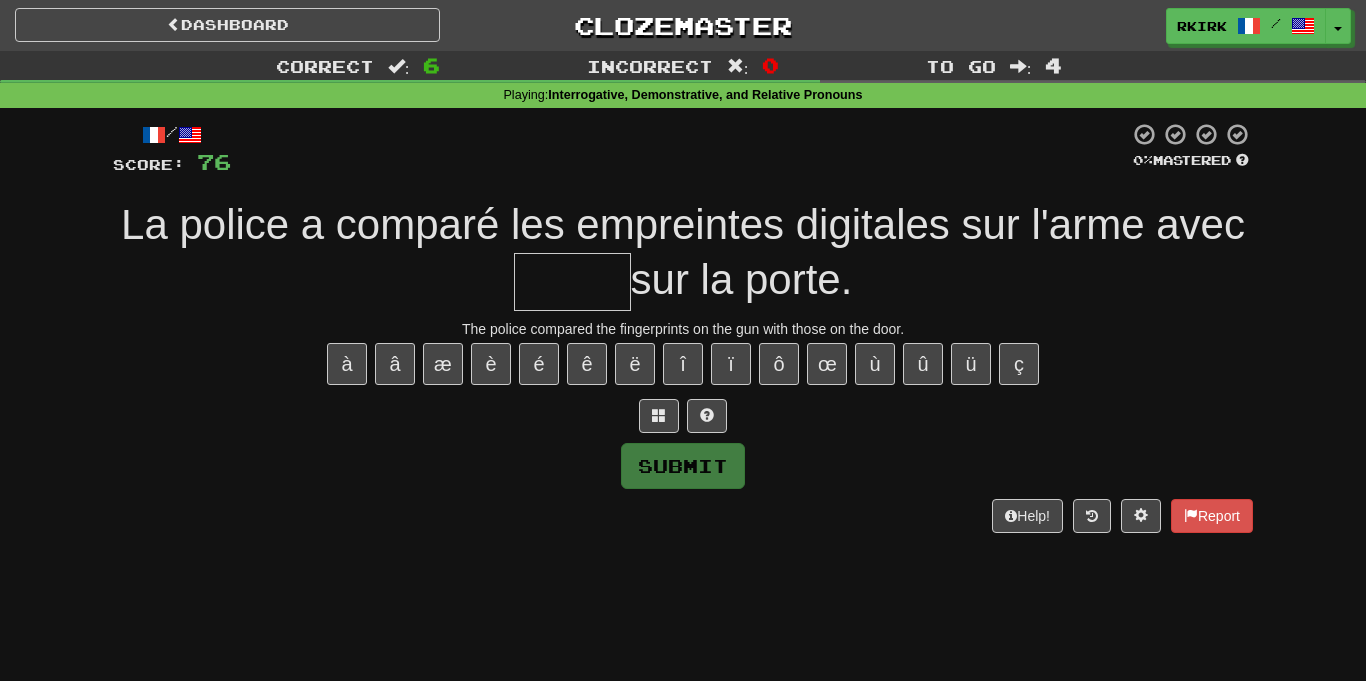 type on "*" 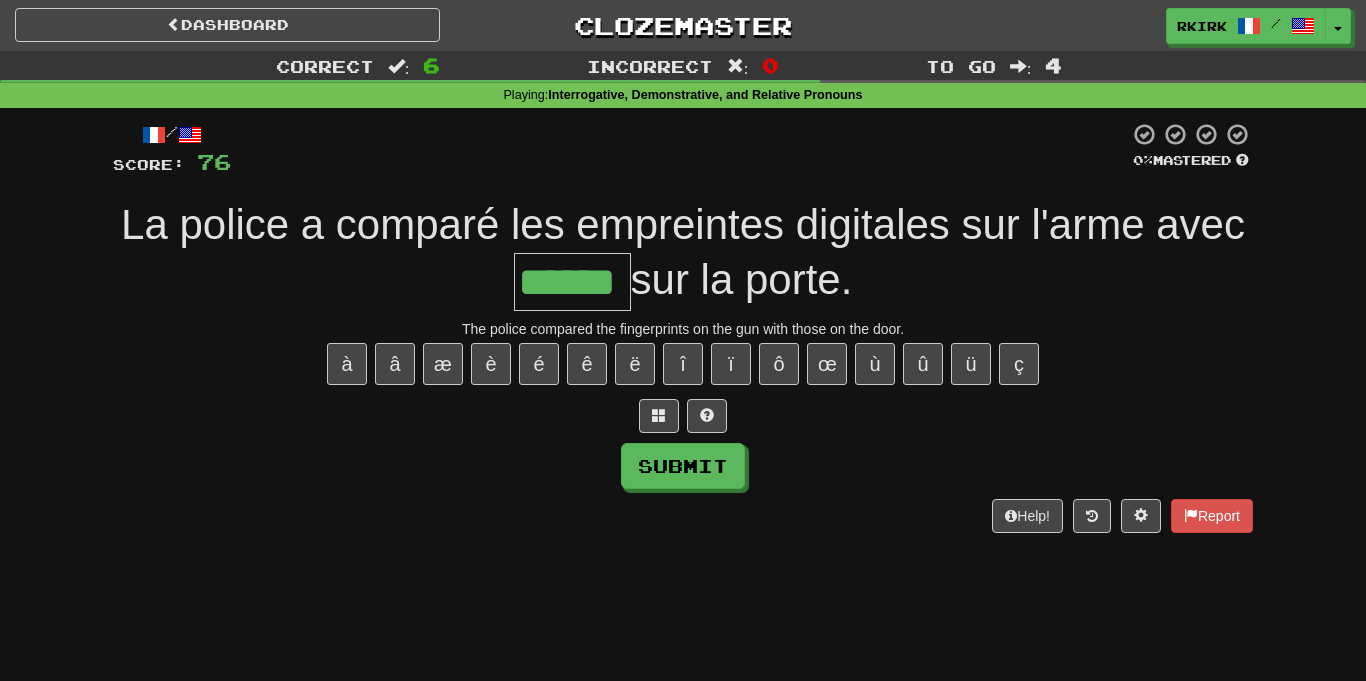 type on "******" 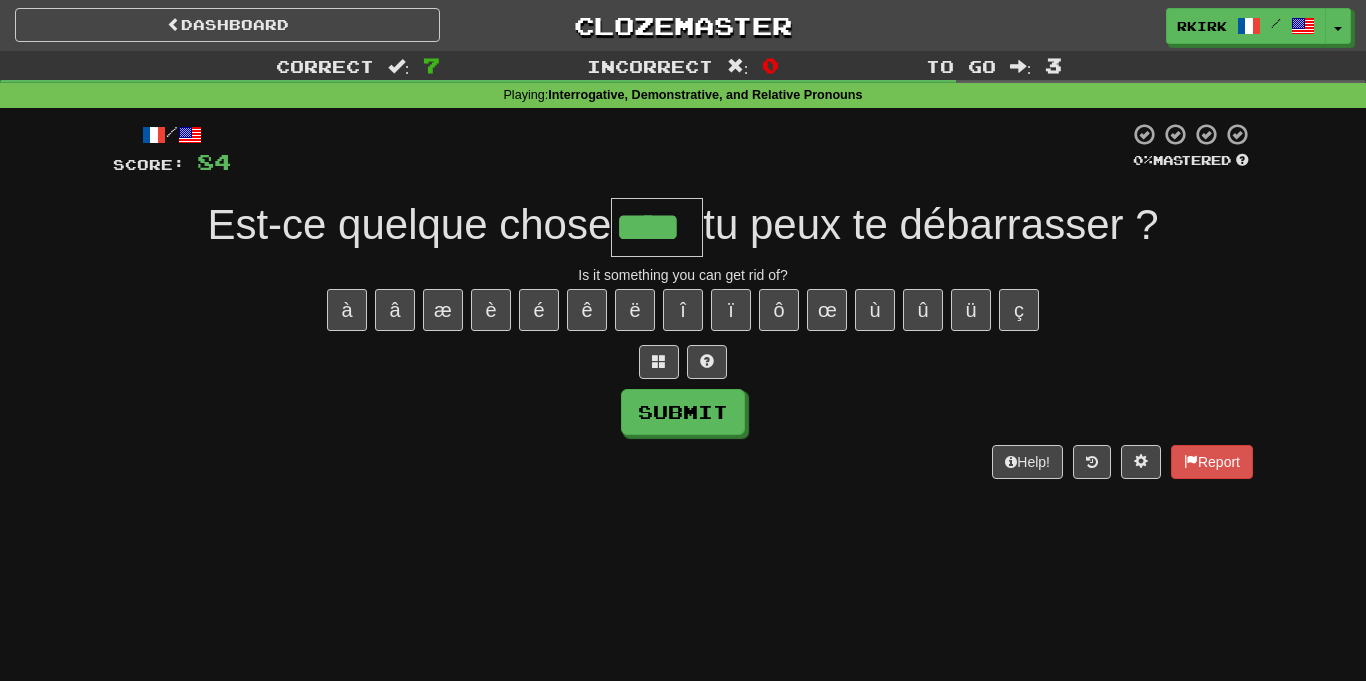 type on "****" 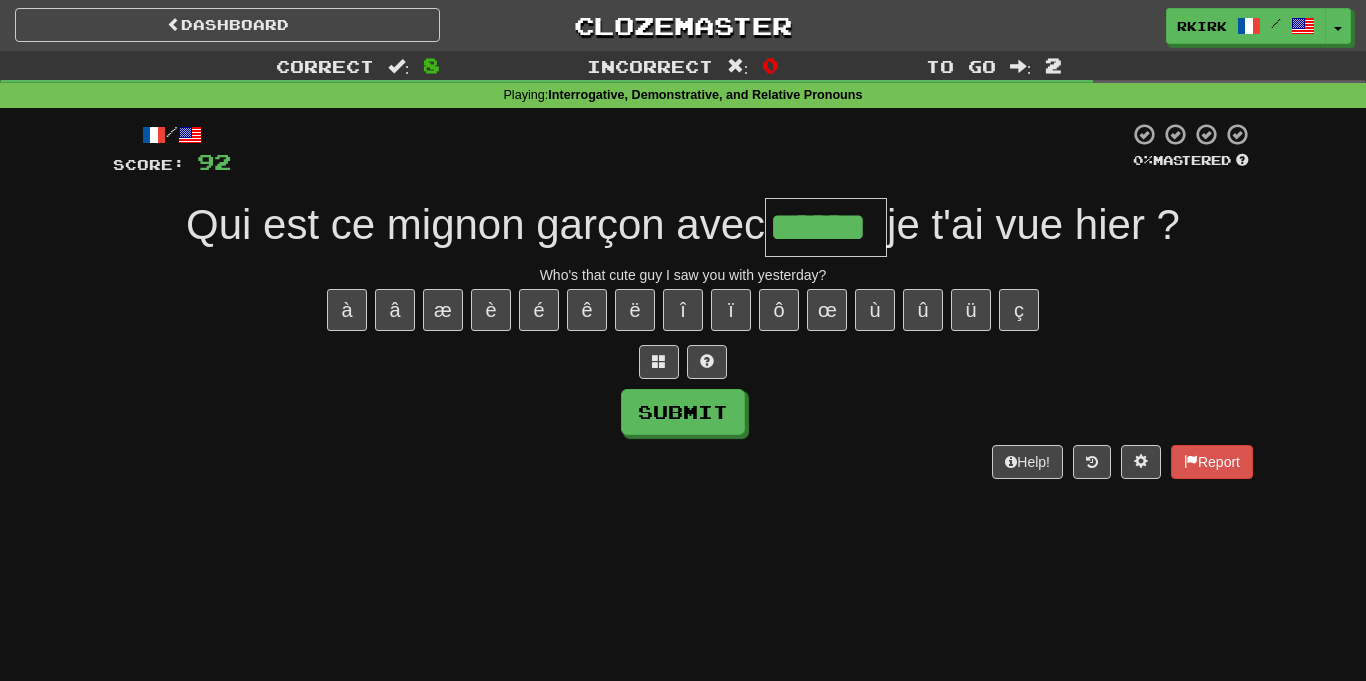 type on "******" 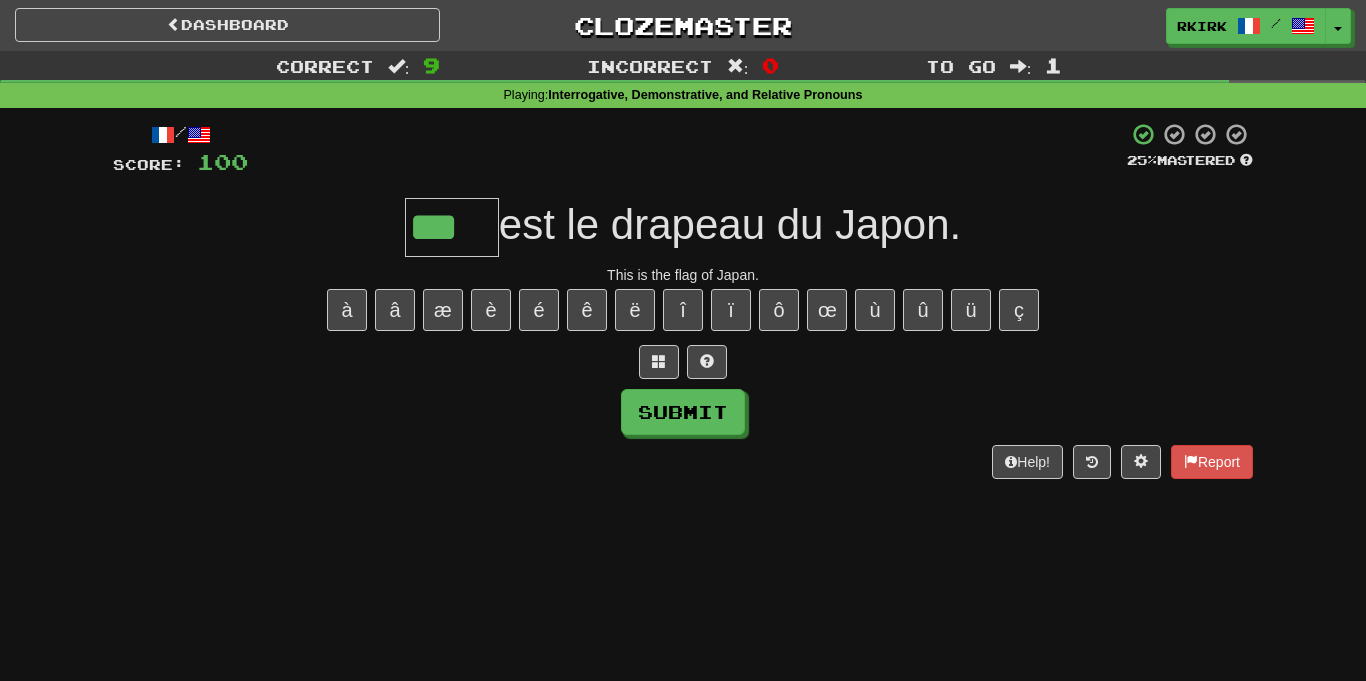 type on "****" 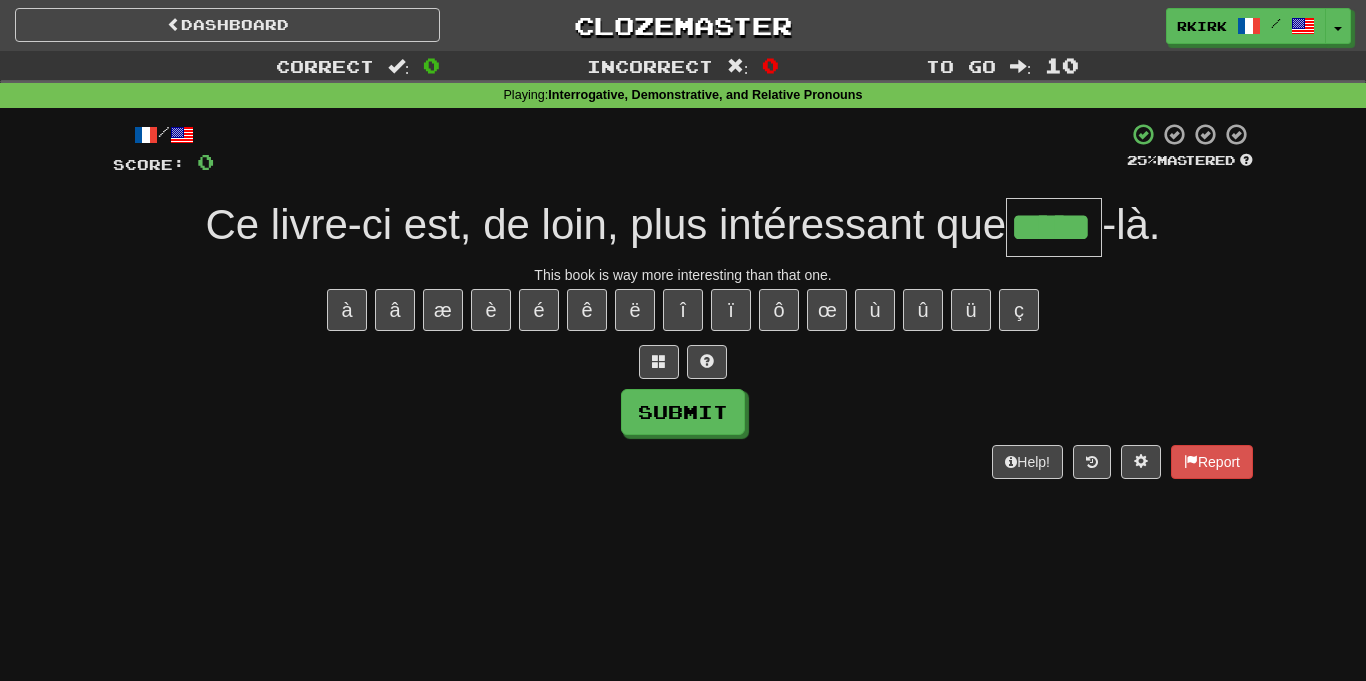 type on "*****" 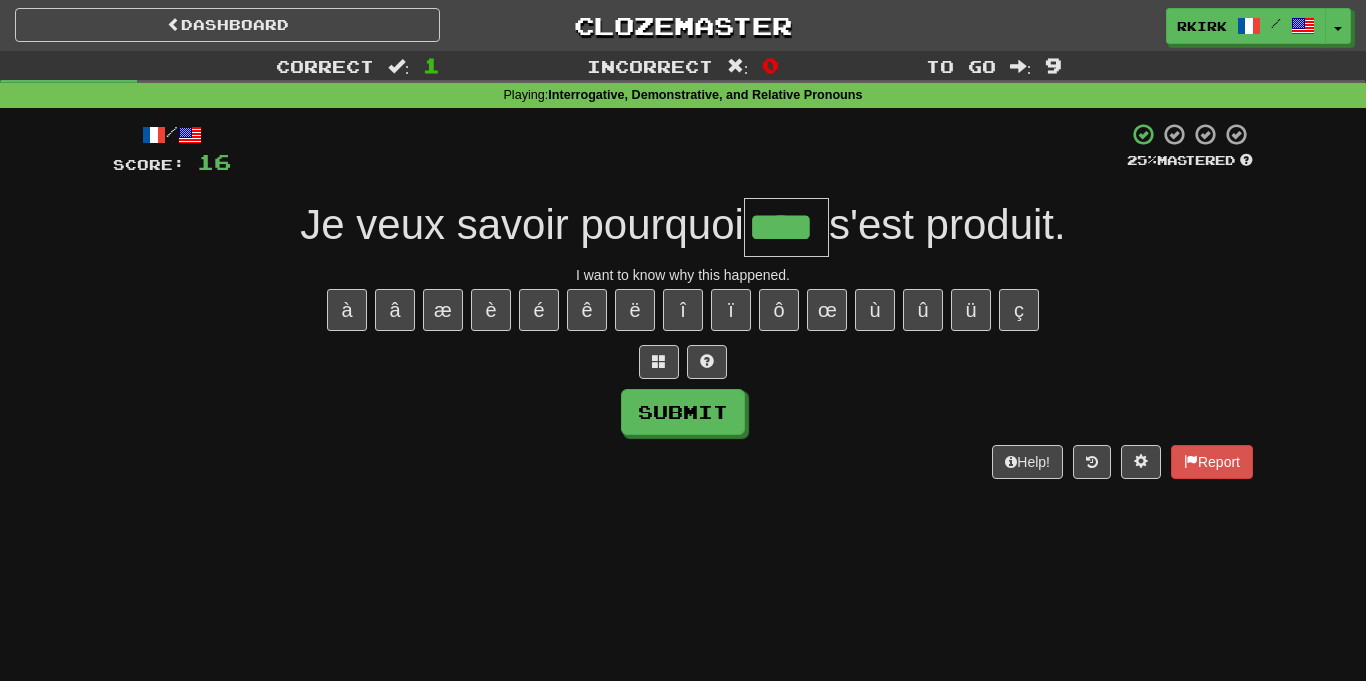 type on "****" 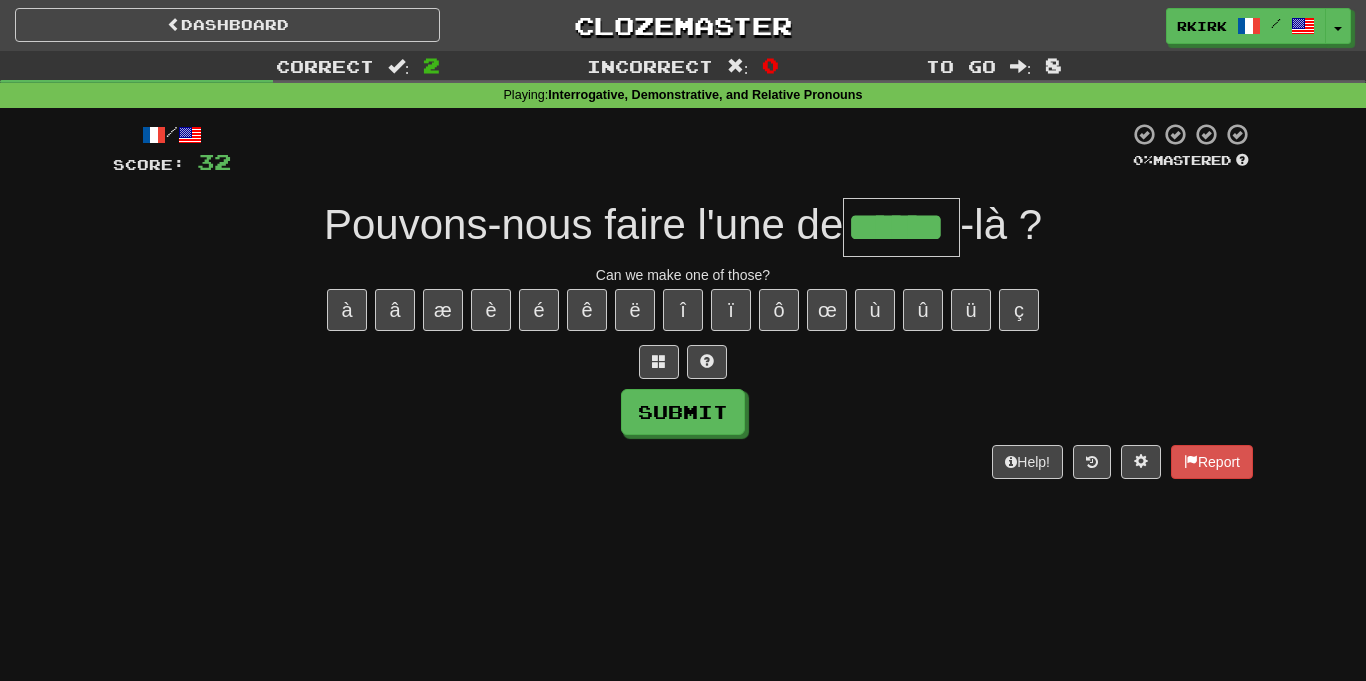 type on "******" 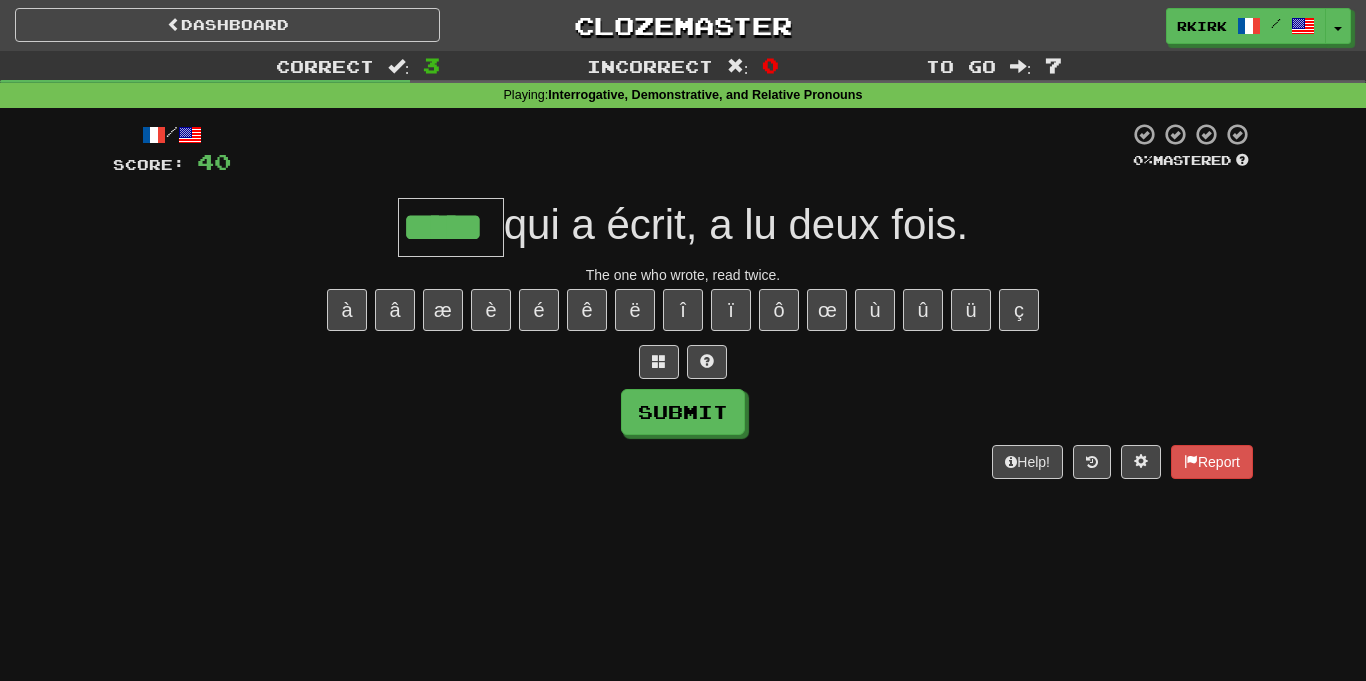 type on "*****" 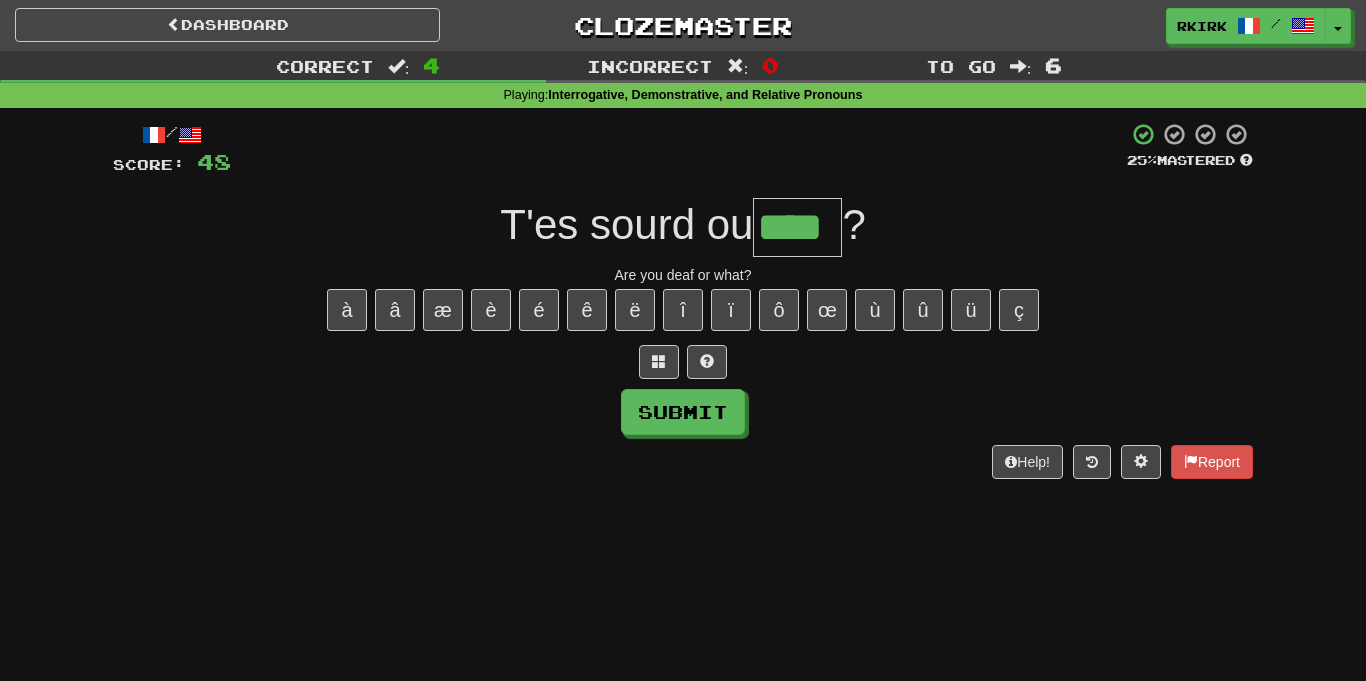 type on "****" 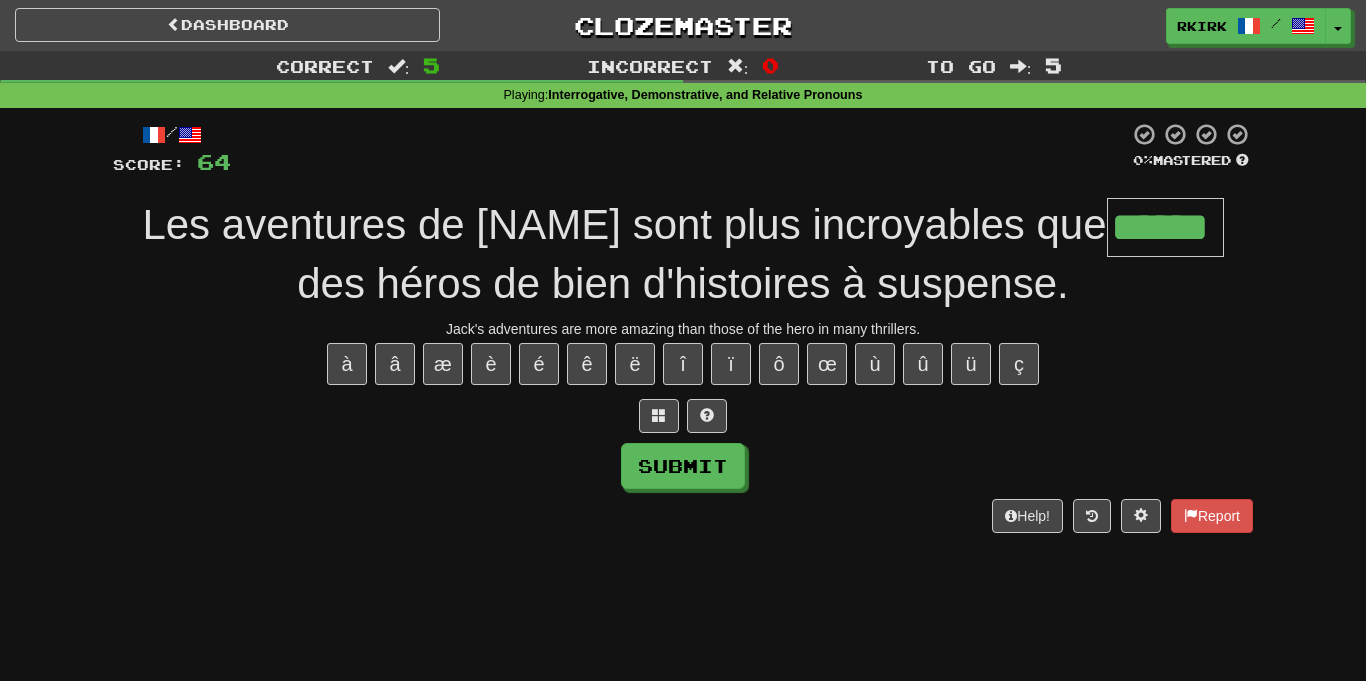 type on "******" 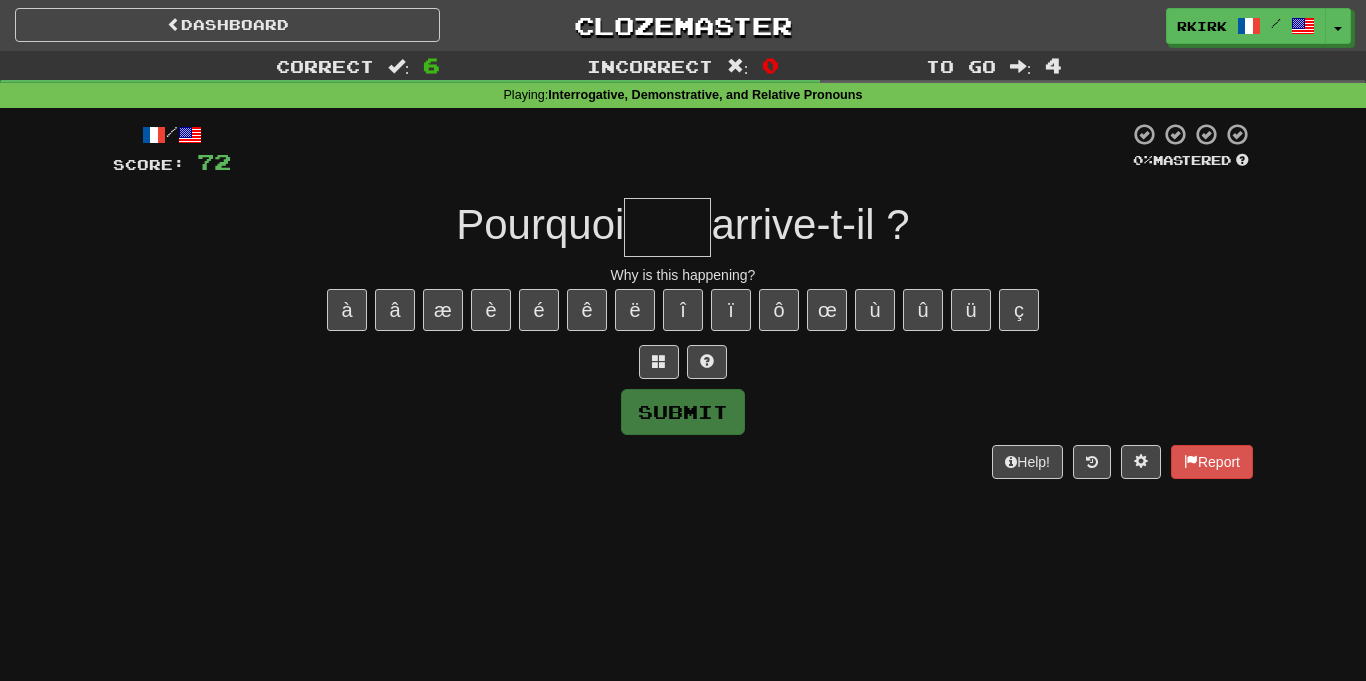 type on "*" 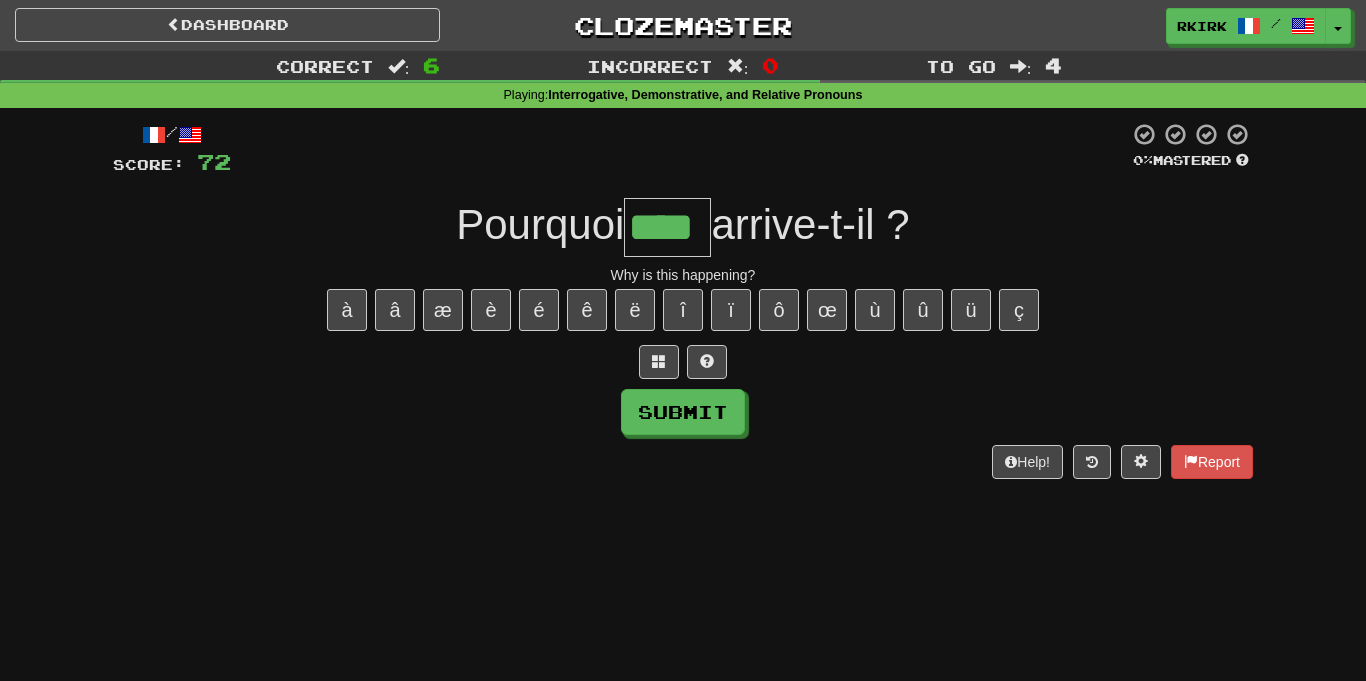 type on "****" 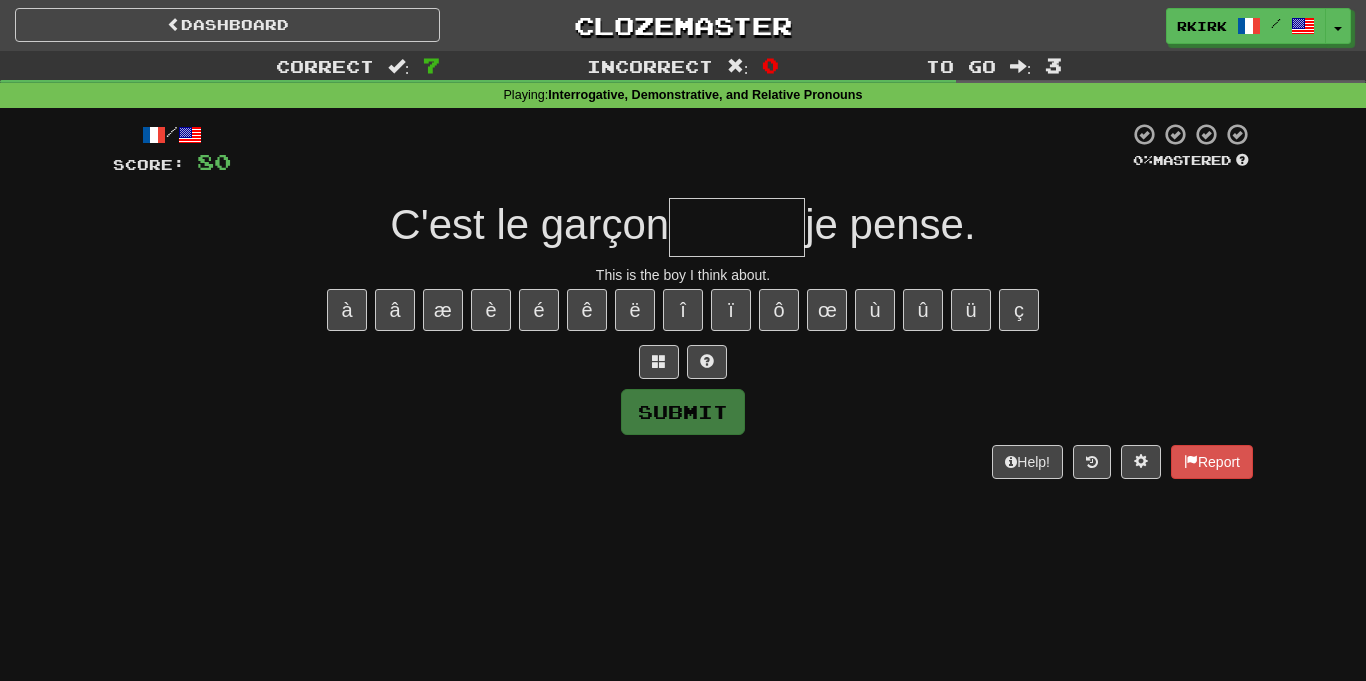 type on "*" 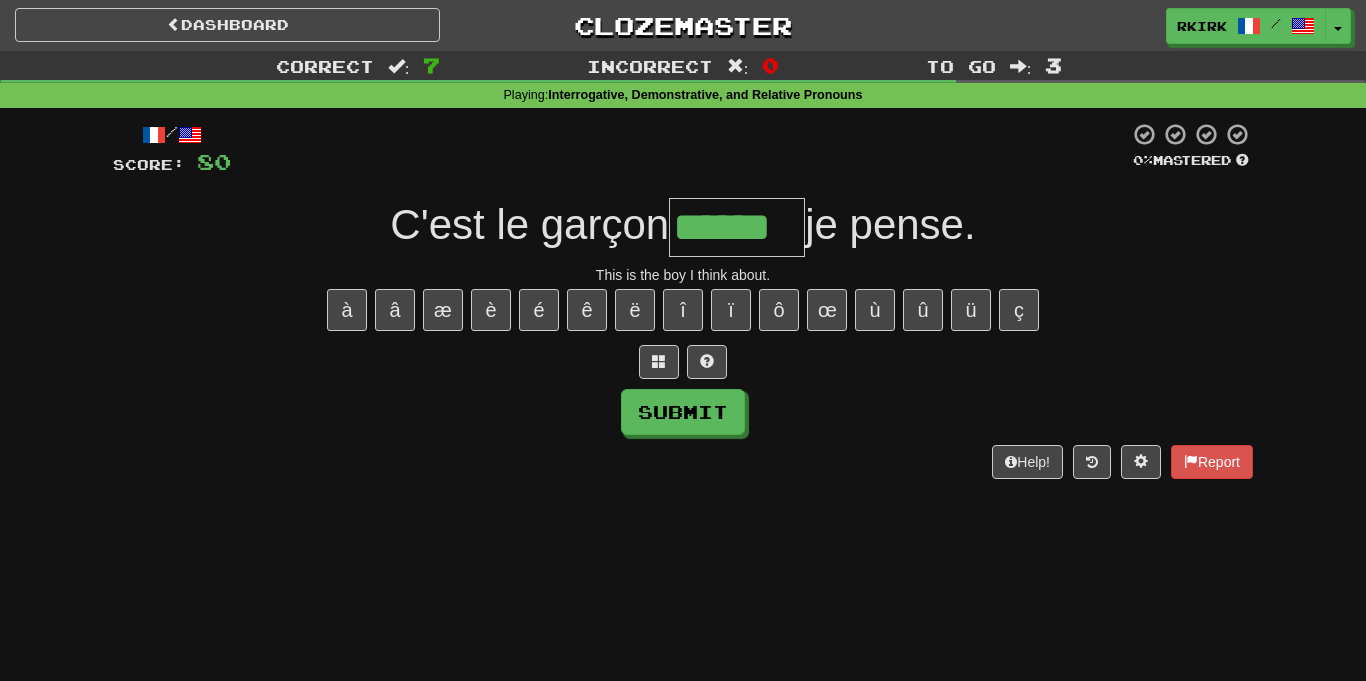 type on "******" 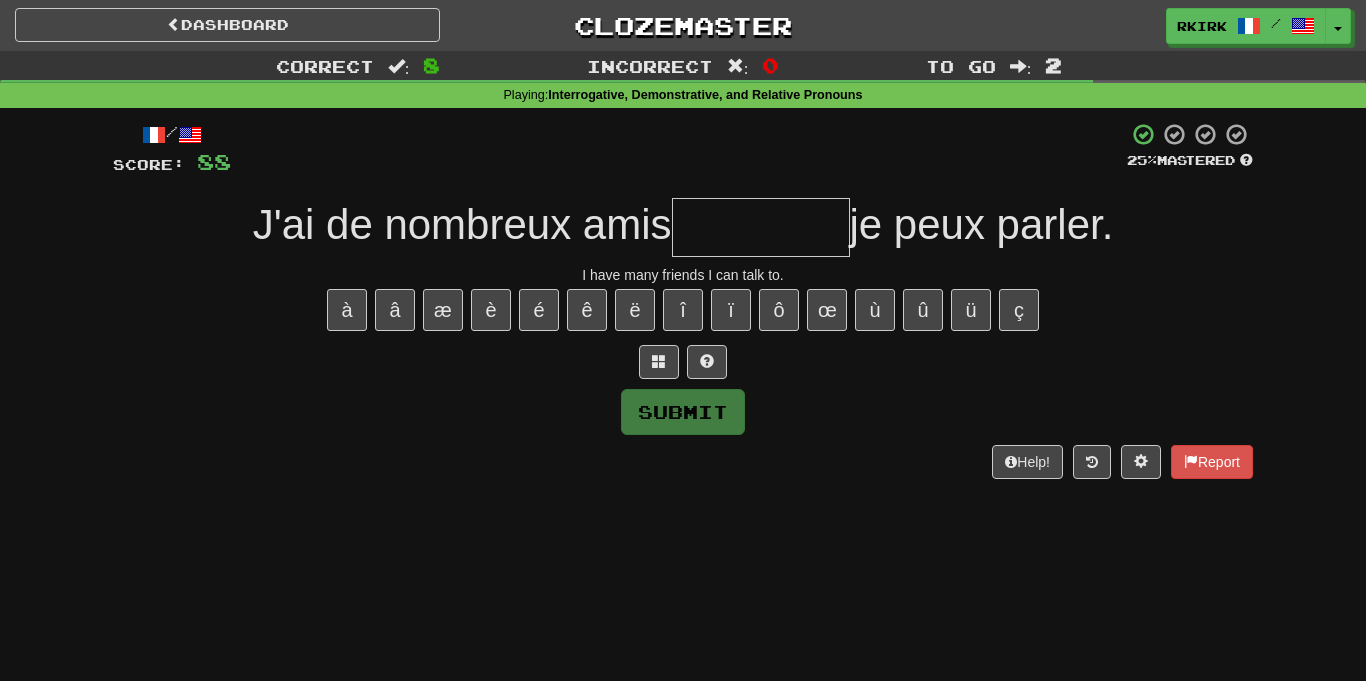 type on "*" 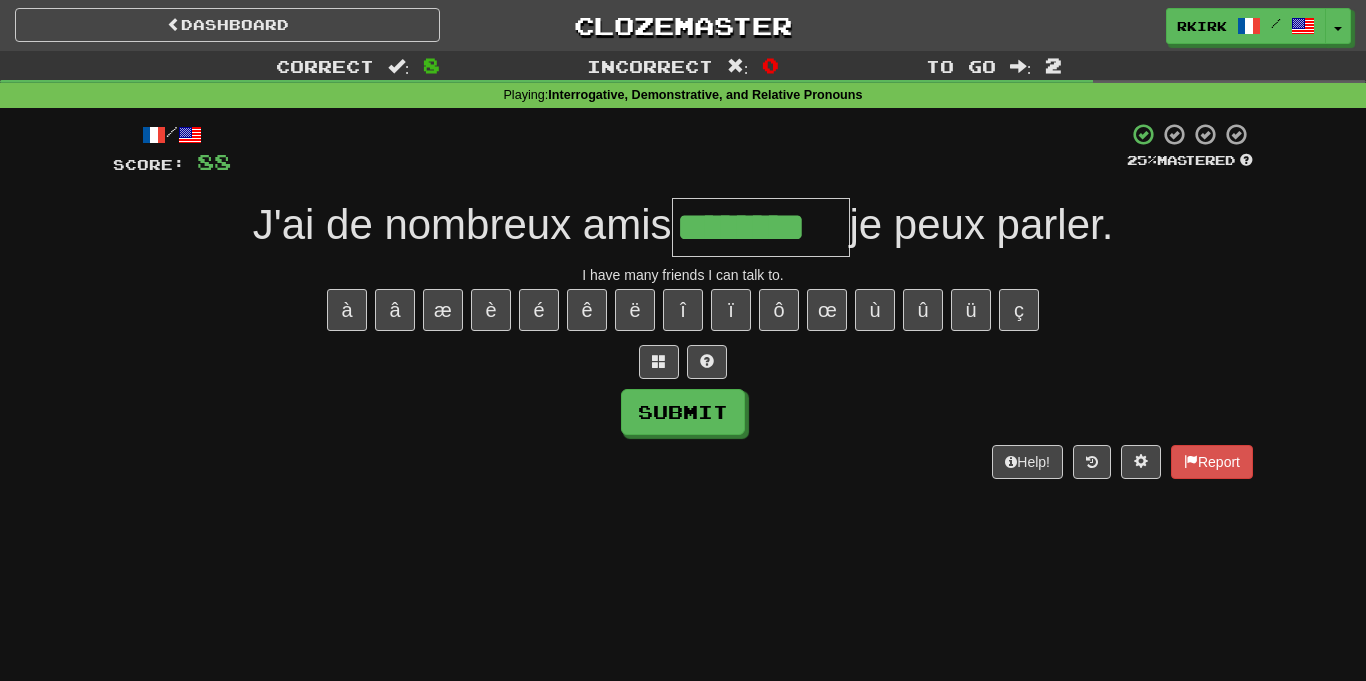 type on "********" 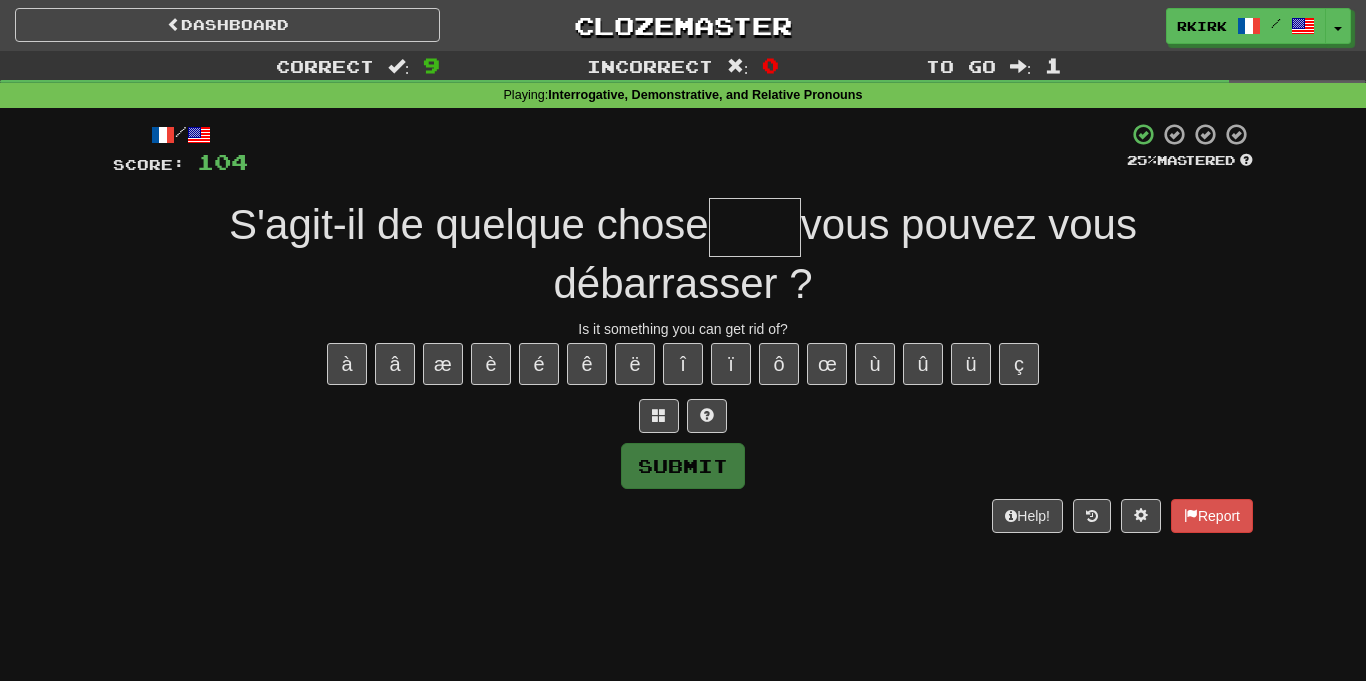 type on "*" 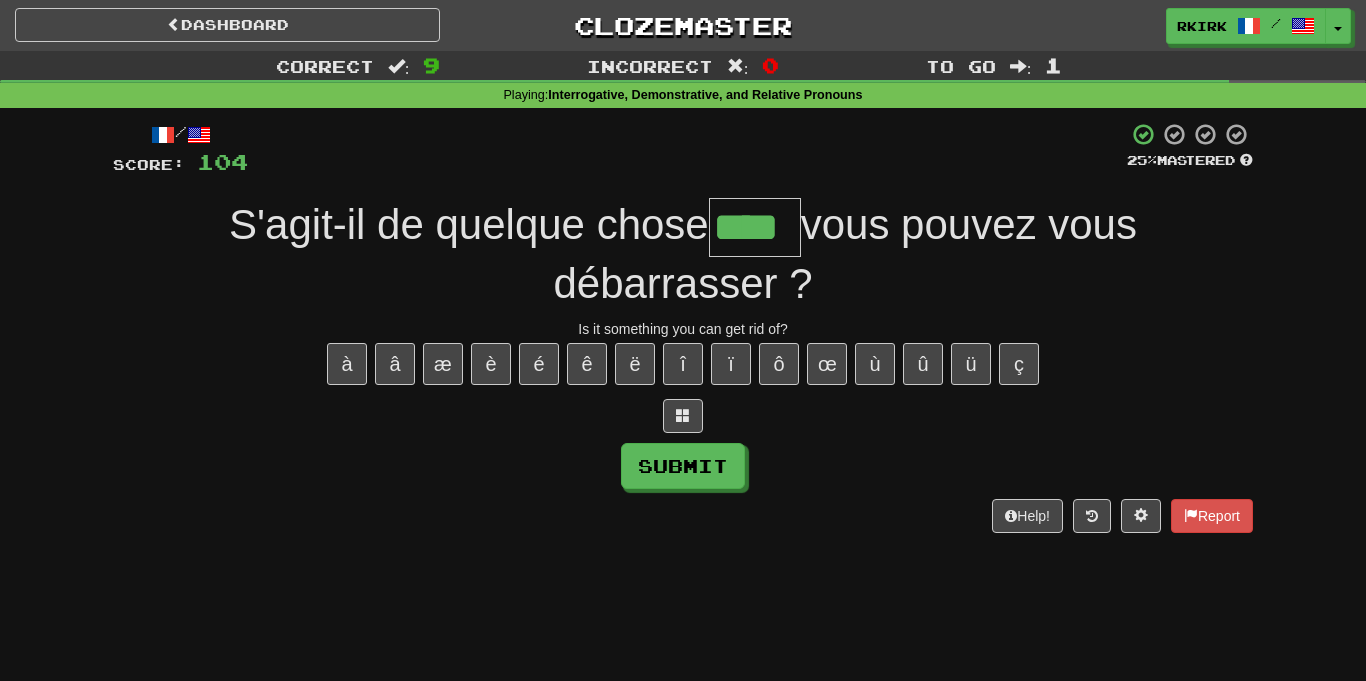 type on "****" 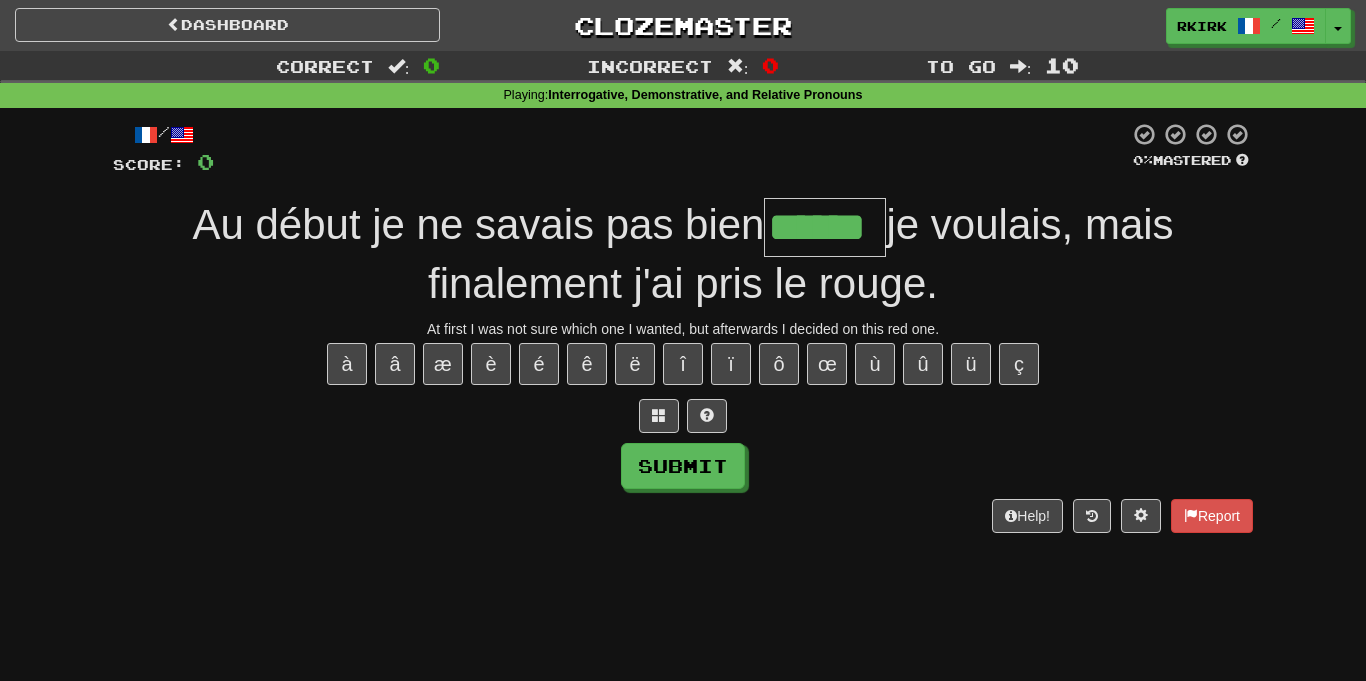 type on "******" 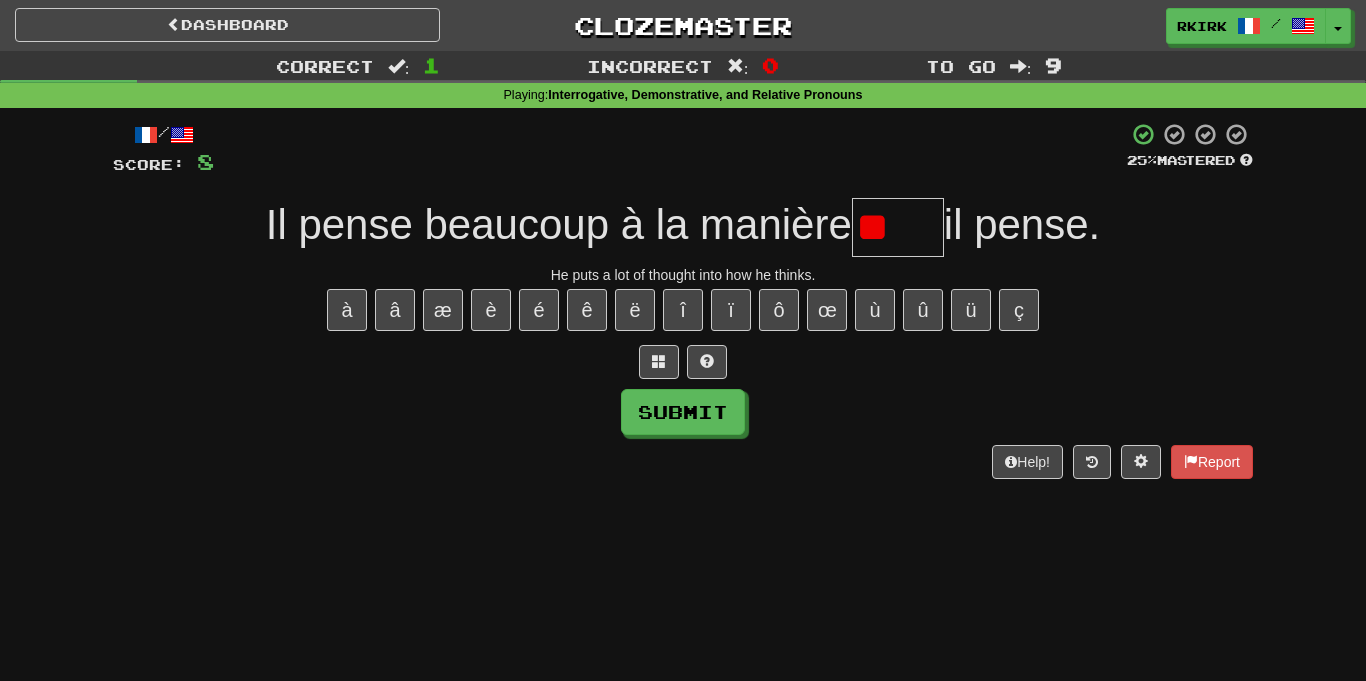 type on "*" 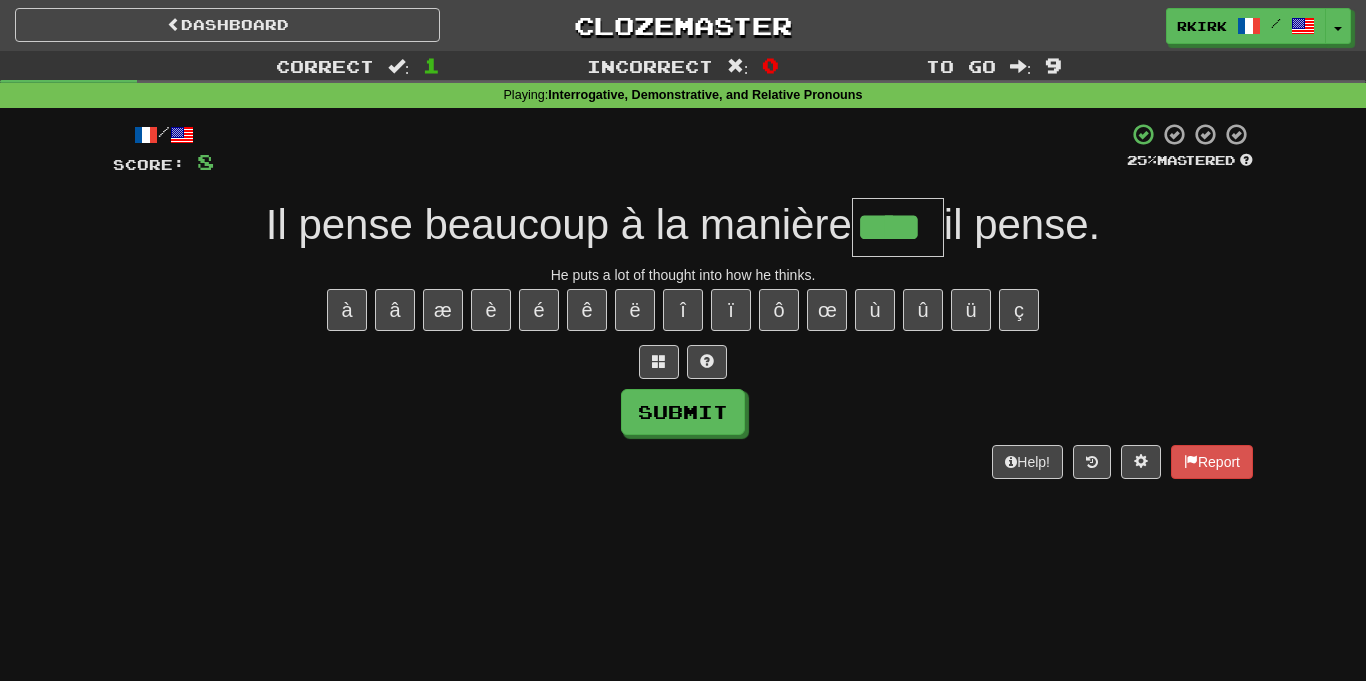 type on "****" 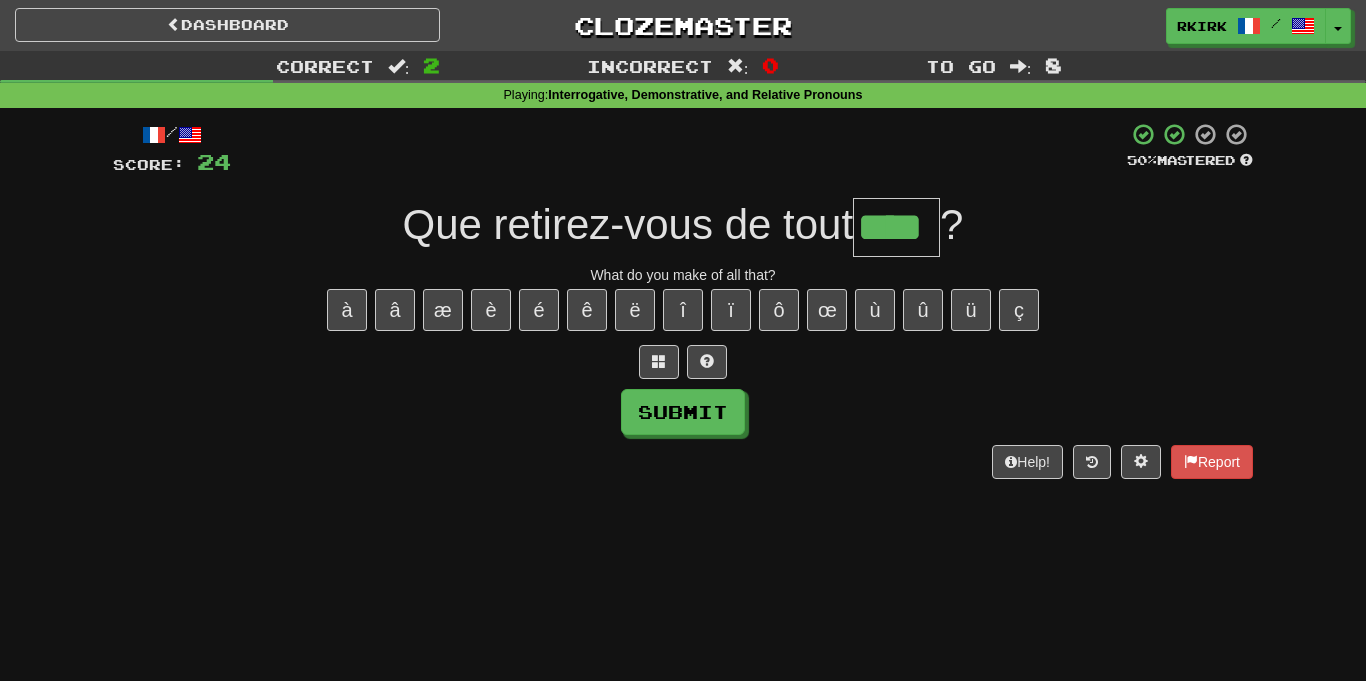 type on "****" 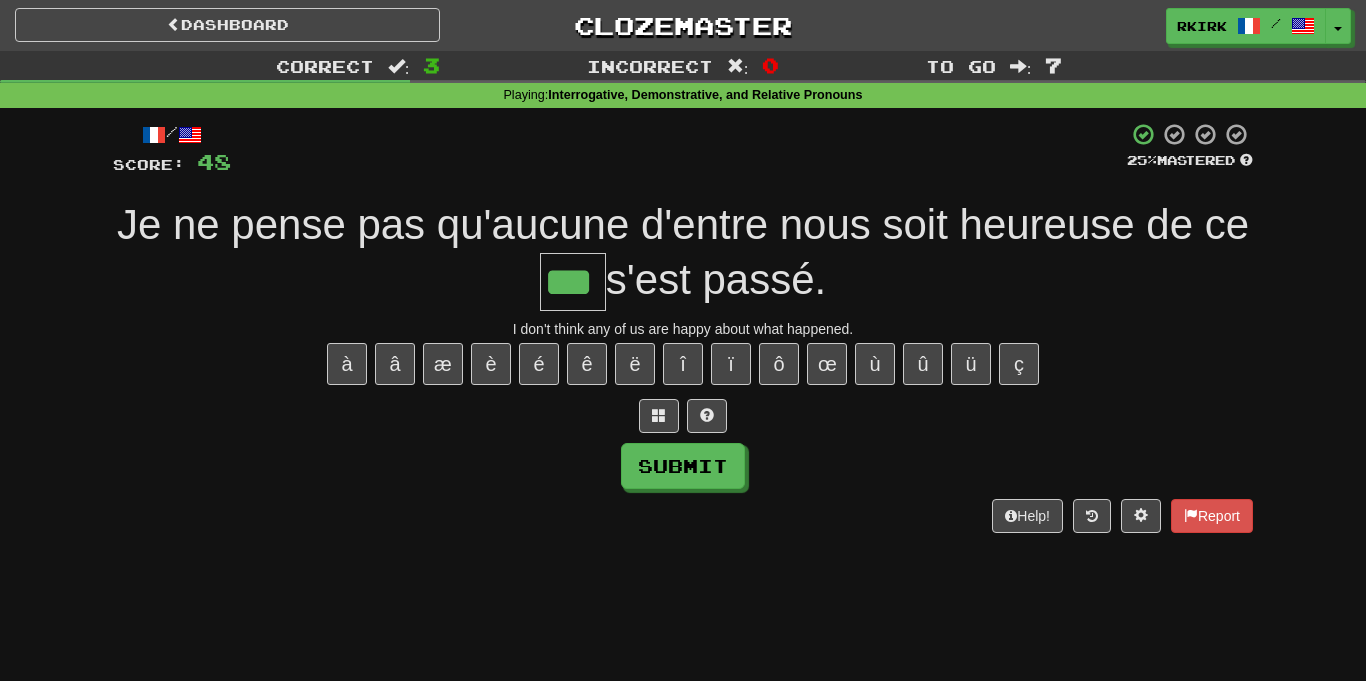 type on "***" 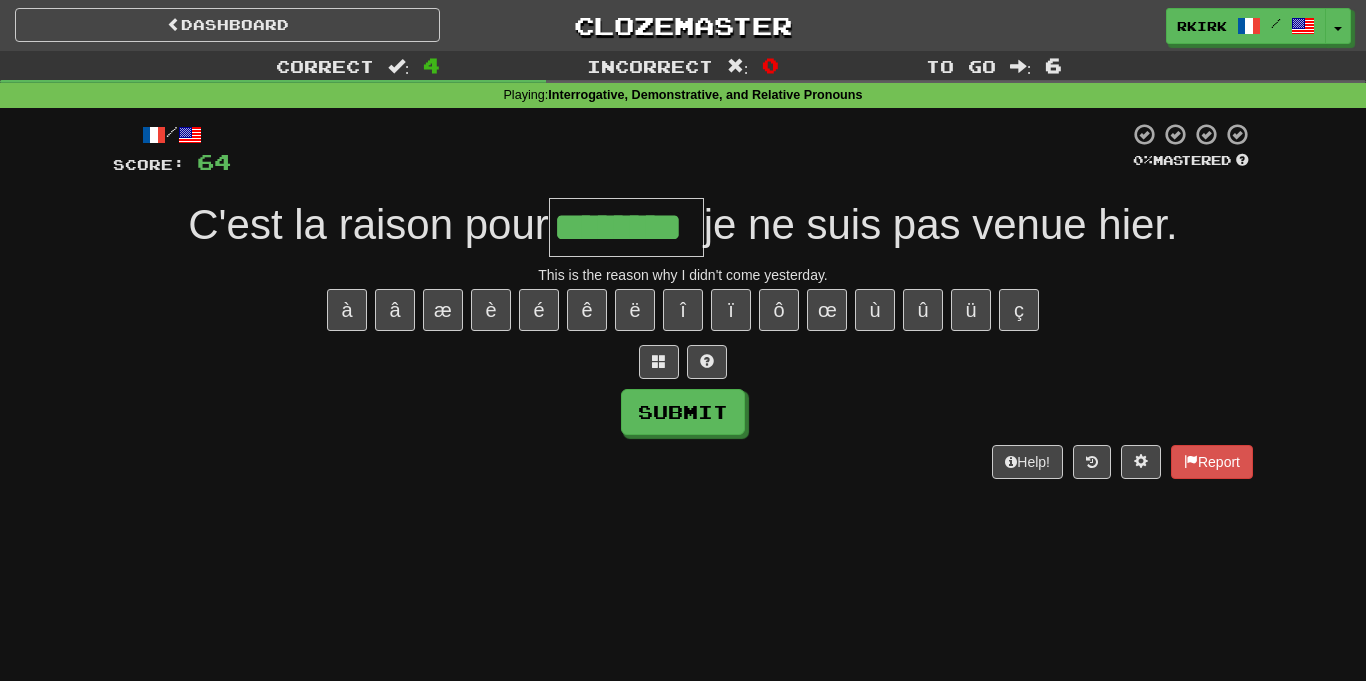 type on "********" 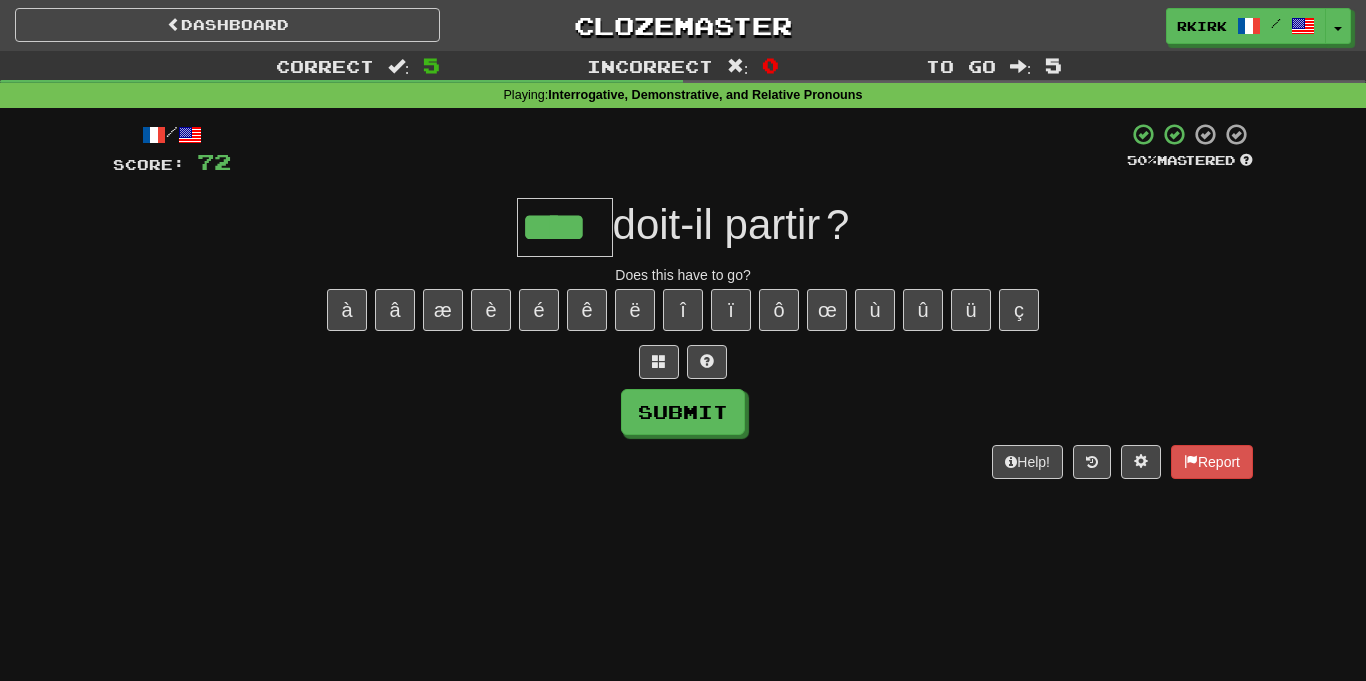 type on "****" 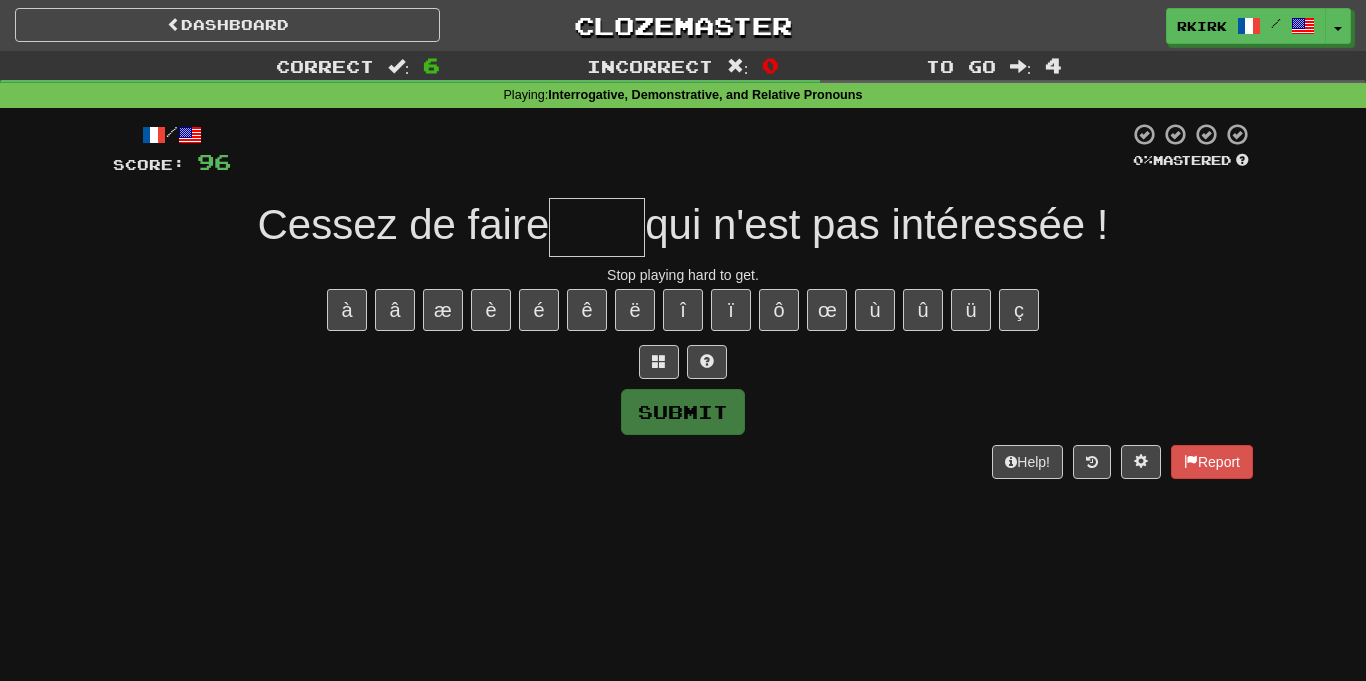 type on "*" 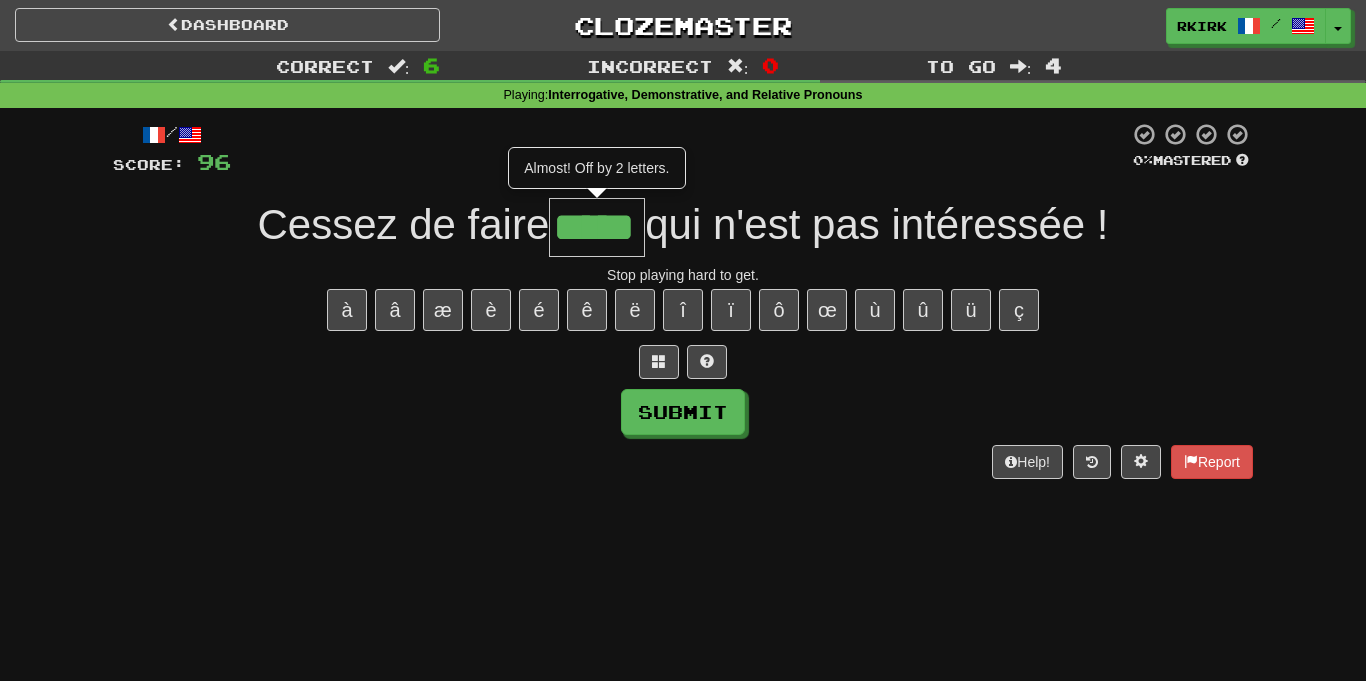 type on "*****" 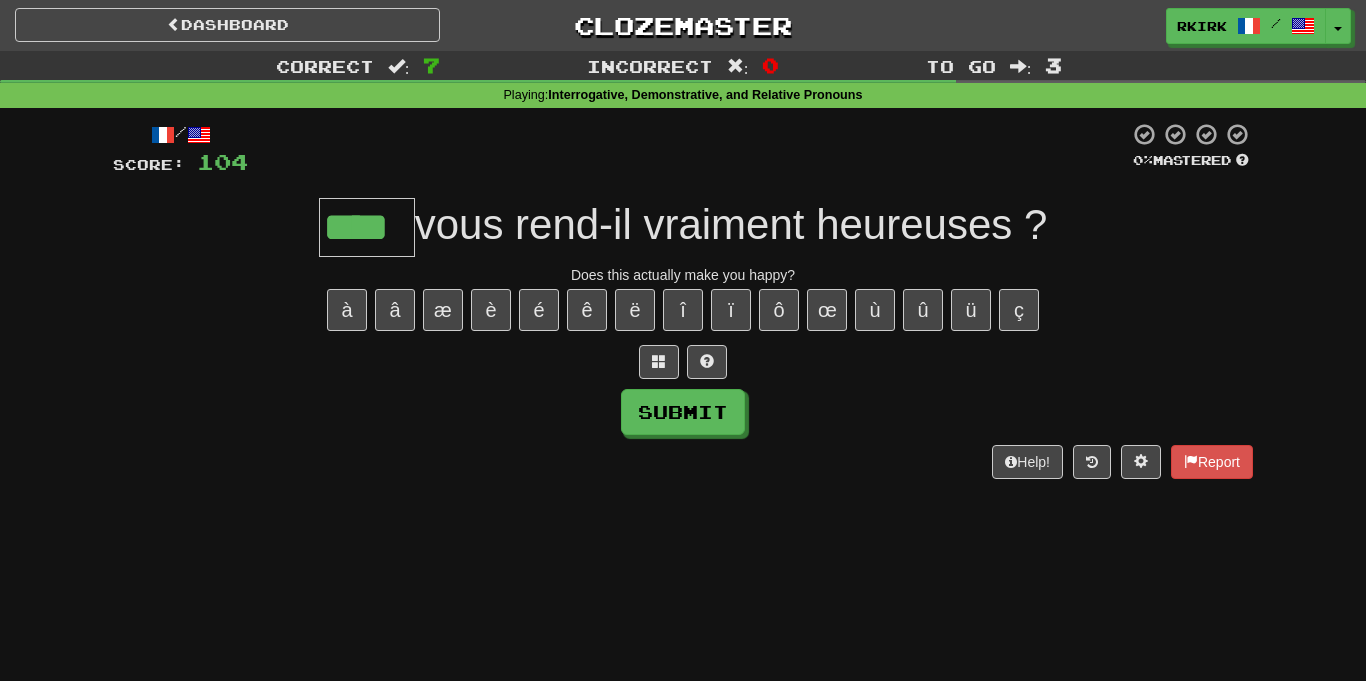 type on "****" 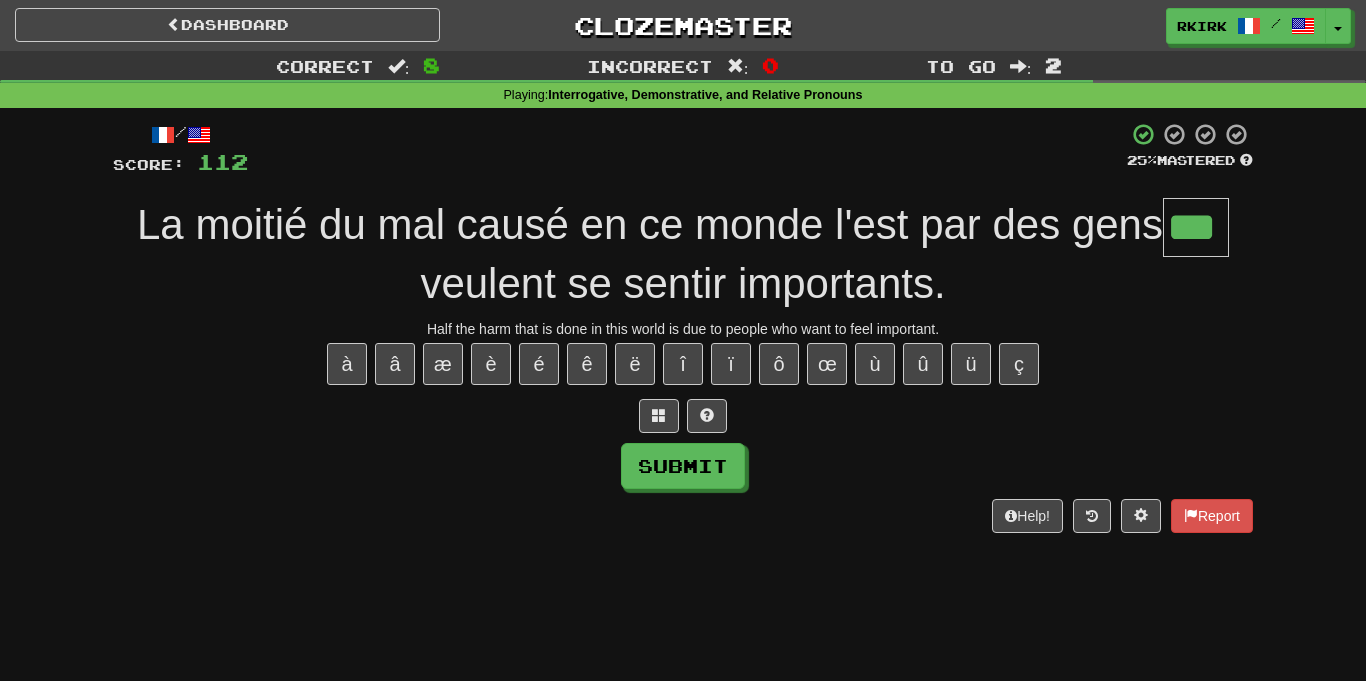 type on "***" 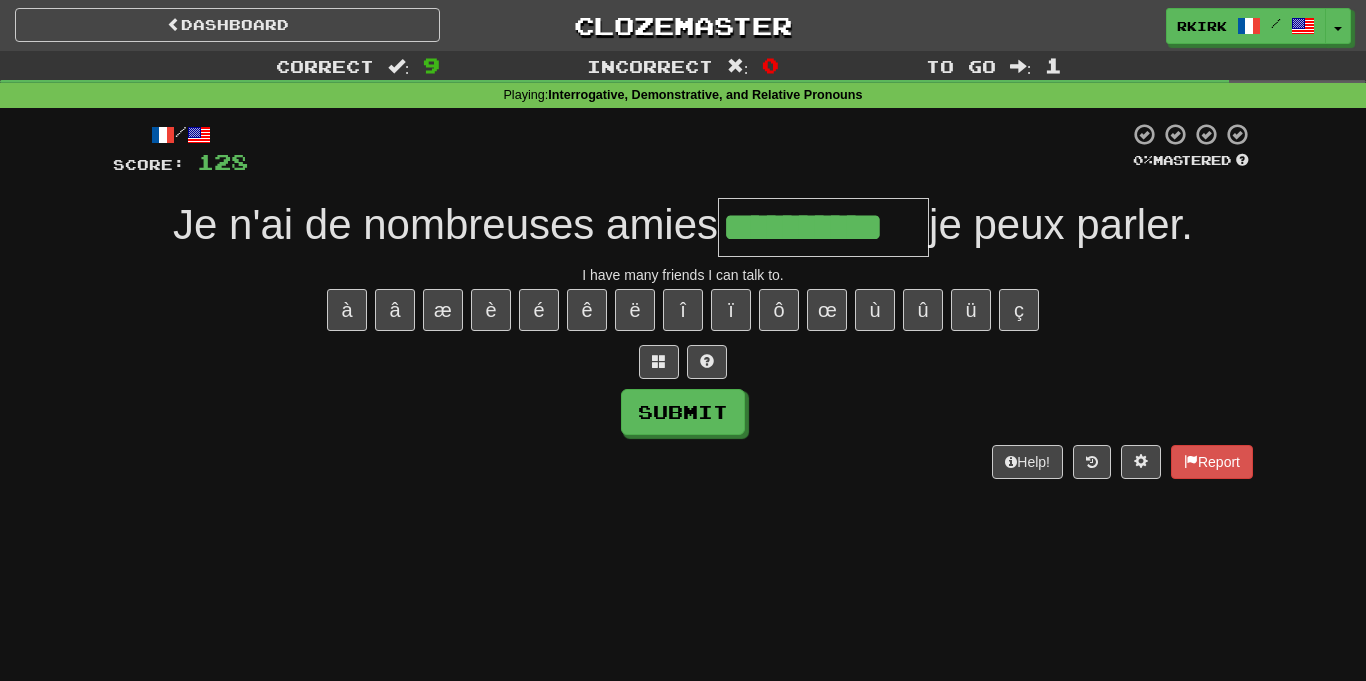 type on "**********" 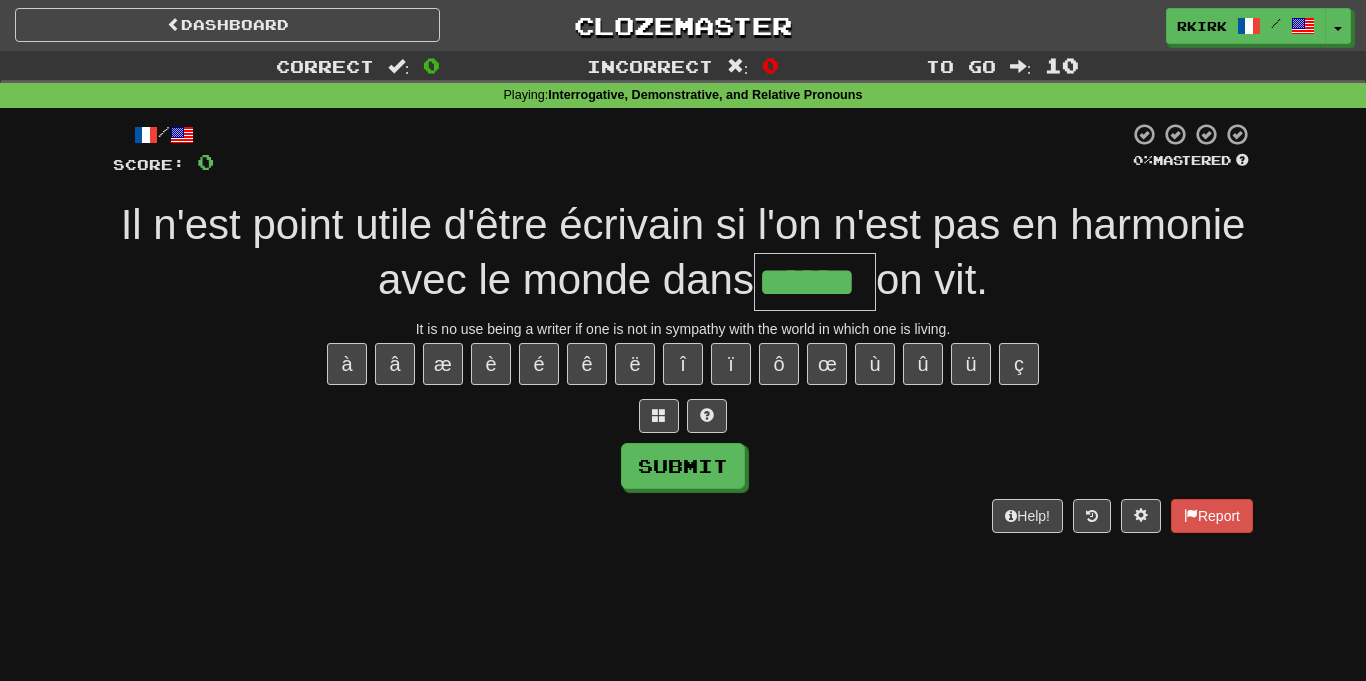 type on "******" 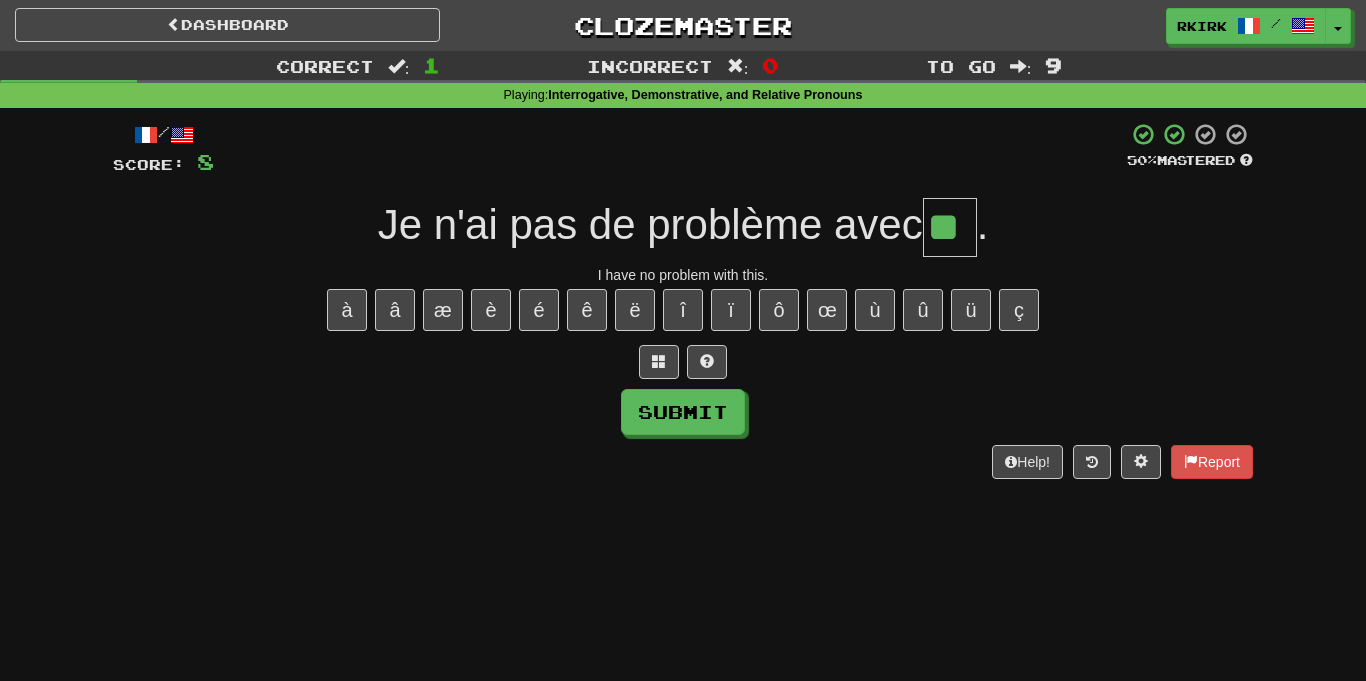 type on "**" 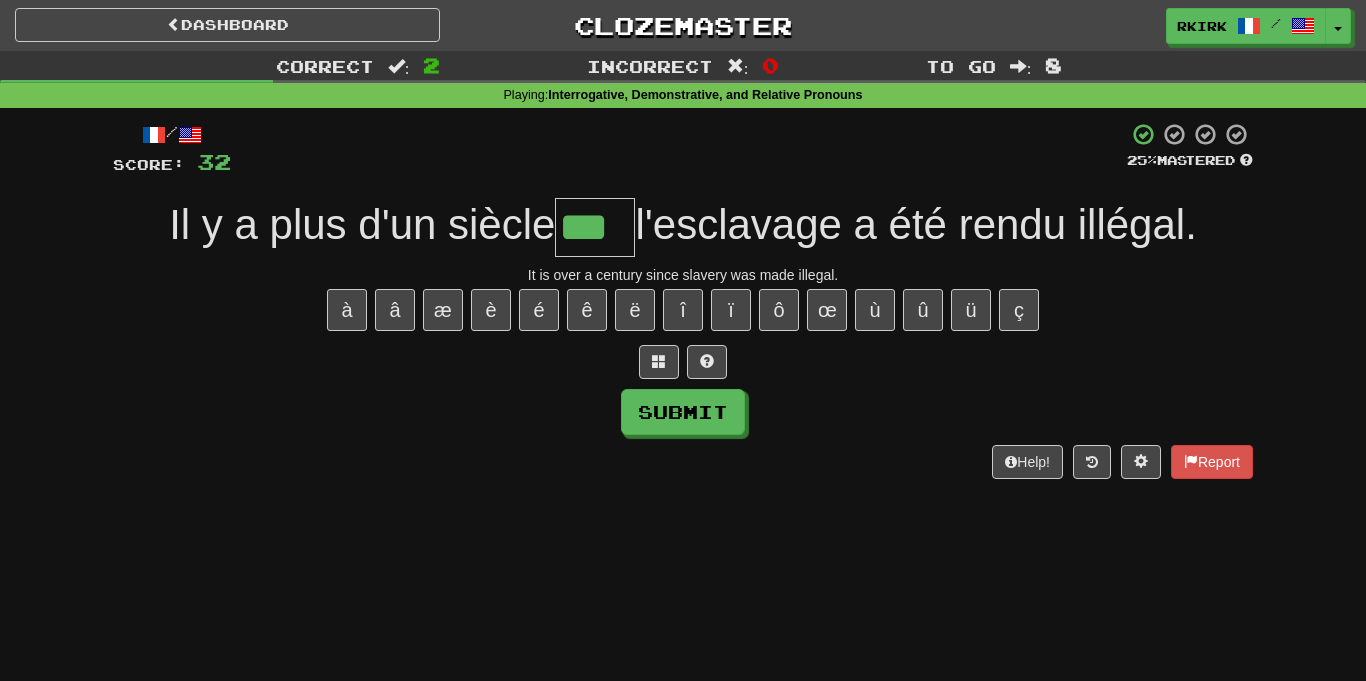 type on "***" 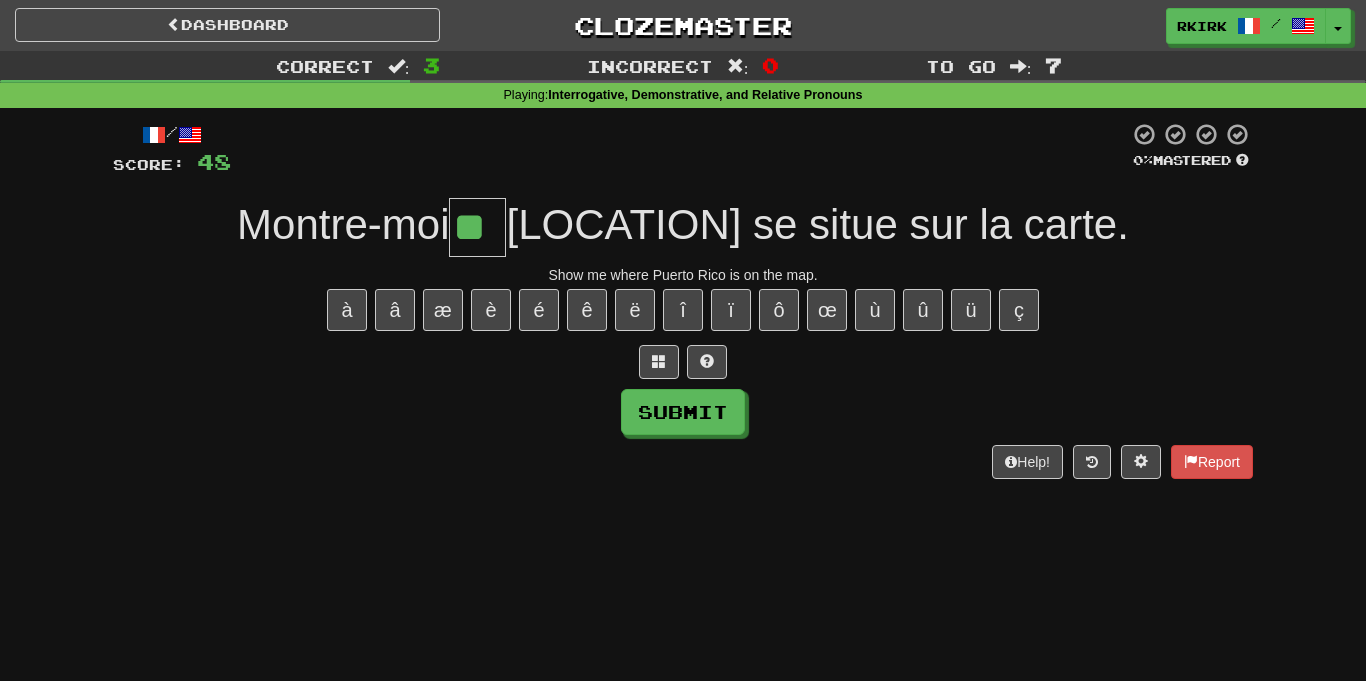 type on "**" 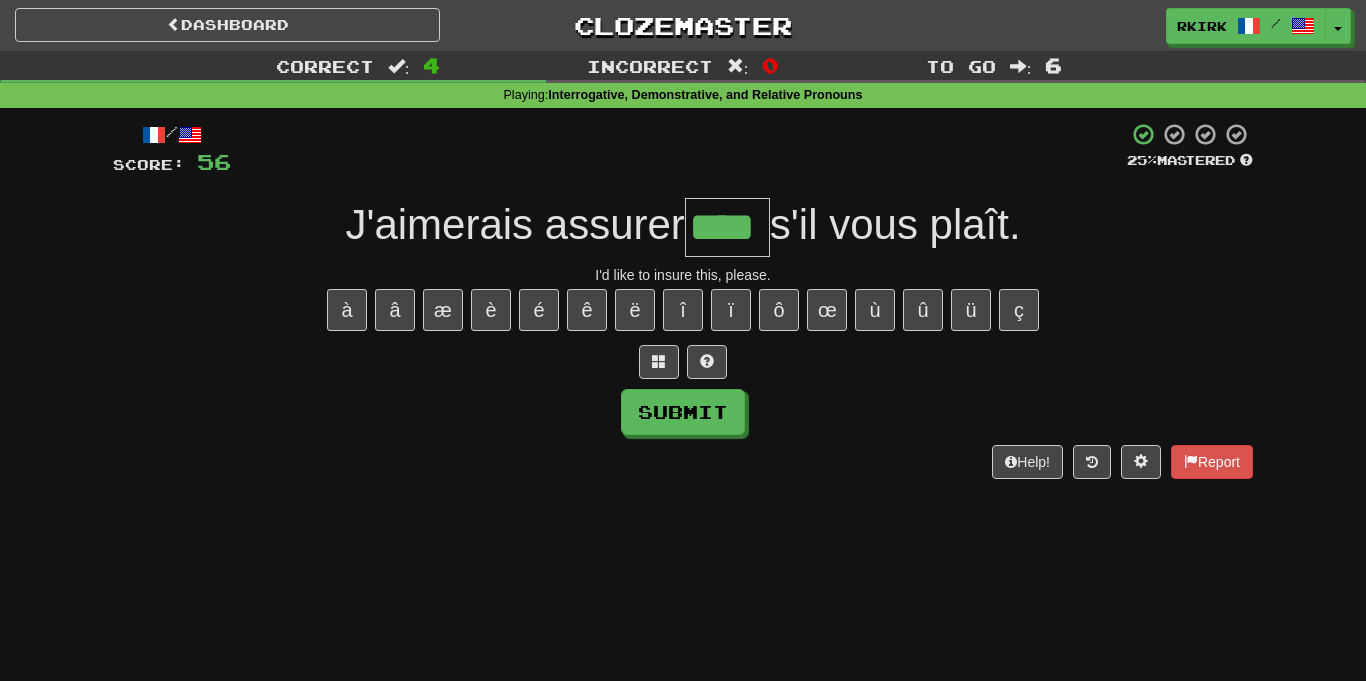 type on "****" 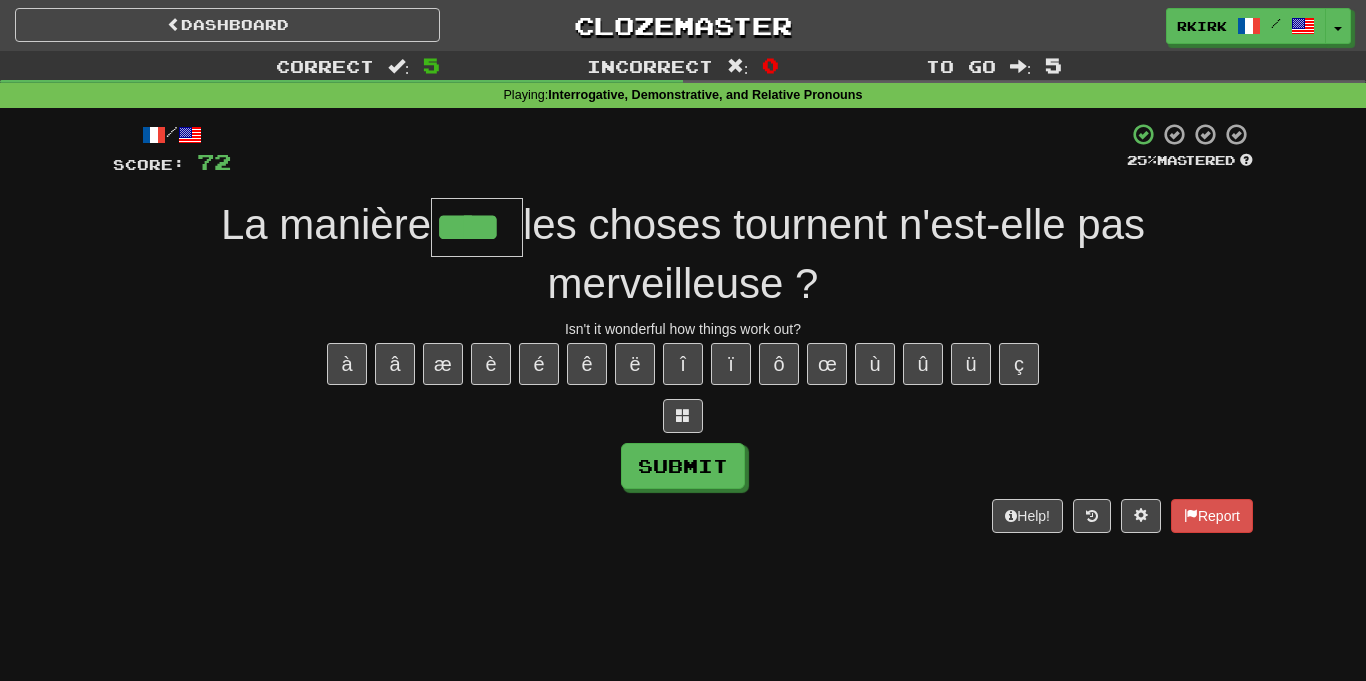 type on "****" 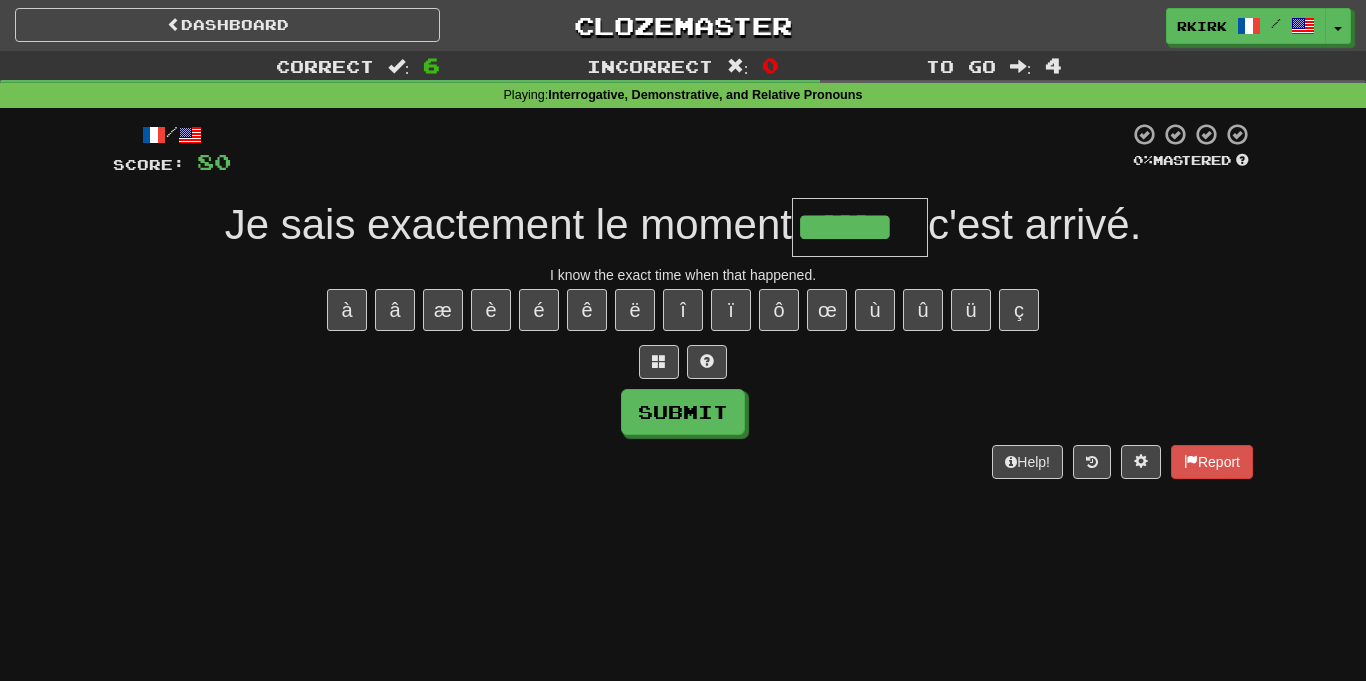 type on "******" 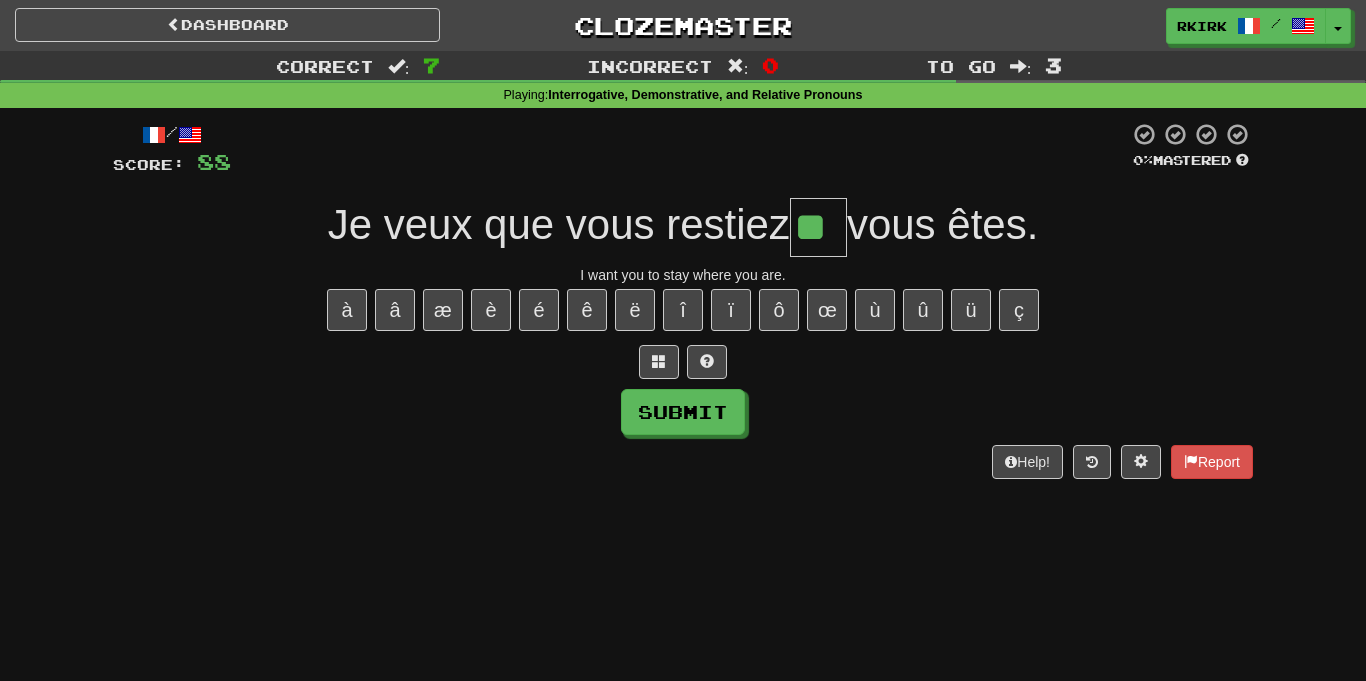 type on "**" 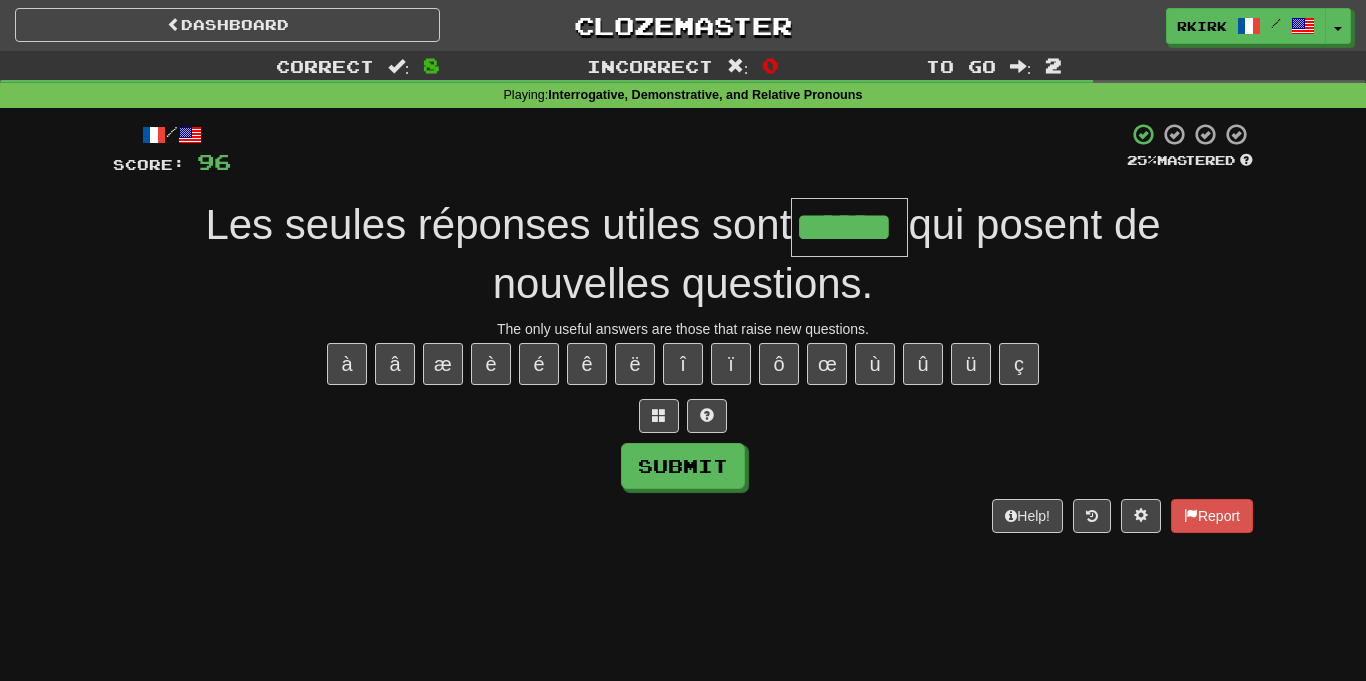 type on "******" 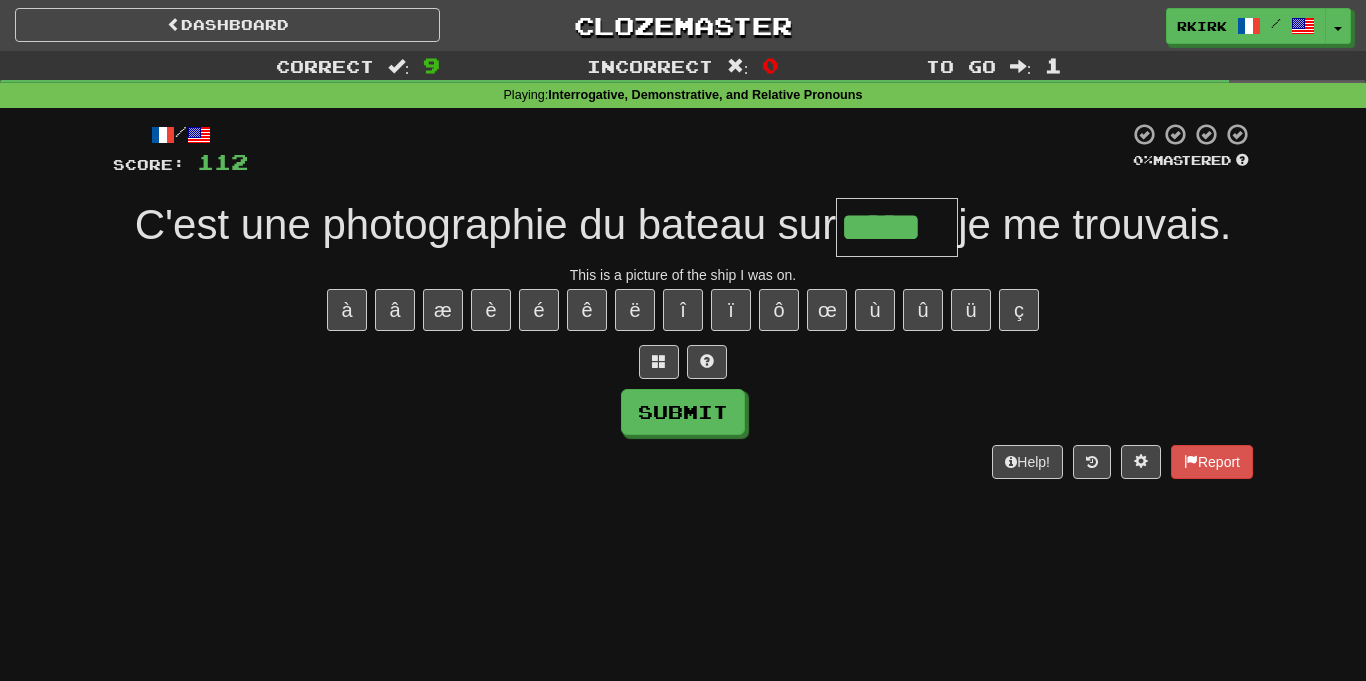 type on "******" 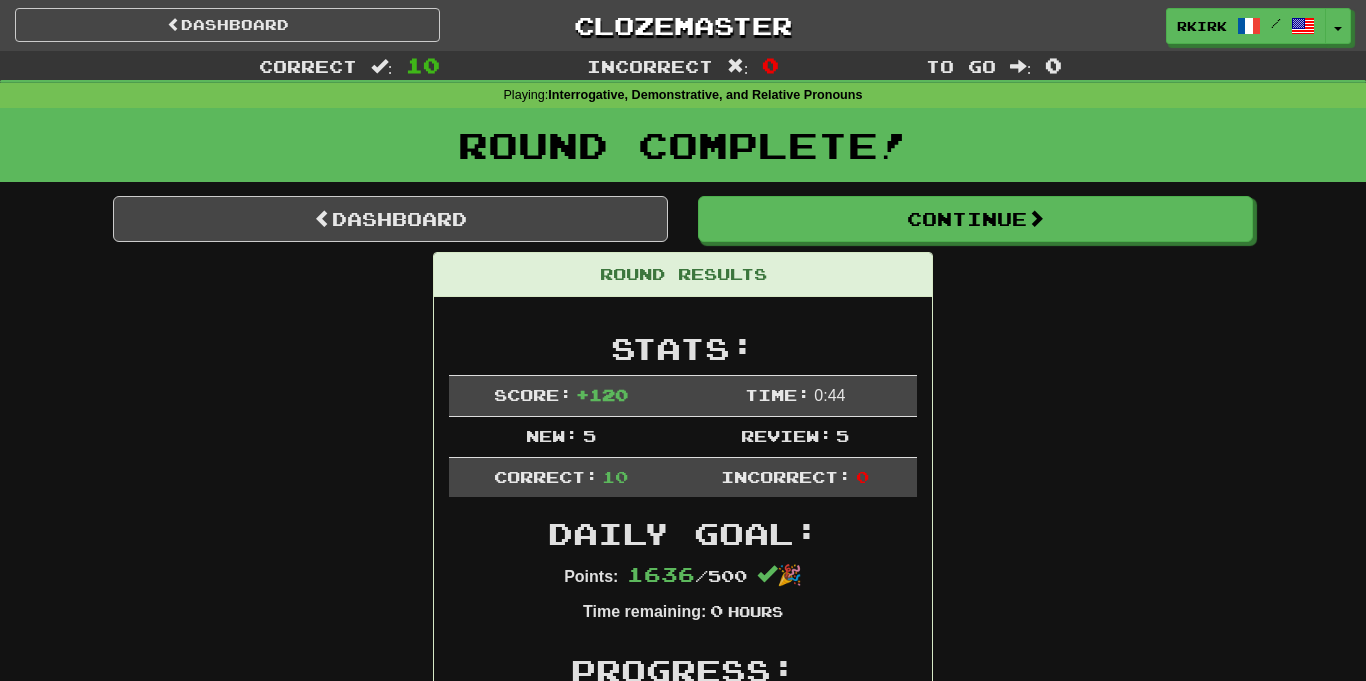 click on "Dashboard Continue Round Results Stats: Score: + 120 Time: 0 : 44 New: 5 Review: 5 Correct: 10 Incorrect: 0 Daily Goal: Points: 1636 / 500 🎉 Time remaining: 0 Hours Progress: Interrogative, Demonstrative, and Relative Pronouns Playing: 637 / 764 + 5 82.723% 83.377% Mastered: 23 / 764 3.01% Ready for Review: 106 / Level: 175 15,583 points to level 176 - keep going! Ranked: 55 th this week (16 points to 54 th ) Sentences: Report Il n'est point utile d'être écrivain si l'on n'est pas en harmonie avec le monde dans le [WORD] on vit. It is no use being a writer if one is not in sympathy with the world in which one is living. Report Je n'ai pas de problème avec ça. I have no problem with this. Report Il y a plus d'un siècle que l'esclavage a été rendu illégal. It is over a century since slavery was made illegal. Report Montre-moi où [LOCATION] se situe sur la carte. Show me where [LOCATION] is on the map. Report J'aimerais assurer ceci Report dont où" at bounding box center (683, 1302) 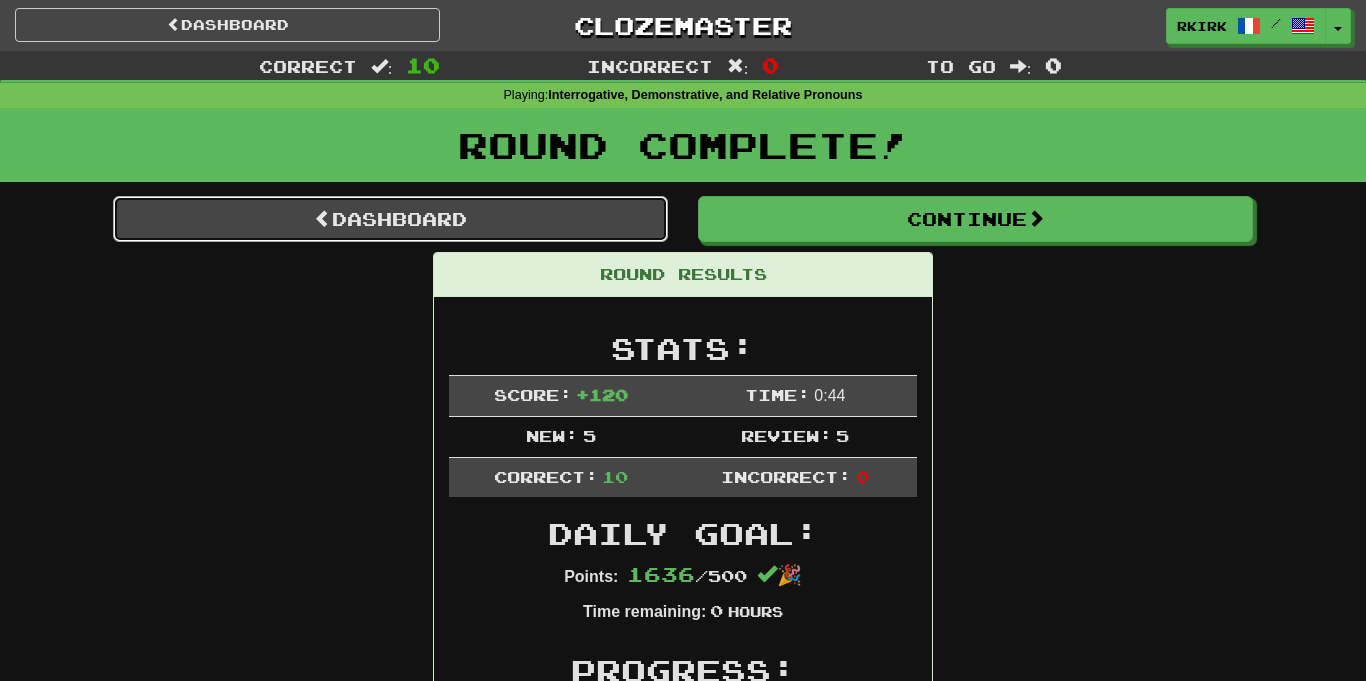 click on "Dashboard" at bounding box center [390, 219] 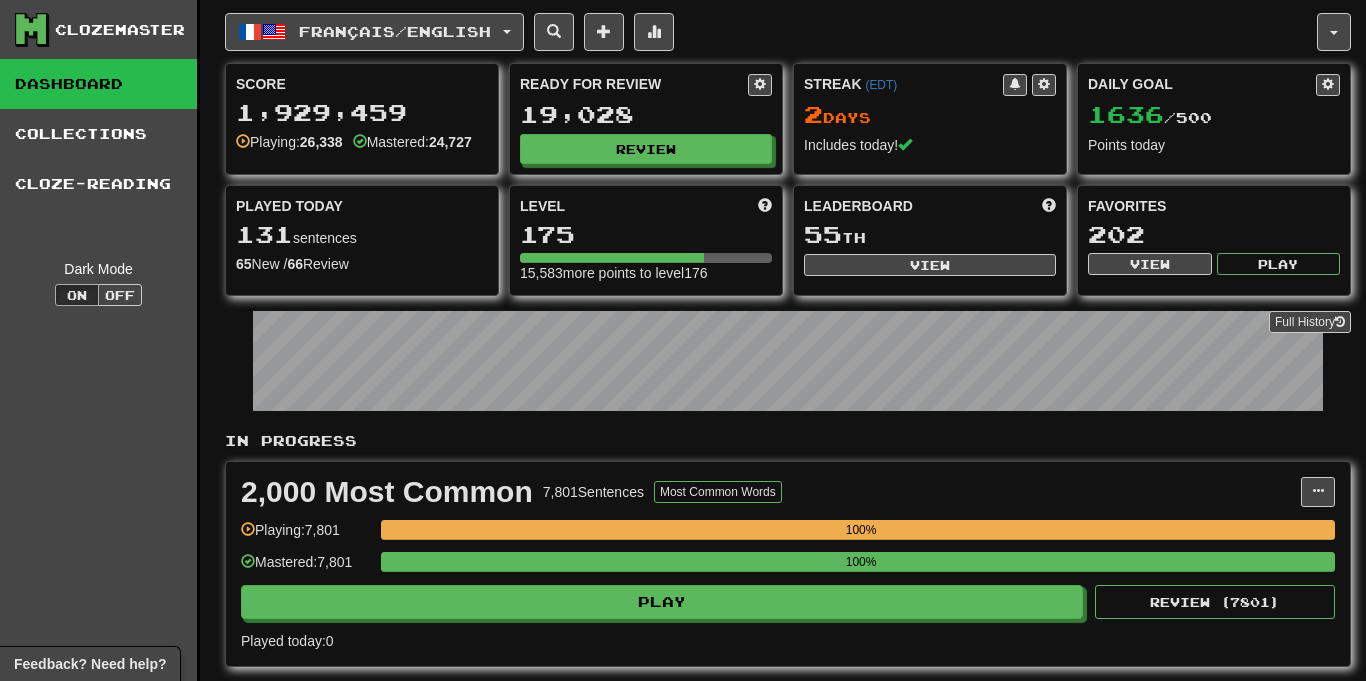 scroll, scrollTop: 0, scrollLeft: 0, axis: both 